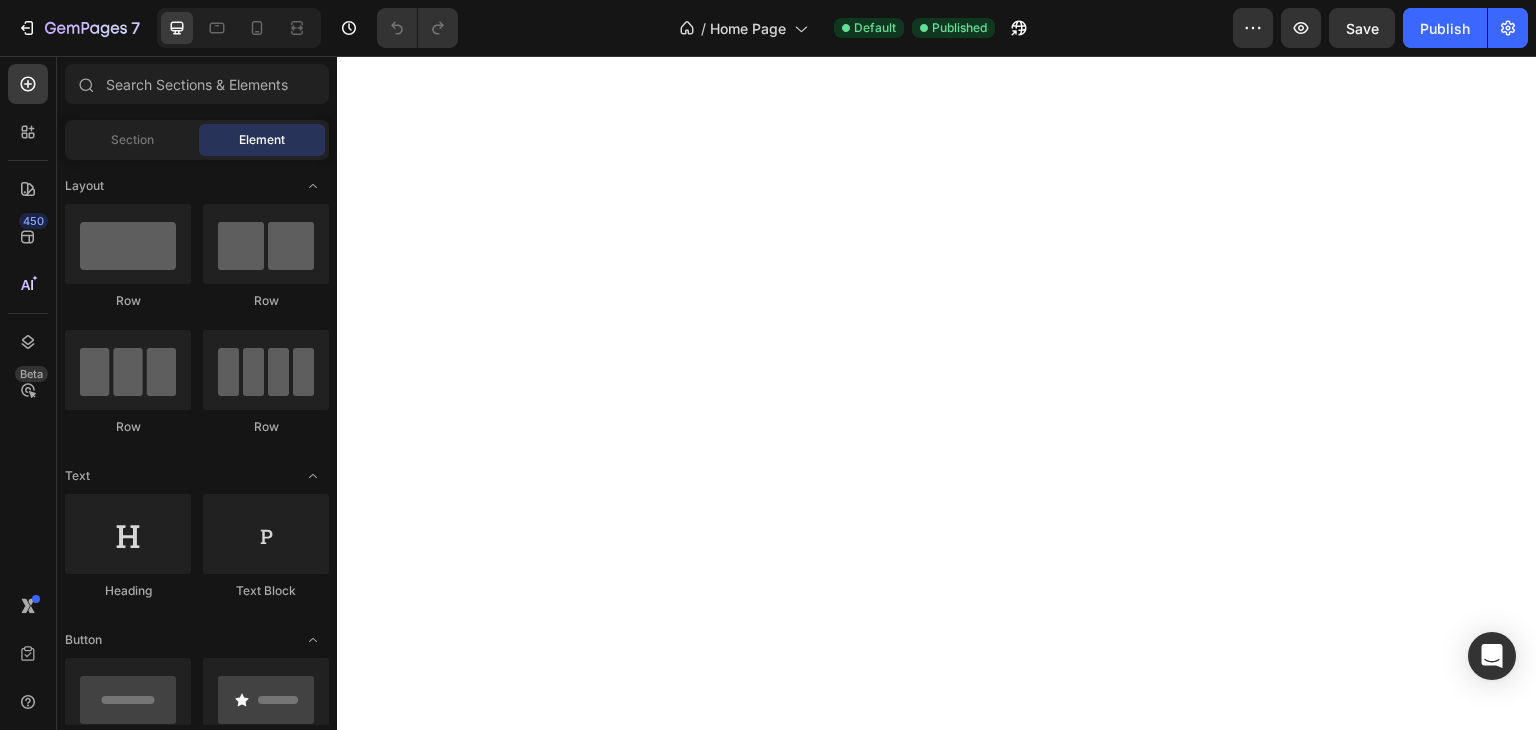 scroll, scrollTop: 0, scrollLeft: 0, axis: both 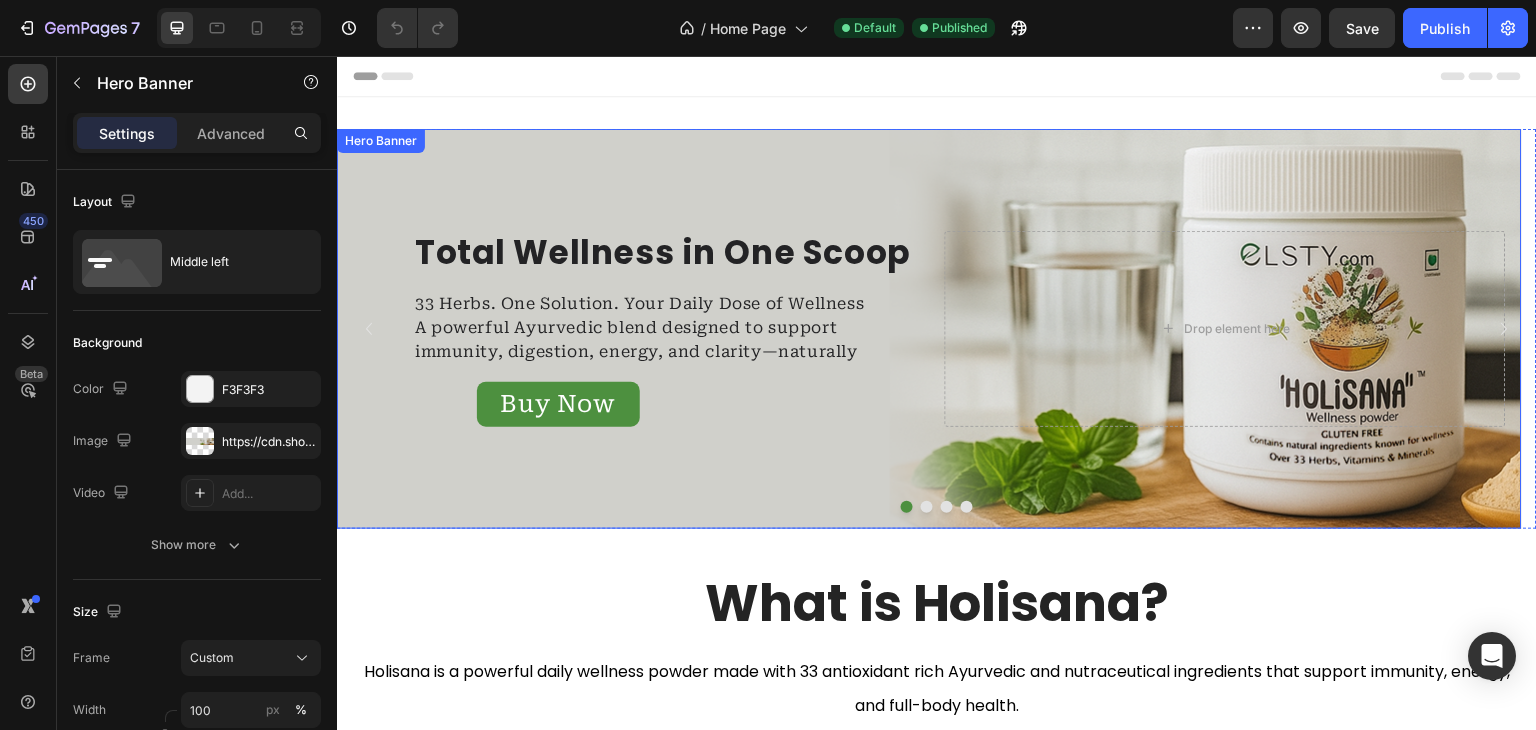 click at bounding box center (929, 329) 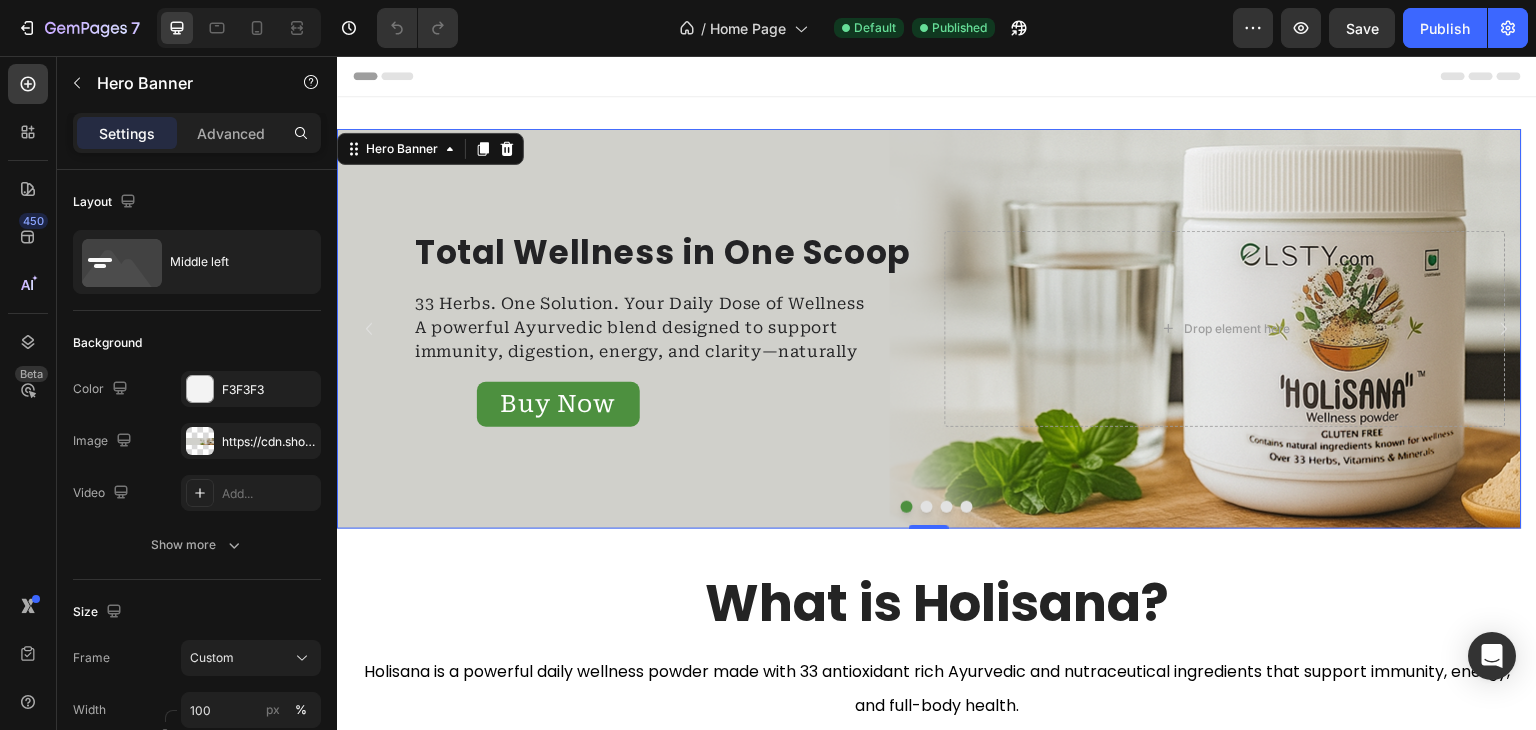 scroll, scrollTop: 0, scrollLeft: 0, axis: both 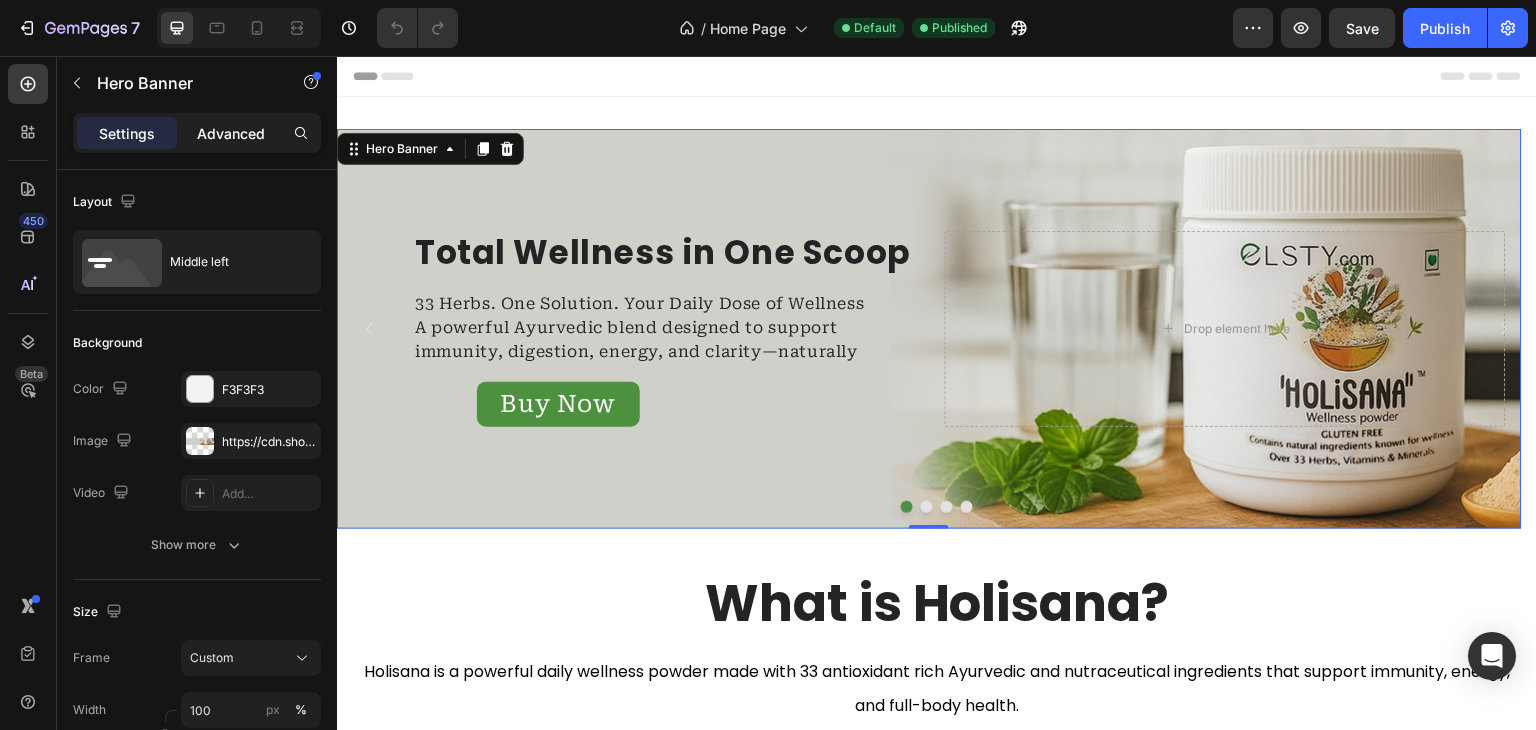 click on "Advanced" at bounding box center (231, 133) 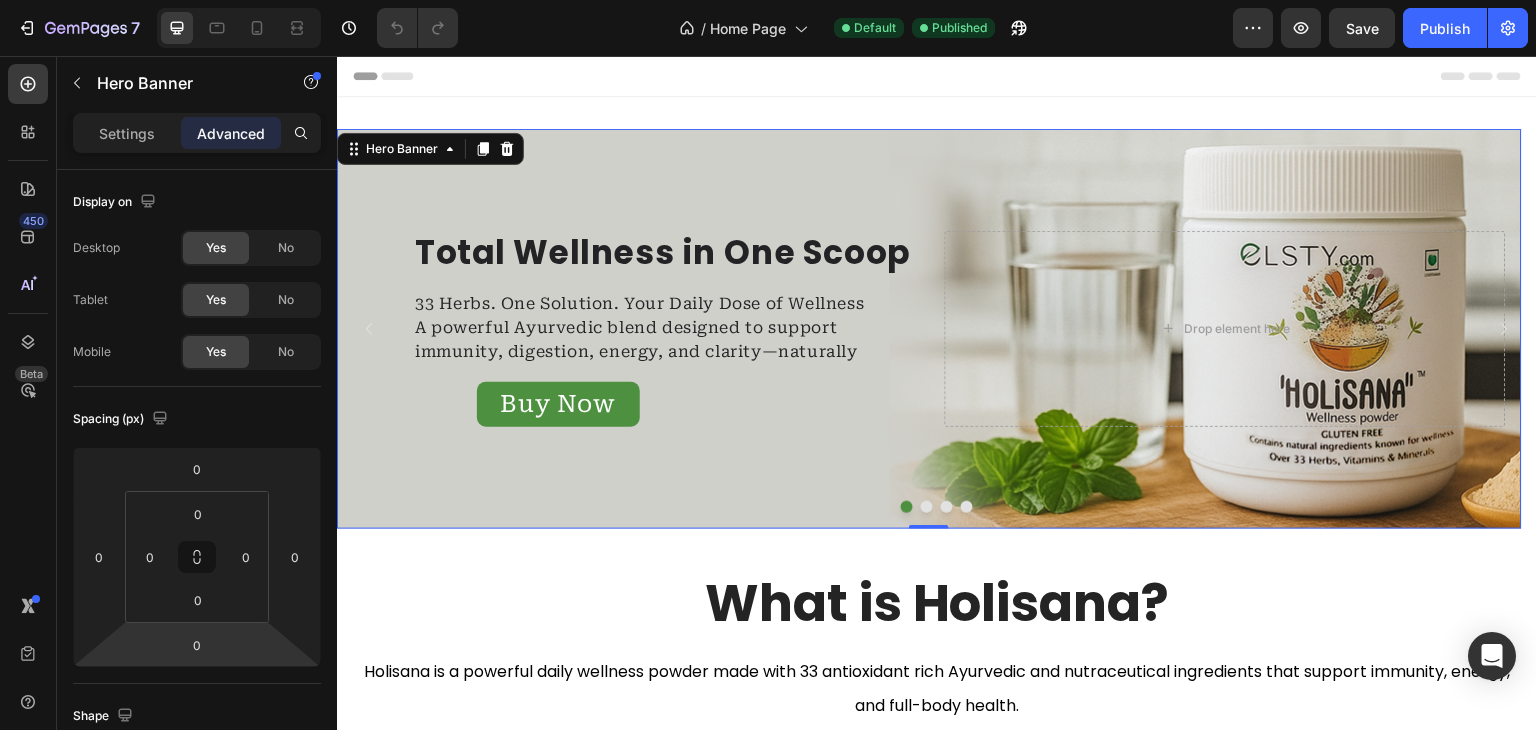 scroll, scrollTop: 715, scrollLeft: 0, axis: vertical 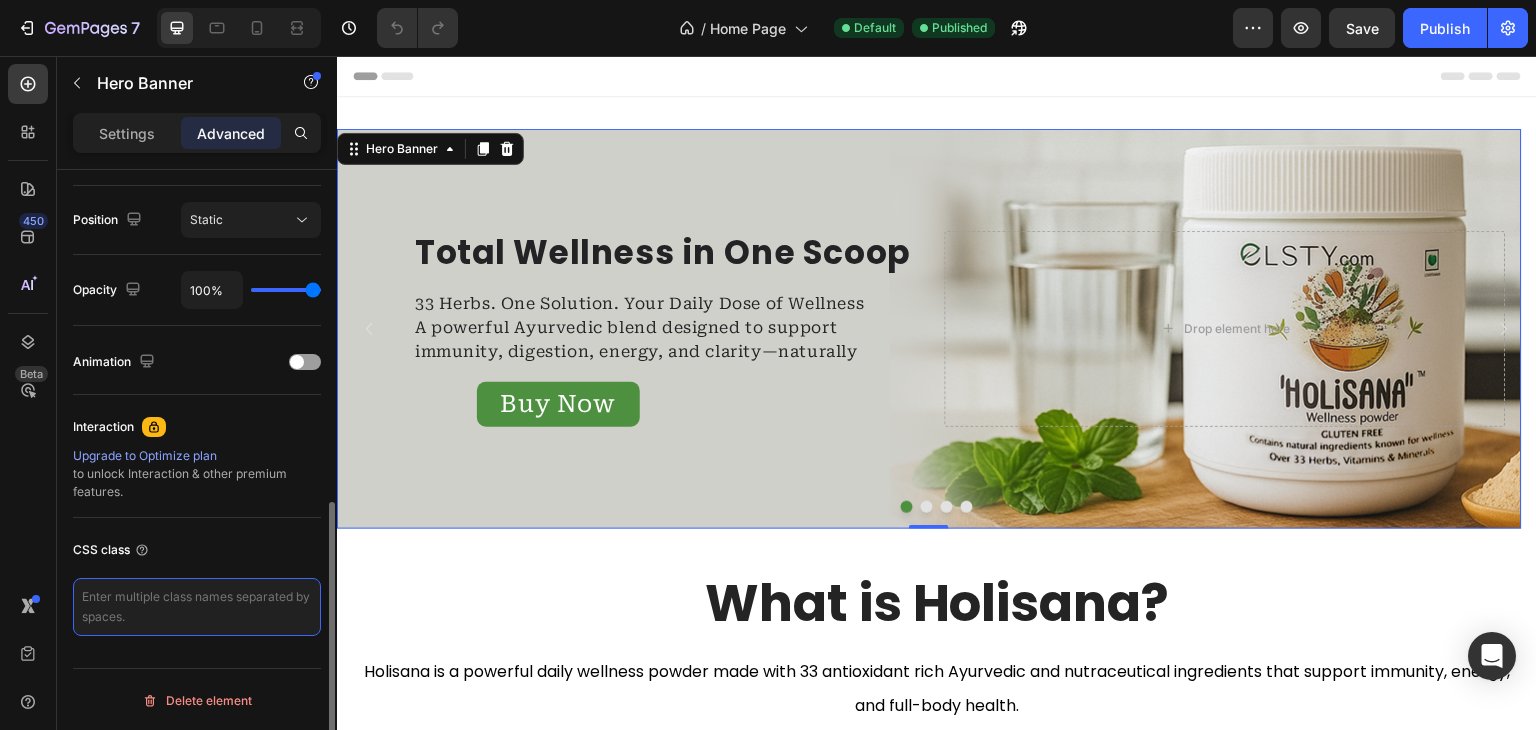 click at bounding box center [197, 607] 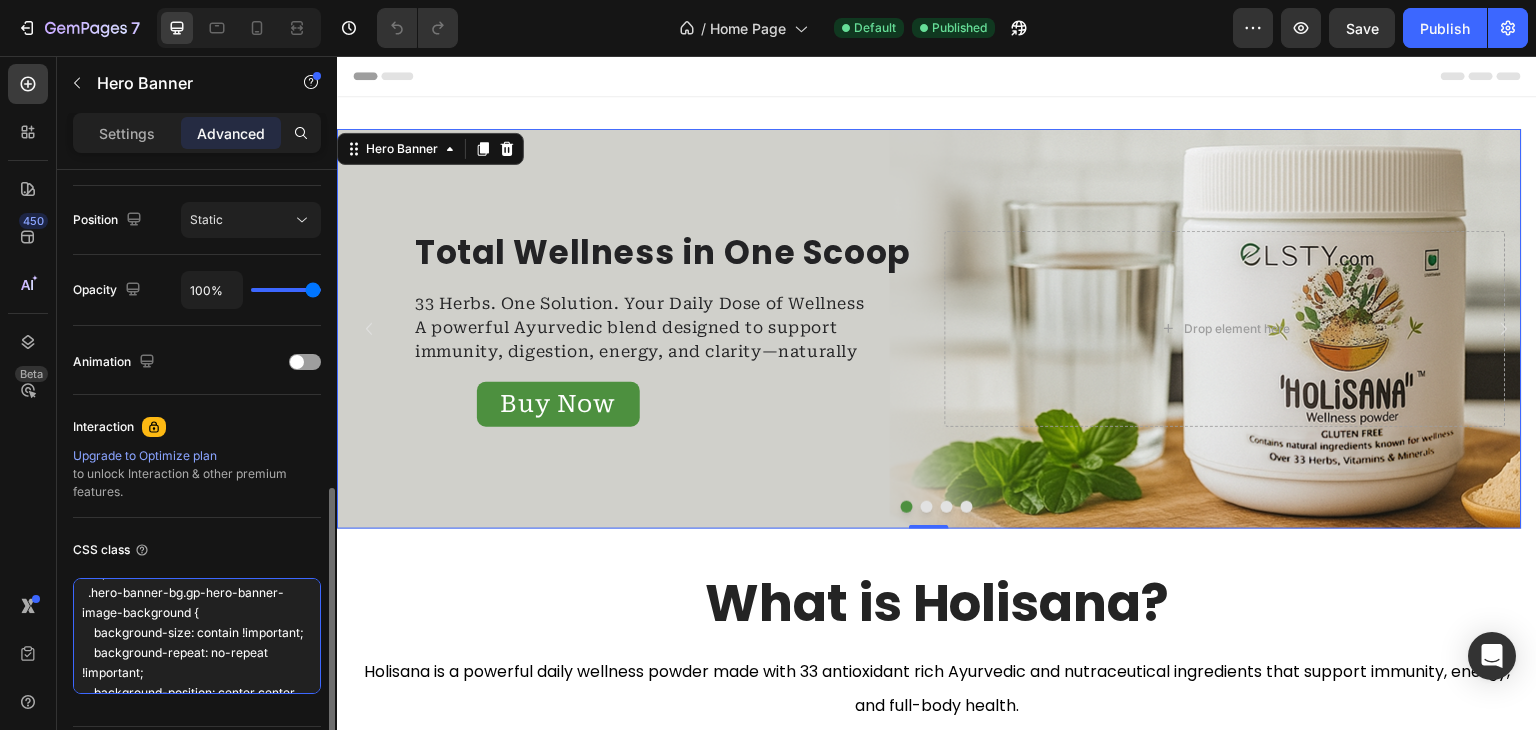 scroll, scrollTop: 0, scrollLeft: 0, axis: both 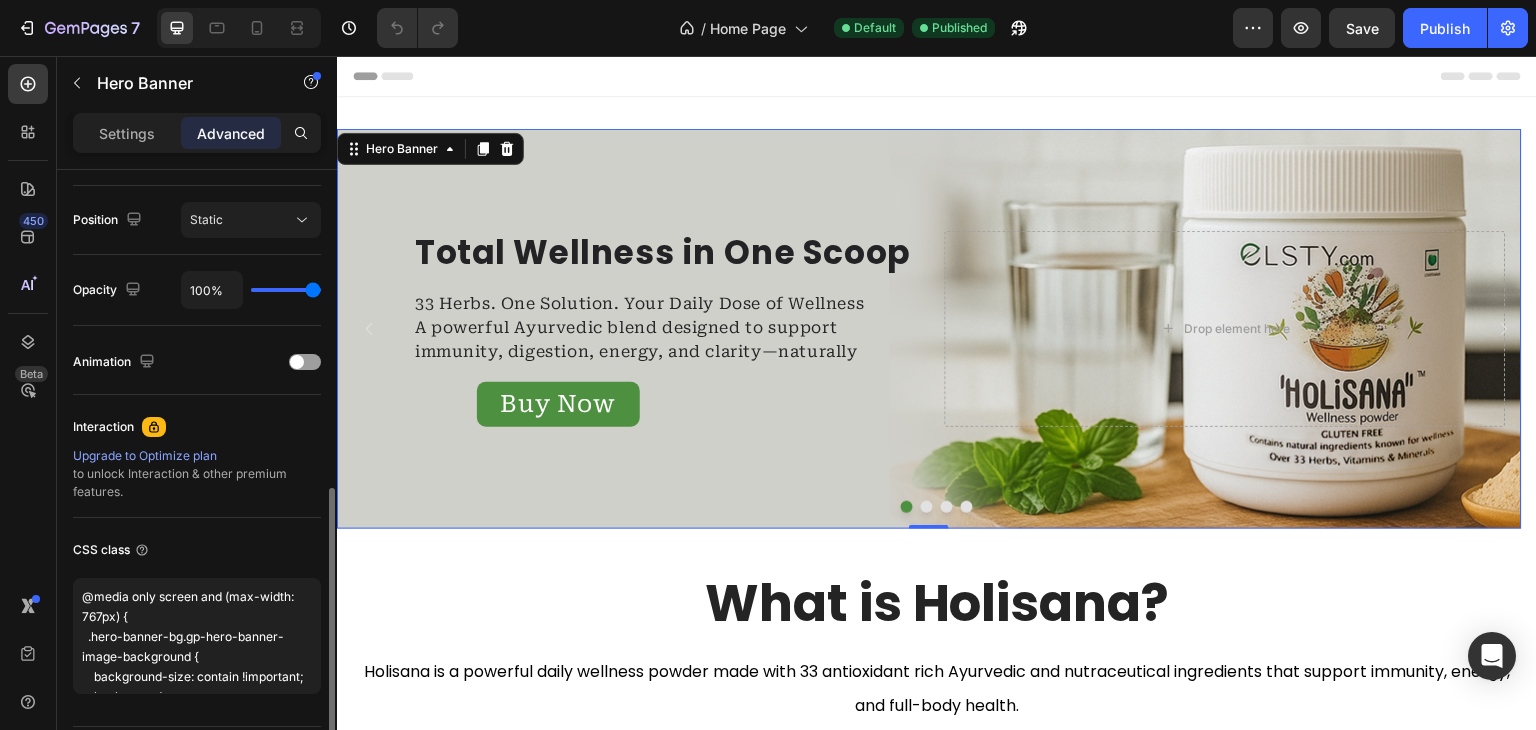 click on "CSS class" at bounding box center (197, 550) 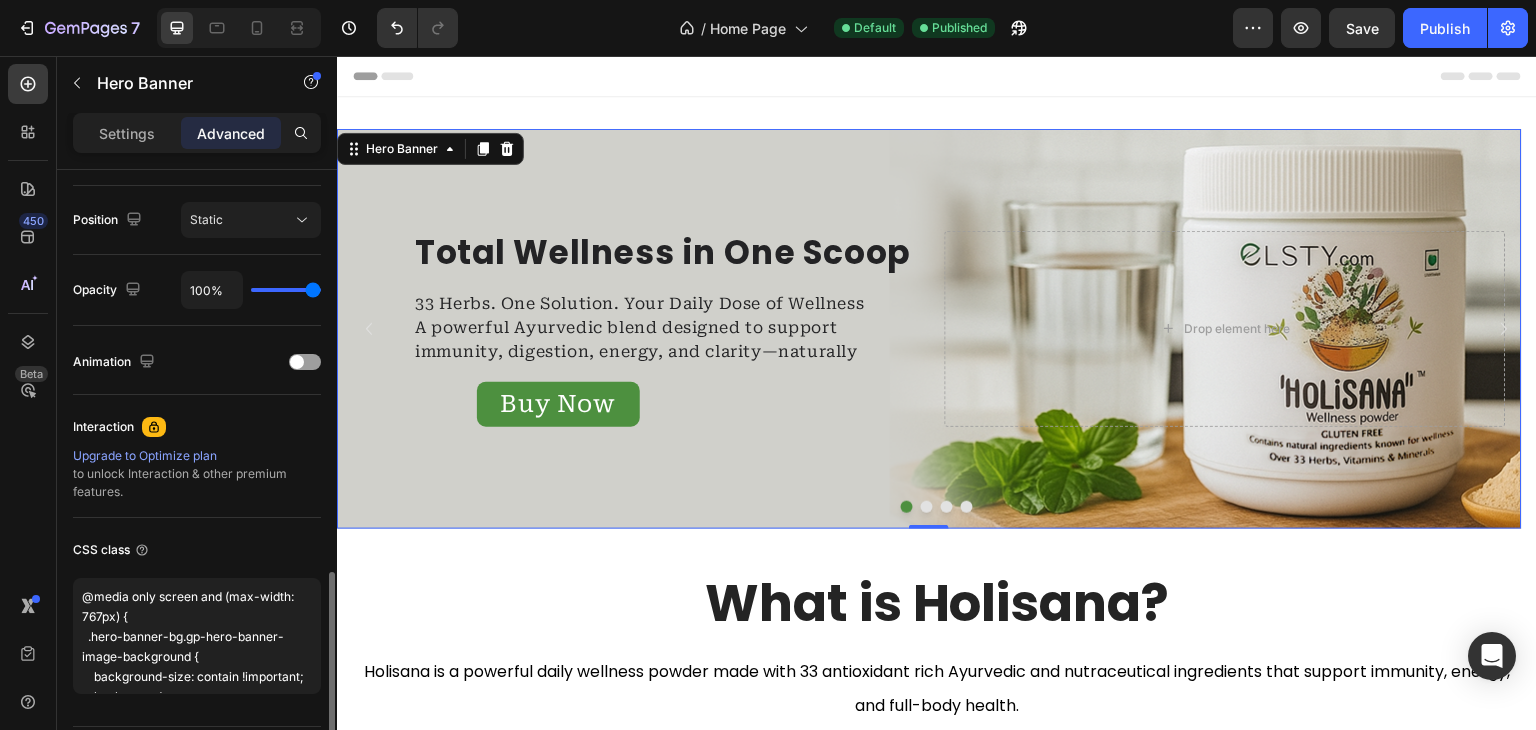 scroll, scrollTop: 773, scrollLeft: 0, axis: vertical 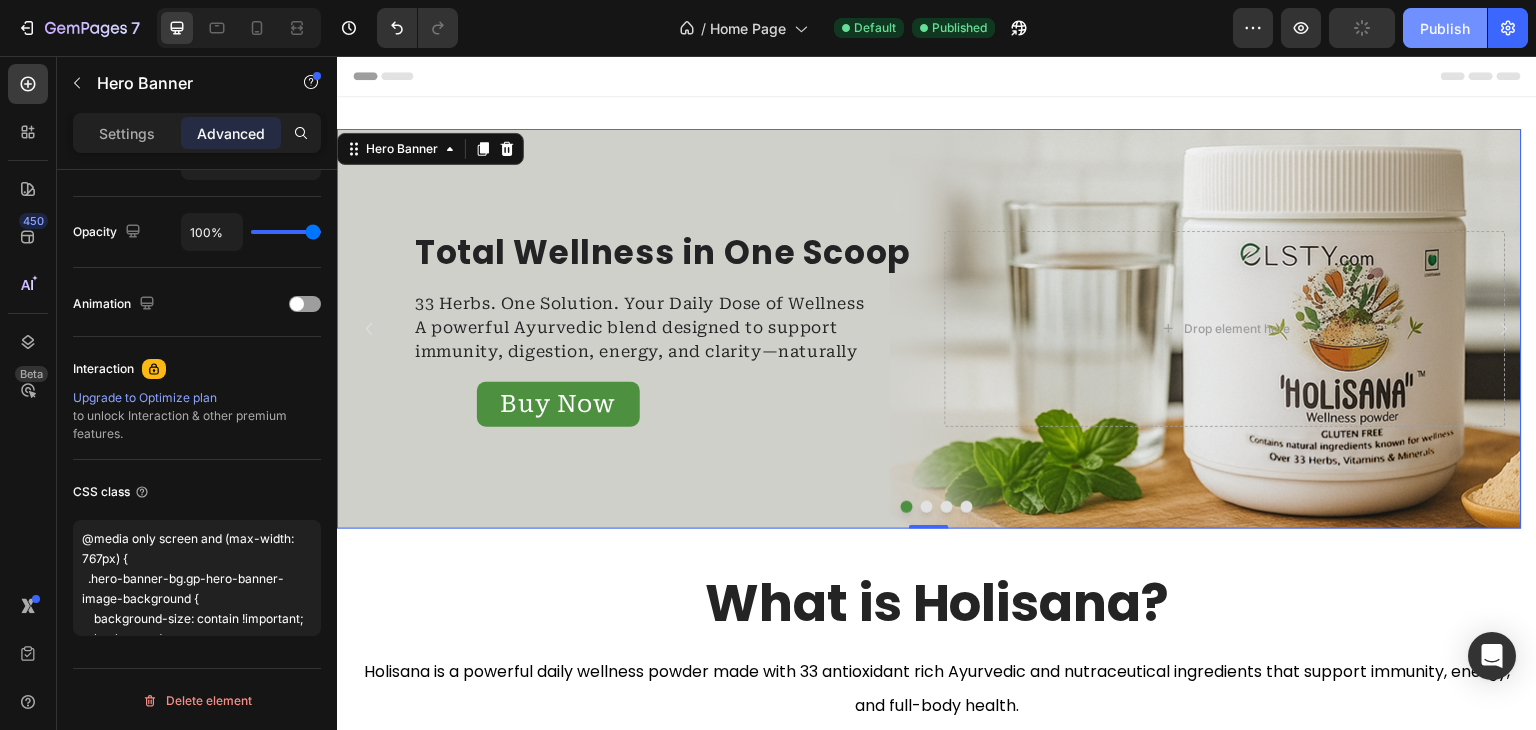click on "Publish" at bounding box center (1445, 28) 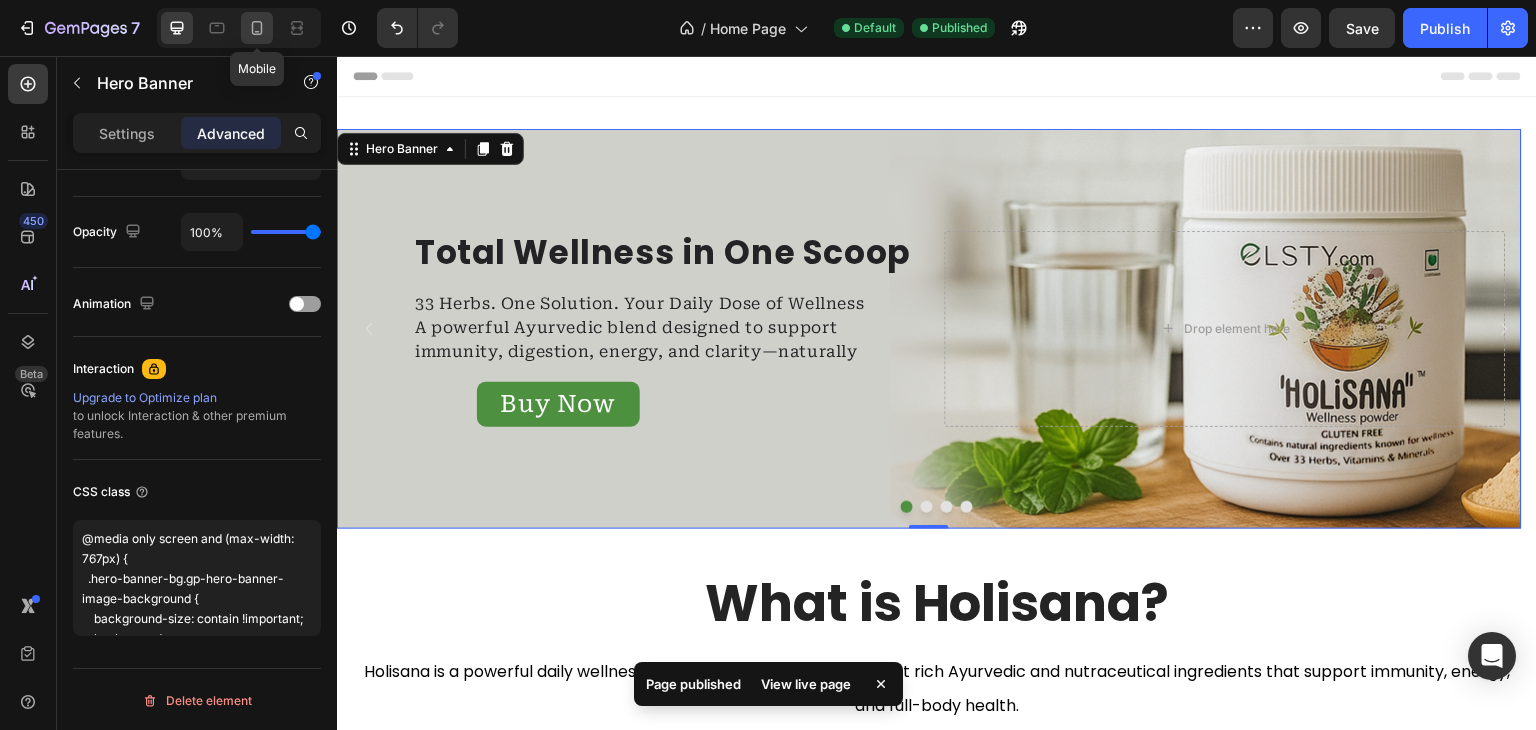 click 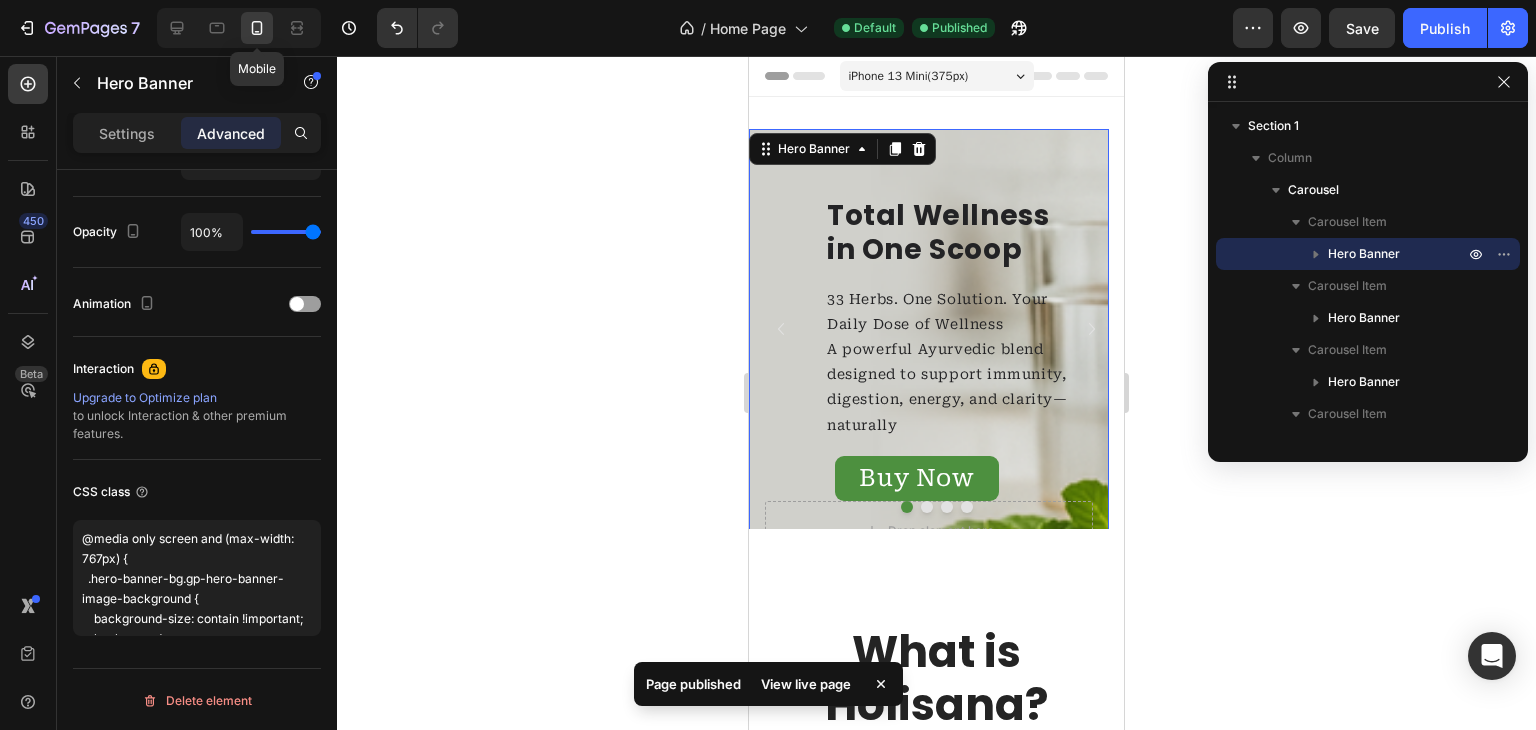 scroll, scrollTop: 3, scrollLeft: 0, axis: vertical 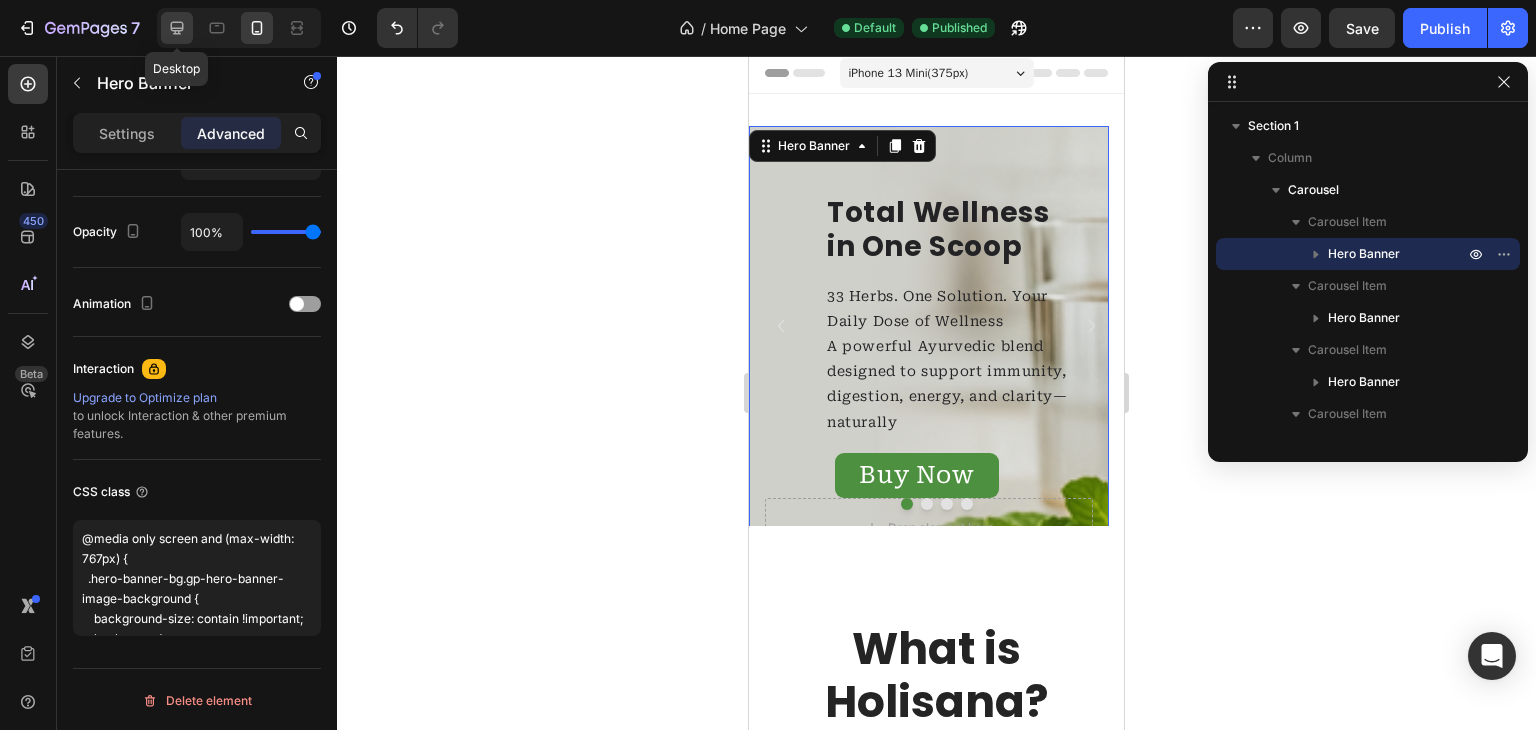 click 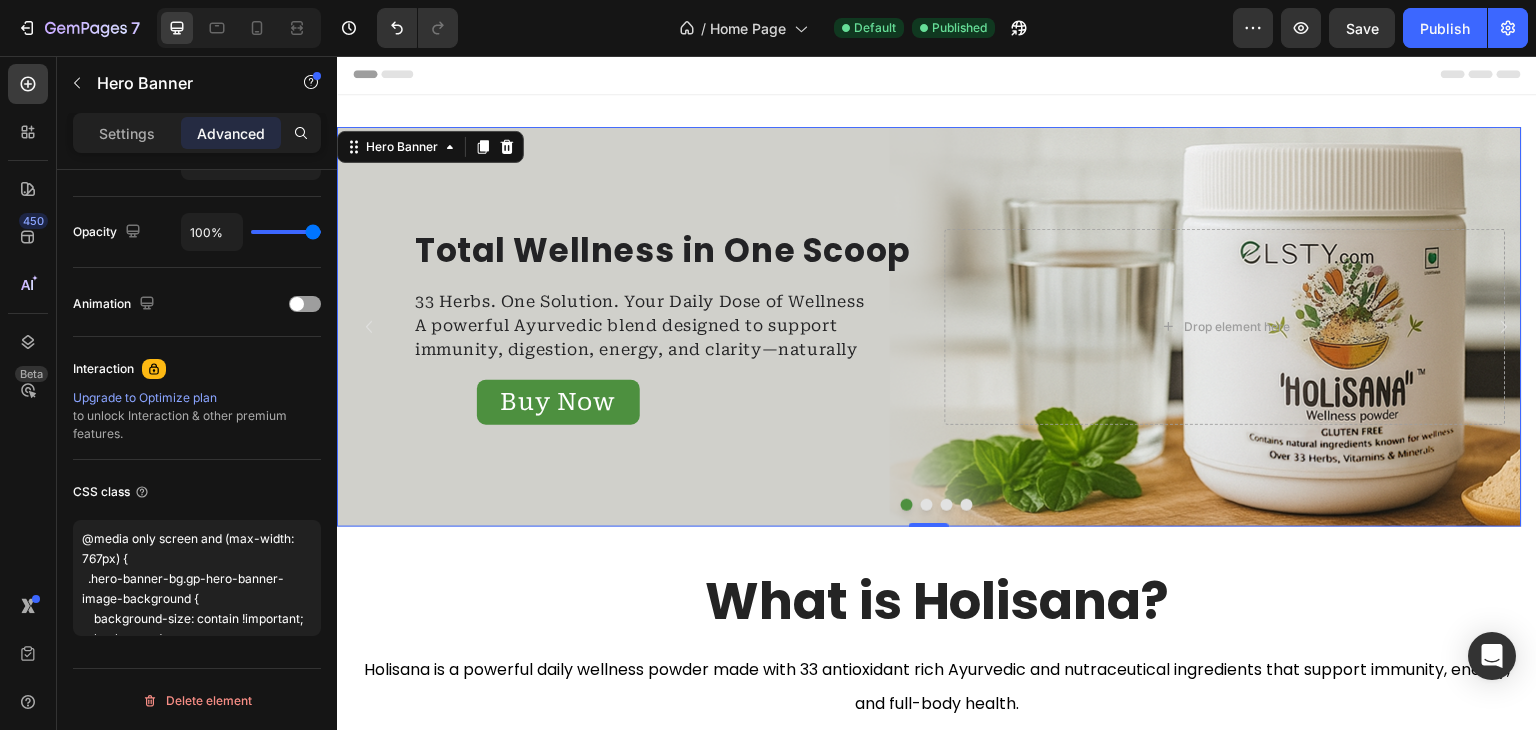 scroll, scrollTop: 0, scrollLeft: 0, axis: both 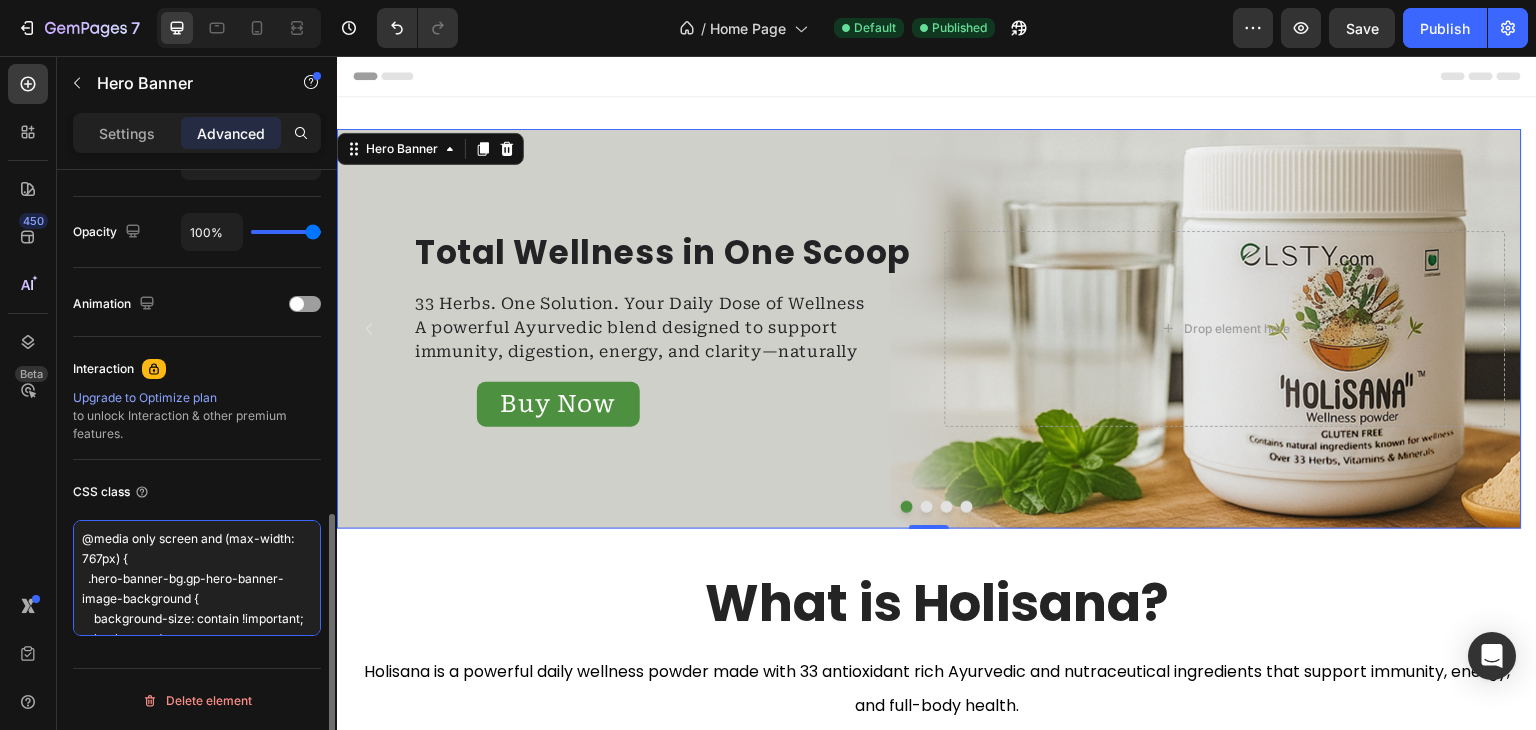 click on "@media only screen and (max-width: 767px) {
.hero-banner-bg.gp-hero-banner-image-background {
background-size: contain !important;
background-repeat: no-repeat !important;
background-position: center center !important;
height: auto !important;
min-height: 320px !important; /* adjust if needed */
}
}" at bounding box center (197, 578) 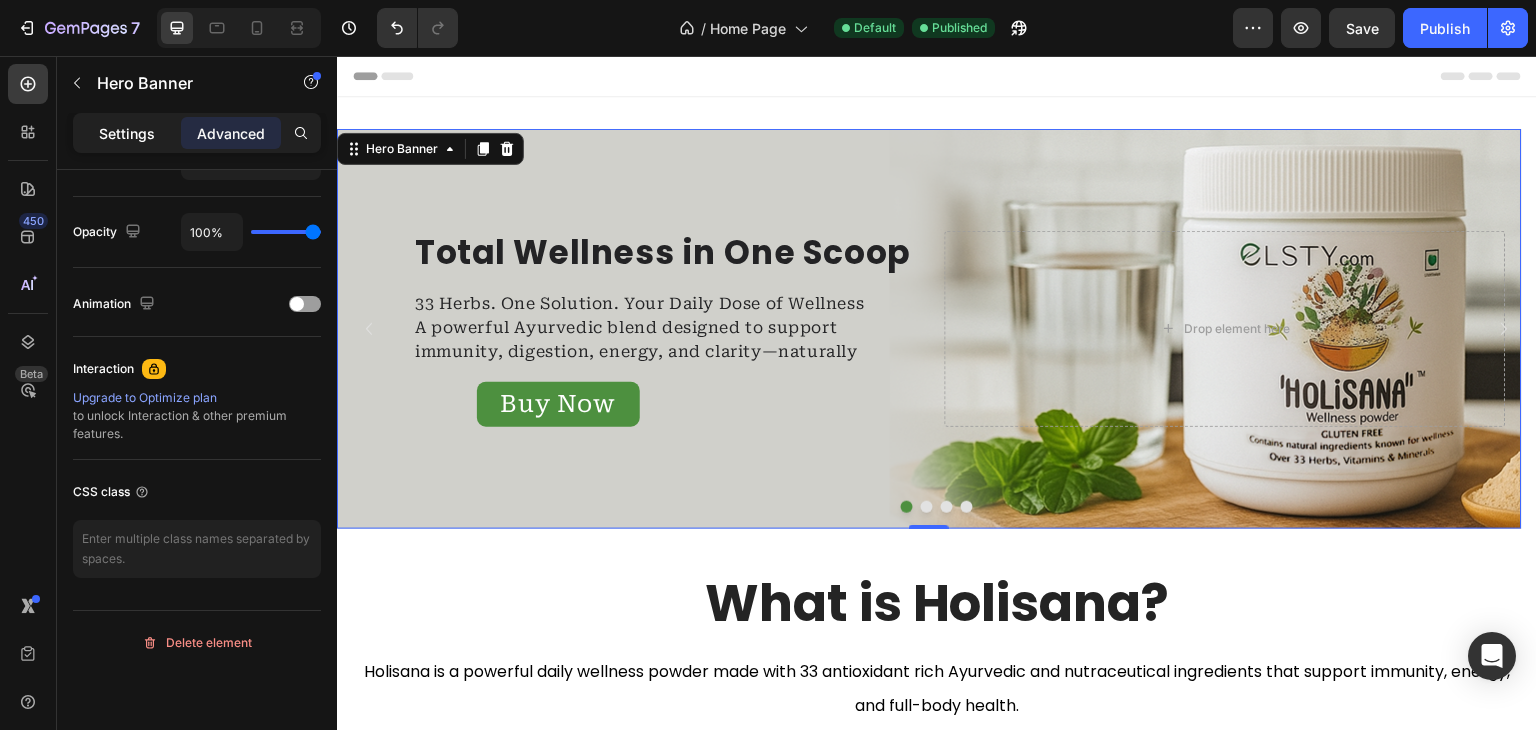 click on "Settings" at bounding box center [127, 133] 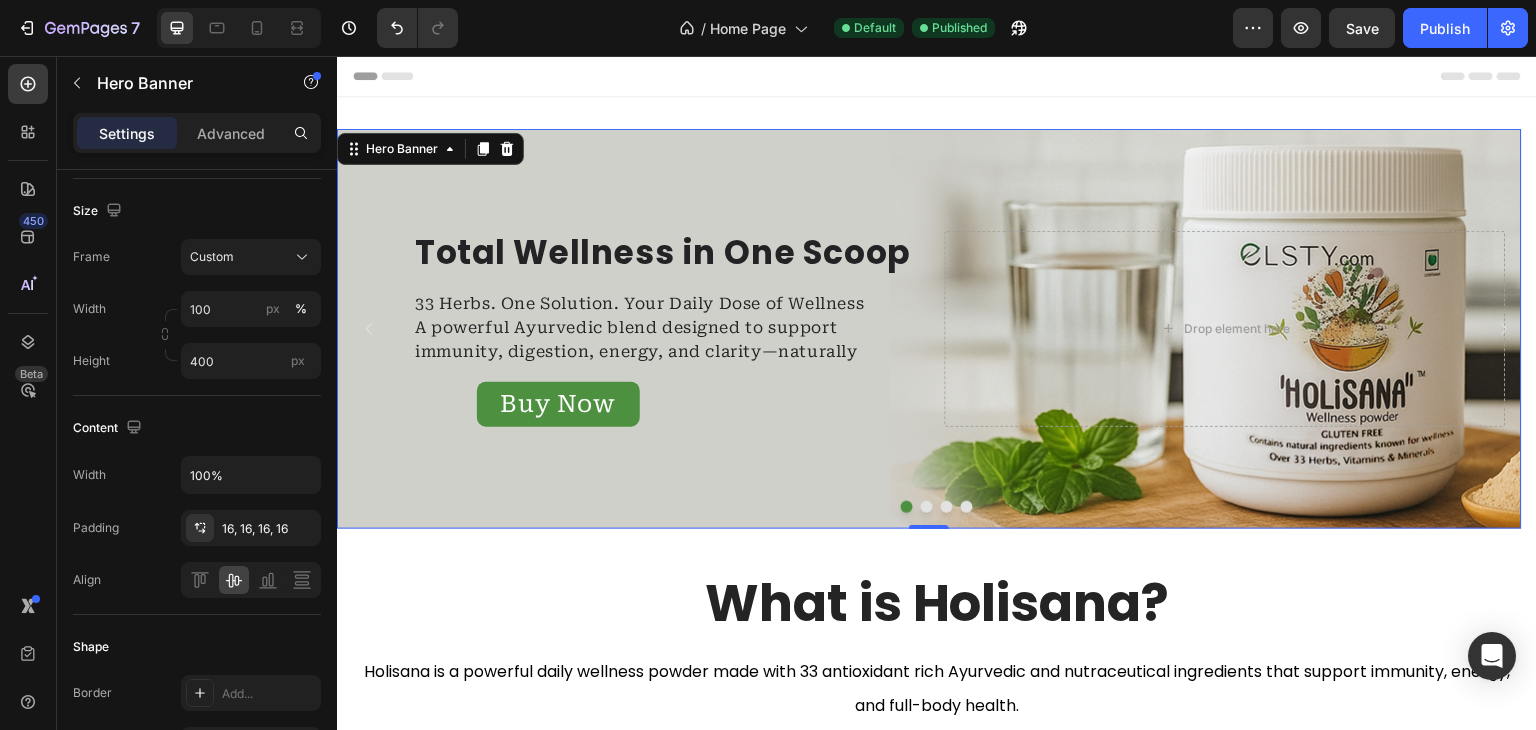 scroll, scrollTop: 0, scrollLeft: 0, axis: both 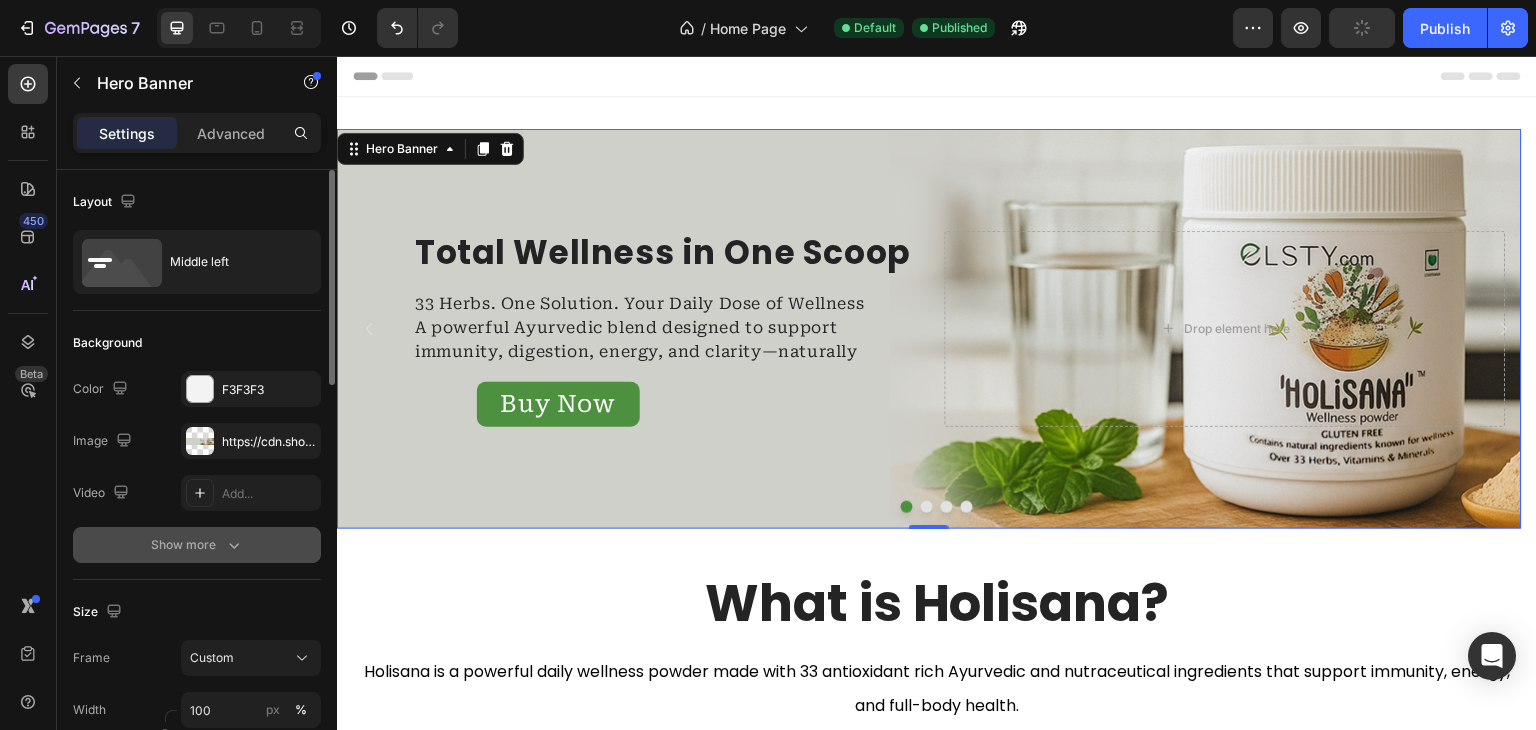 click on "Show more" at bounding box center [197, 545] 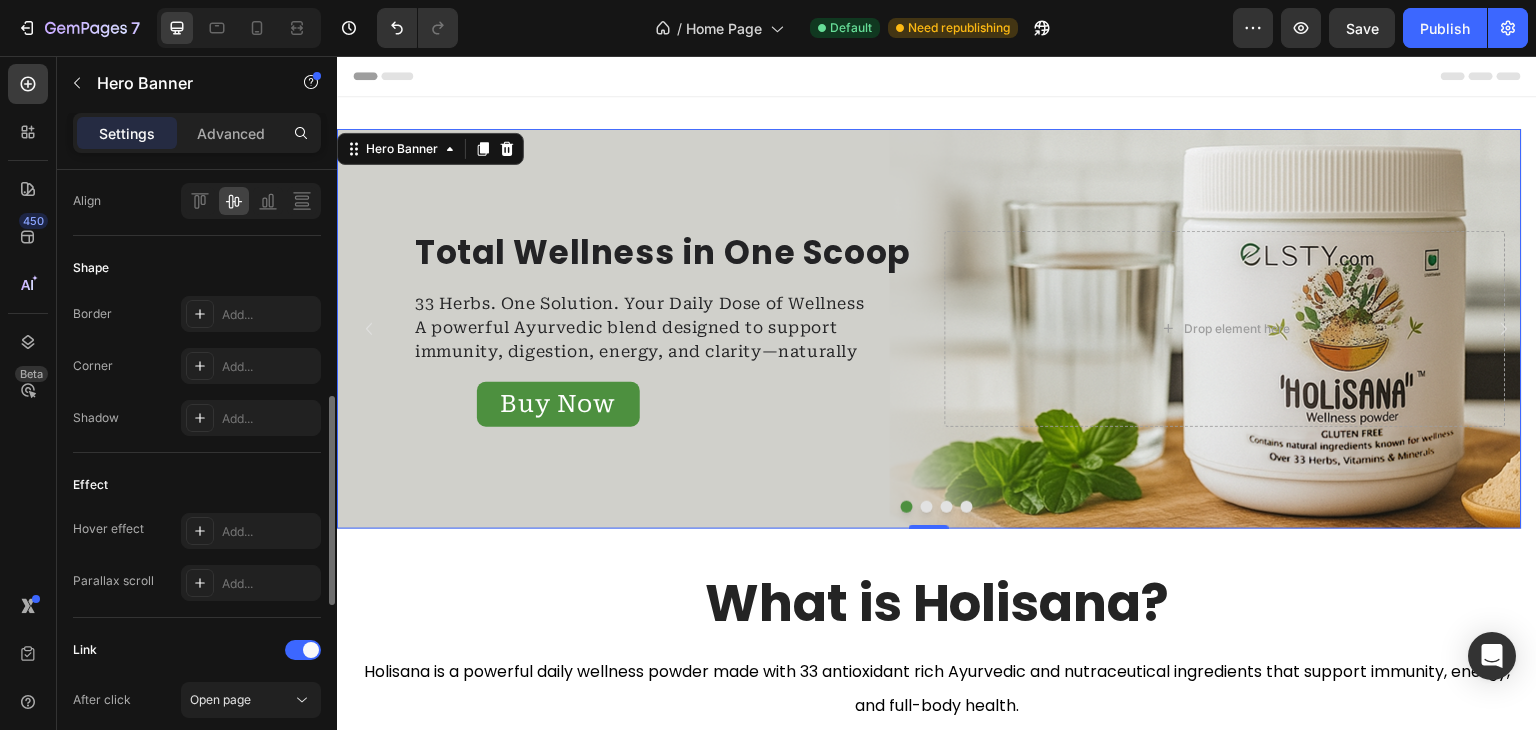 scroll, scrollTop: 730, scrollLeft: 0, axis: vertical 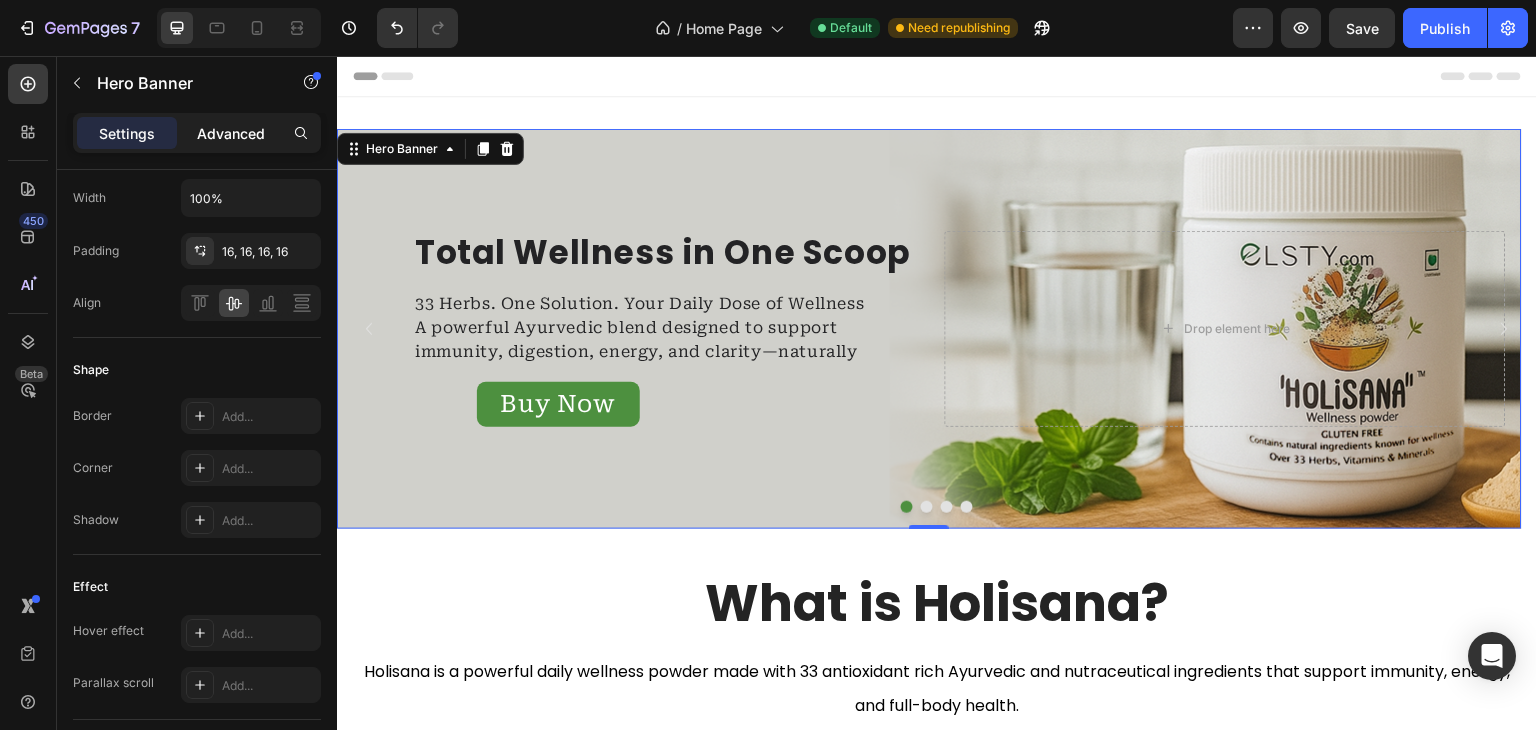 click on "Advanced" at bounding box center [231, 133] 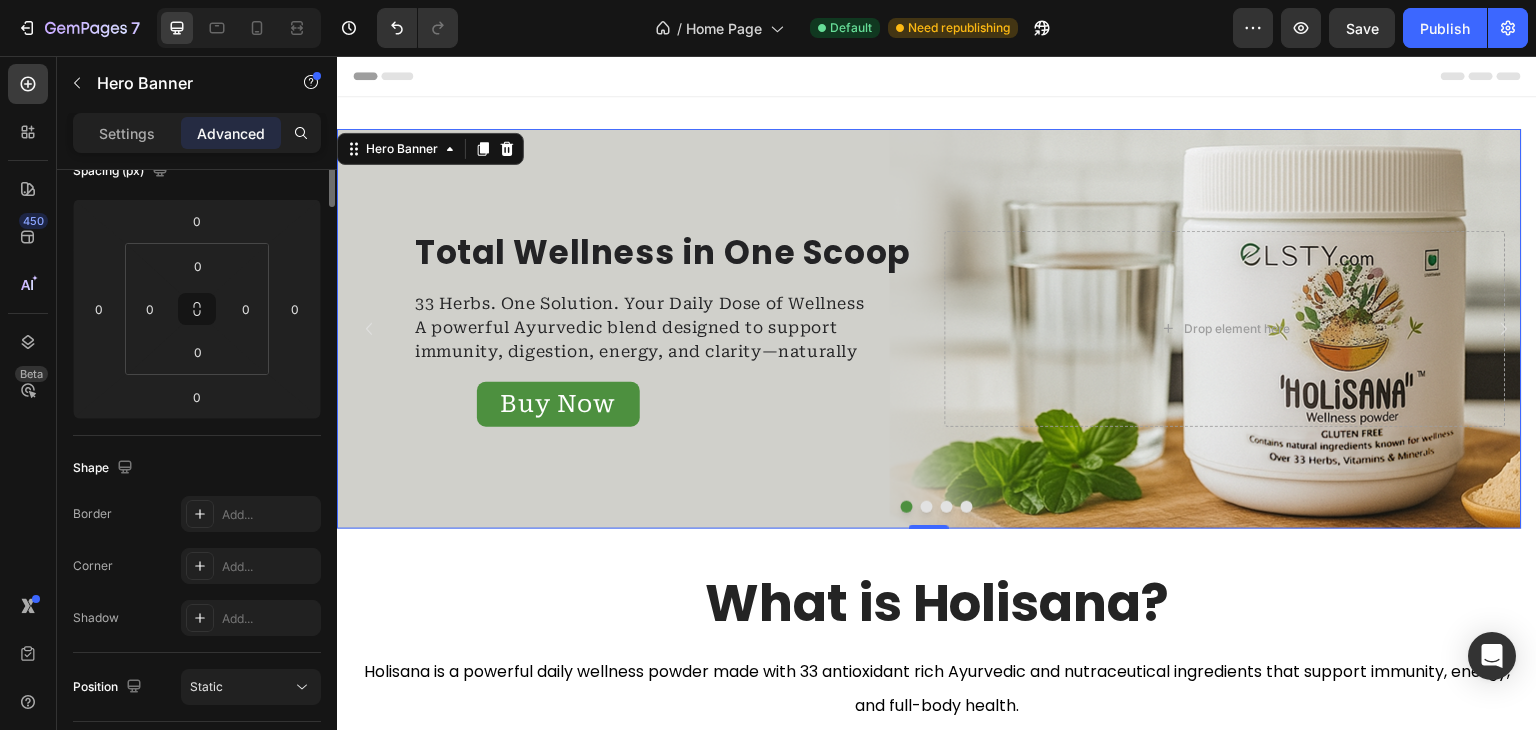 scroll, scrollTop: 0, scrollLeft: 0, axis: both 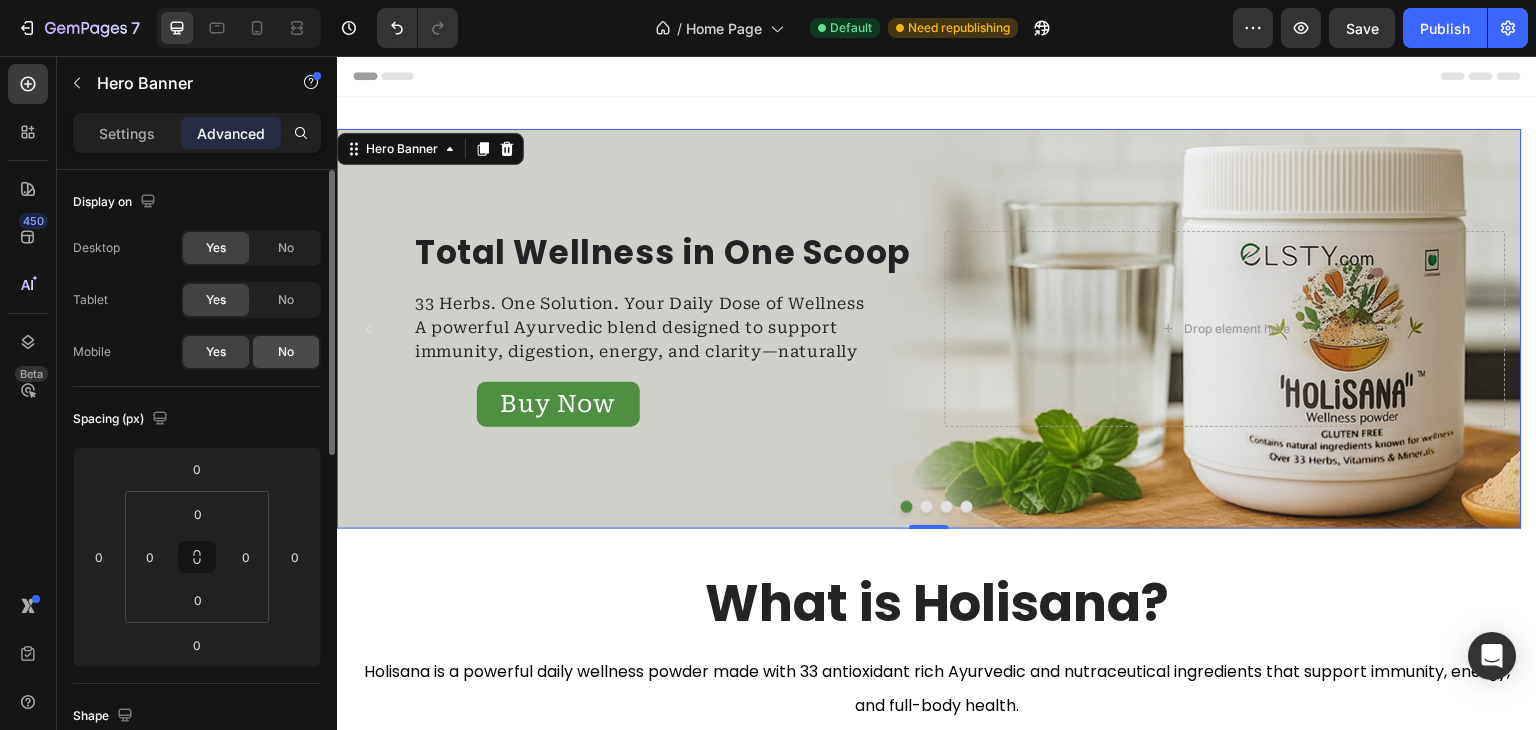 click on "No" 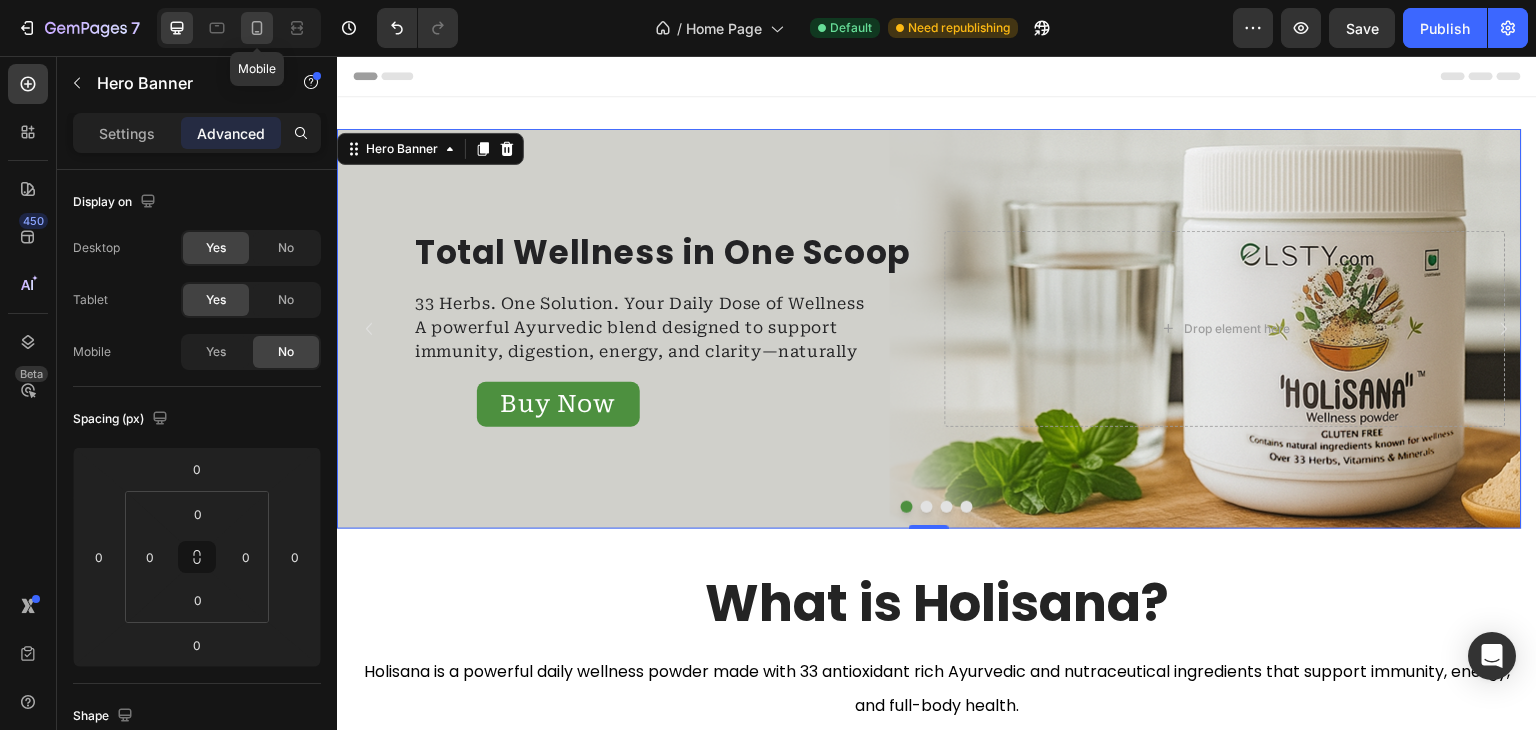 click 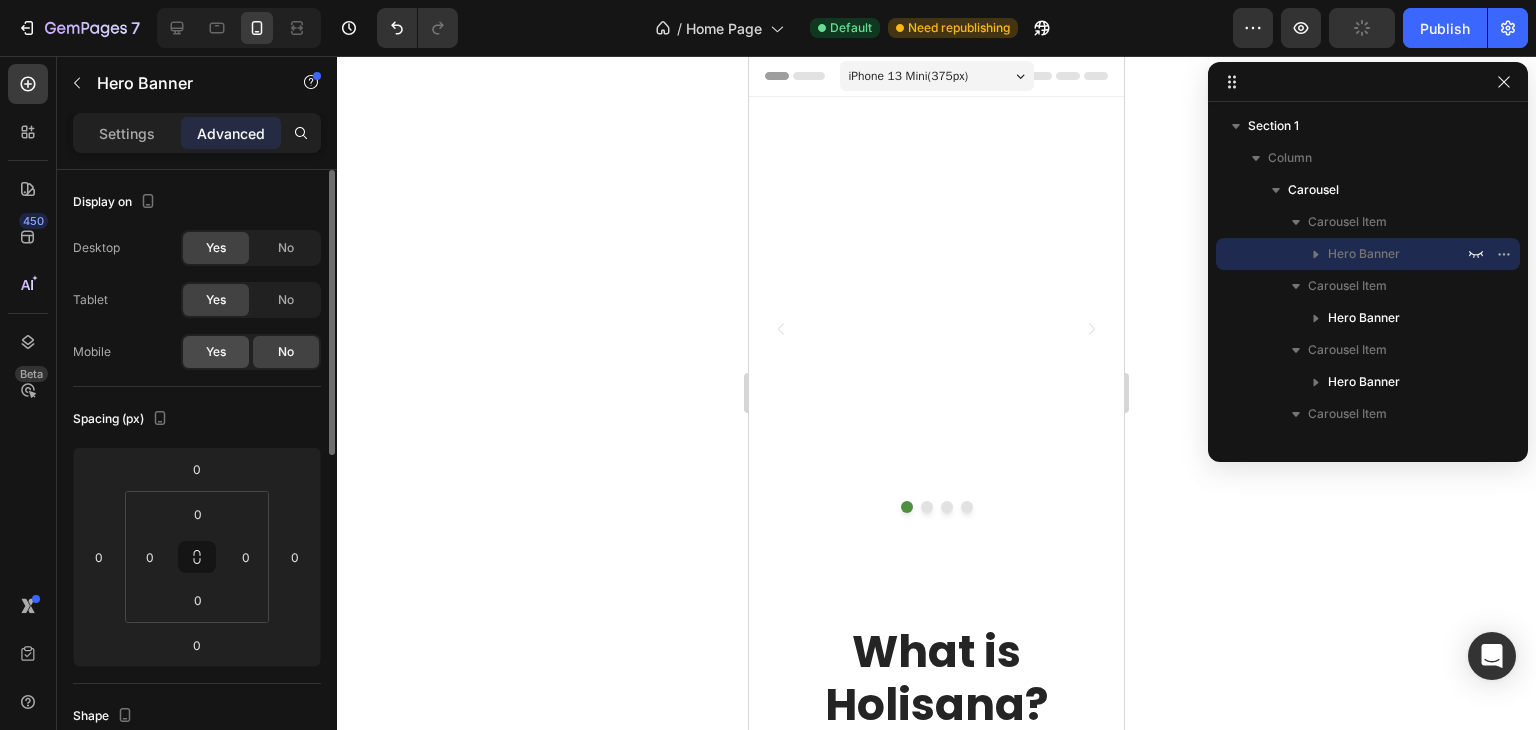 click on "Yes" 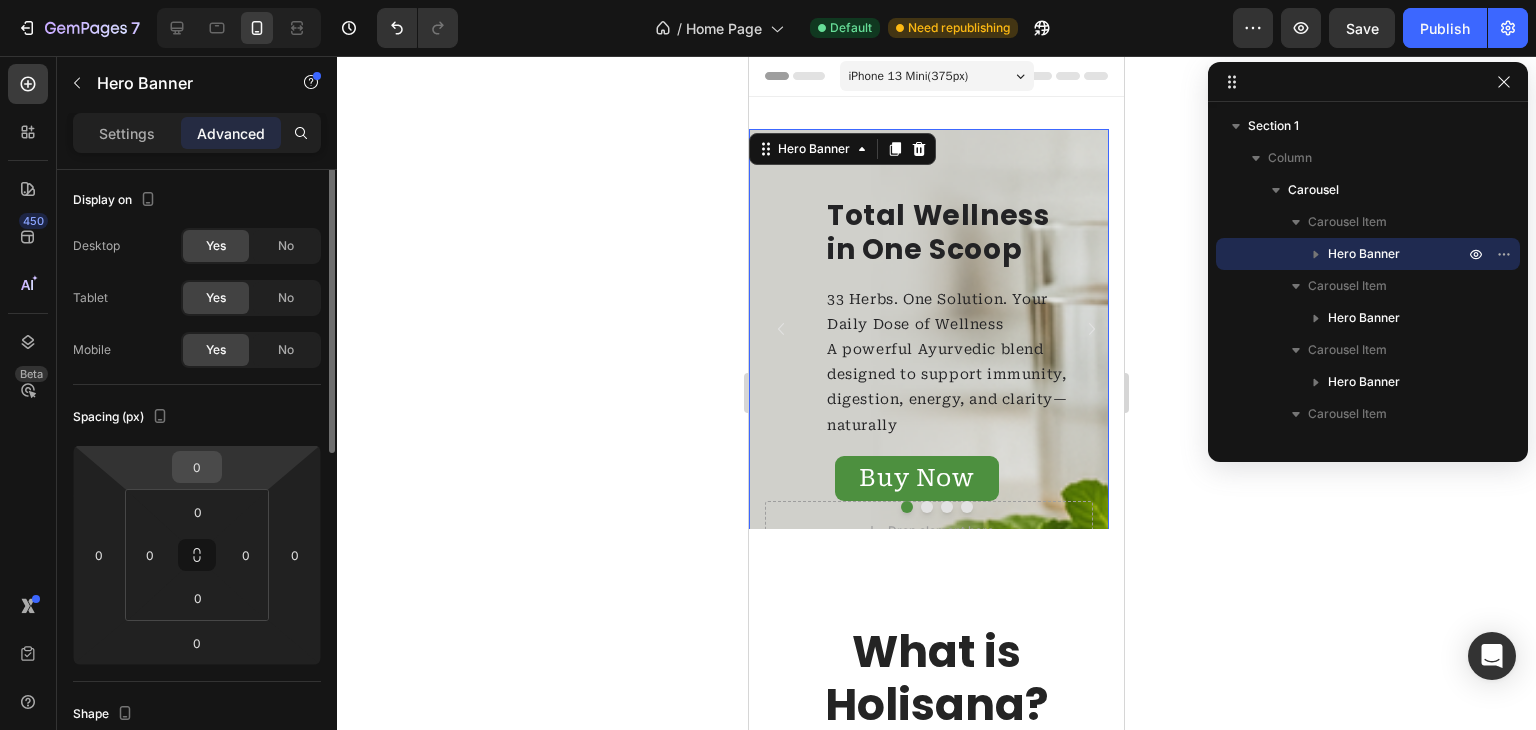 scroll, scrollTop: 0, scrollLeft: 0, axis: both 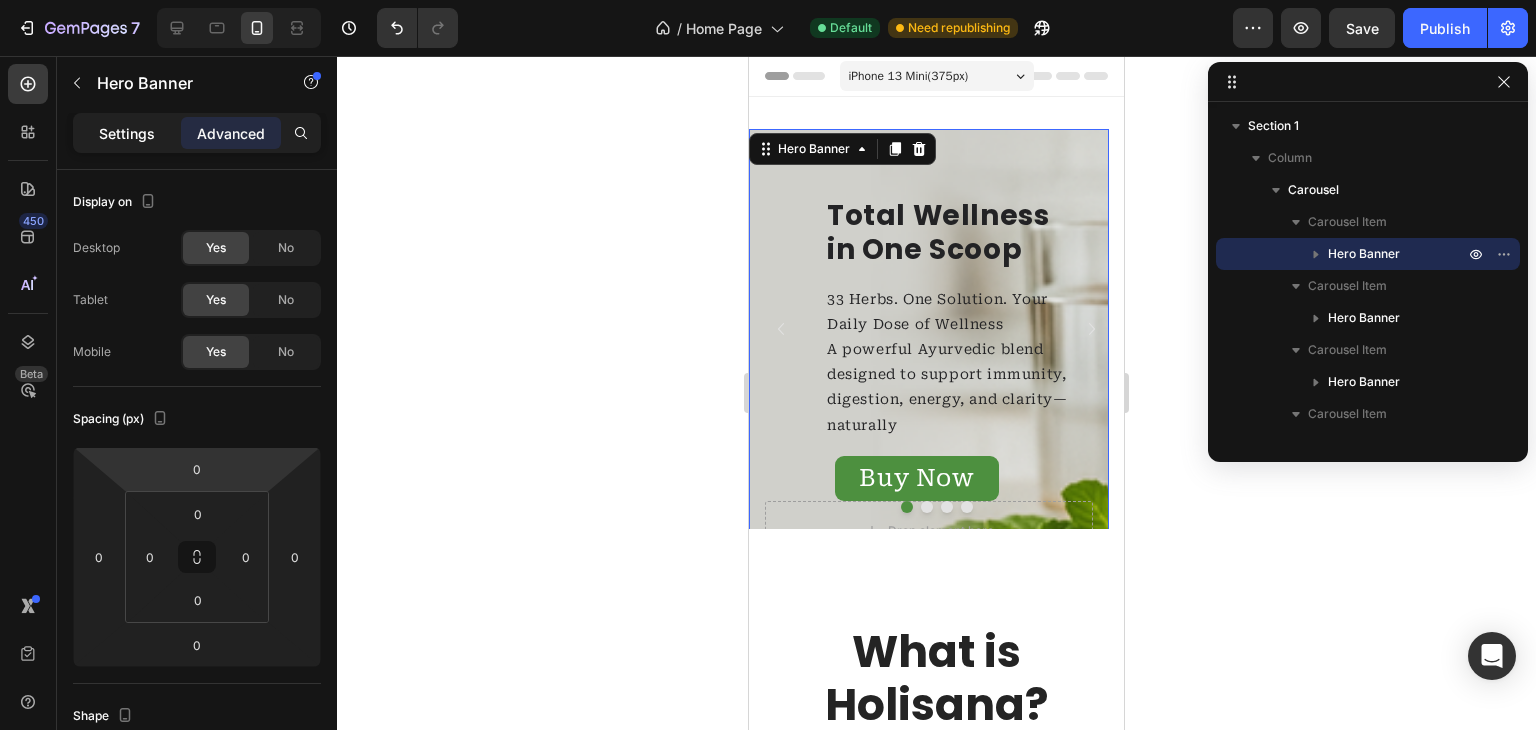click on "Settings" at bounding box center (127, 133) 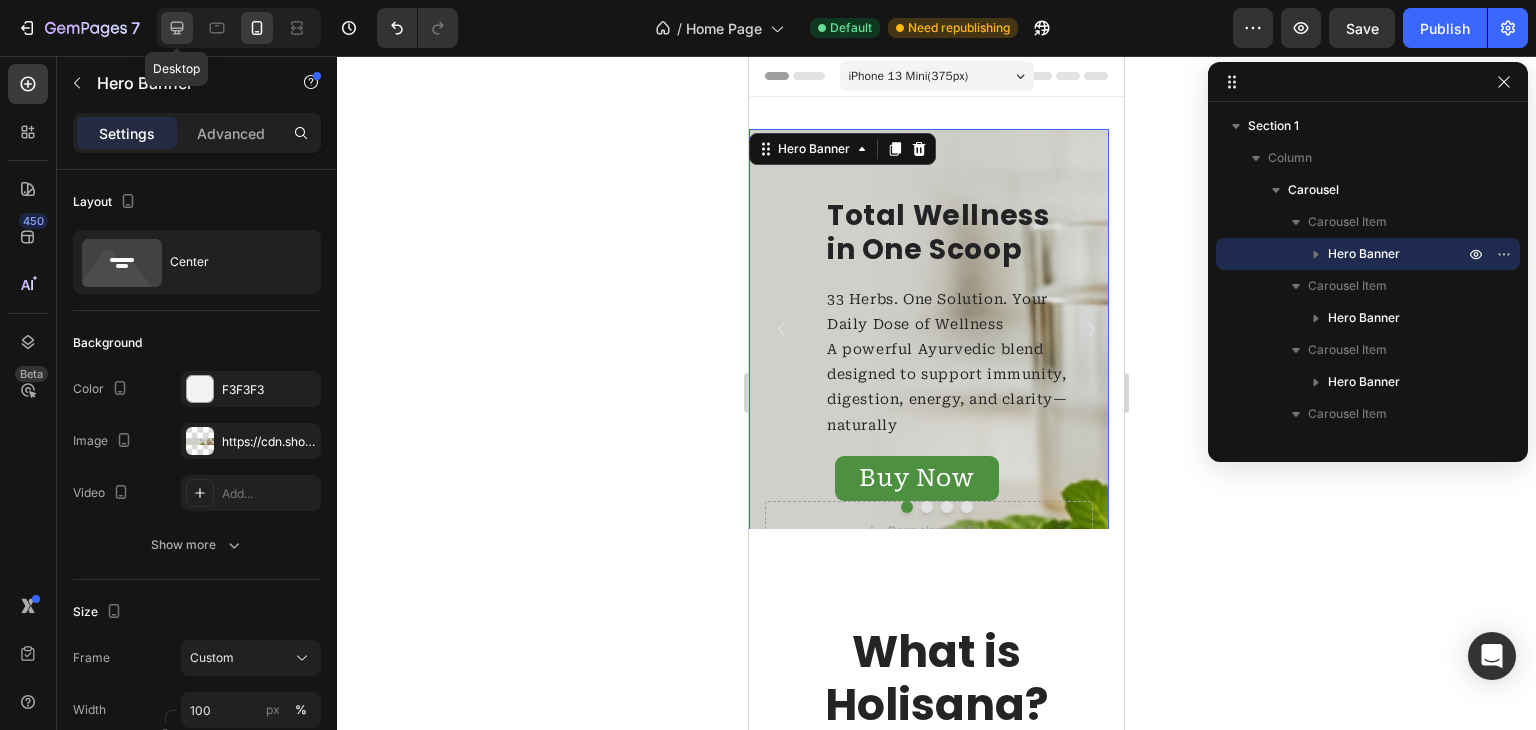 click 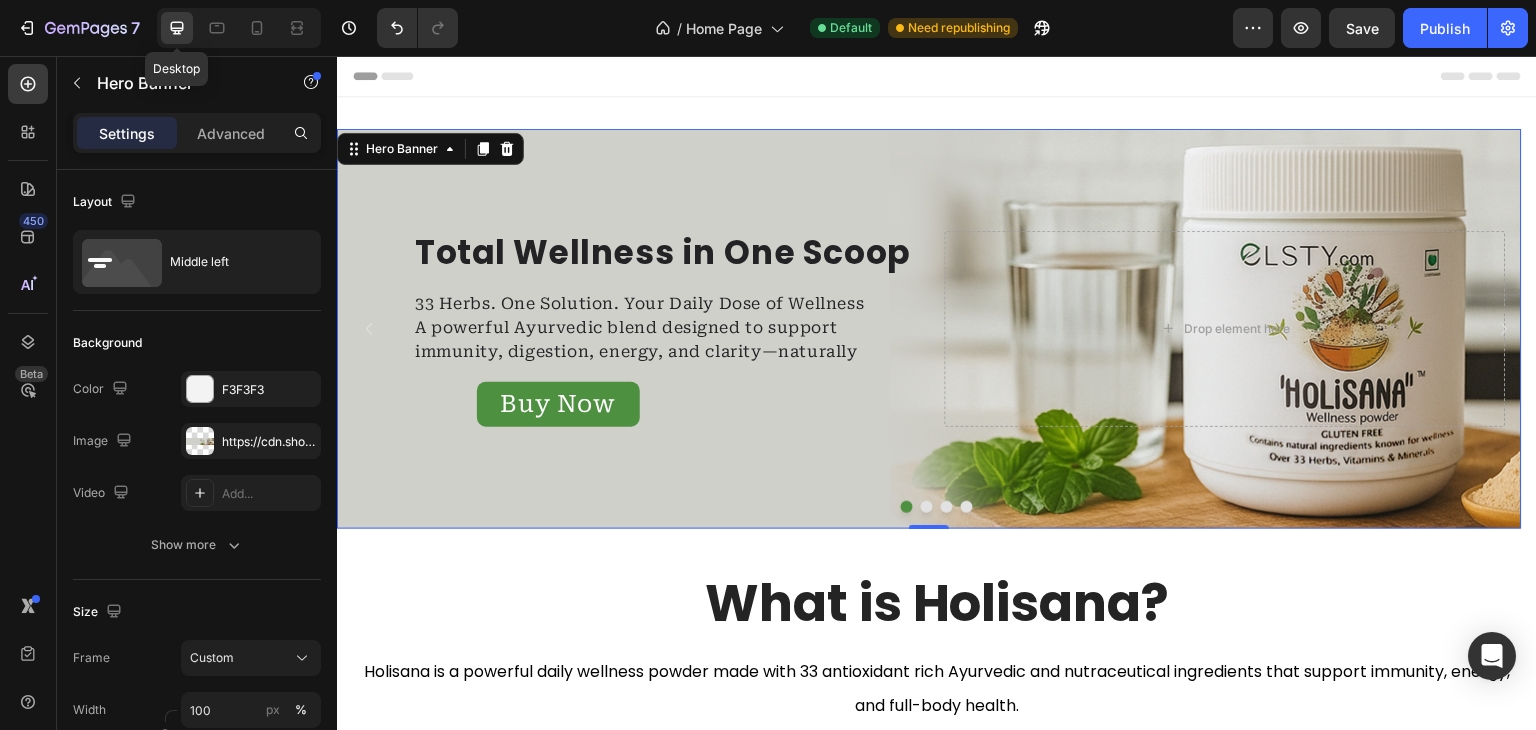 scroll, scrollTop: 3, scrollLeft: 0, axis: vertical 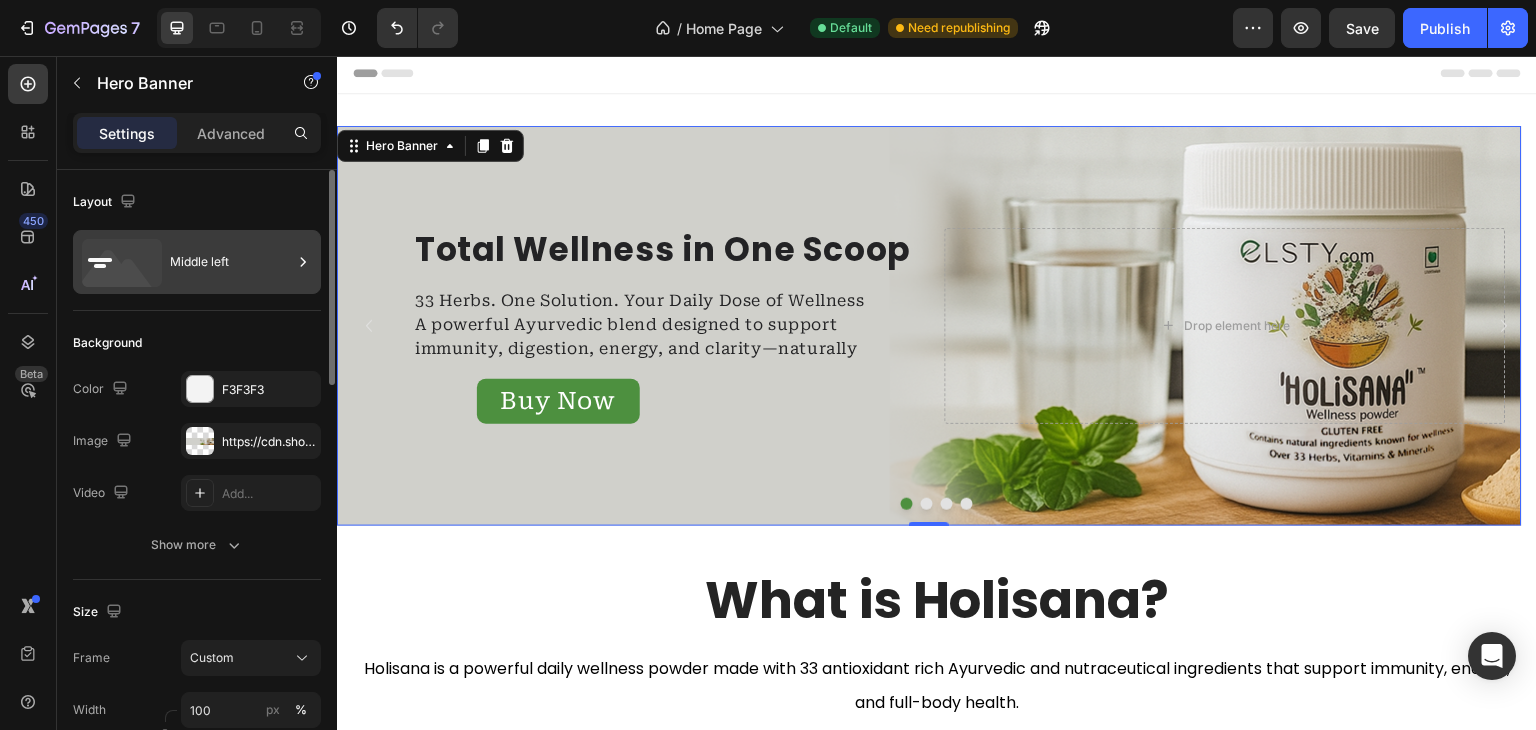 click on "Middle left" at bounding box center (231, 262) 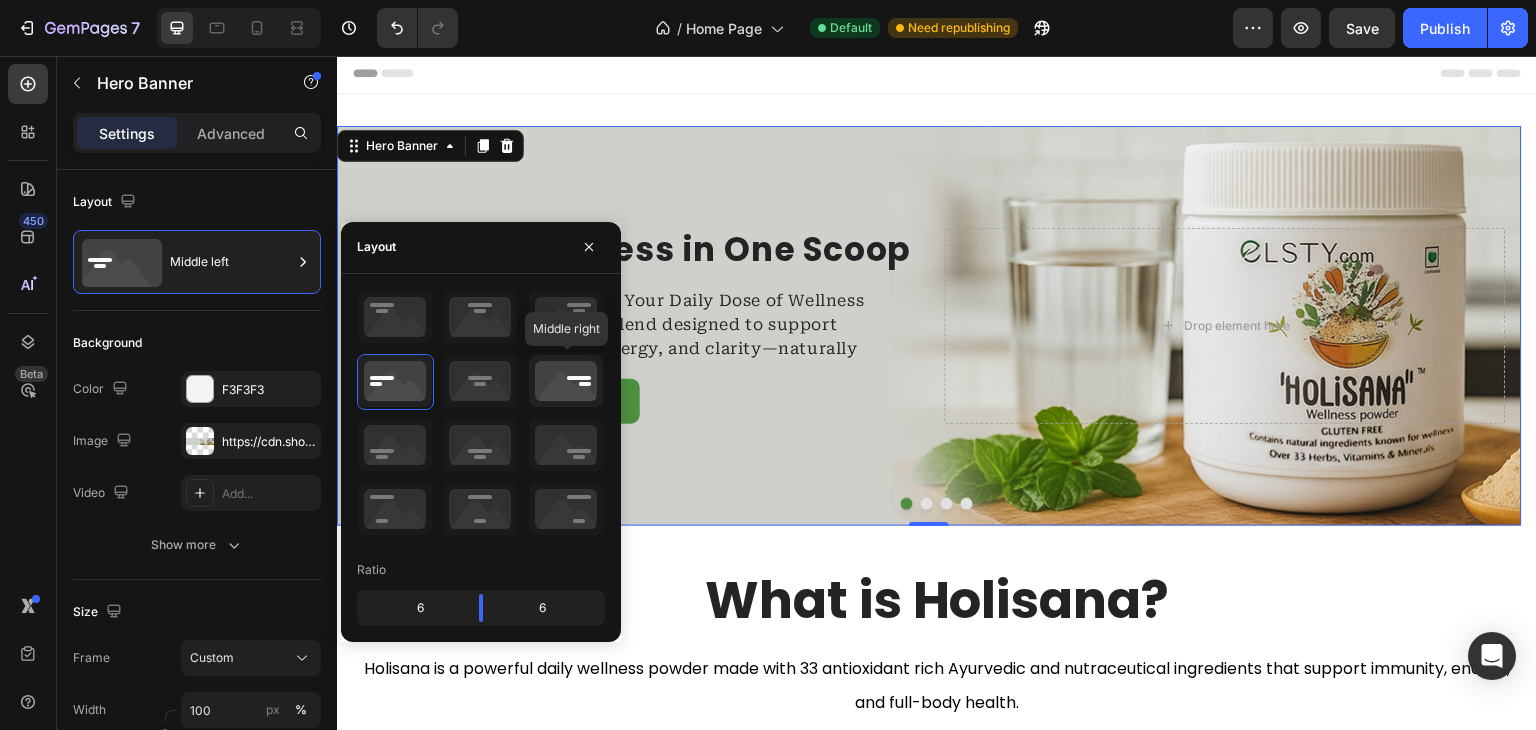 click 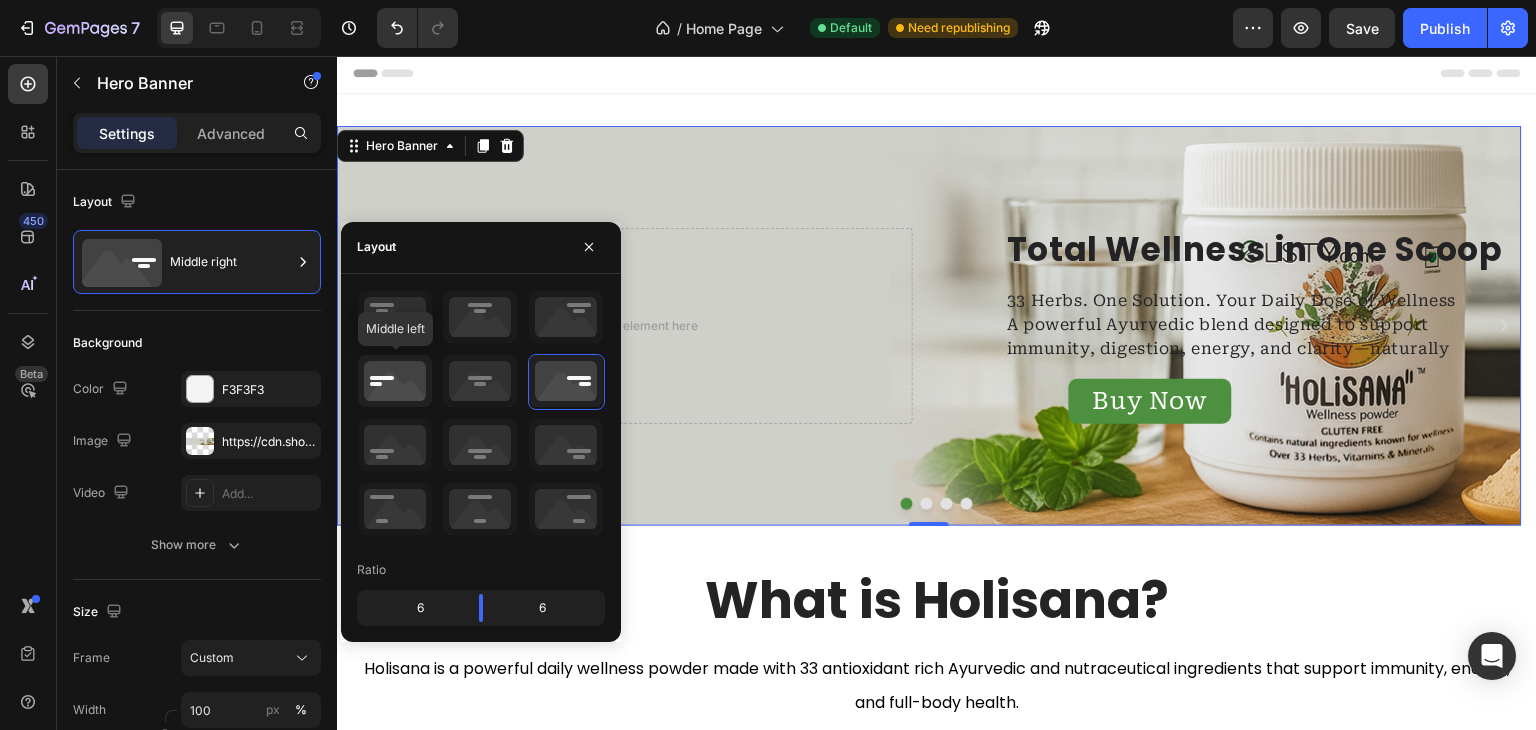 click 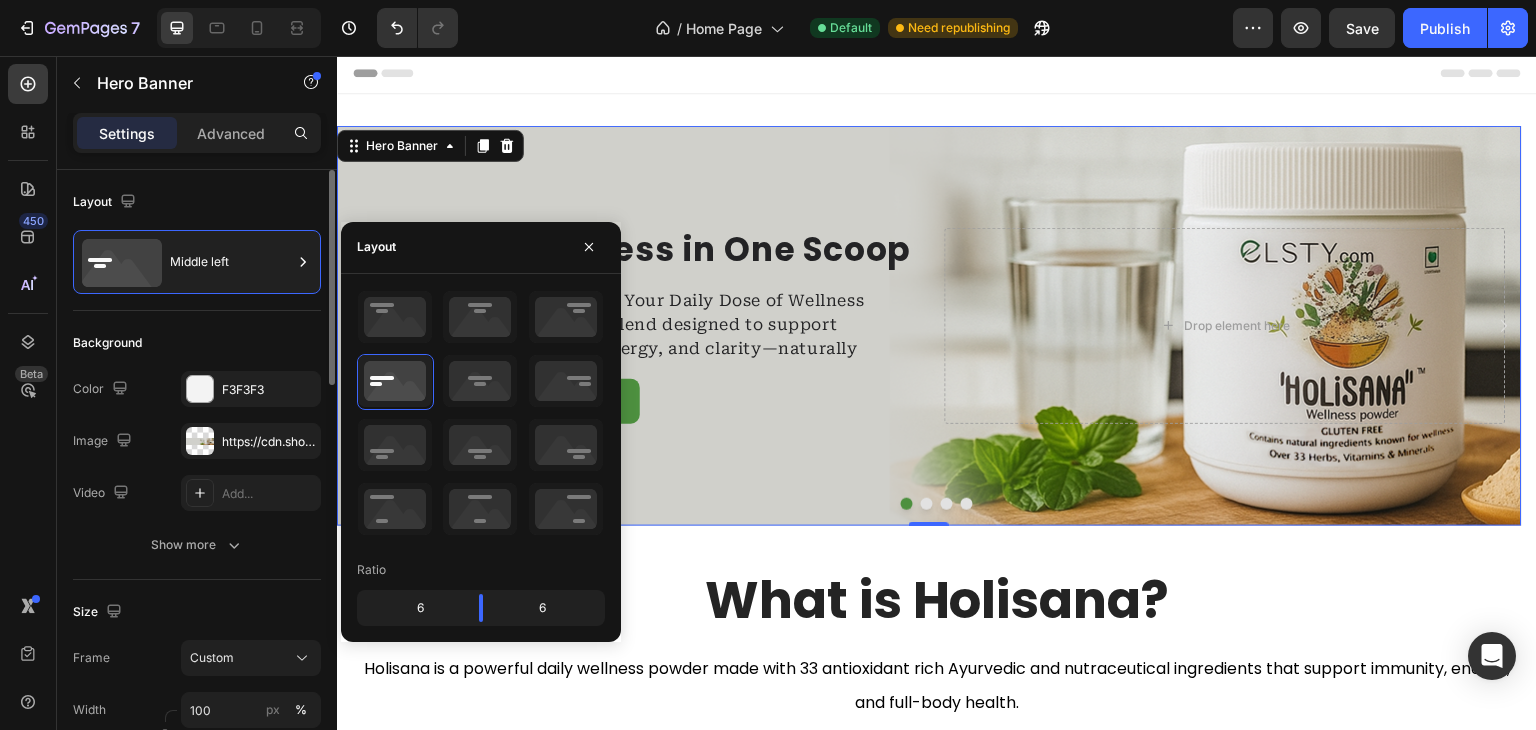 click on "Layout" at bounding box center (197, 202) 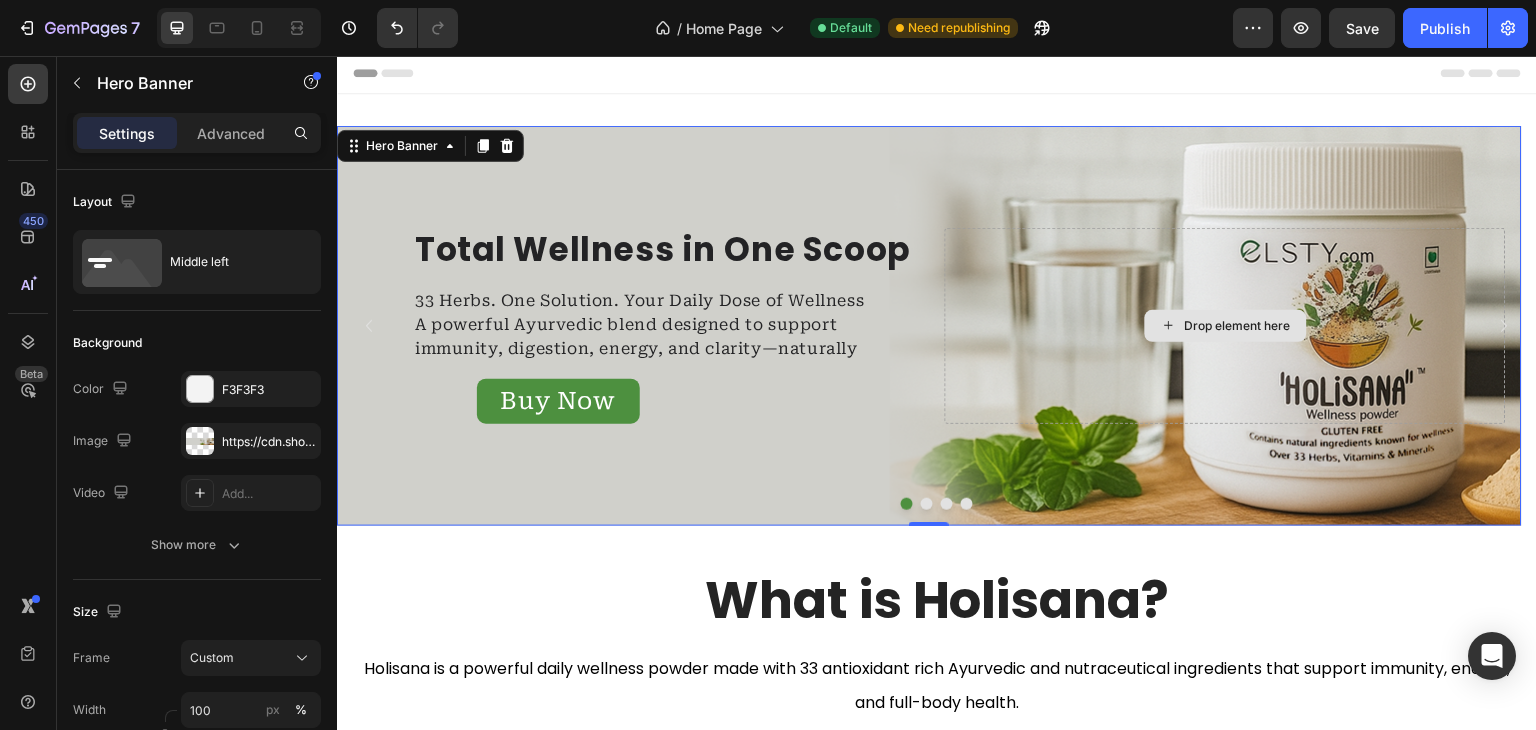click on "Drop element here" at bounding box center [1225, 326] 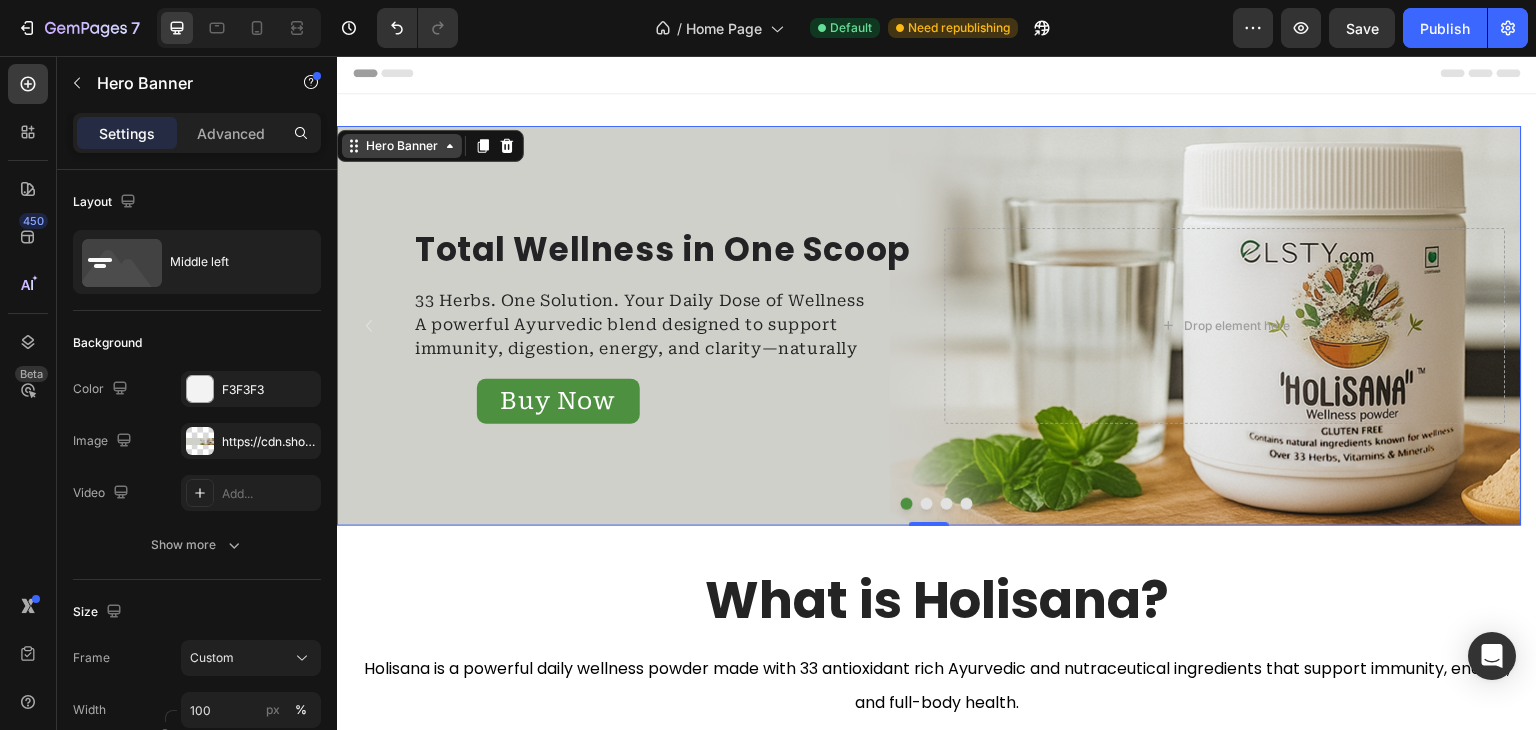 click on "Hero Banner" at bounding box center (402, 146) 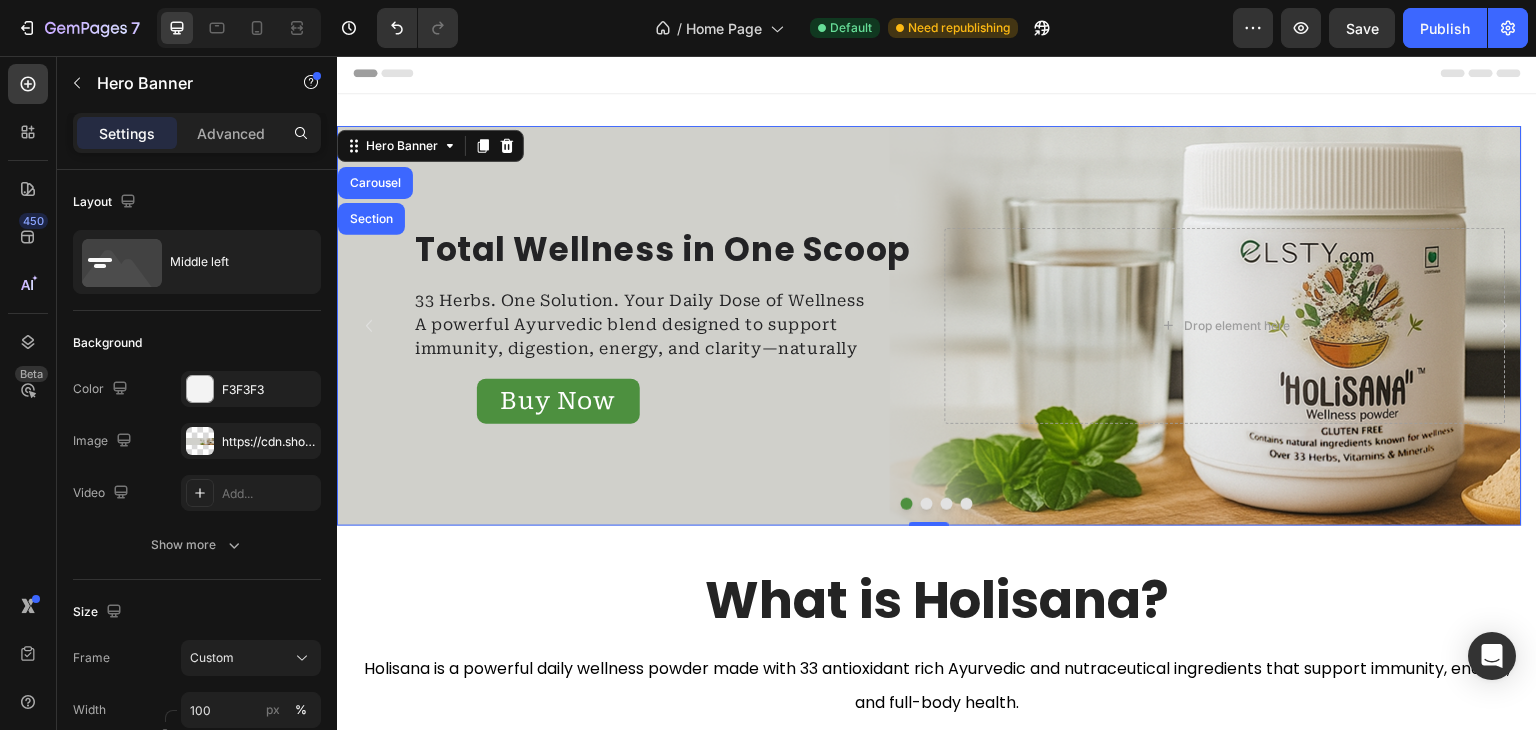 click on "Drop element here" at bounding box center [1225, 326] 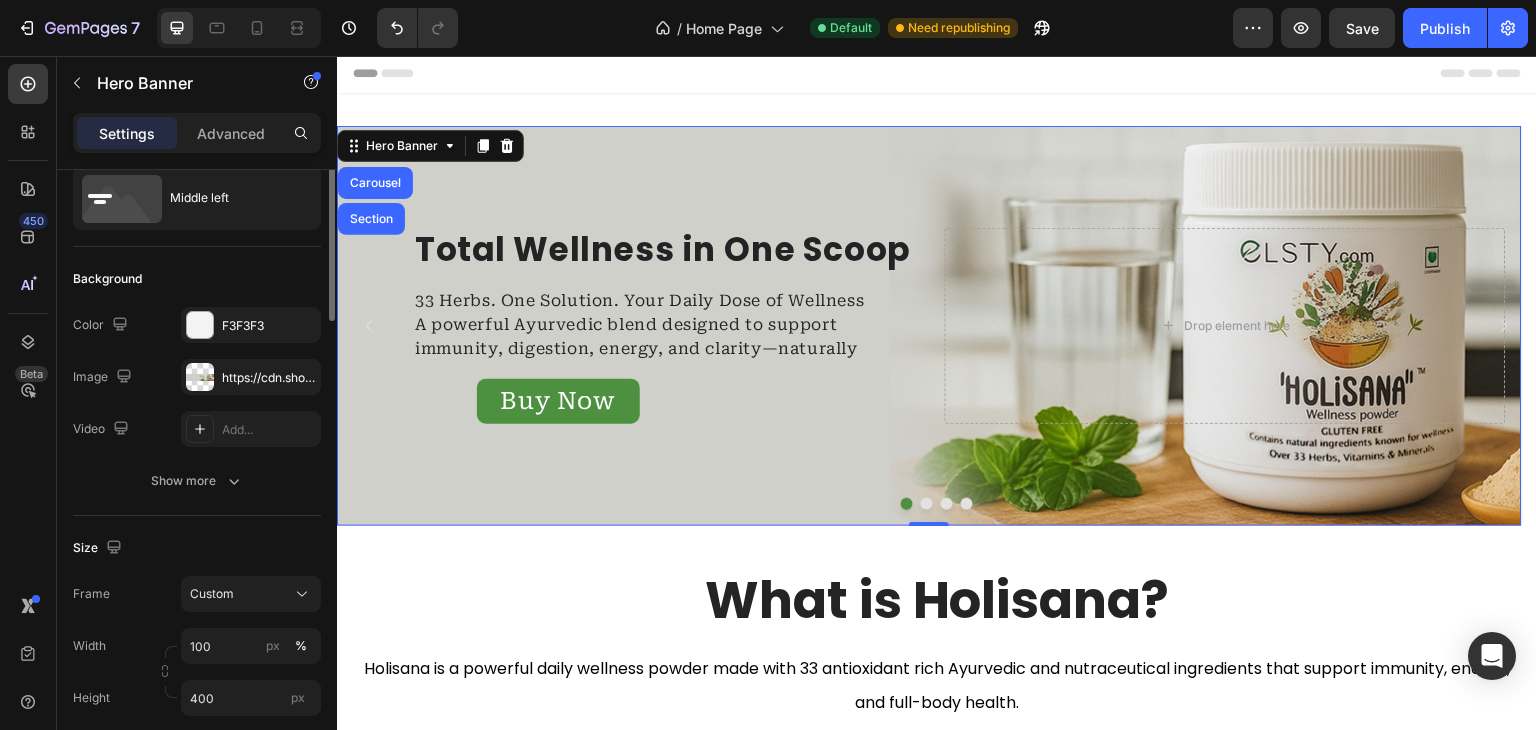 scroll, scrollTop: 0, scrollLeft: 0, axis: both 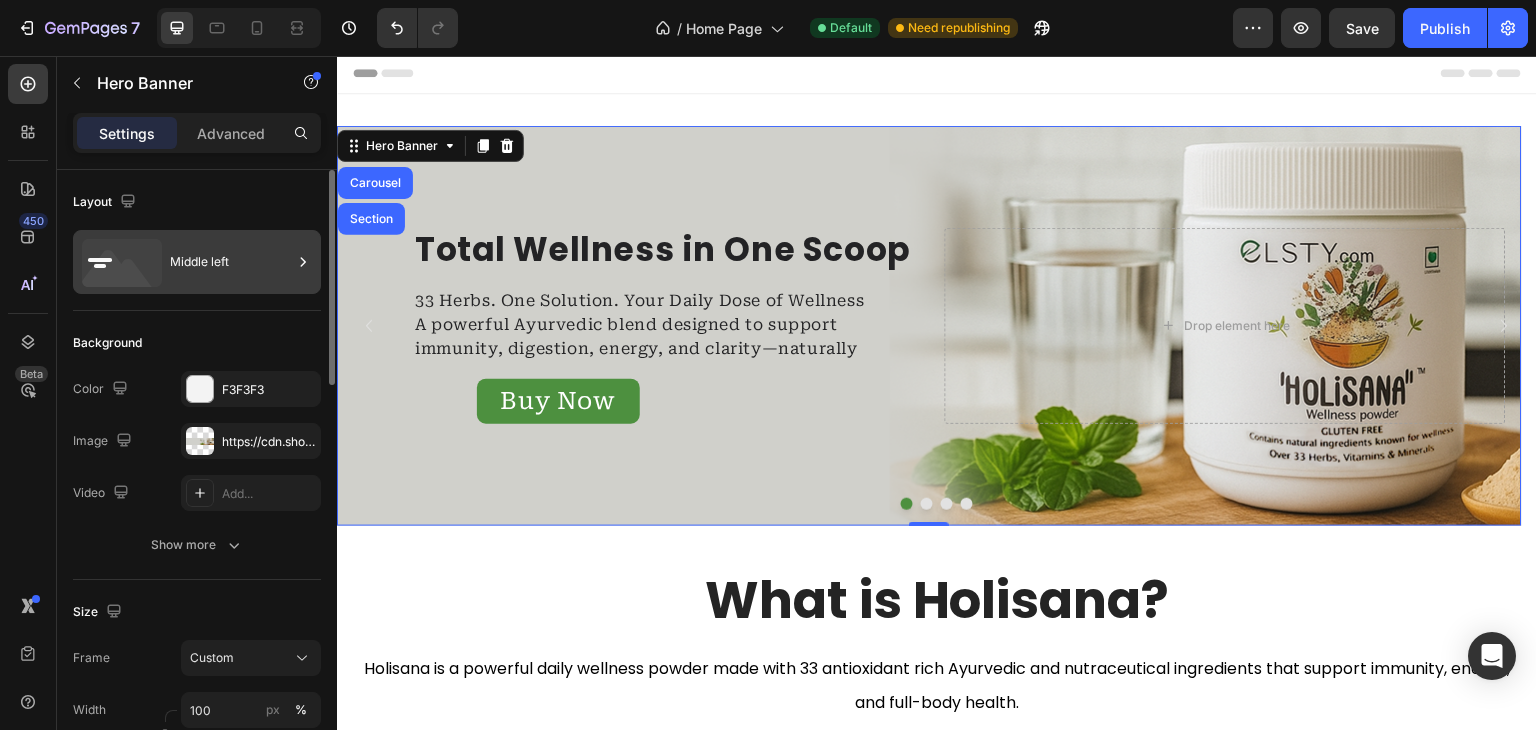 click on "Middle left" at bounding box center (231, 262) 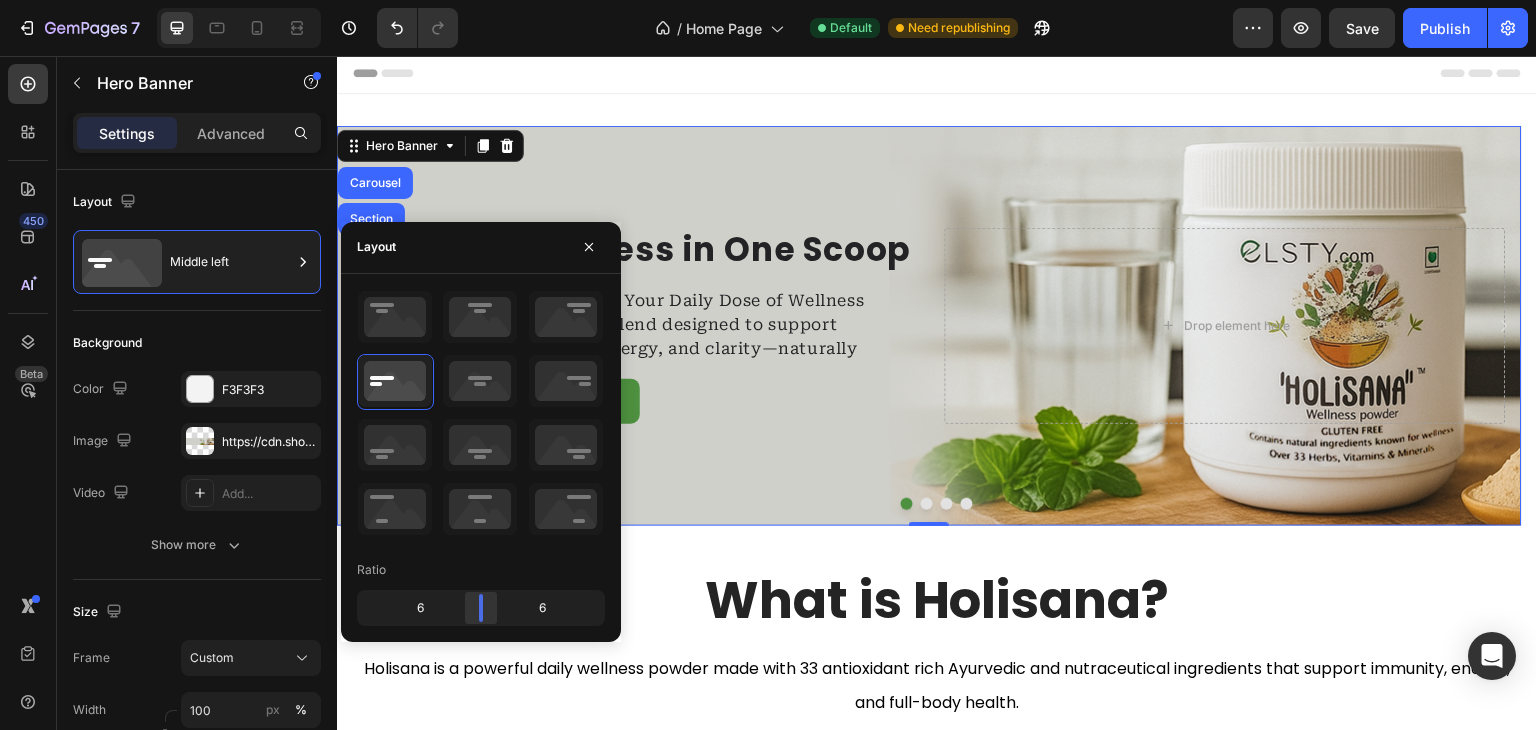 scroll, scrollTop: 193, scrollLeft: 0, axis: vertical 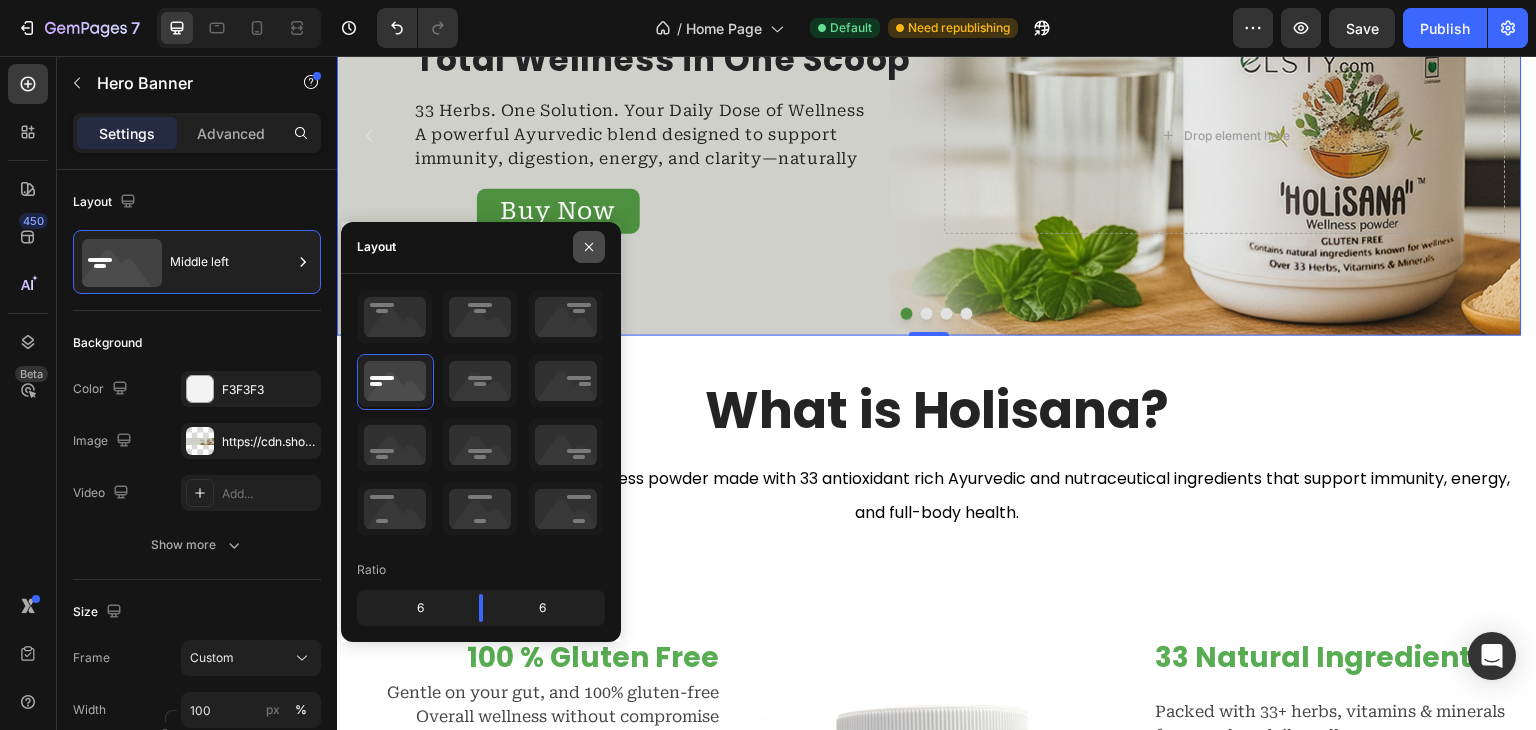 click 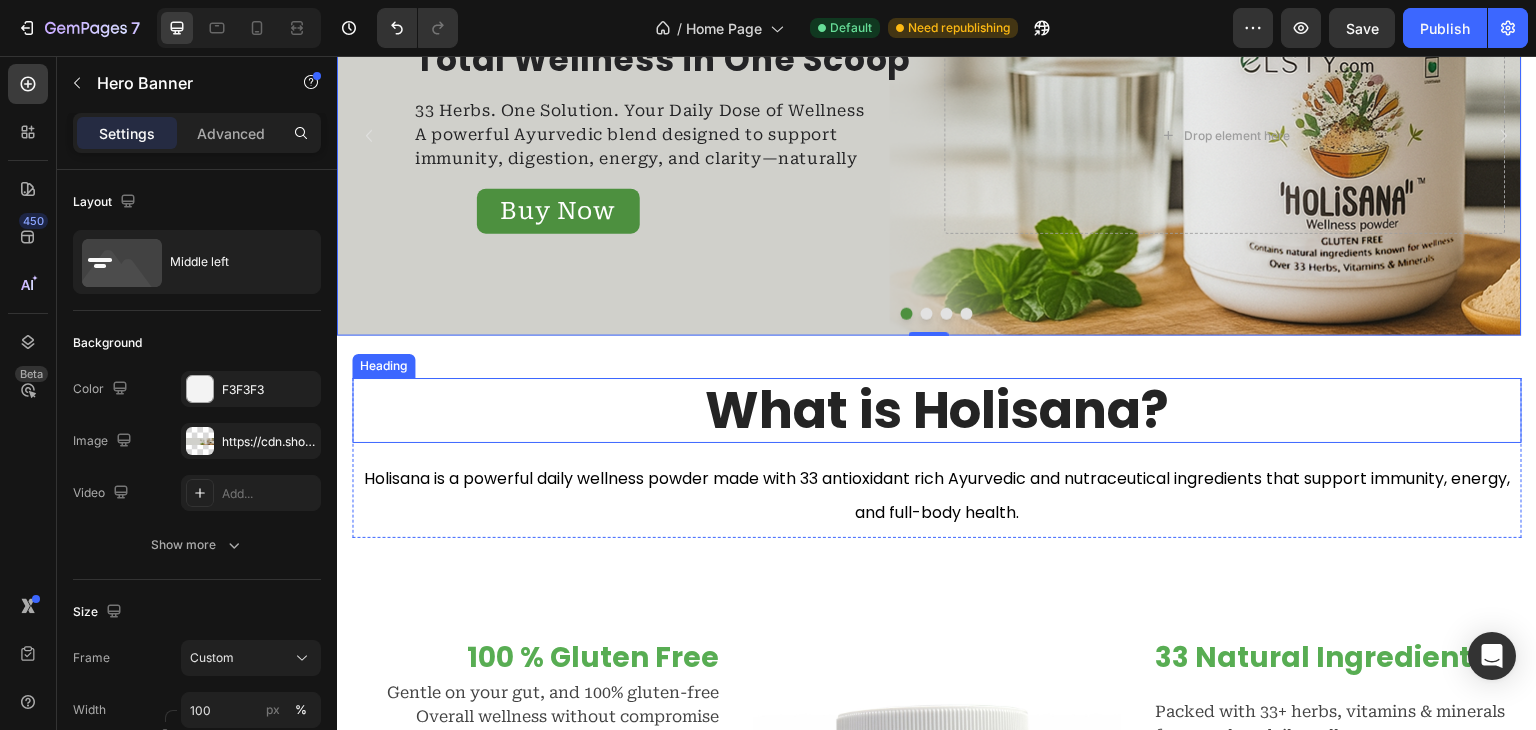 click on "What is Holisana?" at bounding box center (937, 410) 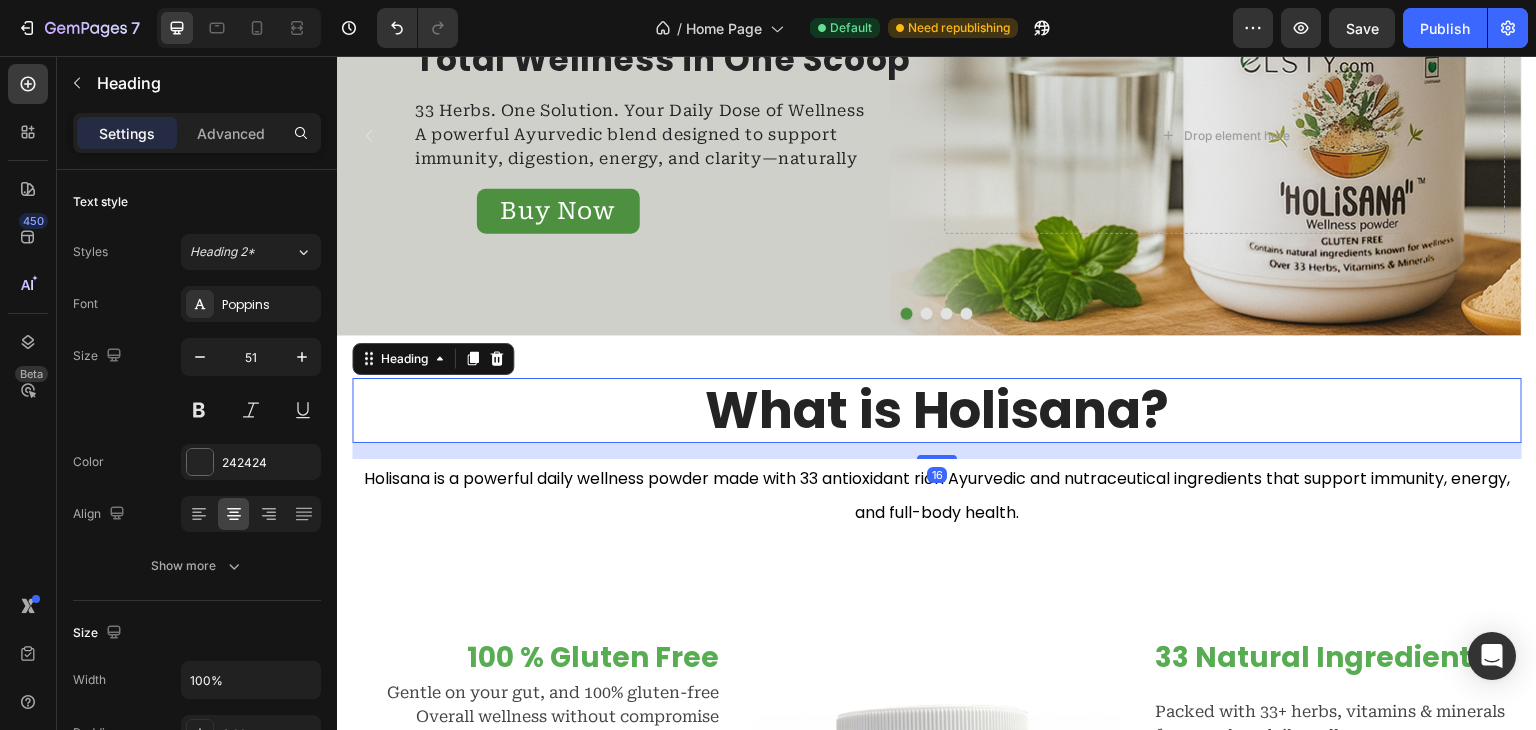 scroll, scrollTop: 0, scrollLeft: 0, axis: both 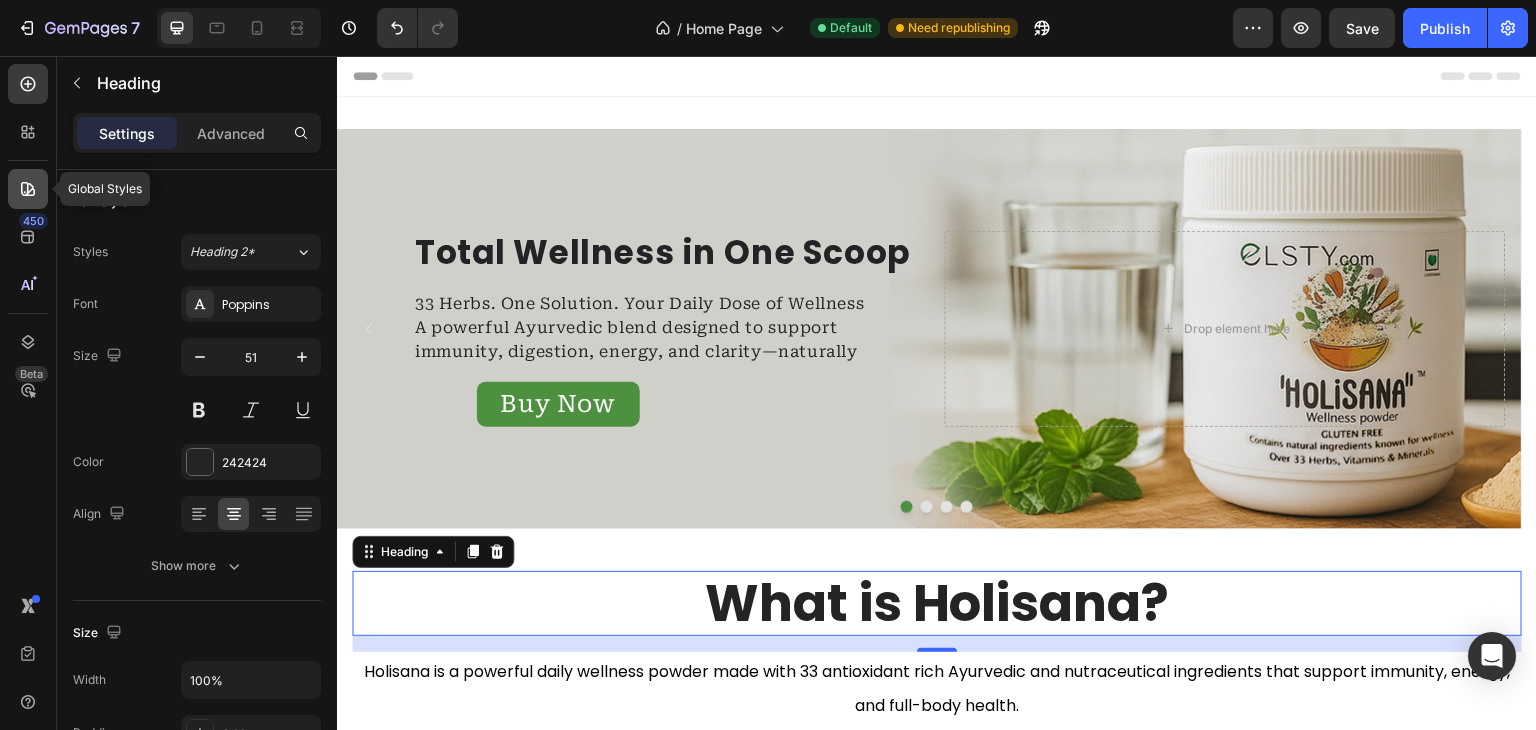 click 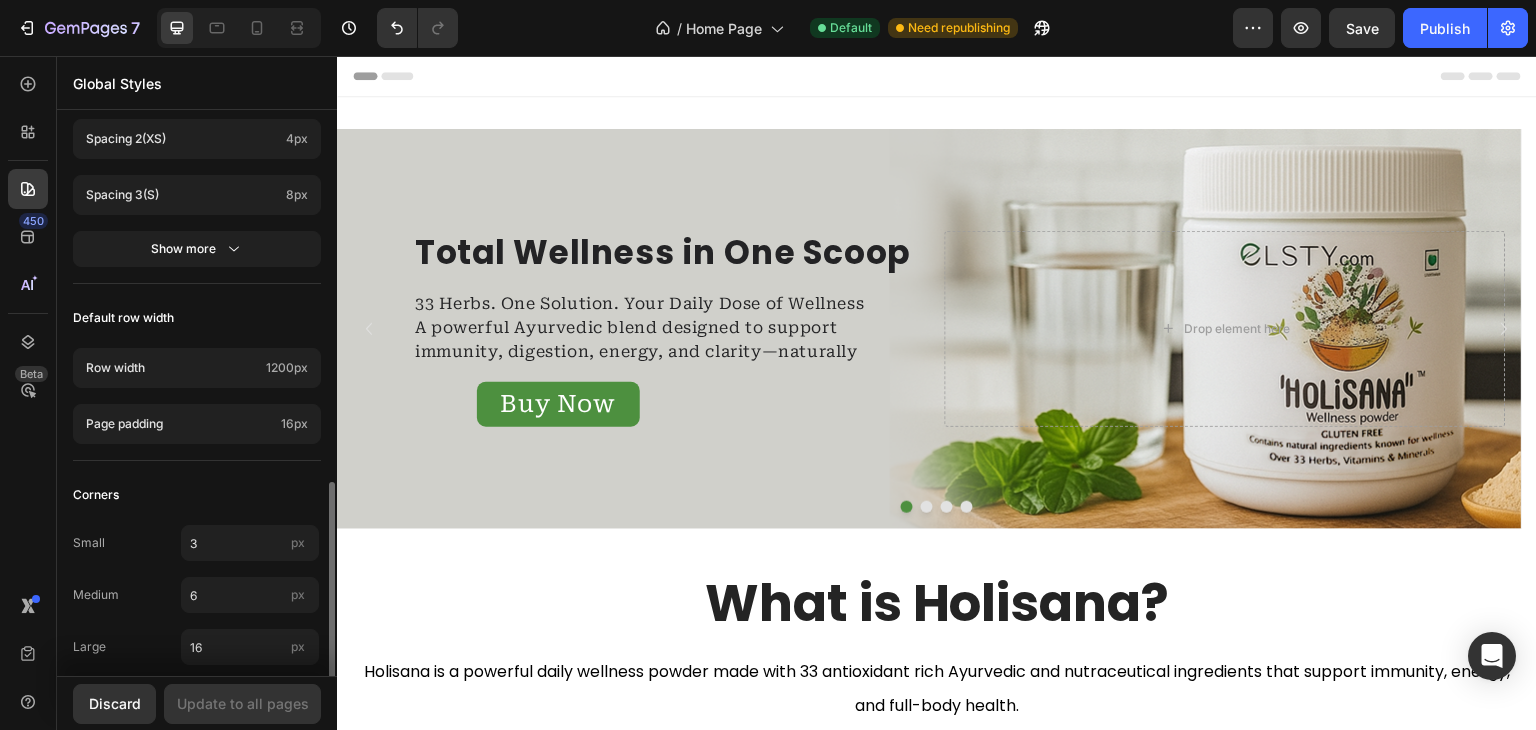 scroll, scrollTop: 1009, scrollLeft: 0, axis: vertical 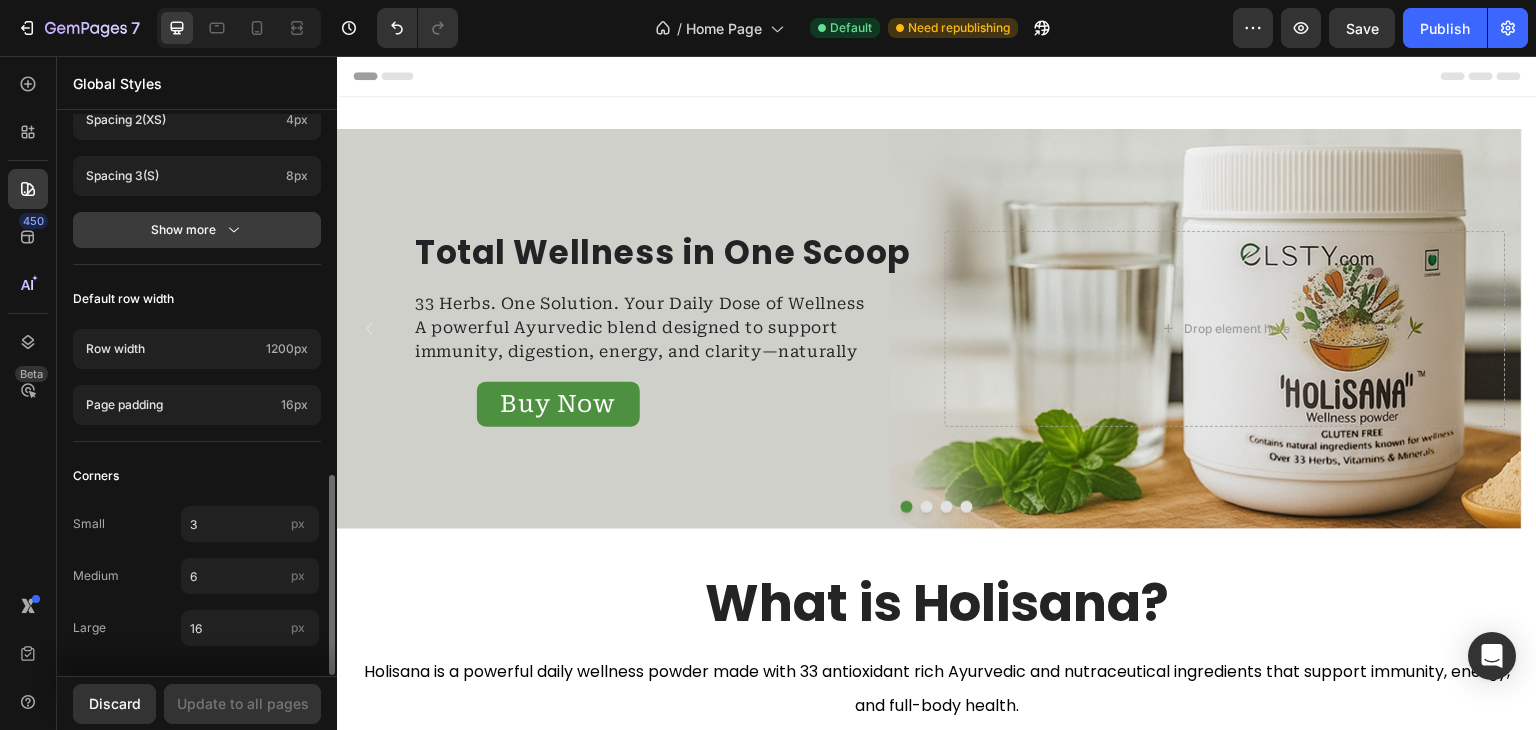 click on "Show more" 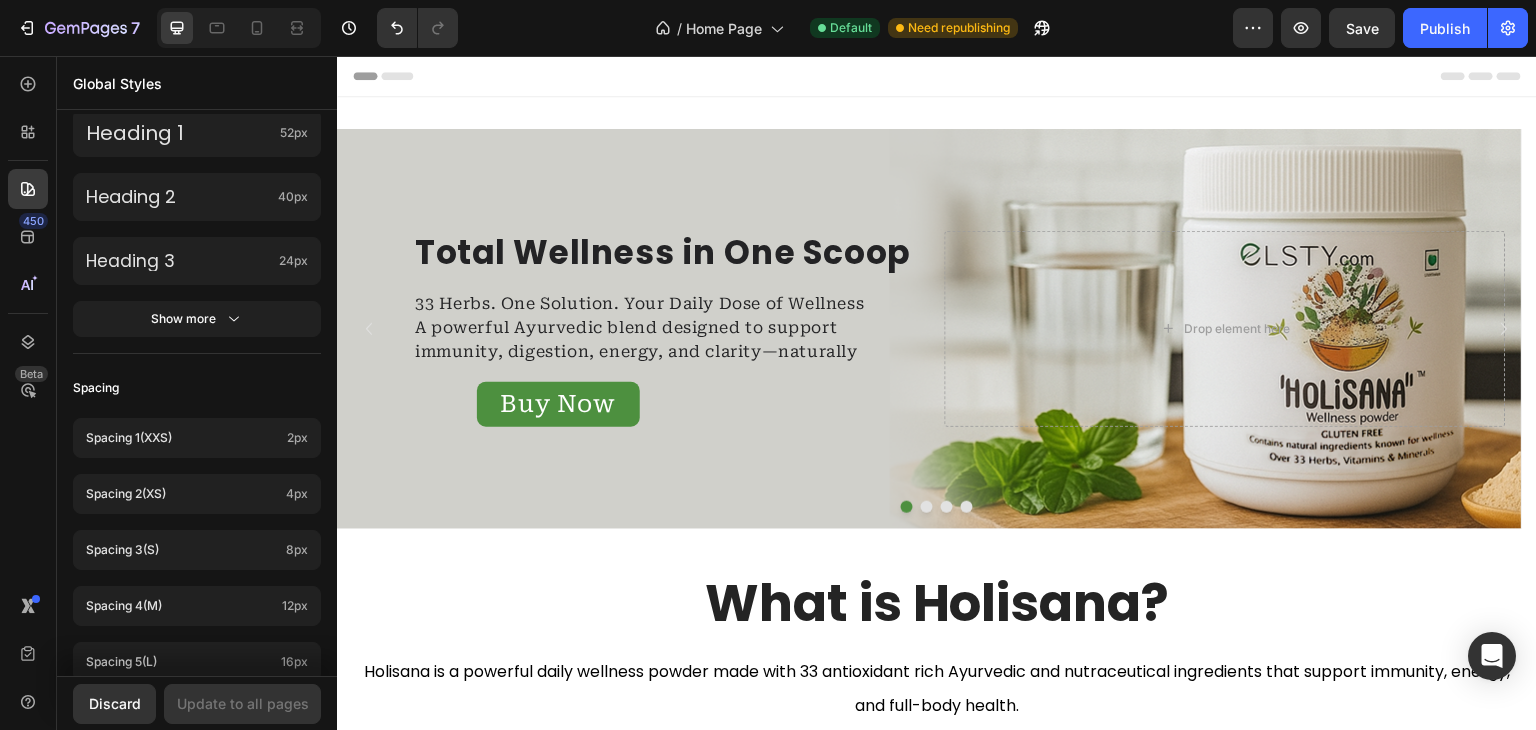 scroll, scrollTop: 0, scrollLeft: 0, axis: both 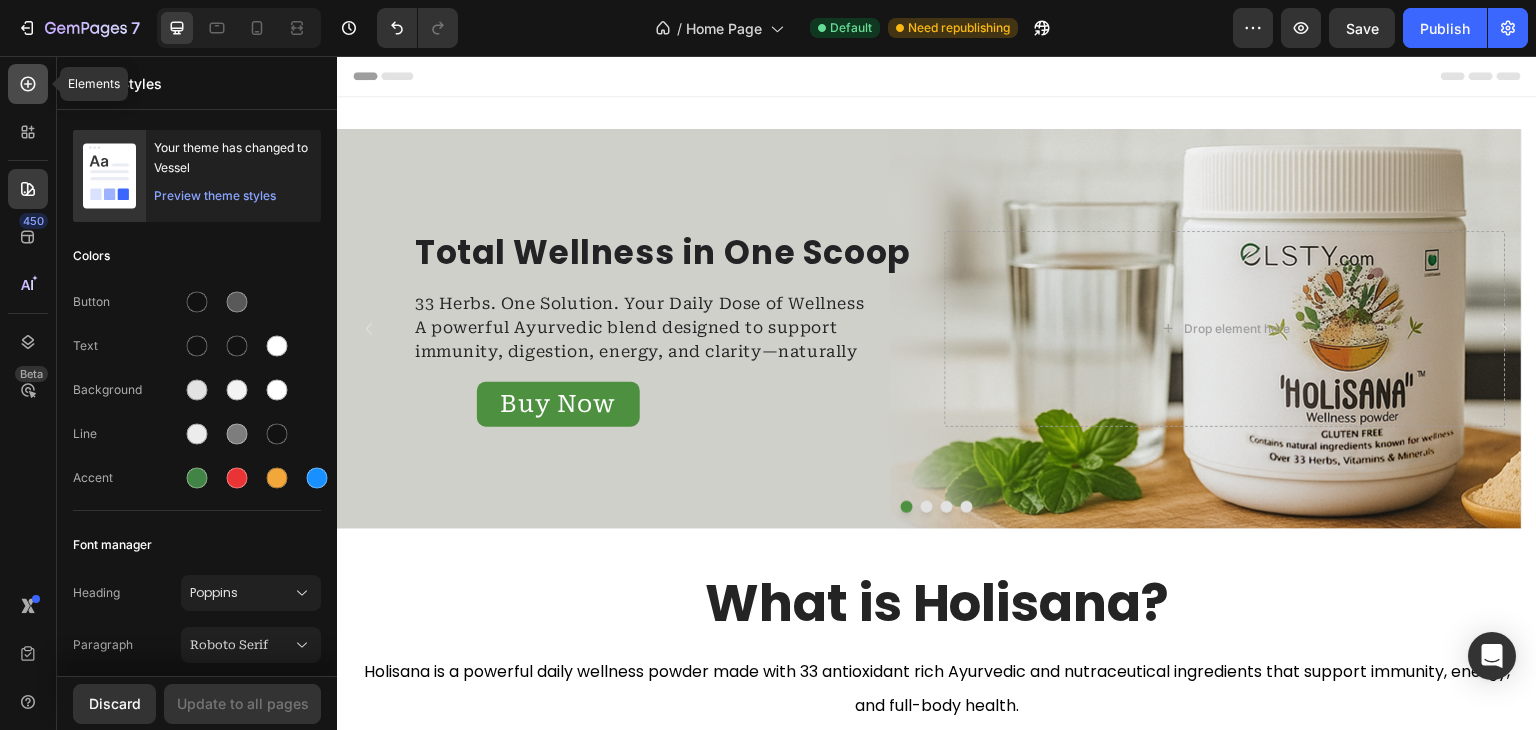 click 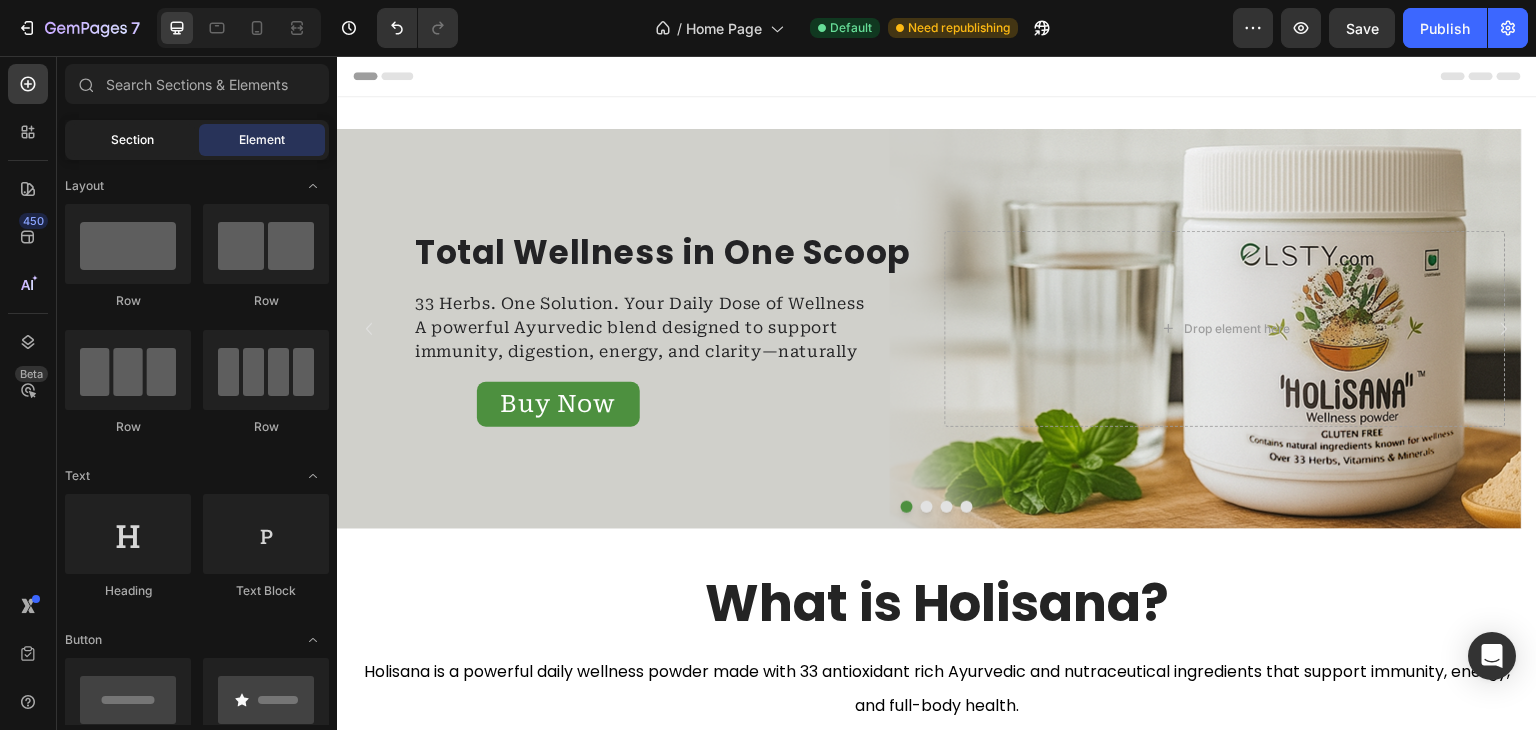 click on "Section" at bounding box center [132, 140] 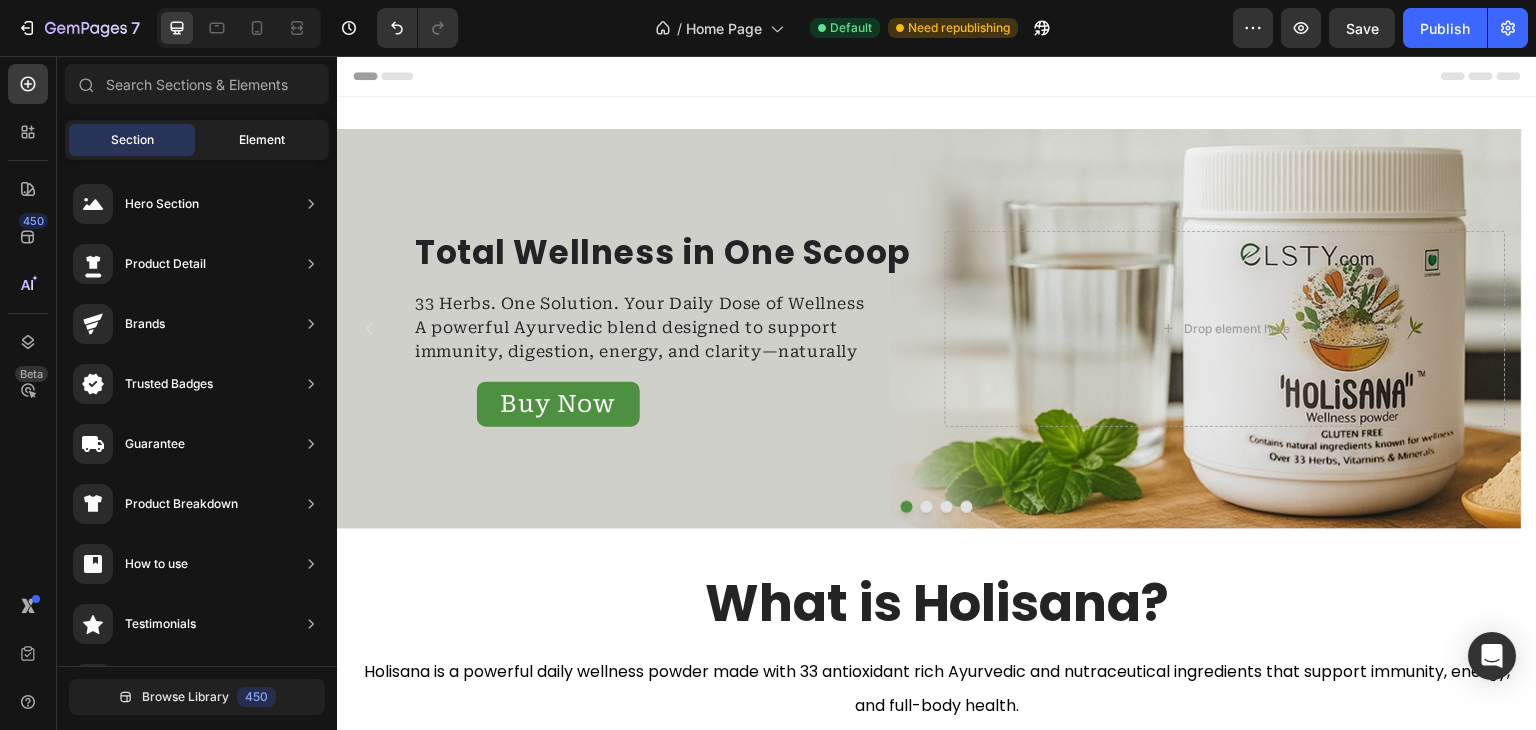 click on "Element" 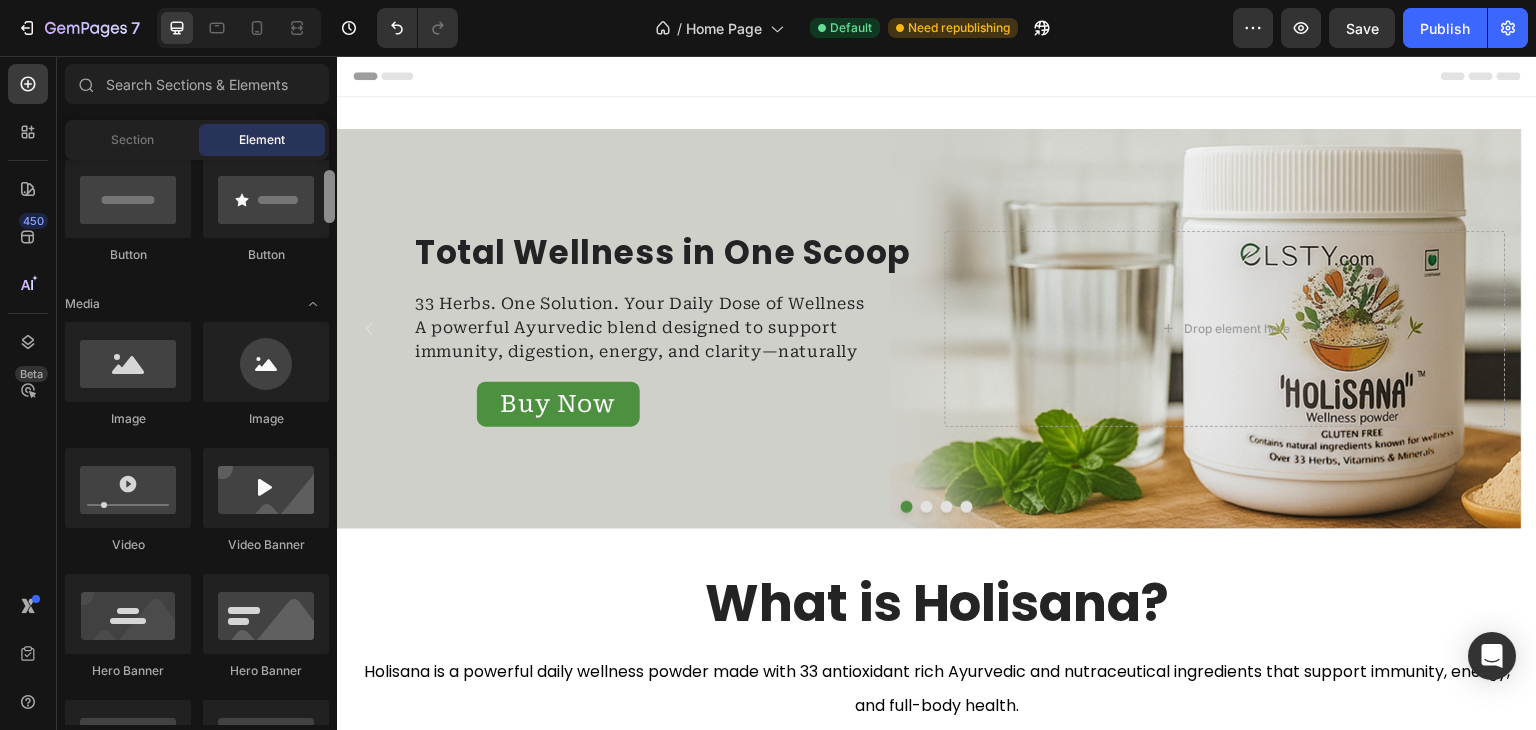 scroll, scrollTop: 464, scrollLeft: 0, axis: vertical 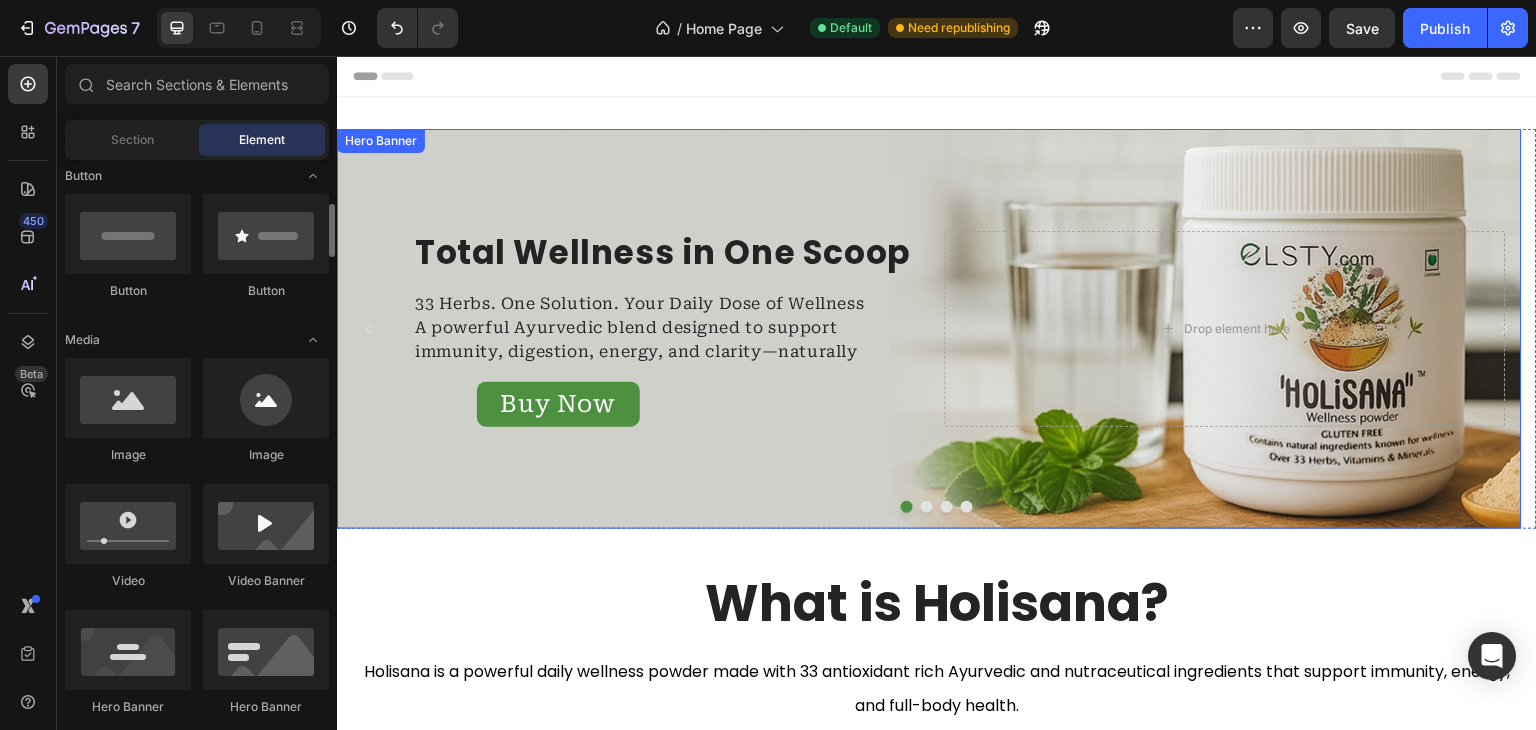 click at bounding box center [929, 329] 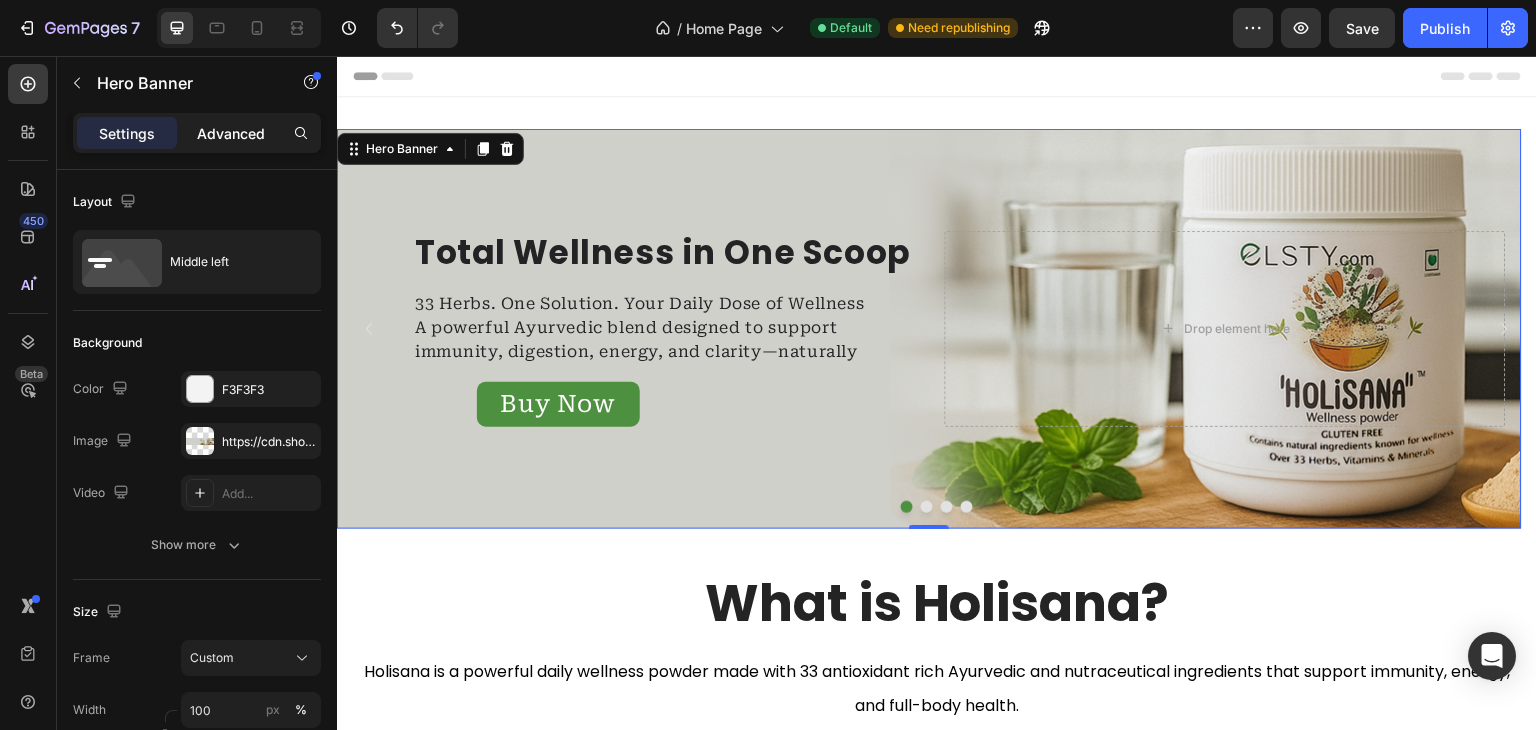 click on "Advanced" at bounding box center (231, 133) 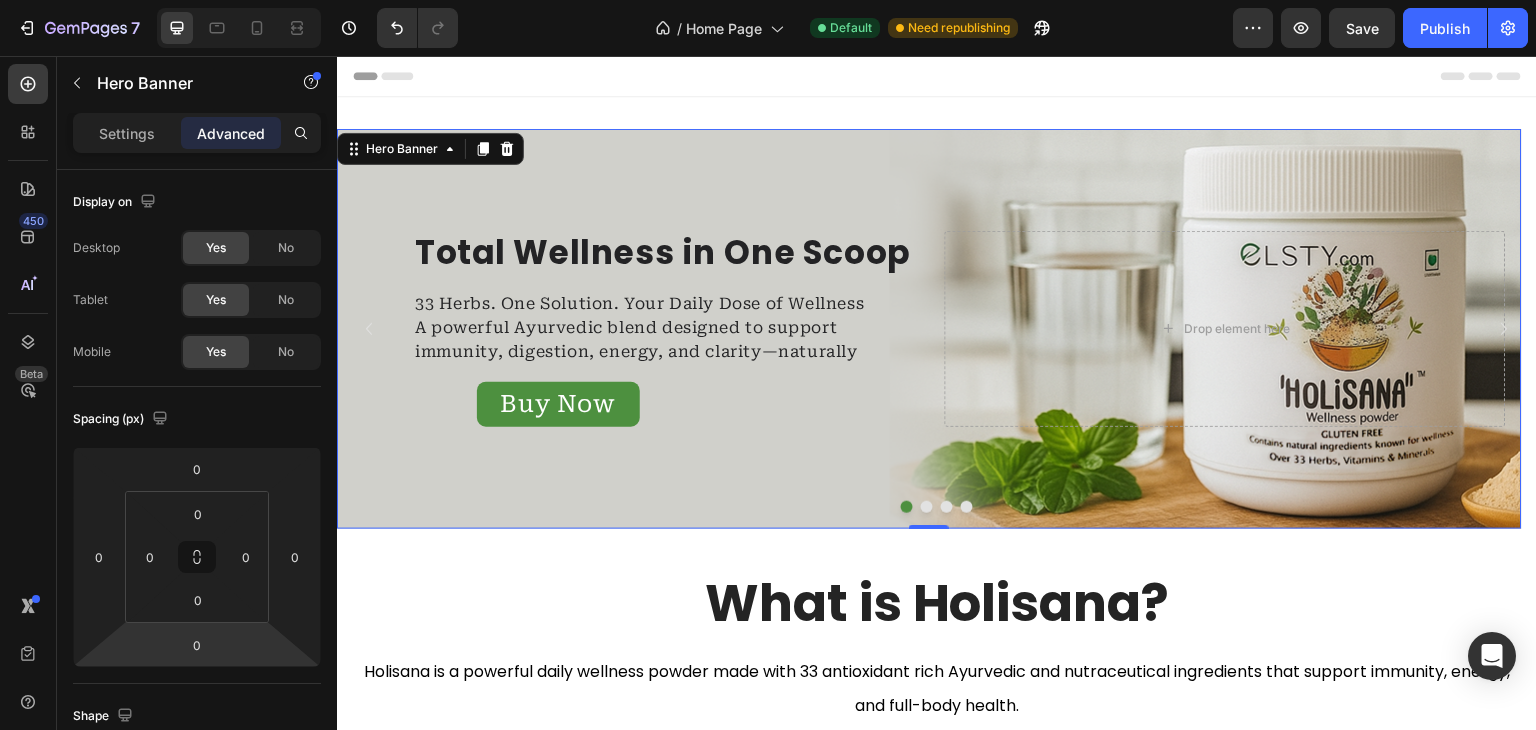 scroll, scrollTop: 715, scrollLeft: 0, axis: vertical 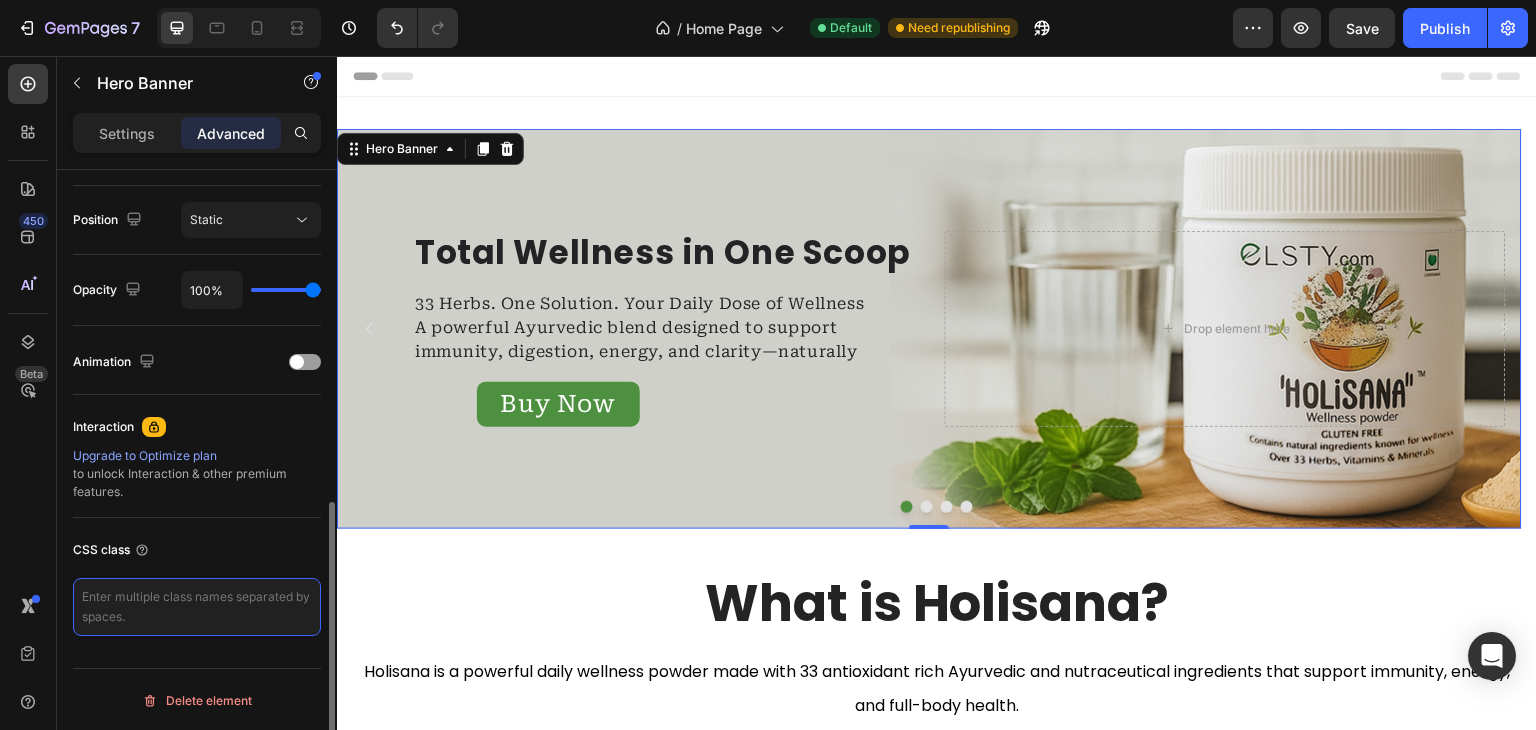click at bounding box center [197, 607] 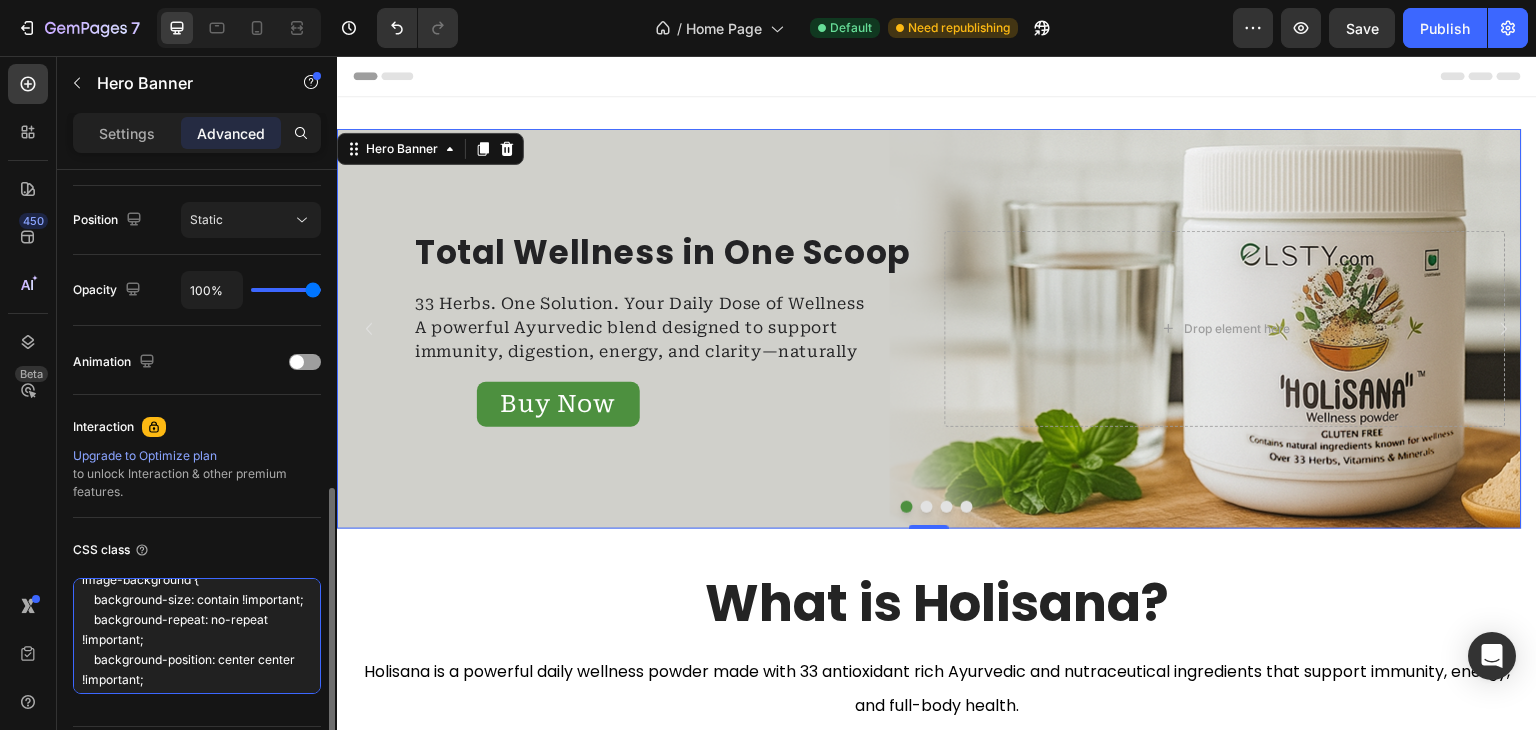 scroll, scrollTop: 0, scrollLeft: 0, axis: both 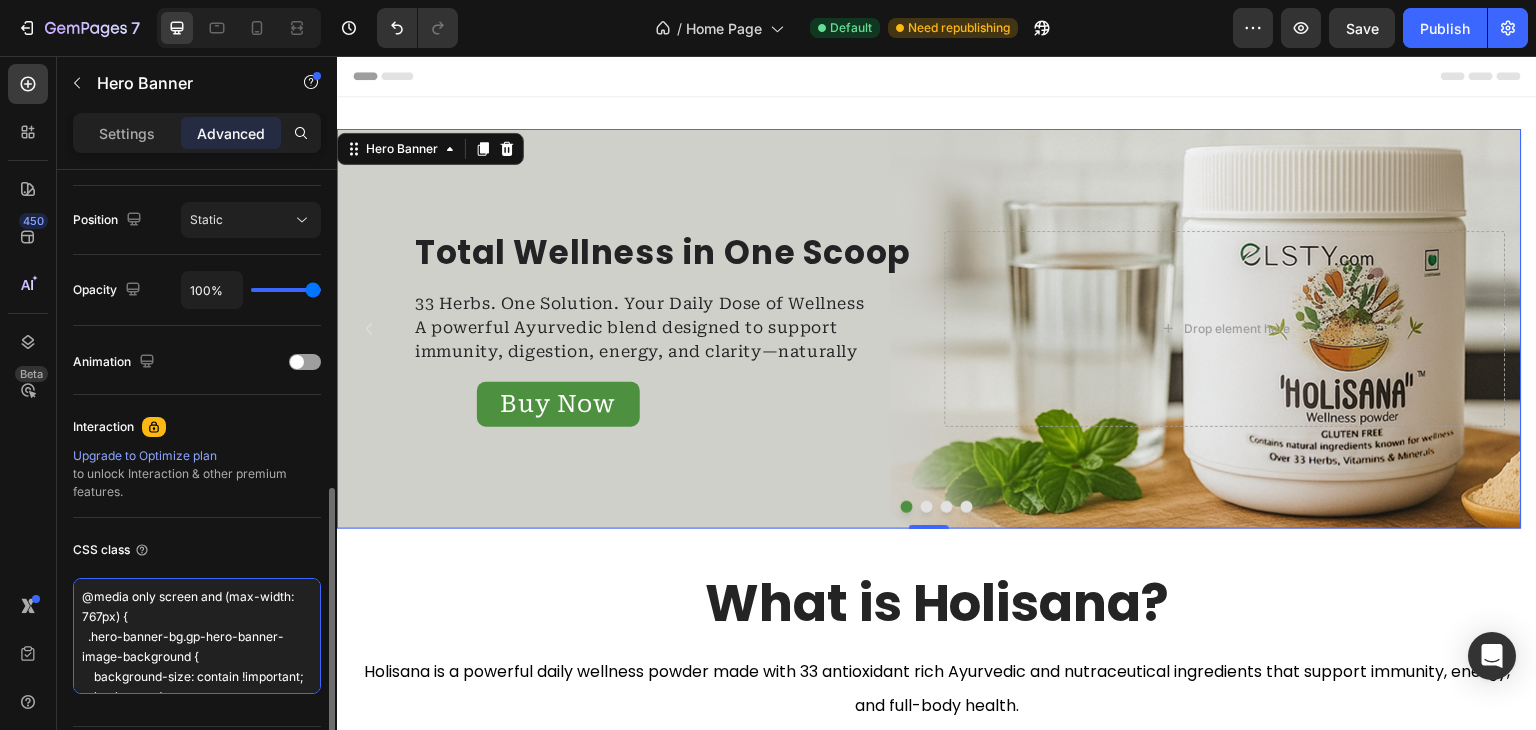type on "@media only screen and (max-width: 767px) {
.hero-banner-bg.gp-hero-banner-image-background {
background-size: contain !important;
background-repeat: no-repeat !important;
background-position: center center !important;
height: auto !important;
min-height: 350px !important; /* adjust this if image is still cropped */
}
}" 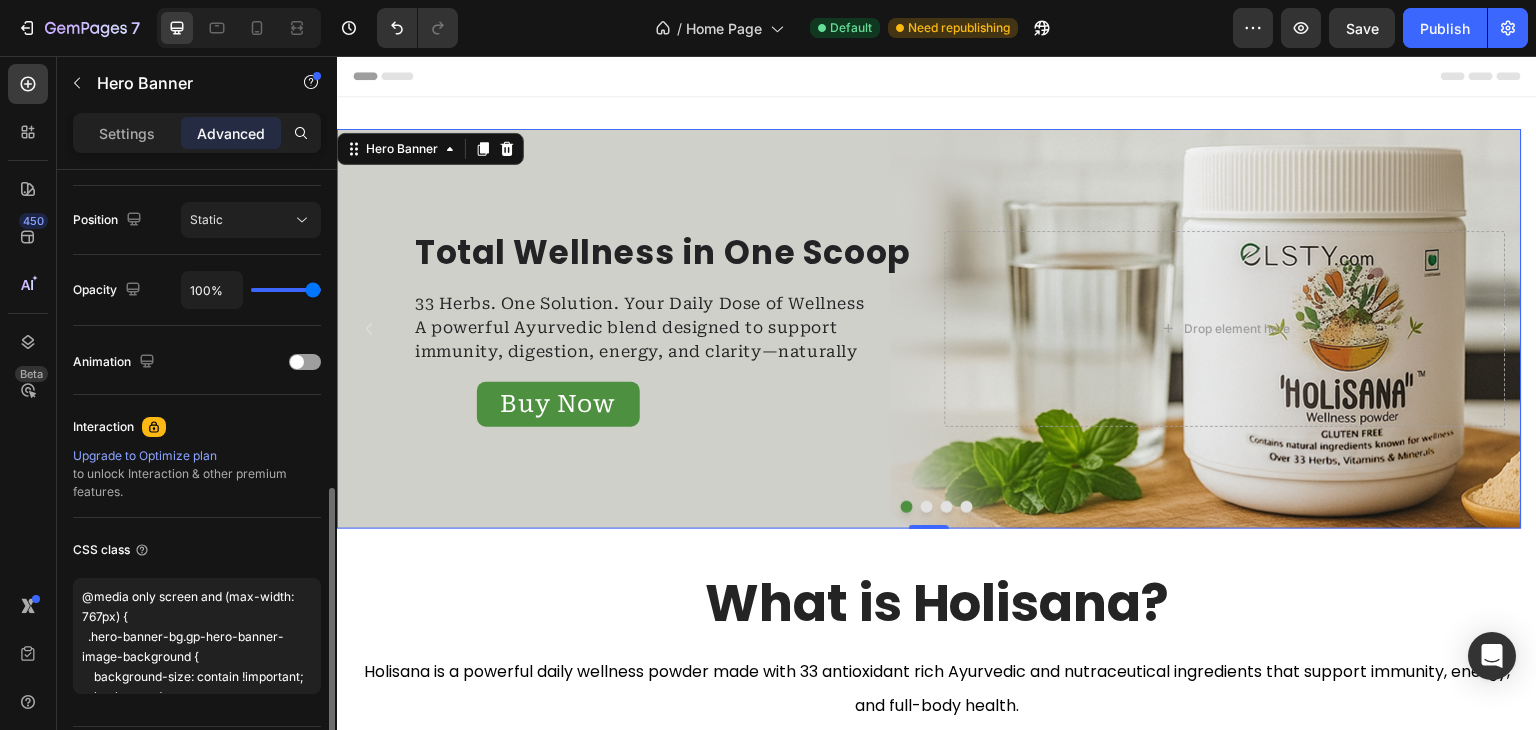 click on "CSS class" at bounding box center (197, 550) 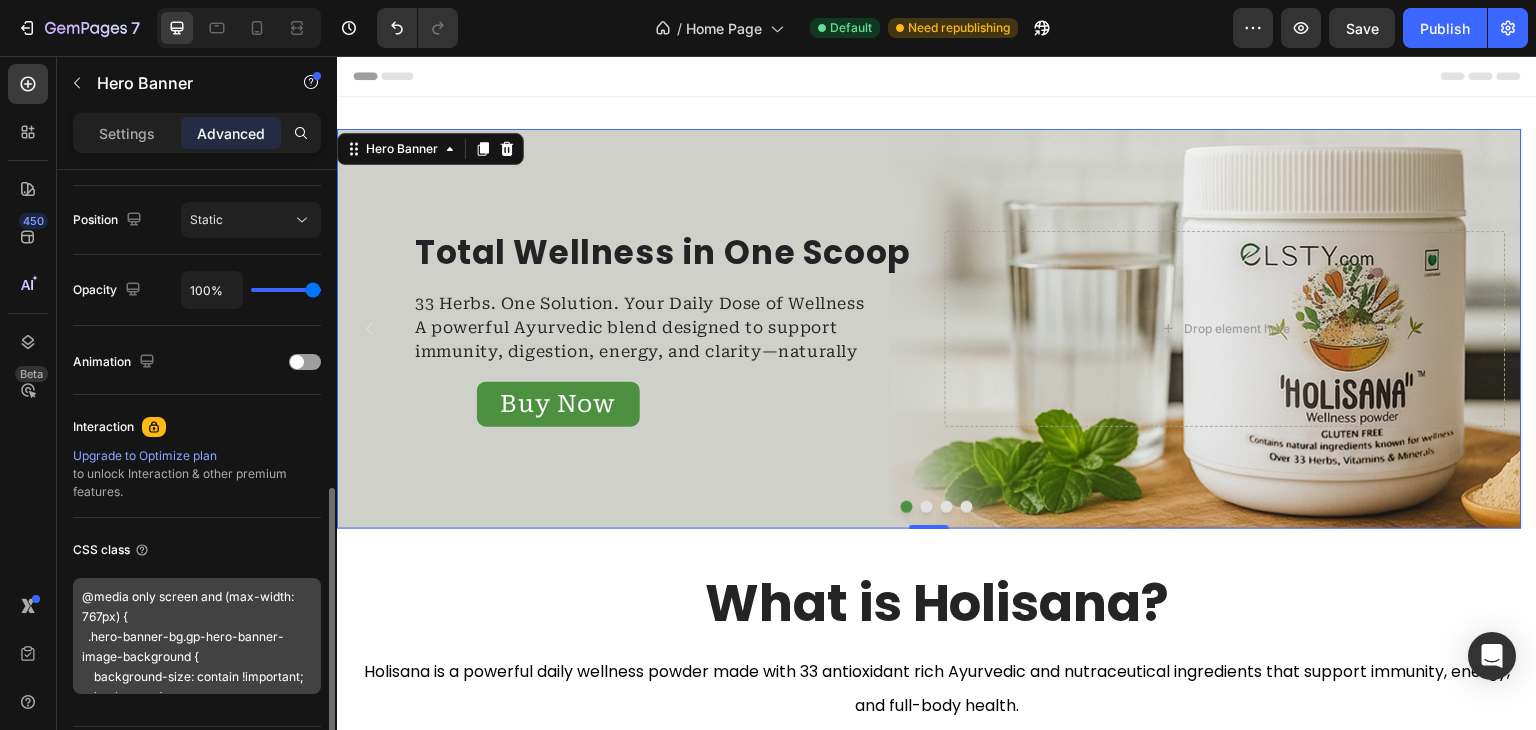 scroll, scrollTop: 773, scrollLeft: 0, axis: vertical 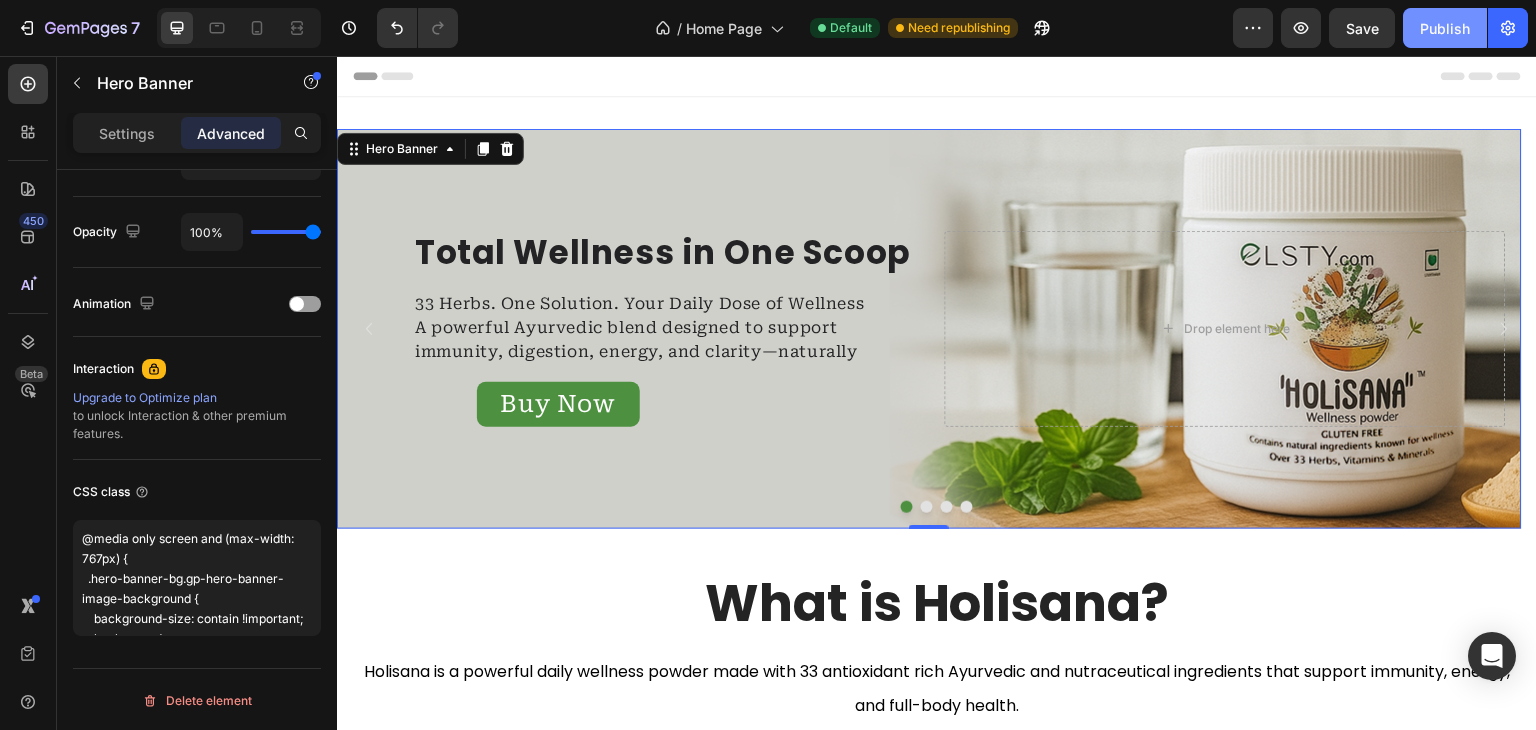 click on "Publish" 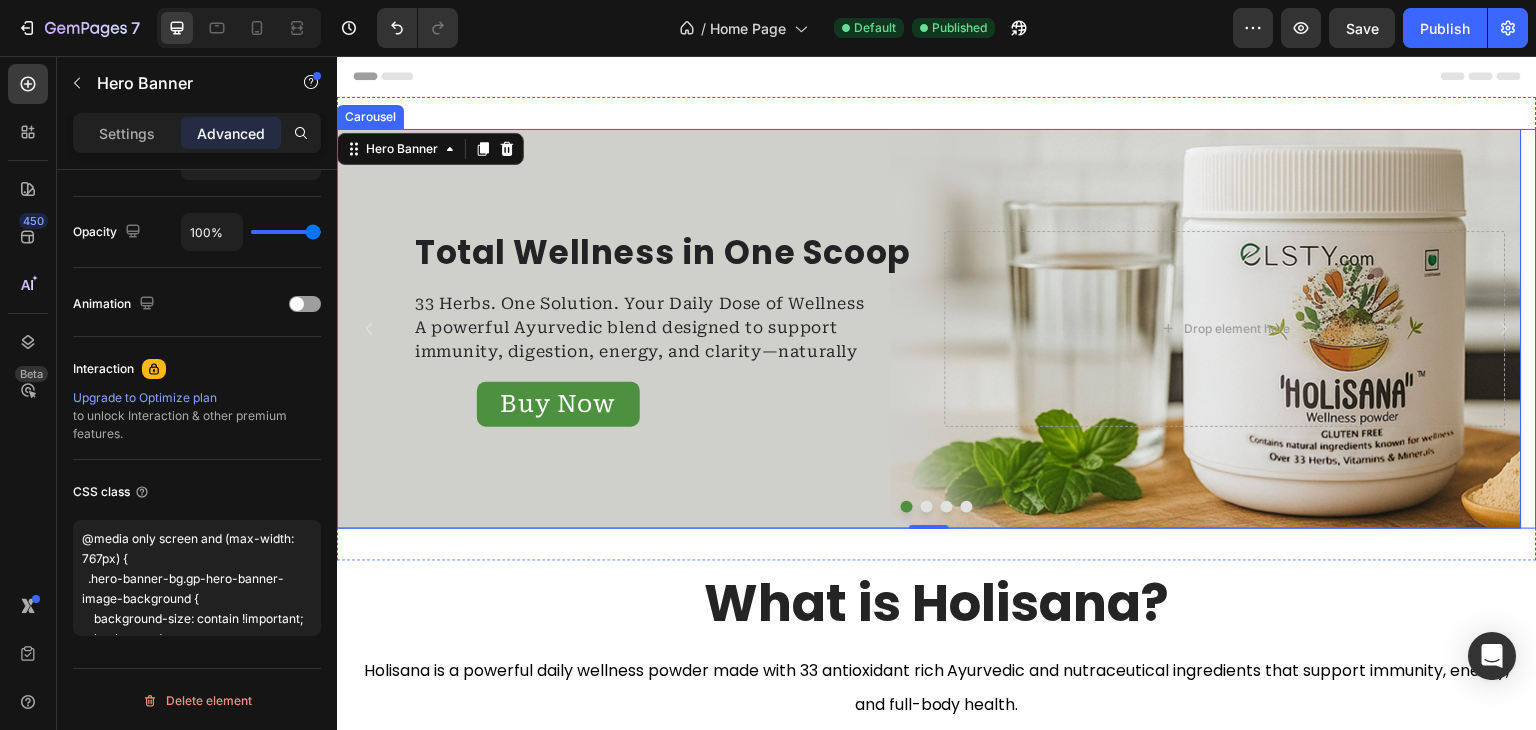 click 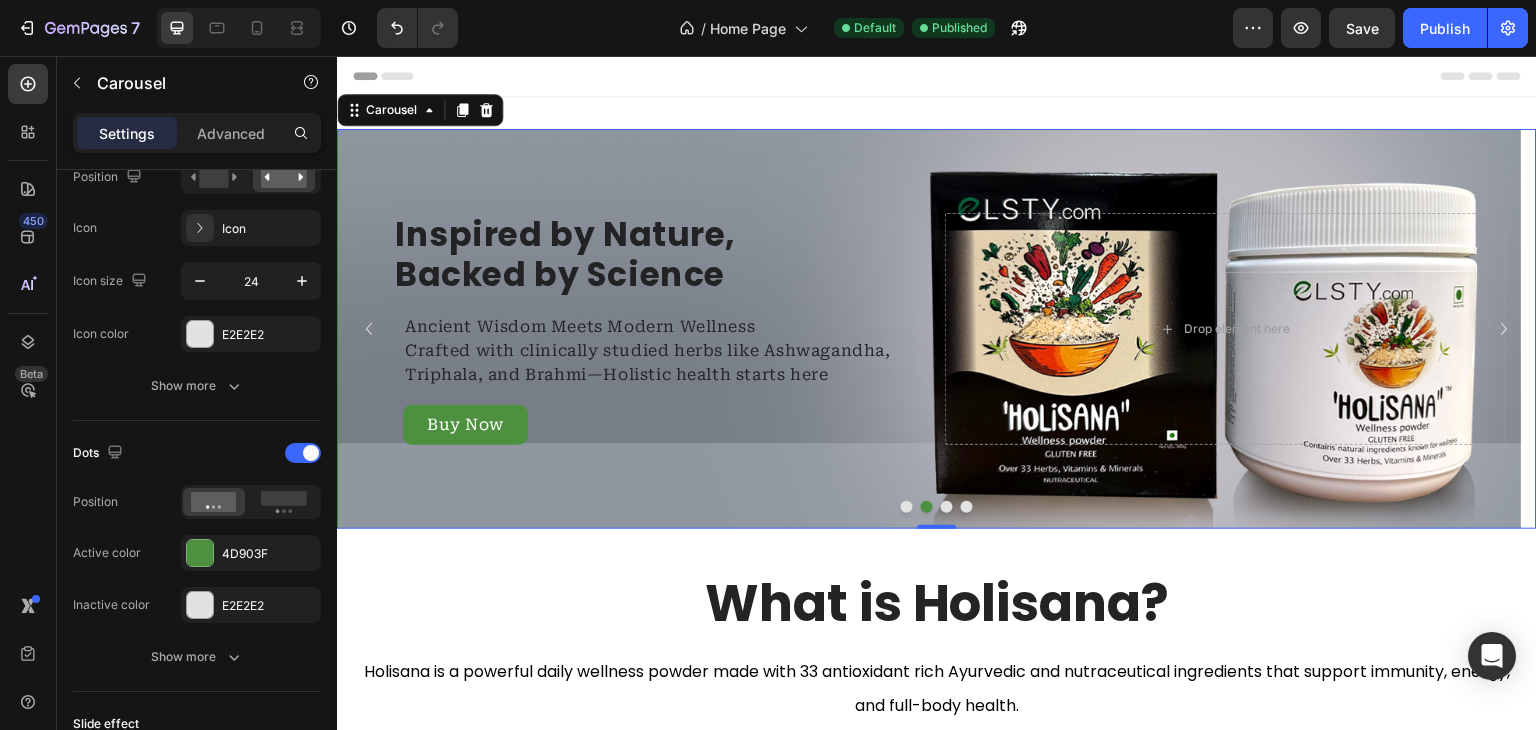 scroll, scrollTop: 0, scrollLeft: 0, axis: both 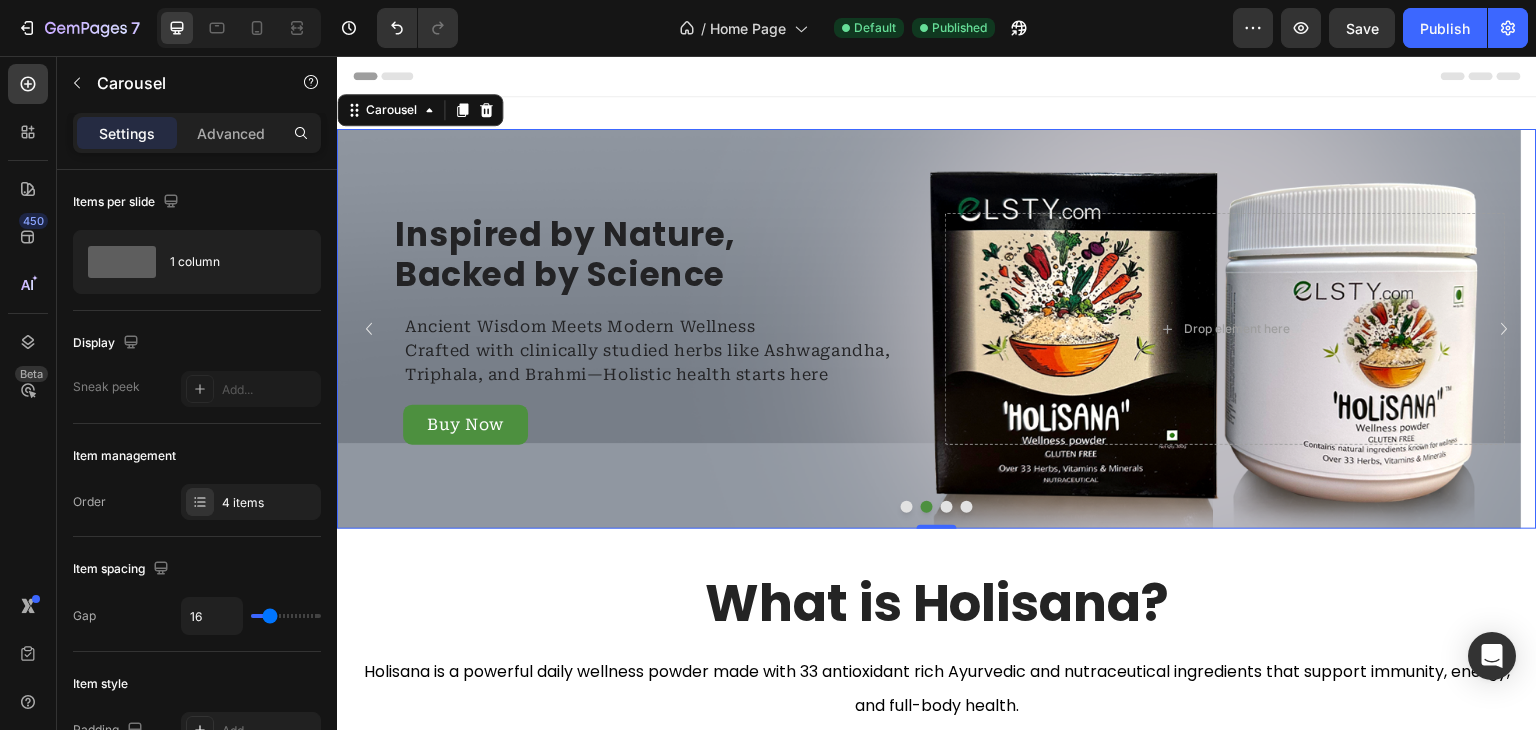 click 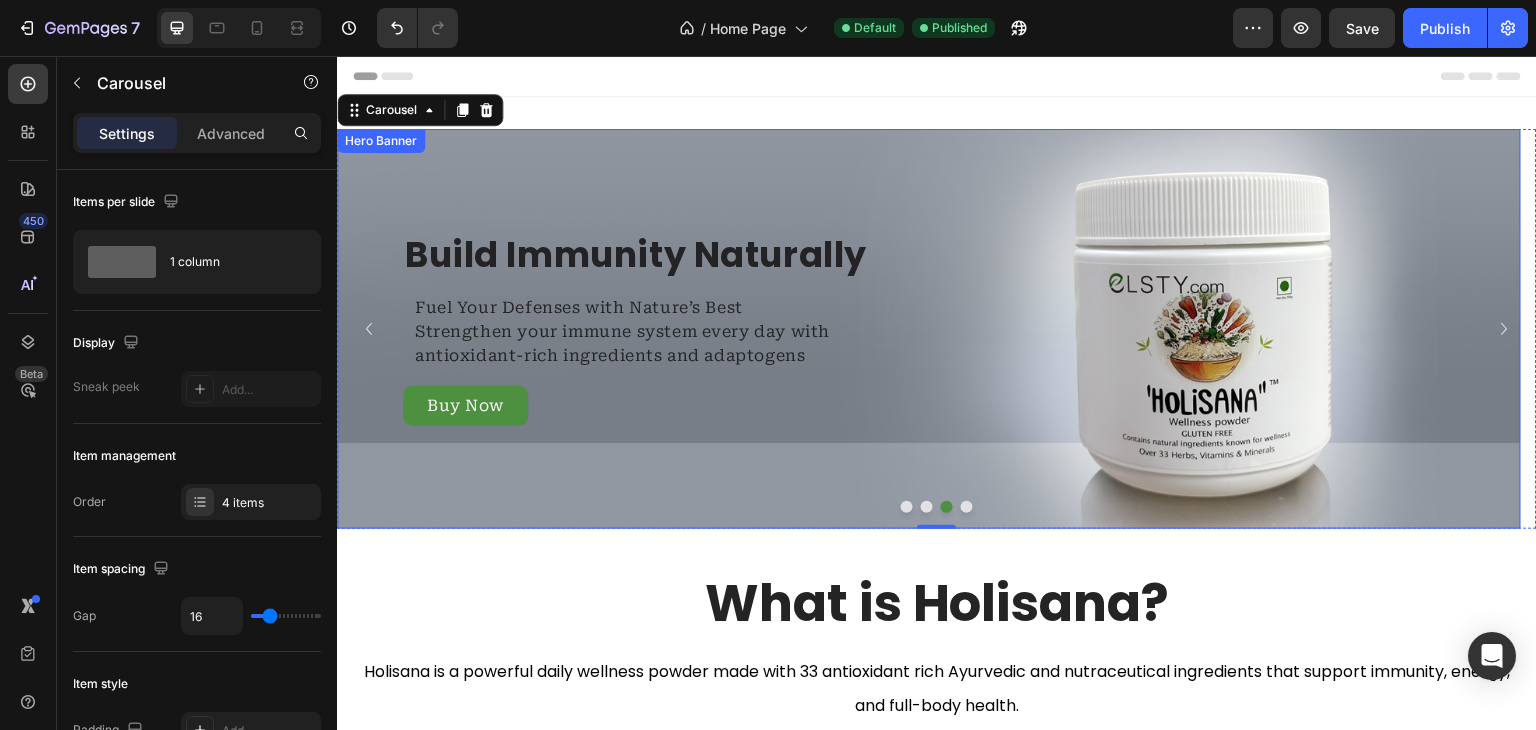 click at bounding box center [929, 329] 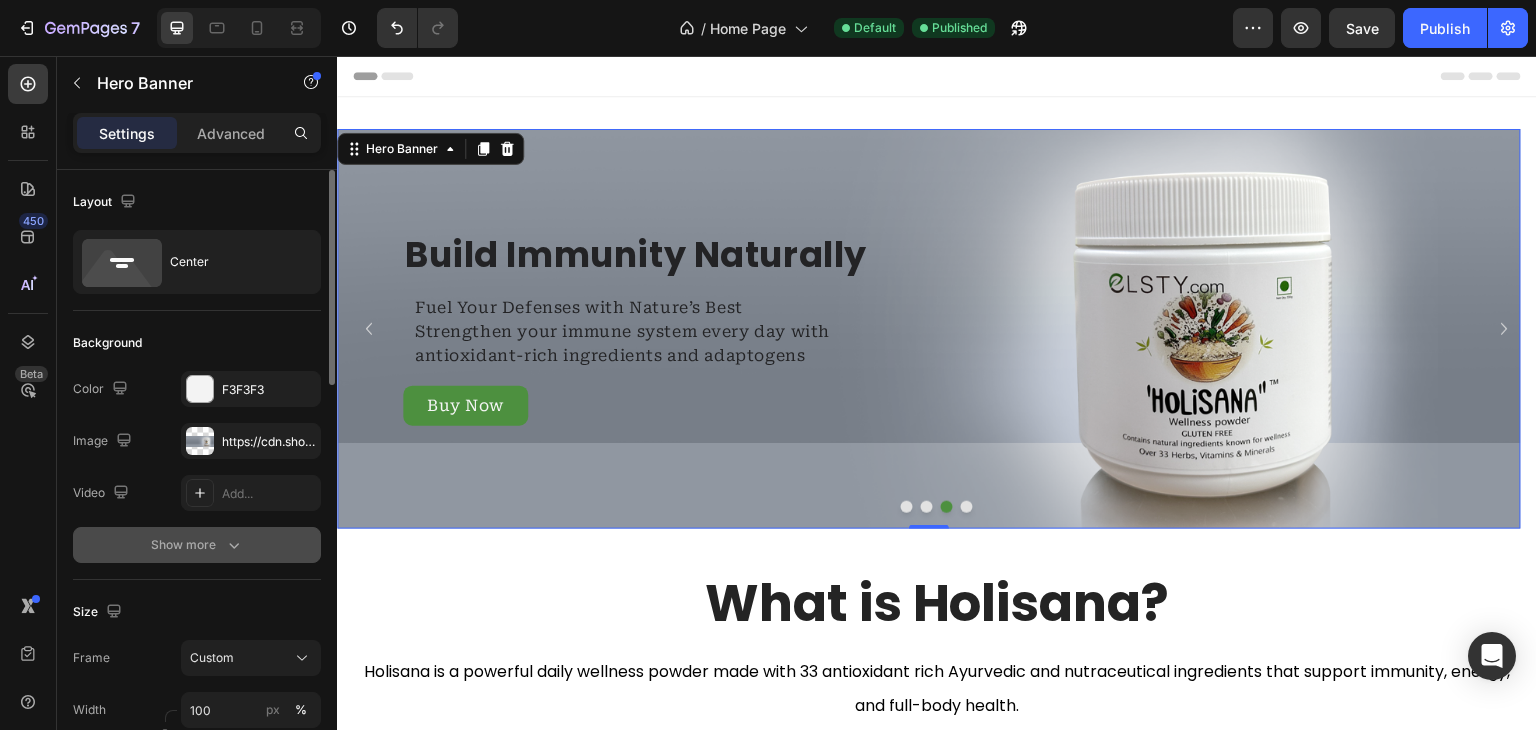 click on "Show more" at bounding box center (197, 545) 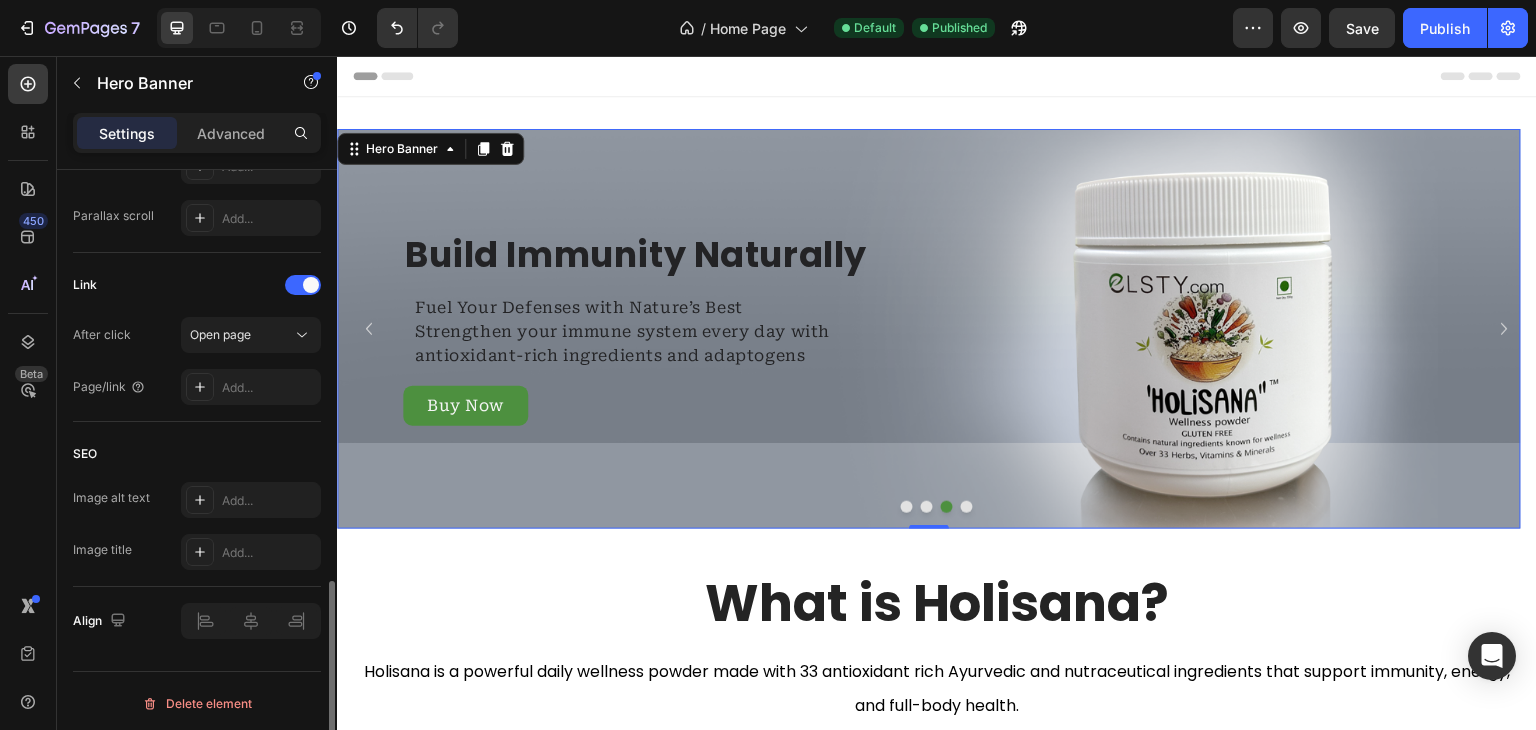 scroll, scrollTop: 1200, scrollLeft: 0, axis: vertical 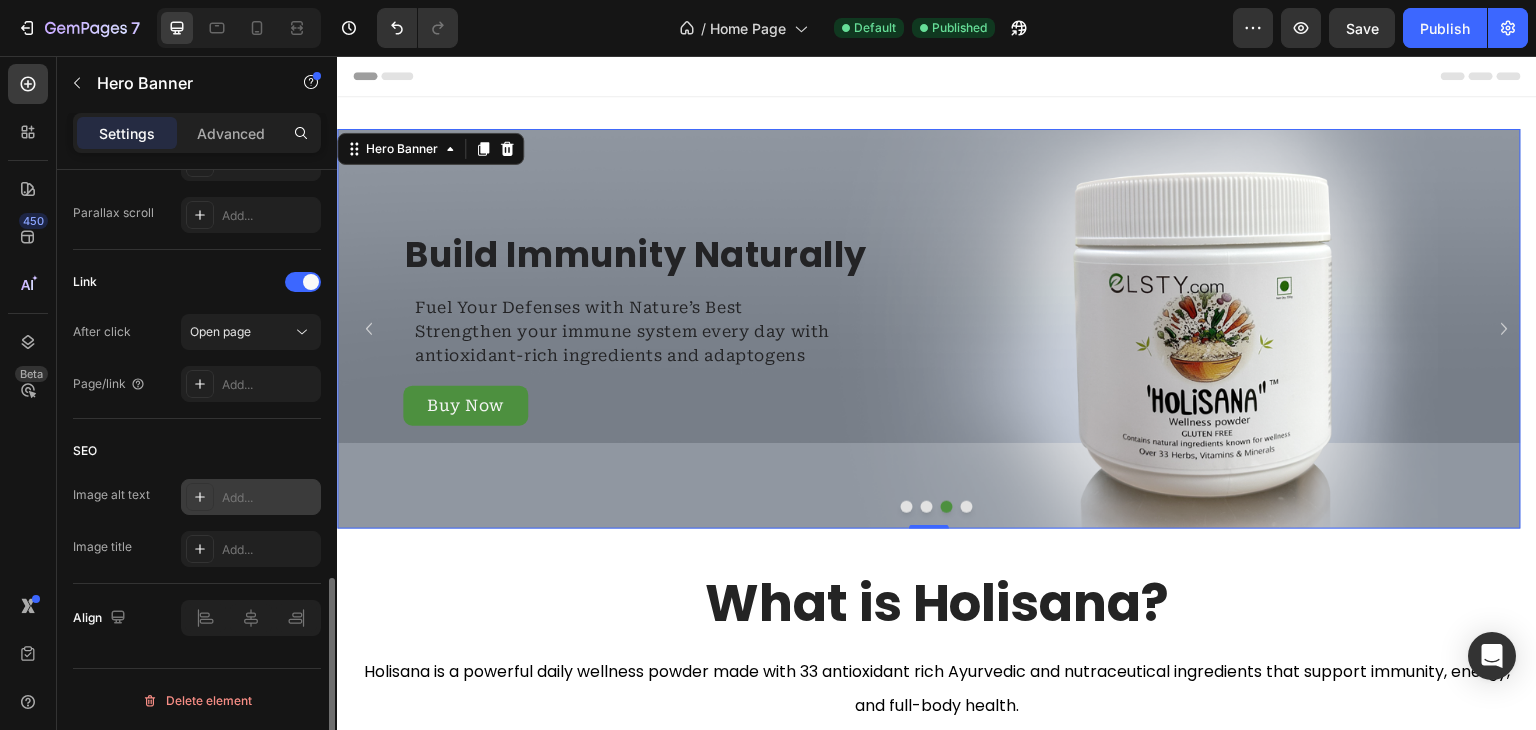 click on "Add..." at bounding box center (269, 498) 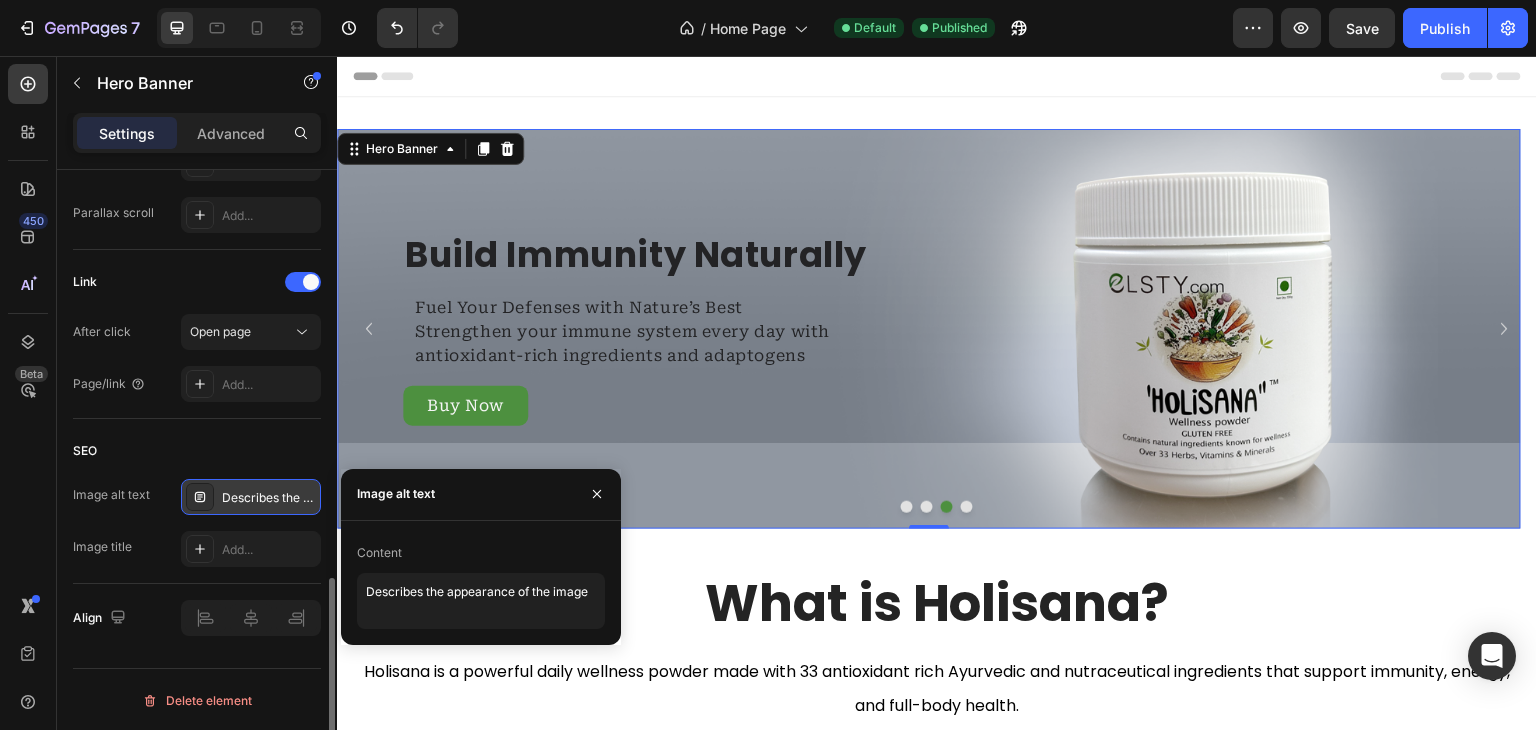 click on "Content" at bounding box center [379, 553] 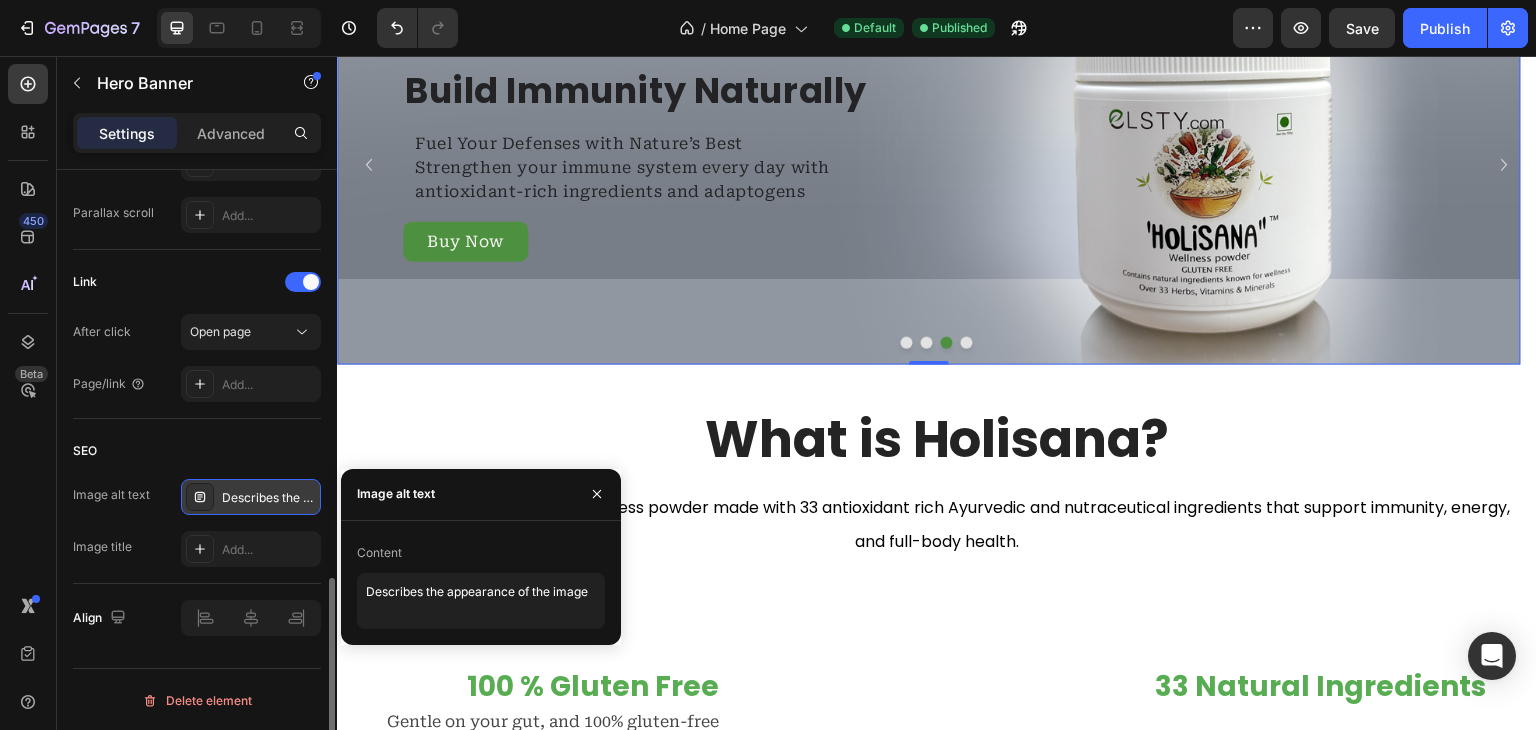 scroll, scrollTop: 56, scrollLeft: 0, axis: vertical 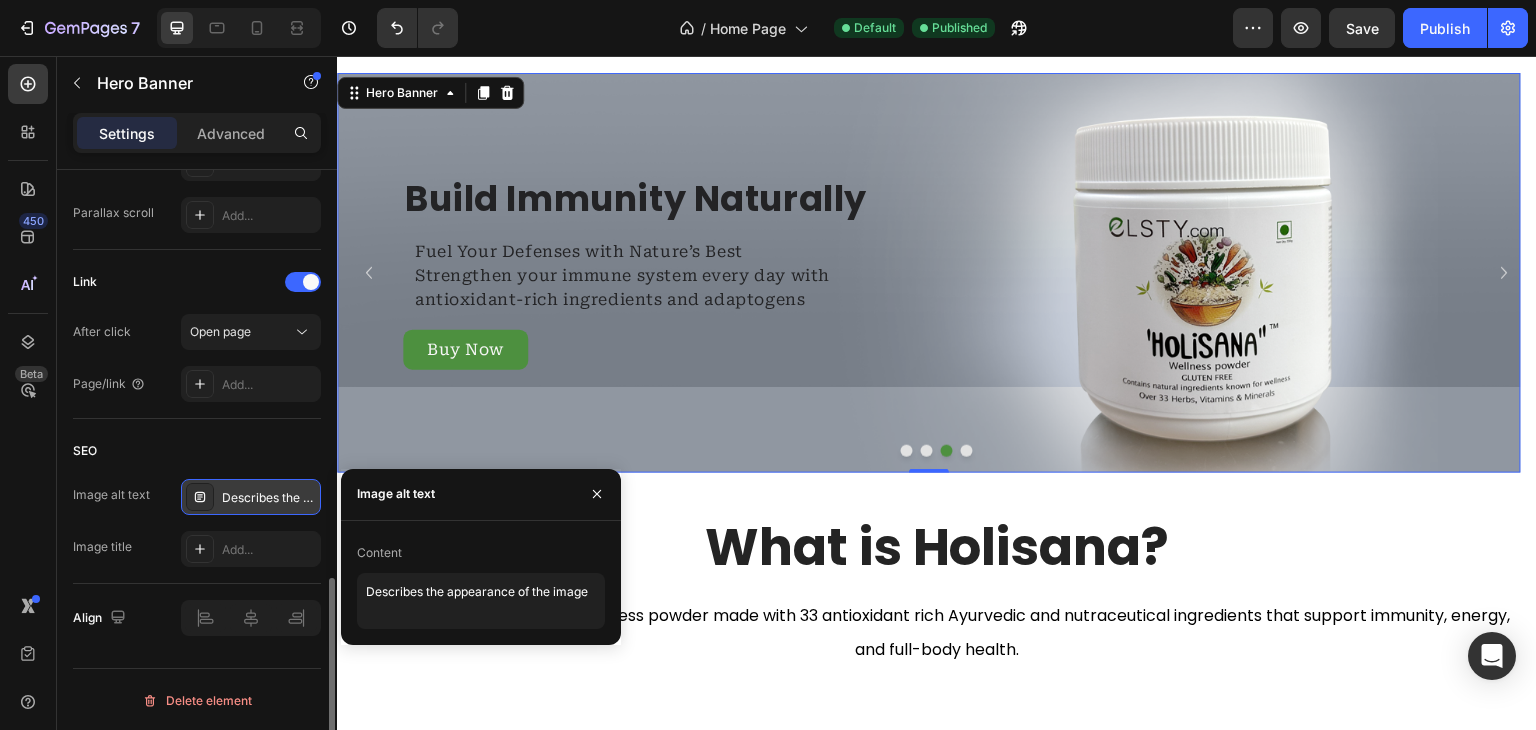 click on "Describes the appearance of the image" at bounding box center [269, 498] 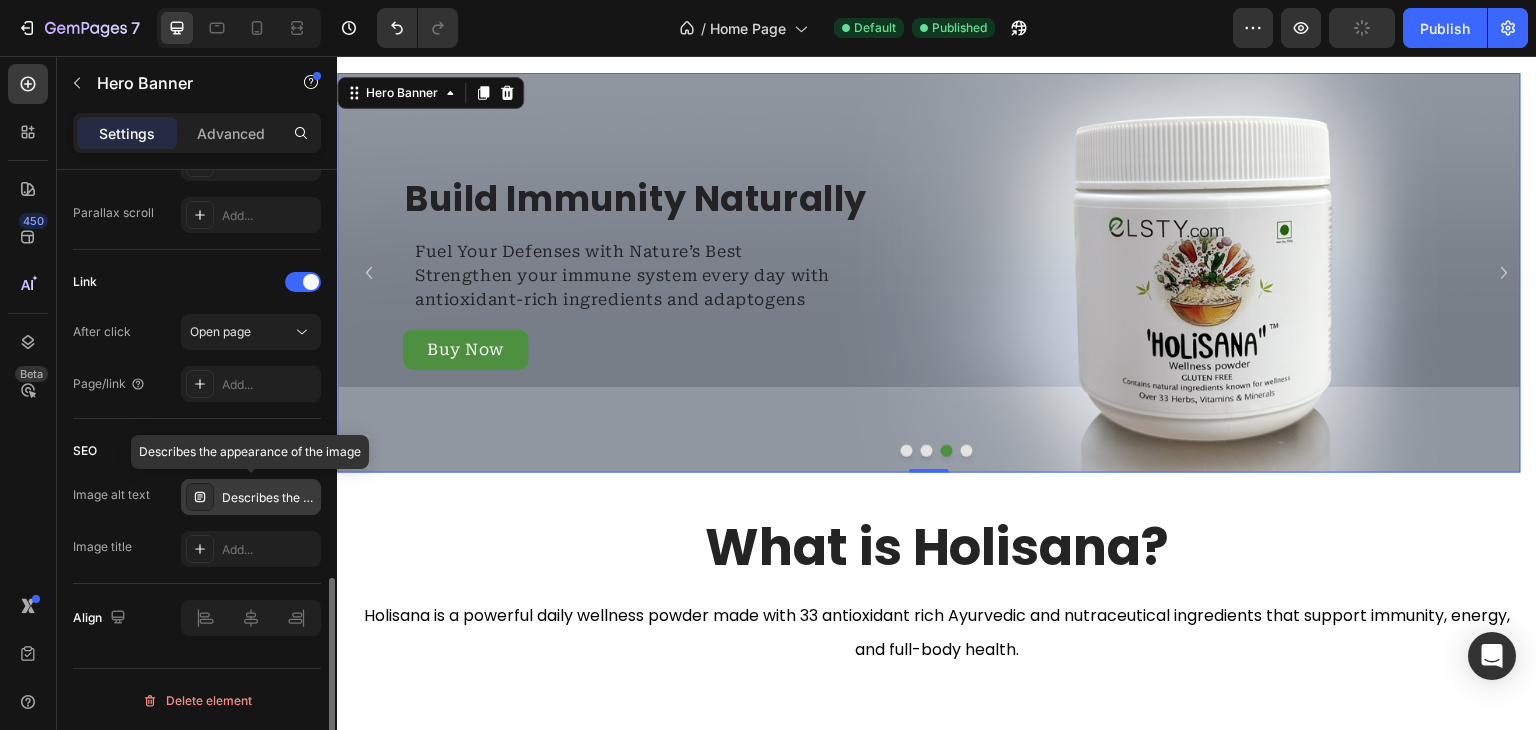 click on "Describes the appearance of the image" at bounding box center [269, 498] 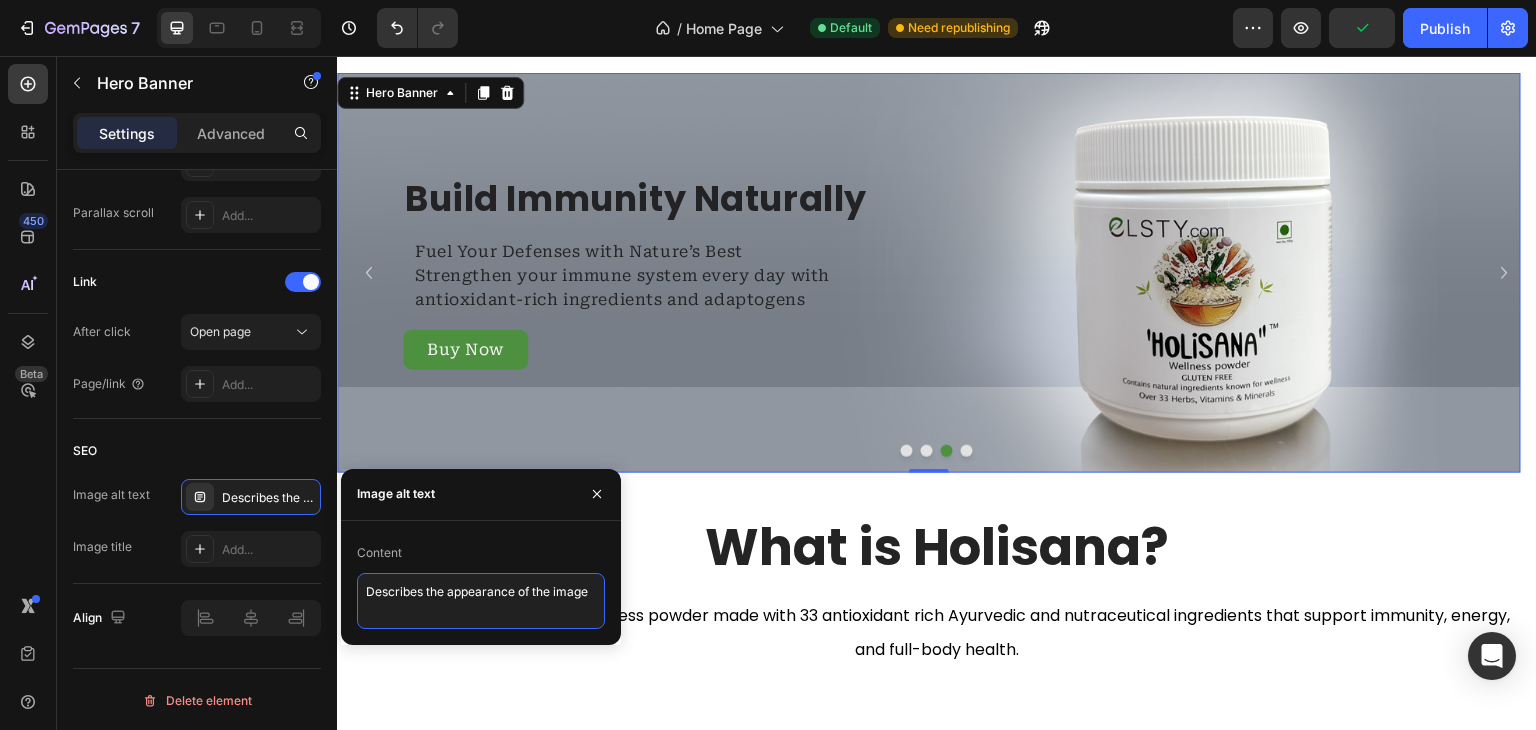 click on "Describes the appearance of the image" at bounding box center [481, 601] 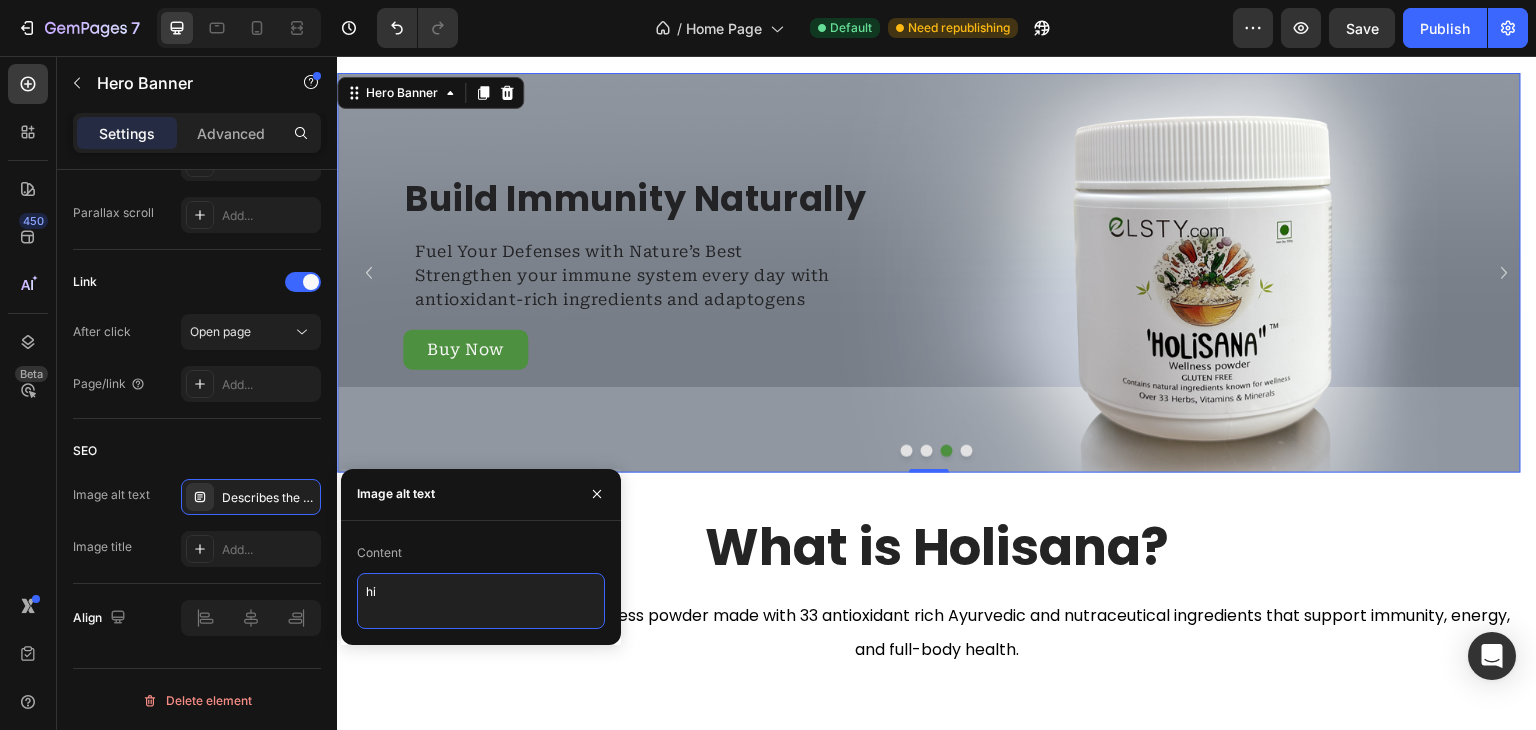 type on "h" 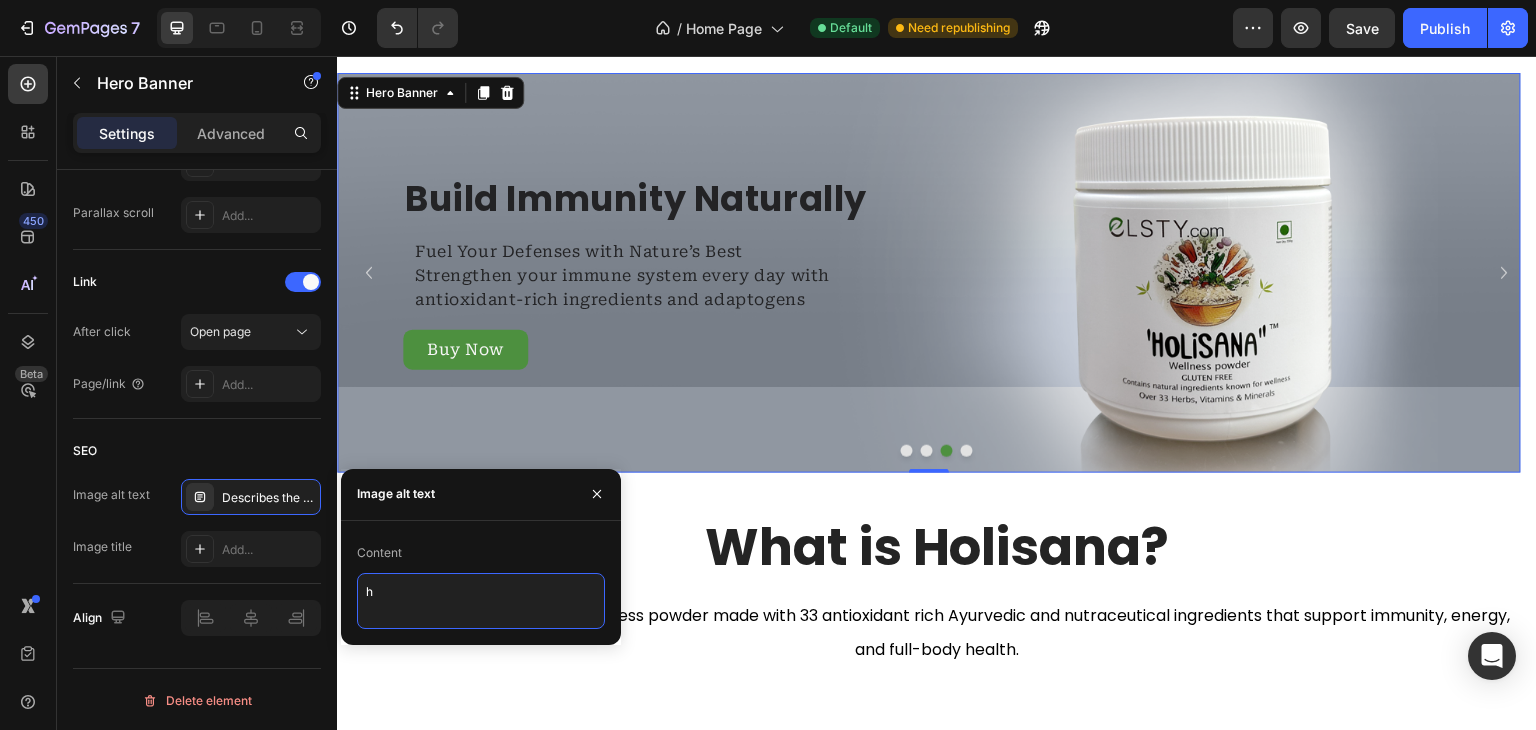 type 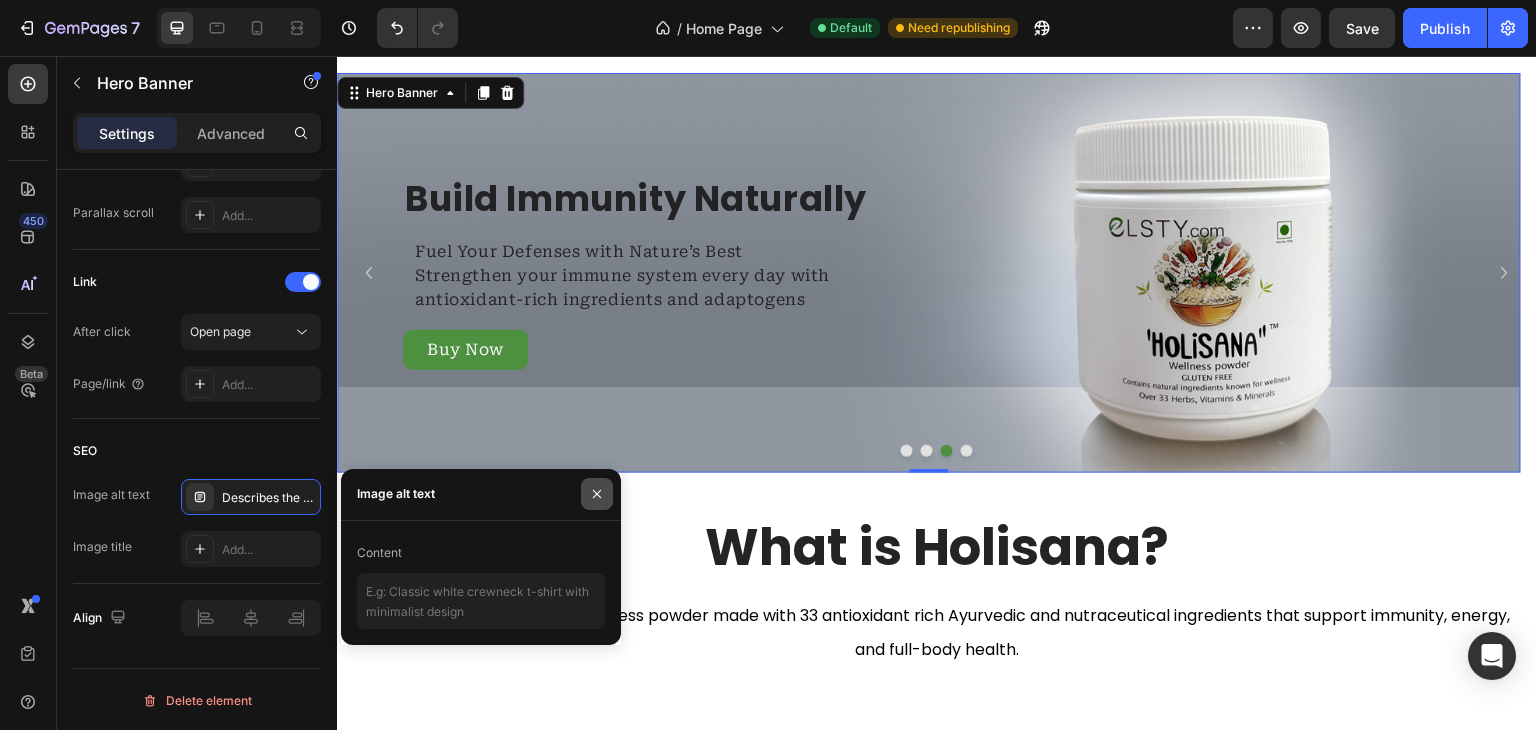 click 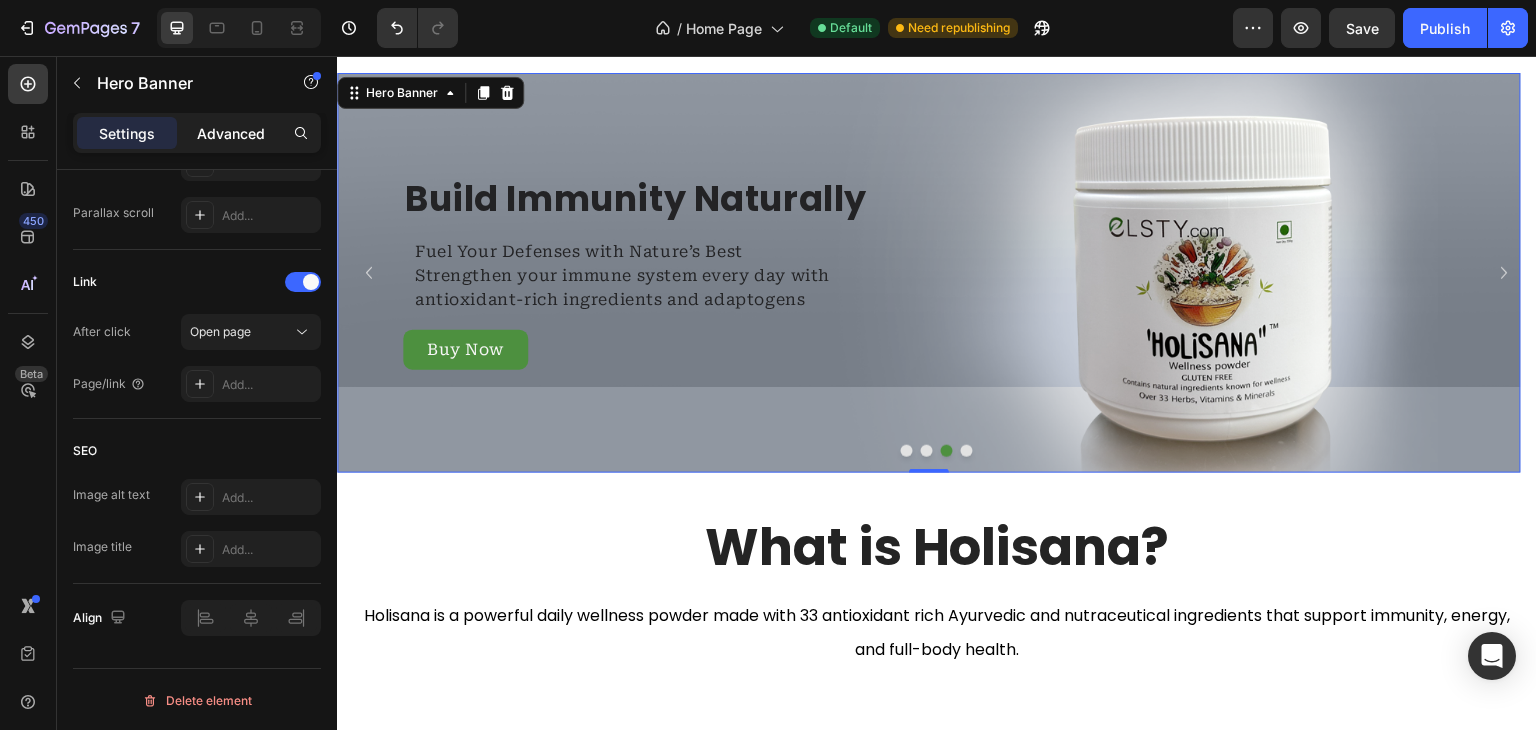 click on "Advanced" at bounding box center [231, 133] 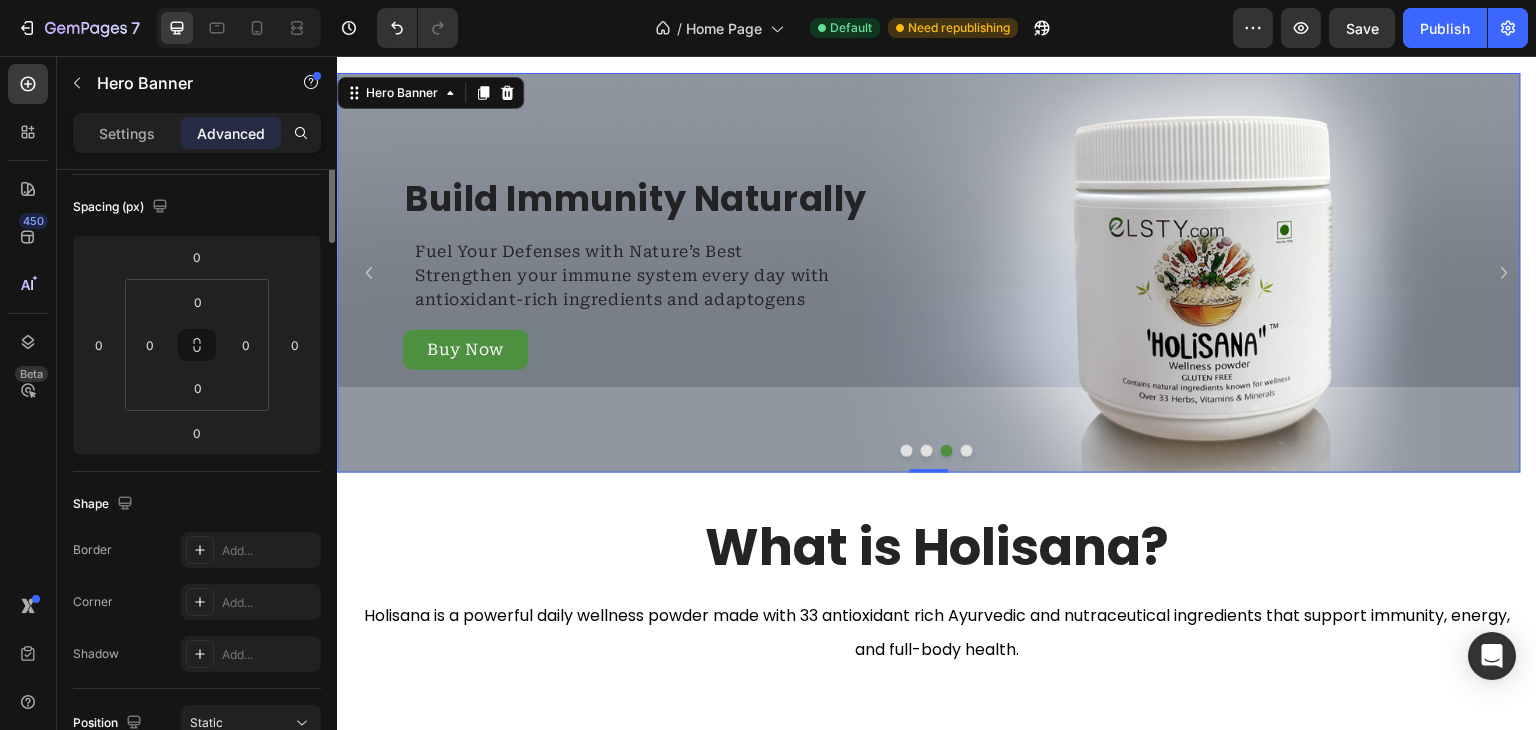 scroll, scrollTop: 0, scrollLeft: 0, axis: both 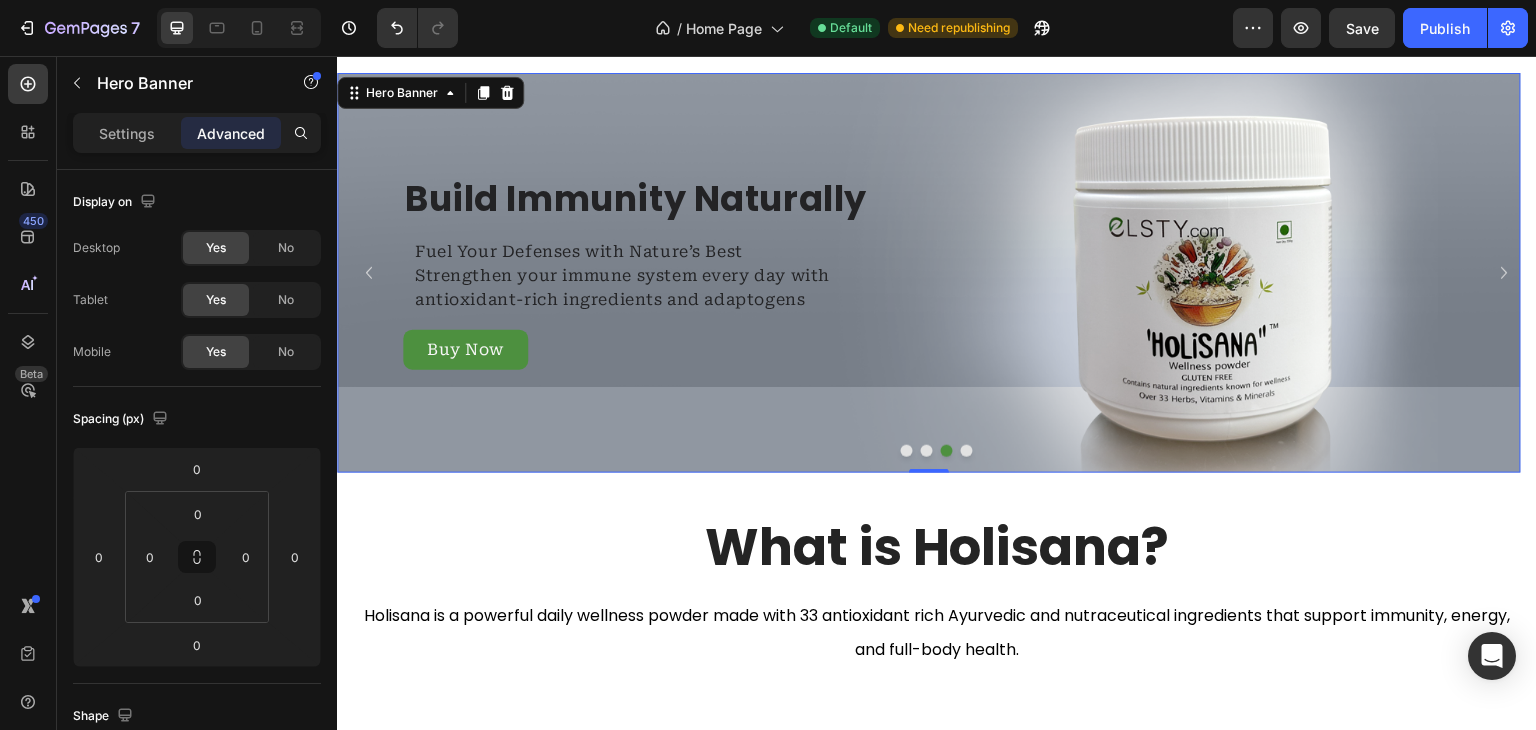 click at bounding box center [929, 273] 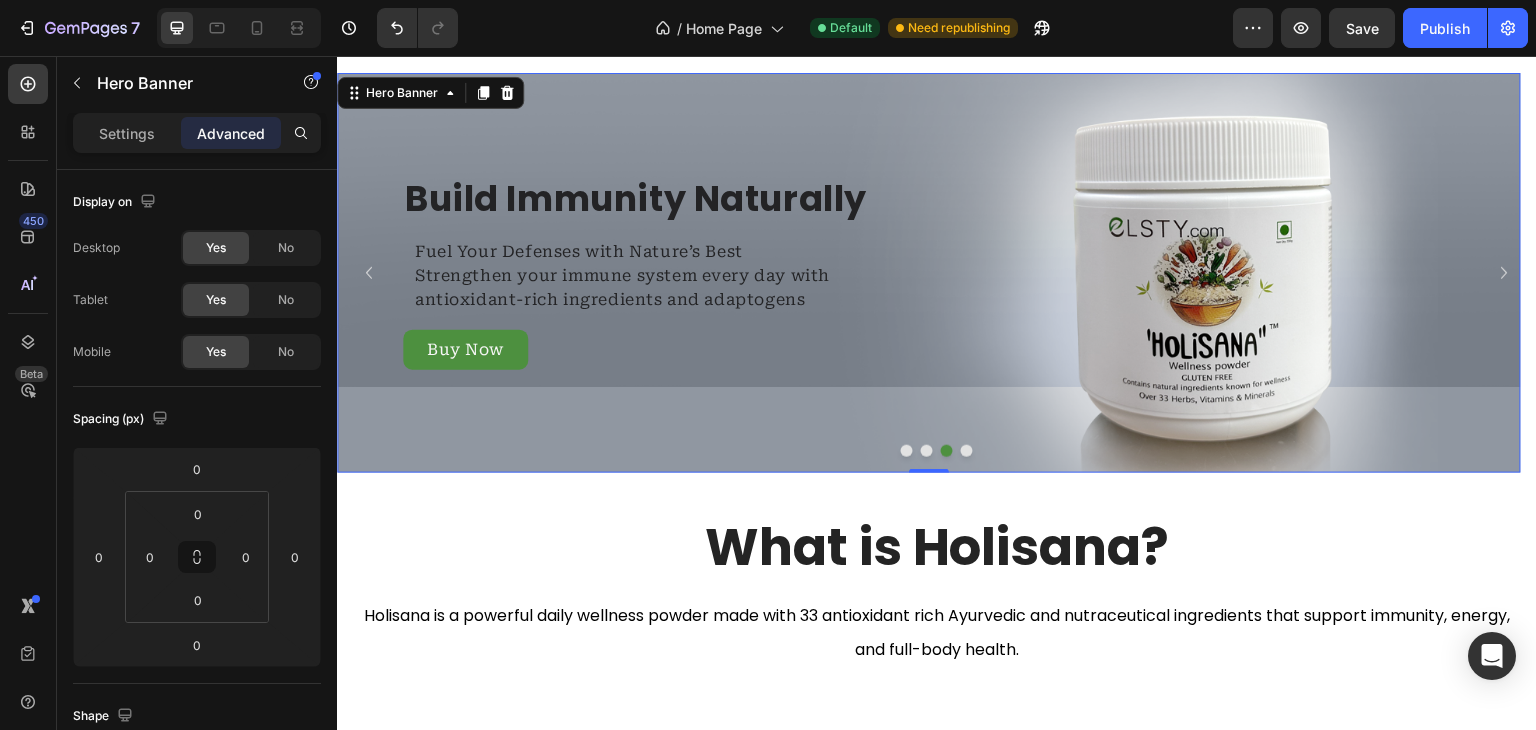 scroll, scrollTop: 715, scrollLeft: 0, axis: vertical 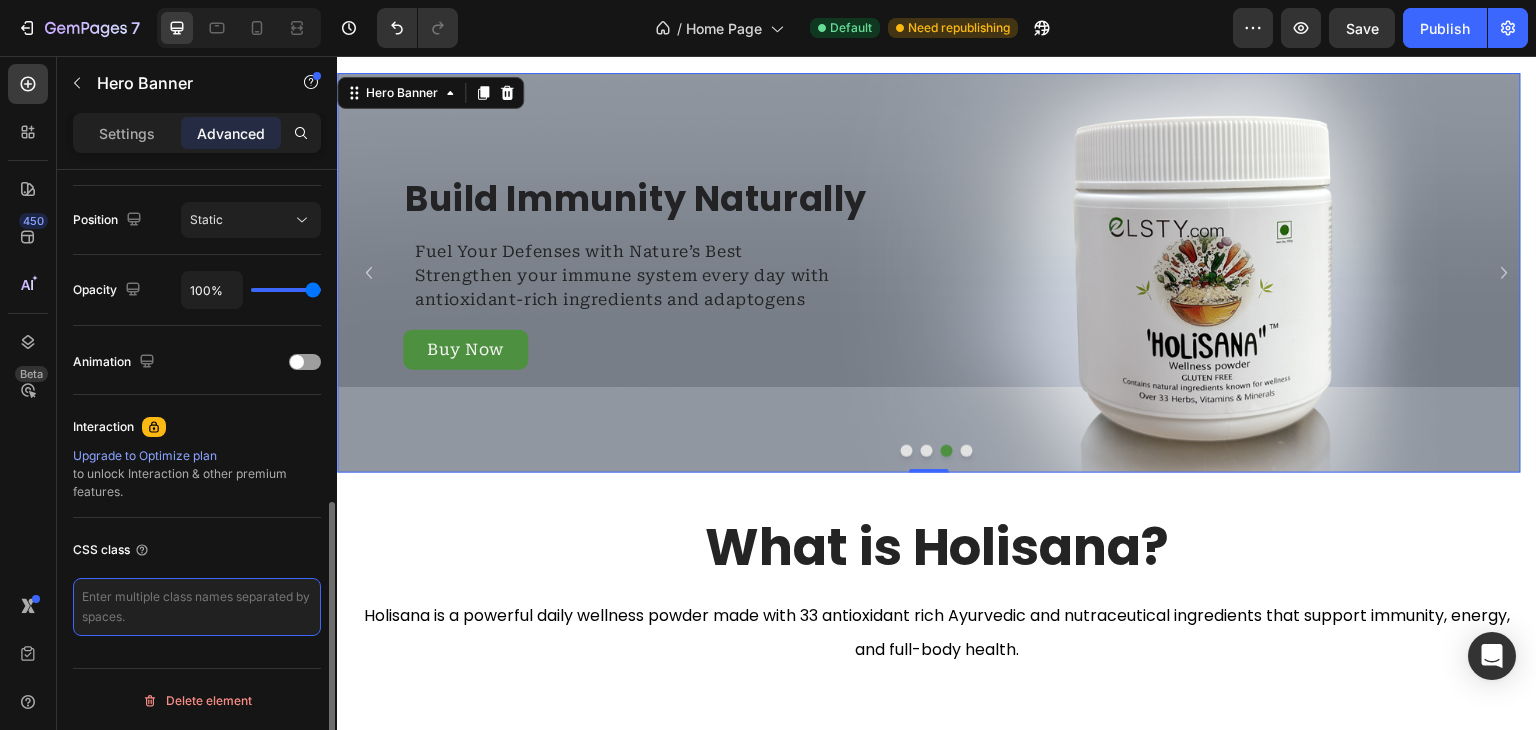 click at bounding box center [197, 607] 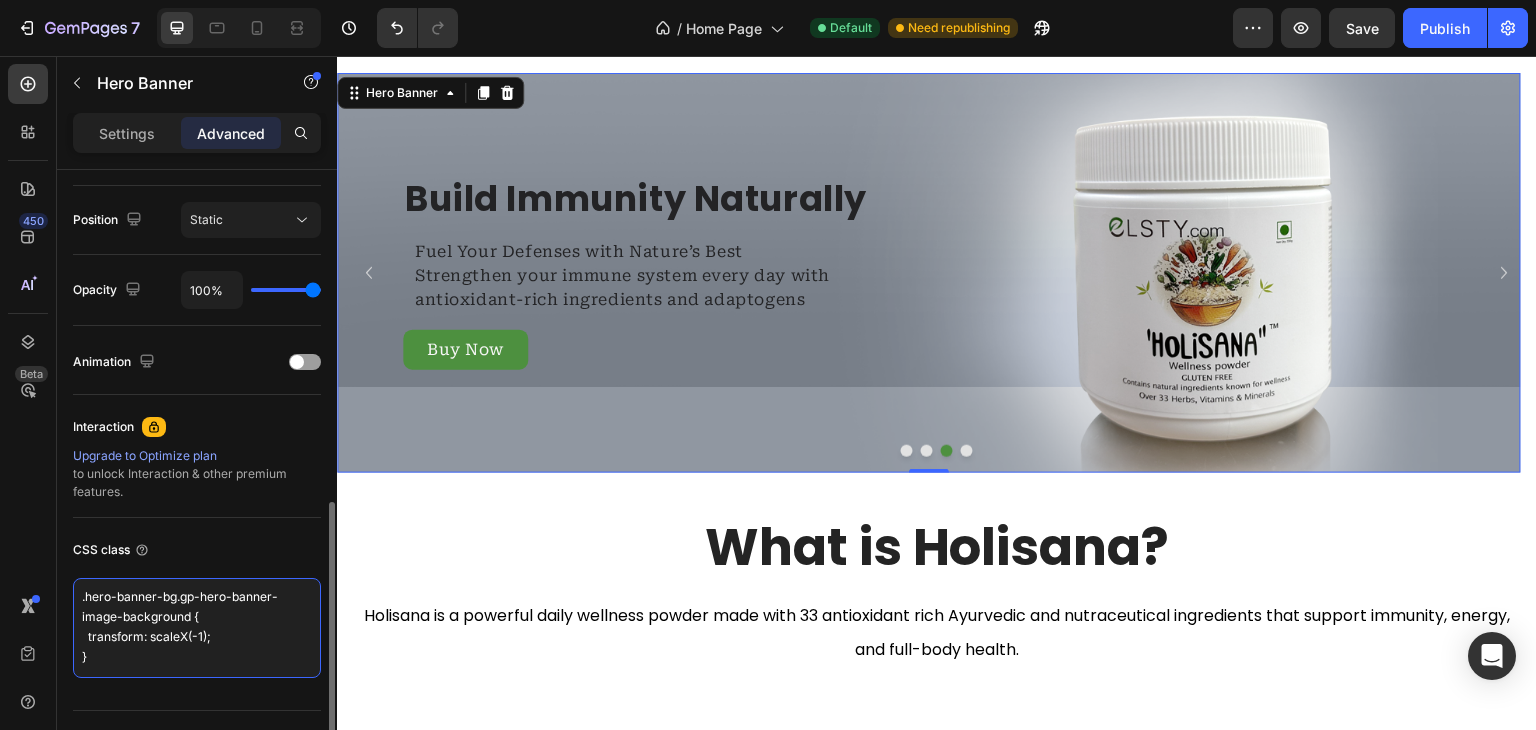 scroll, scrollTop: 8, scrollLeft: 0, axis: vertical 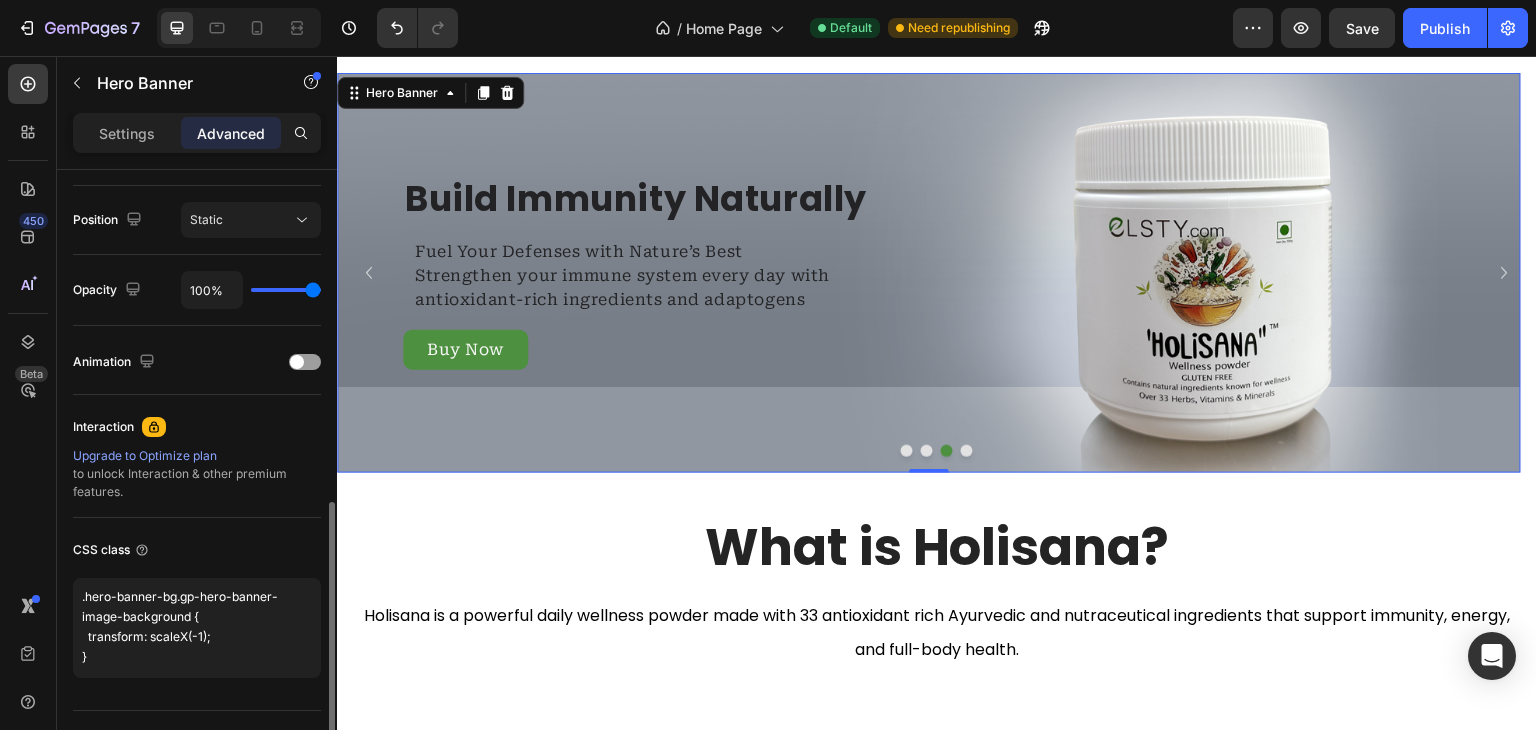 click on "CSS class .hero-banner-bg.gp-hero-banner-image-background {
transform: scaleX(-1);
}" 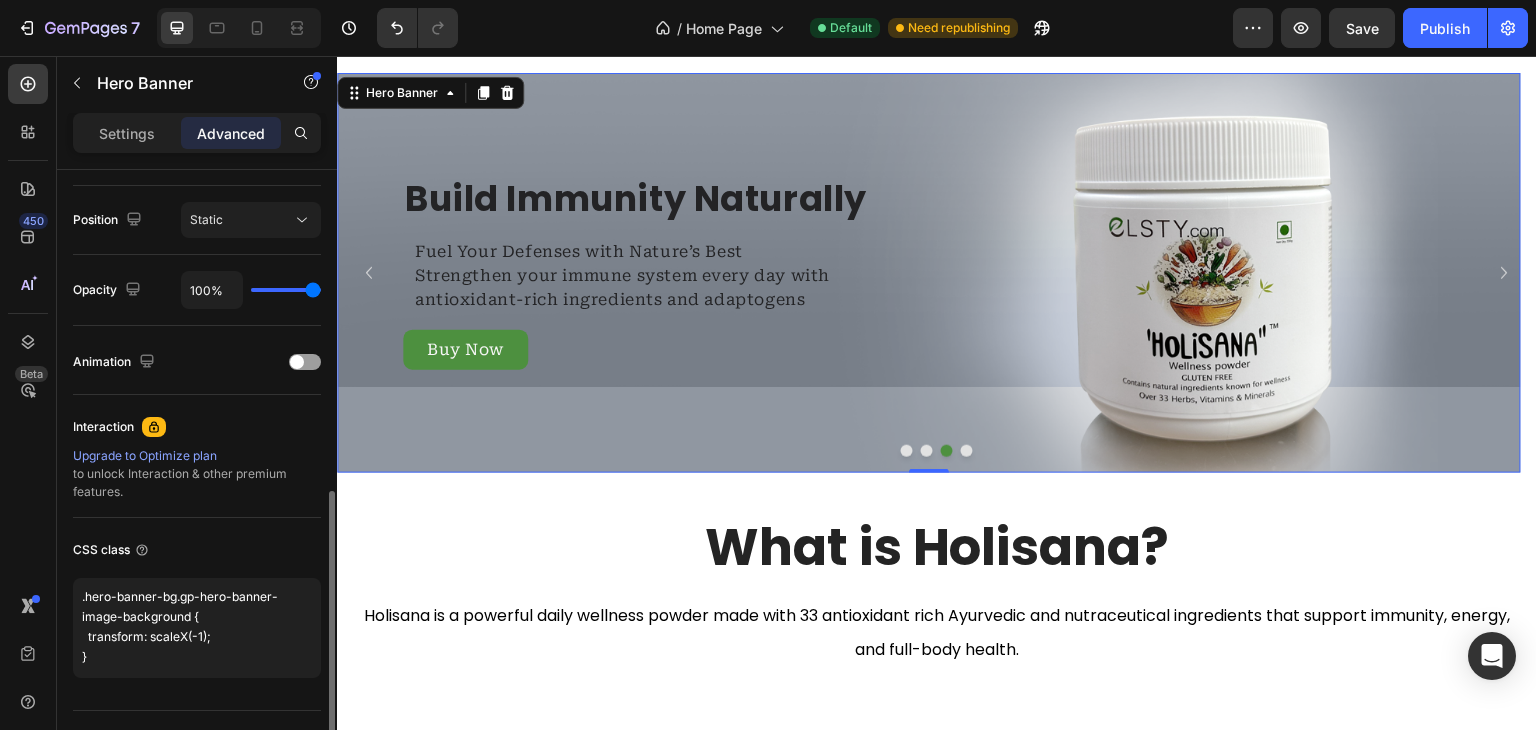 scroll, scrollTop: 0, scrollLeft: 0, axis: both 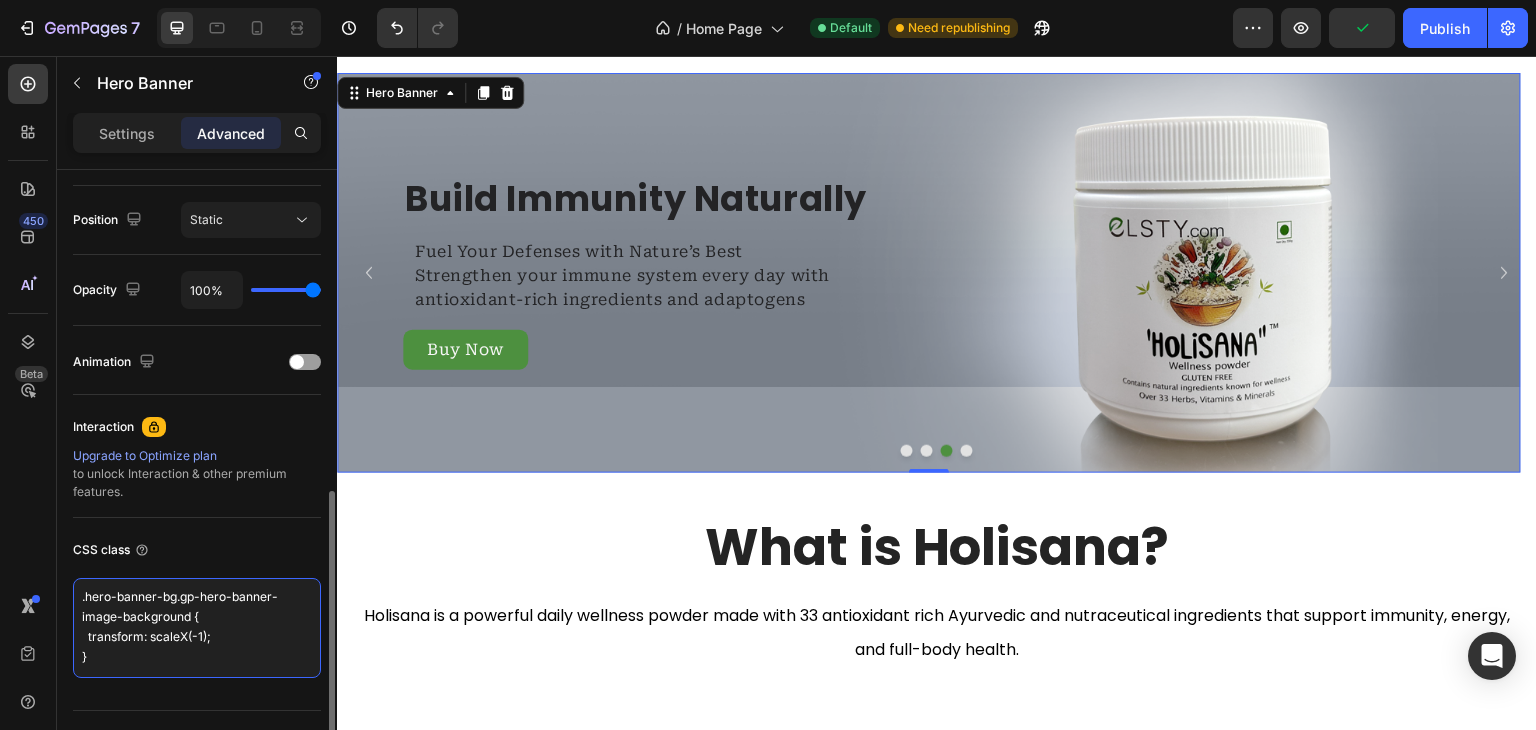 click on ".hero-banner-bg.gp-hero-banner-image-background {
transform: scaleX(-1);
}" at bounding box center (197, 628) 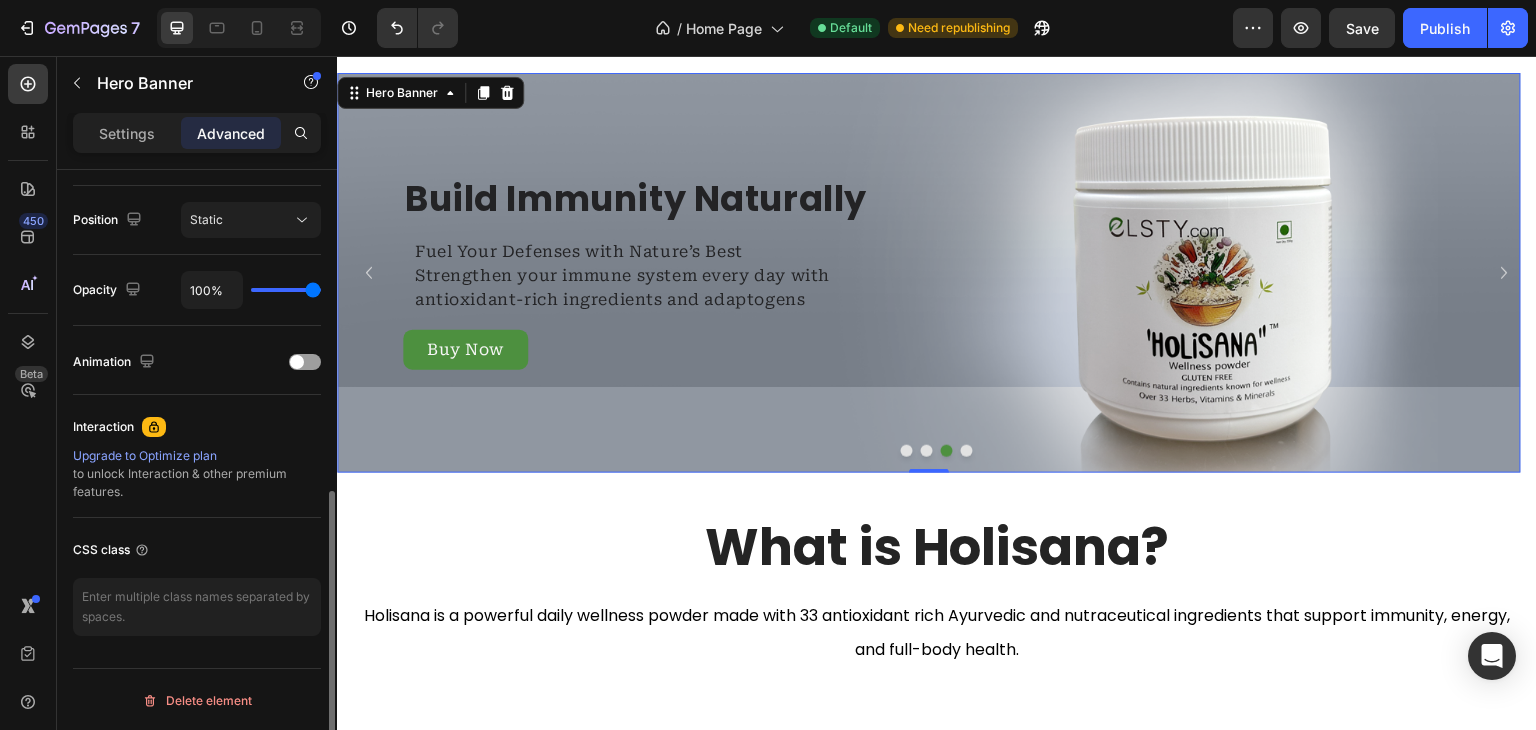 click on "CSS class" at bounding box center (197, 550) 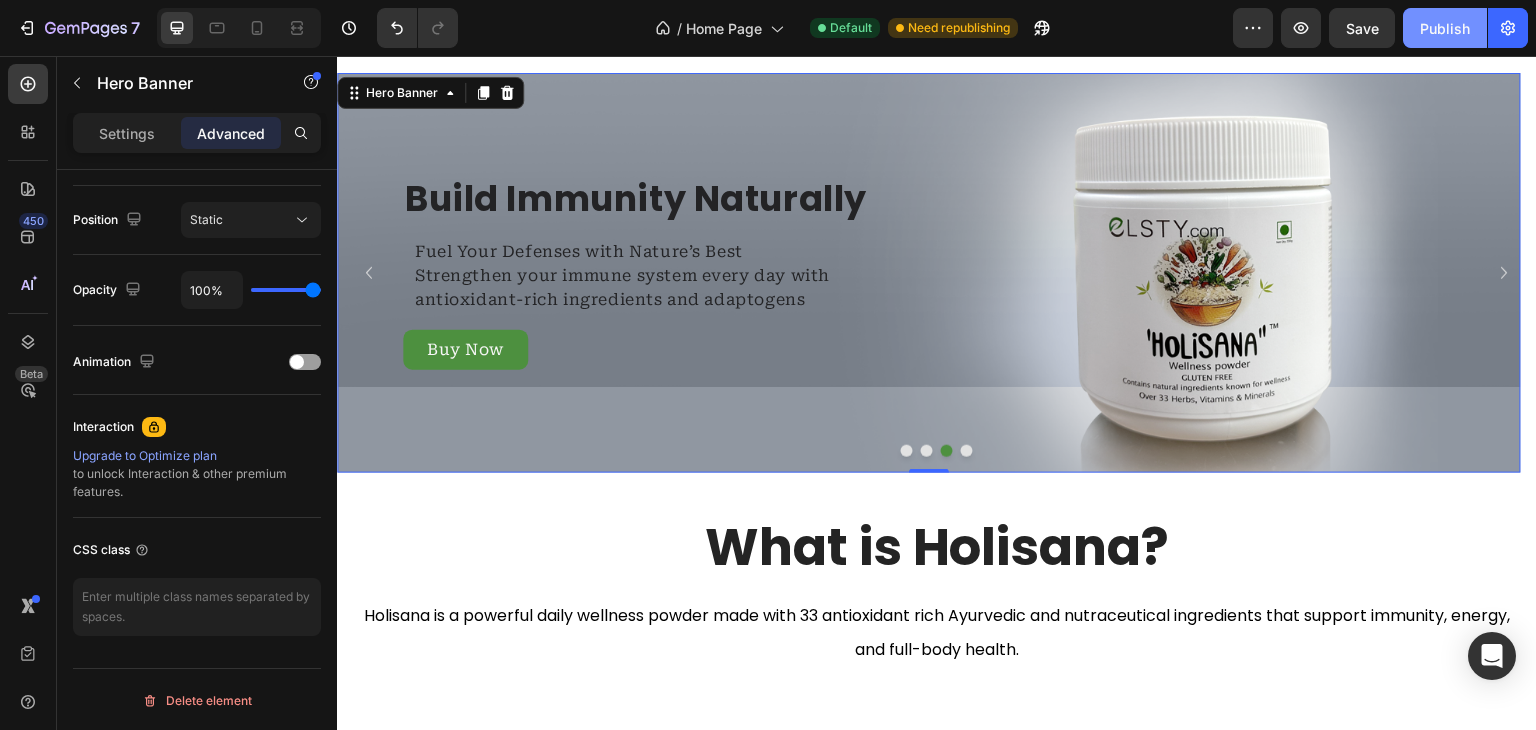 click on "Publish" at bounding box center [1445, 28] 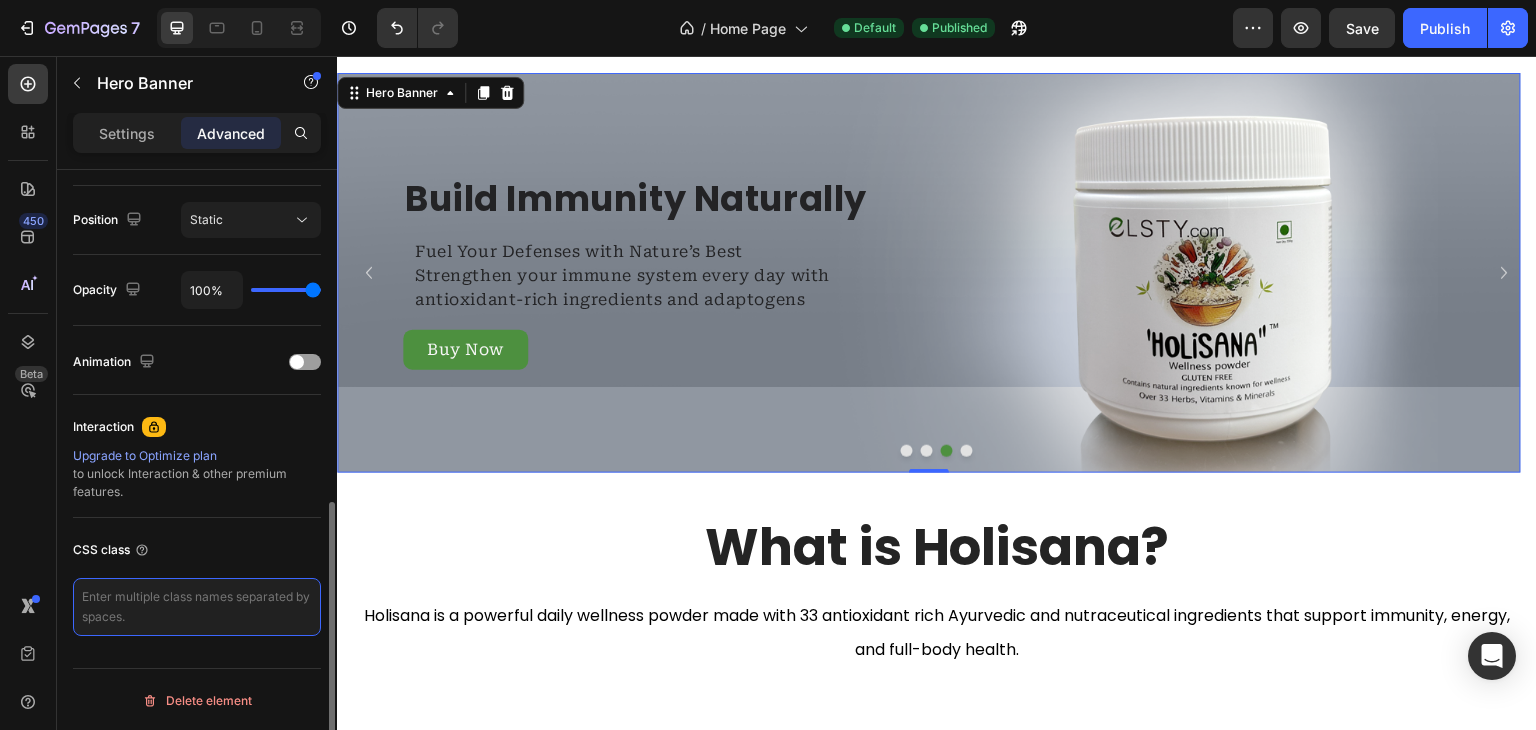 click at bounding box center [197, 607] 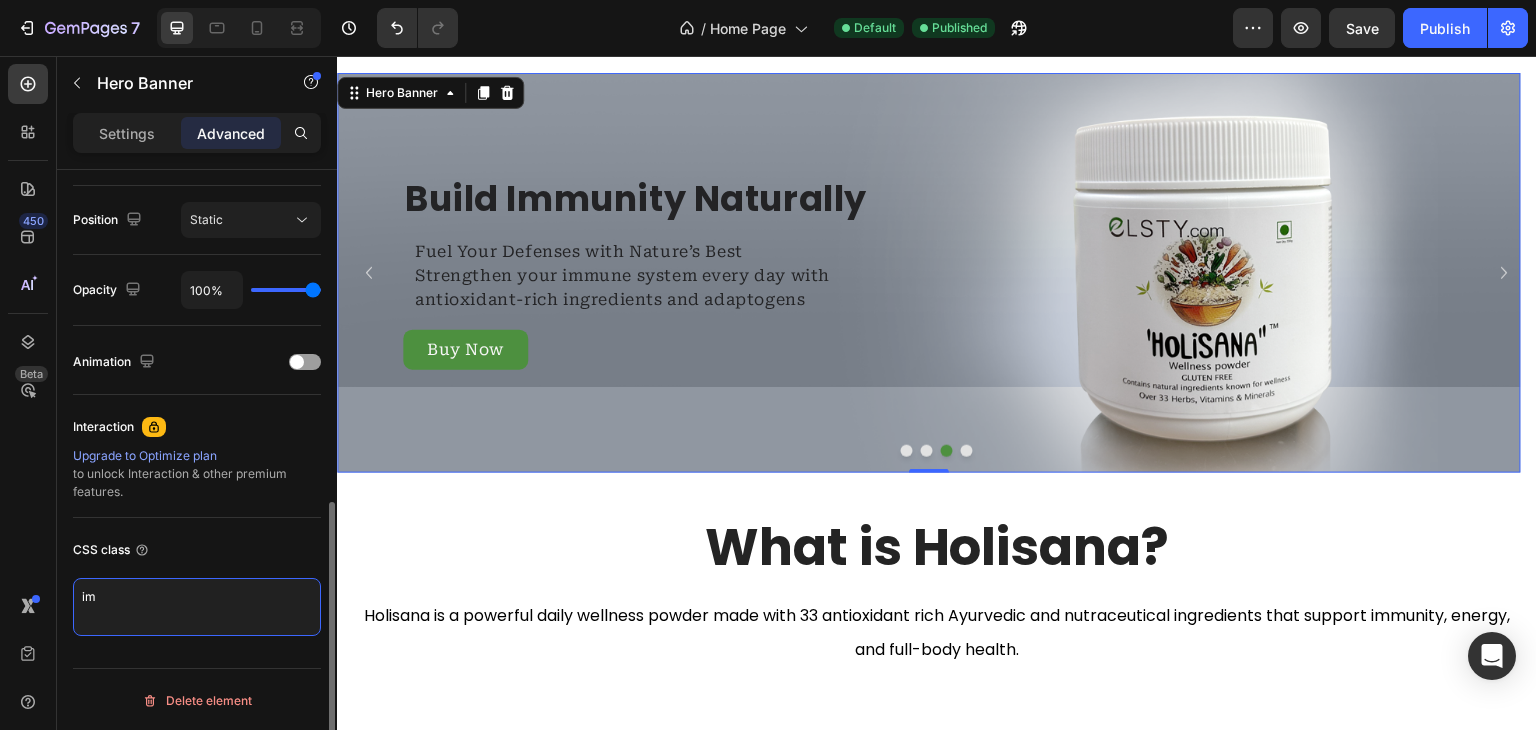 type on "i" 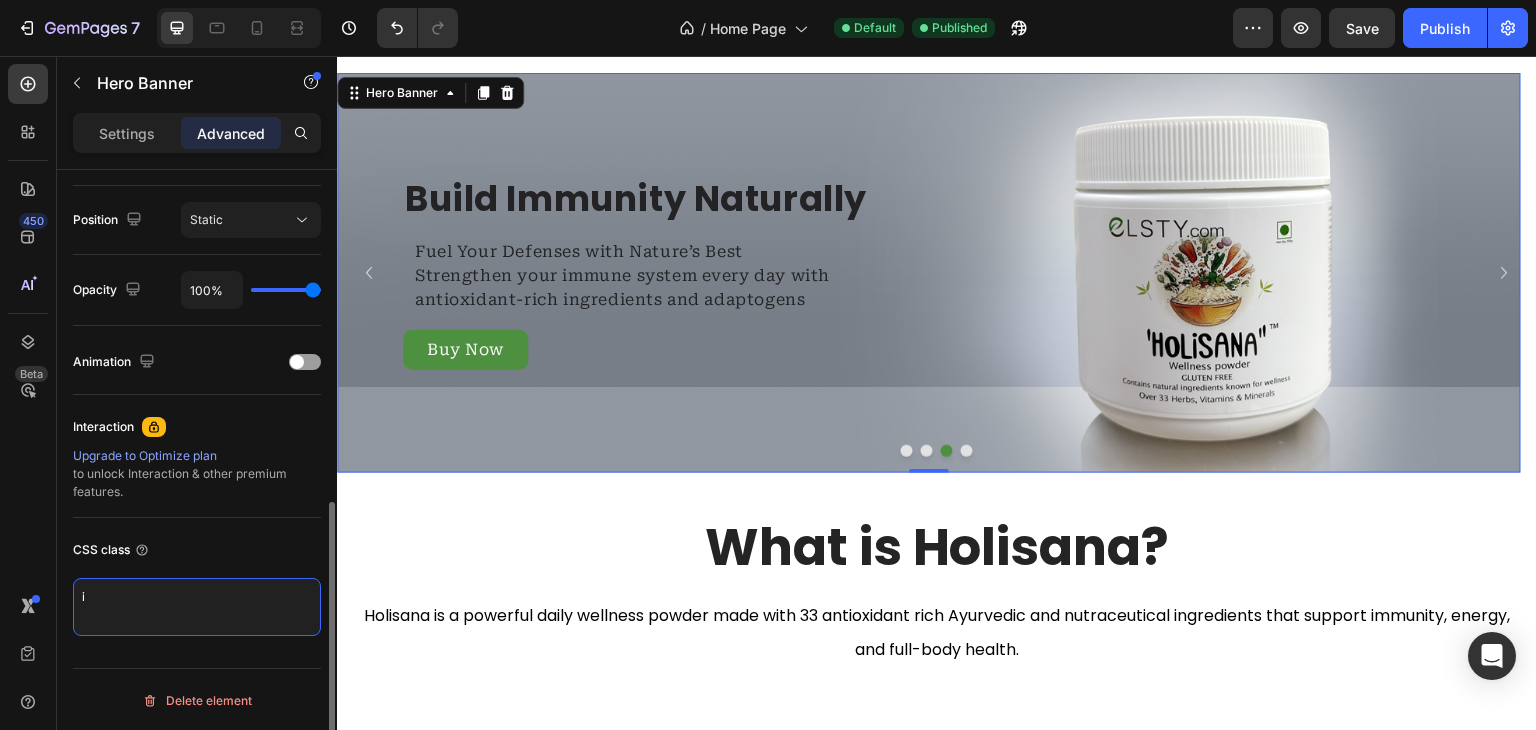 type 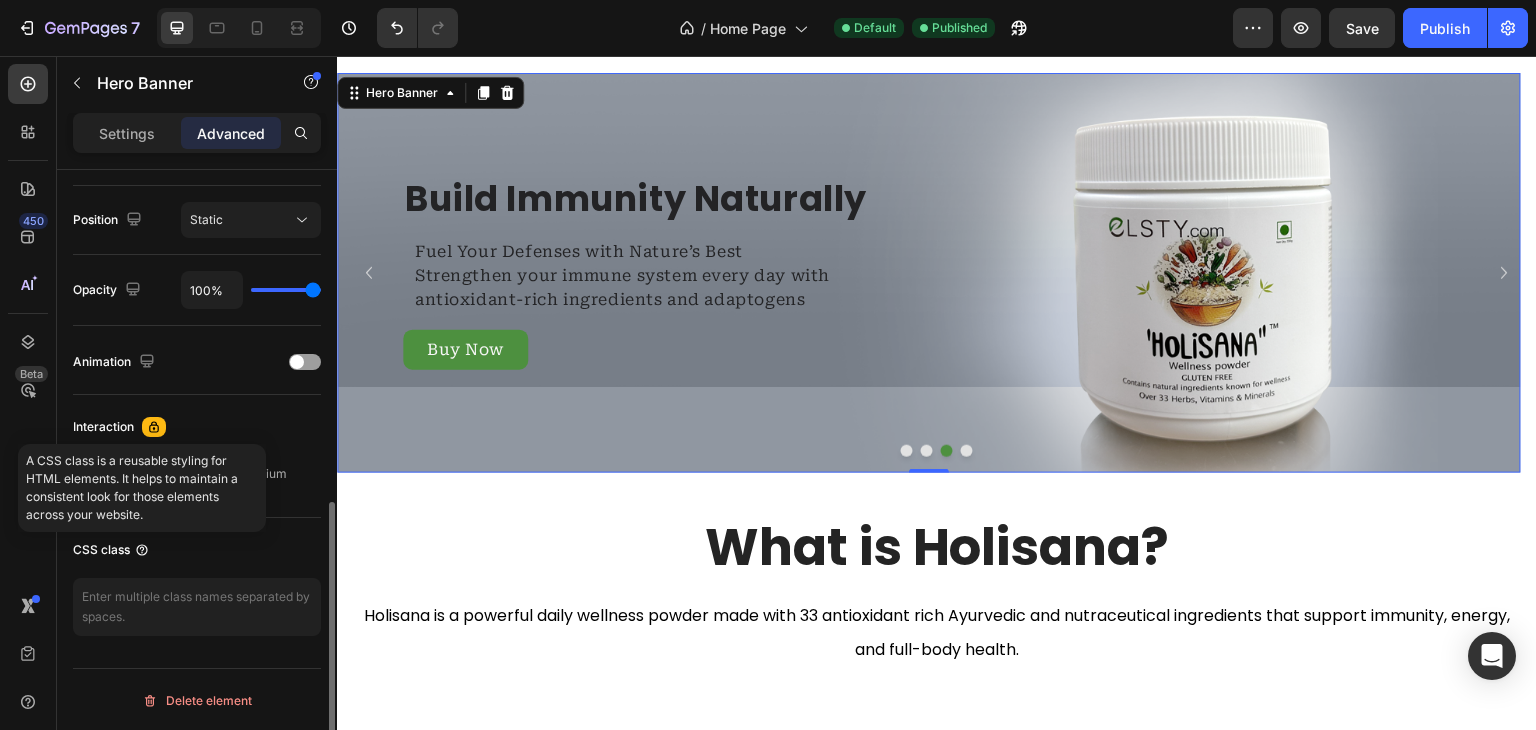 click 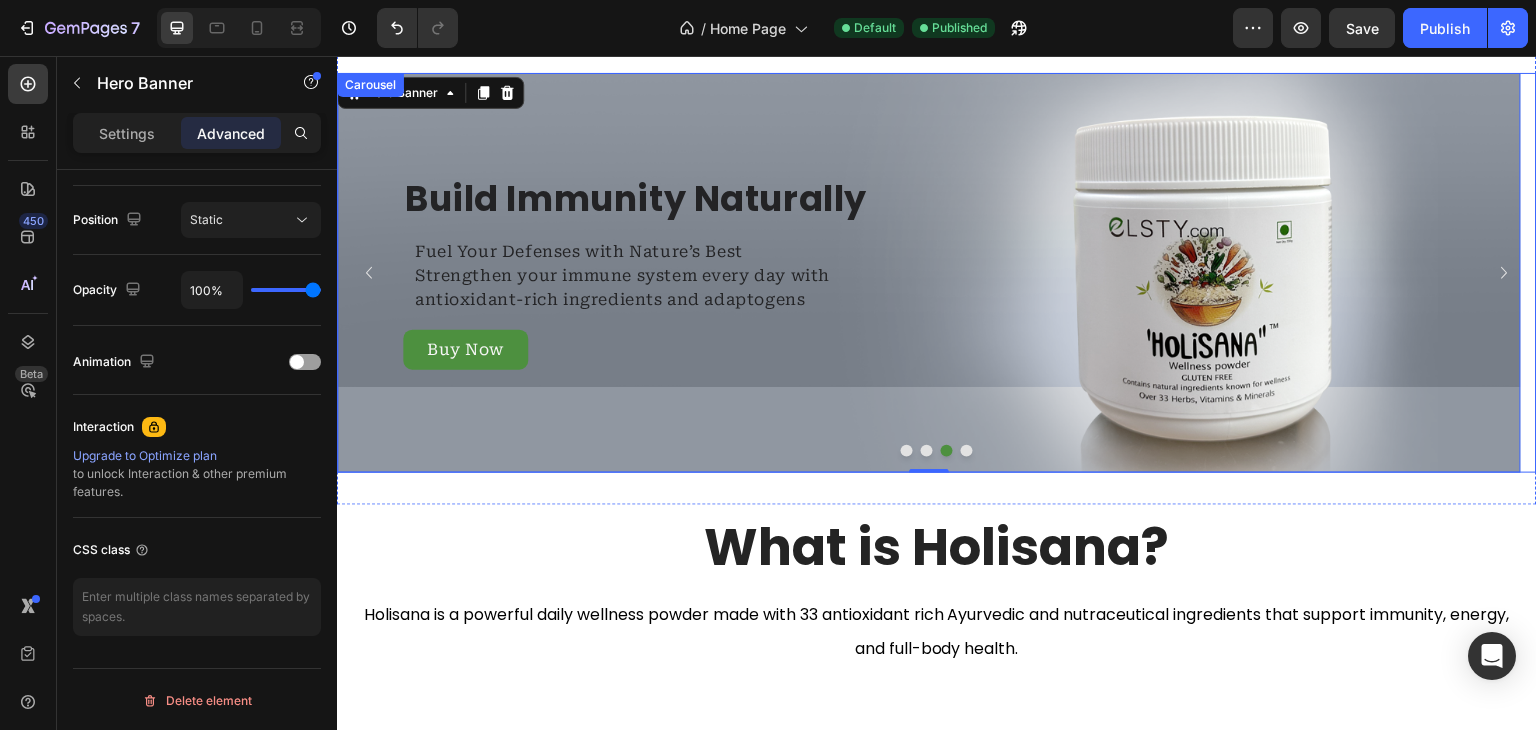 click 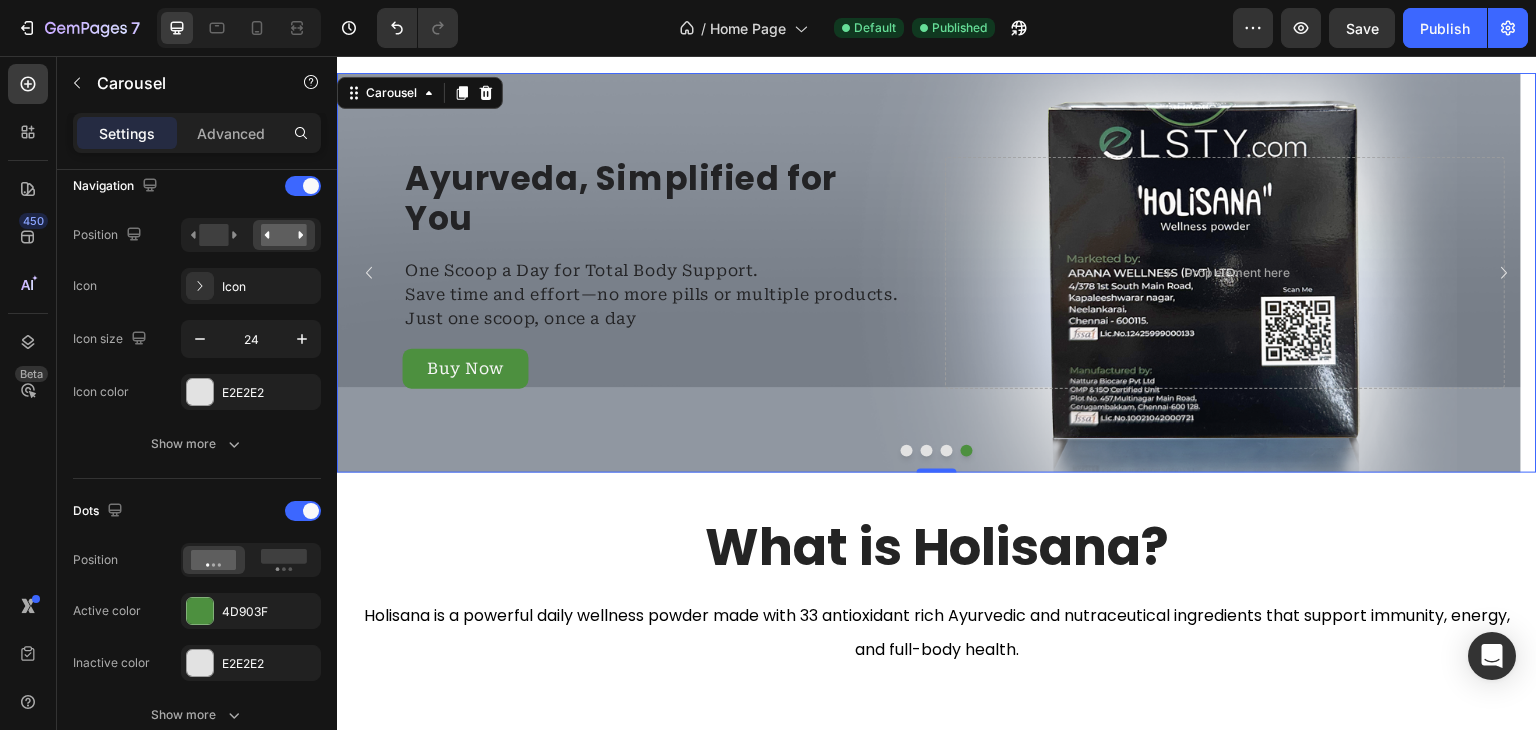 scroll, scrollTop: 0, scrollLeft: 0, axis: both 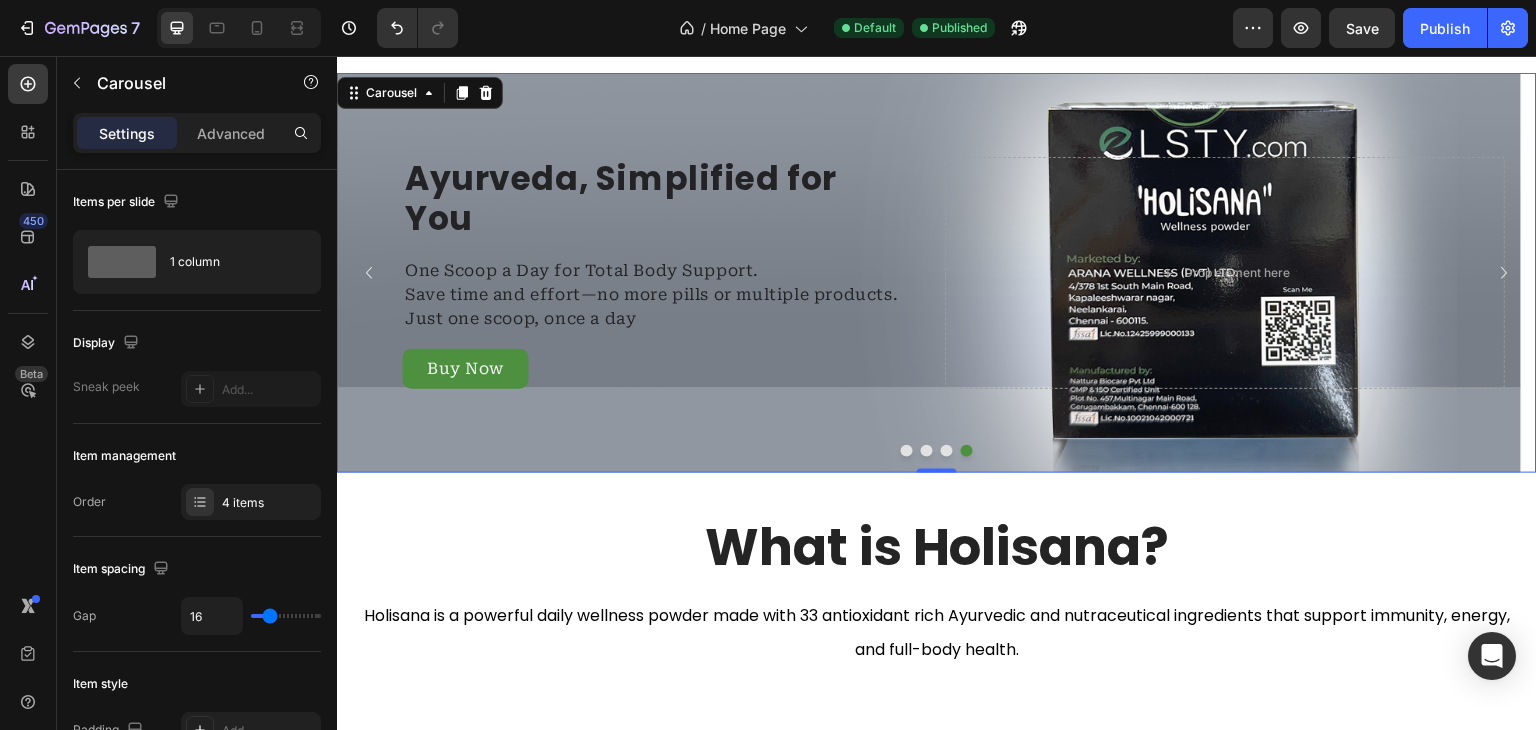 click 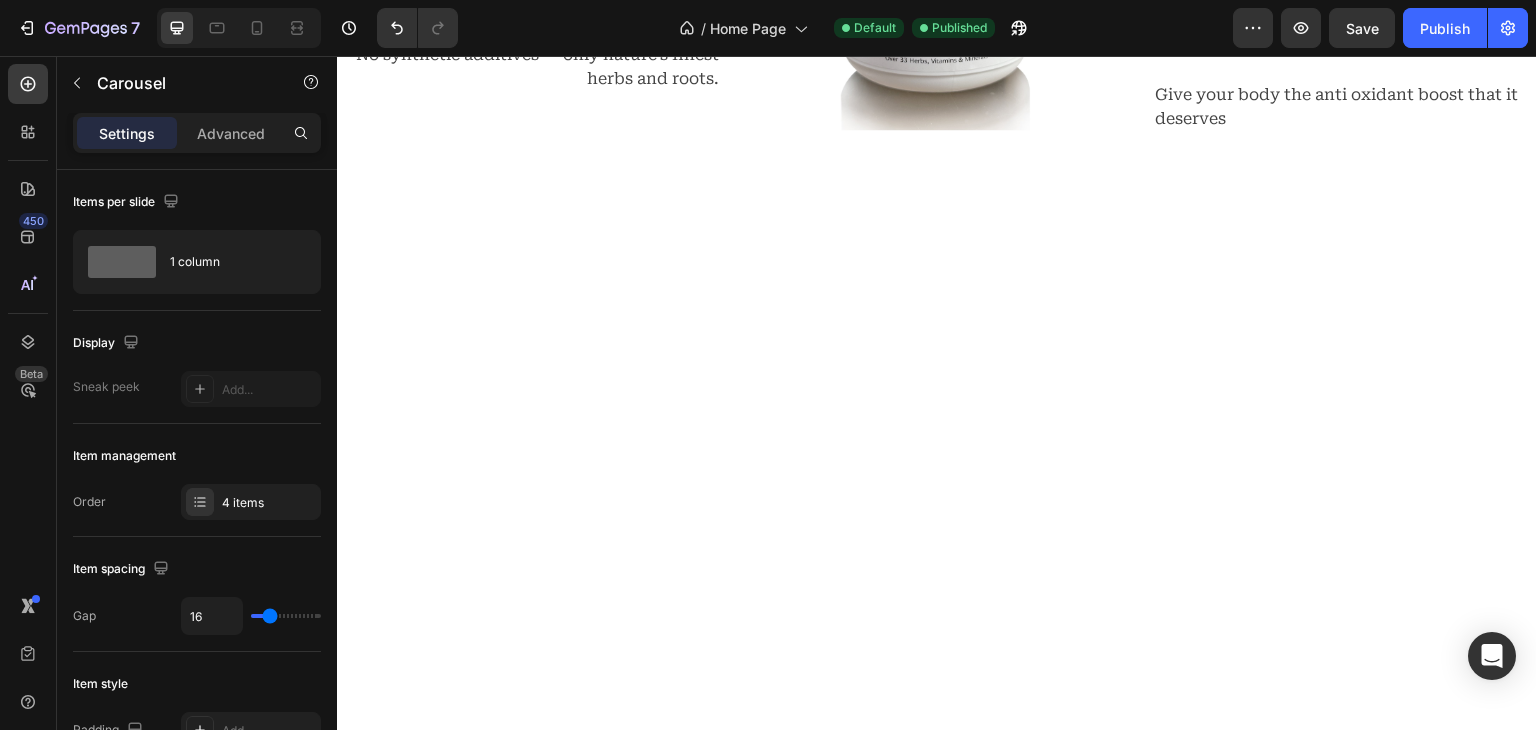 scroll, scrollTop: 0, scrollLeft: 0, axis: both 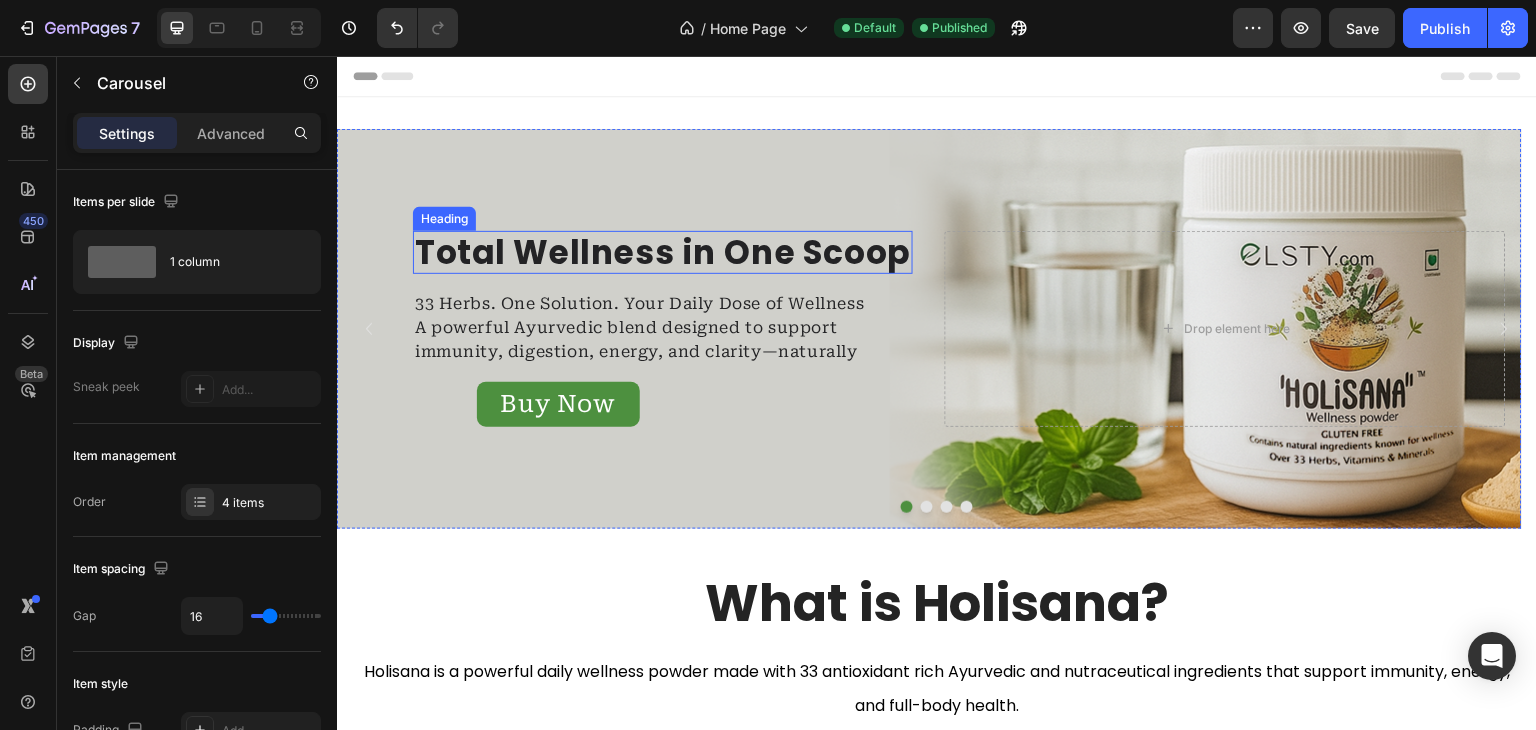 click on "Total Wellness in One Scoop" at bounding box center (663, 253) 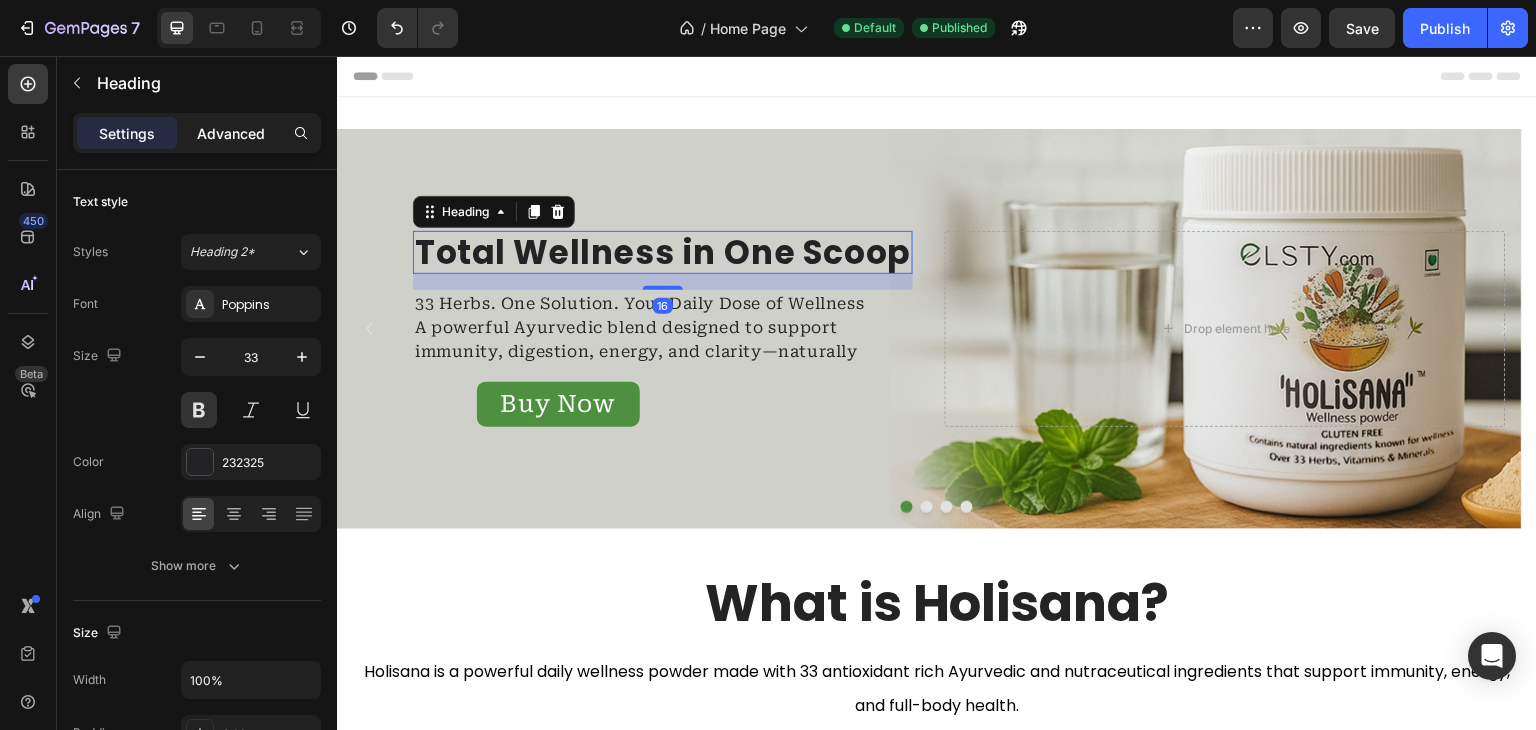 click on "Advanced" at bounding box center [231, 133] 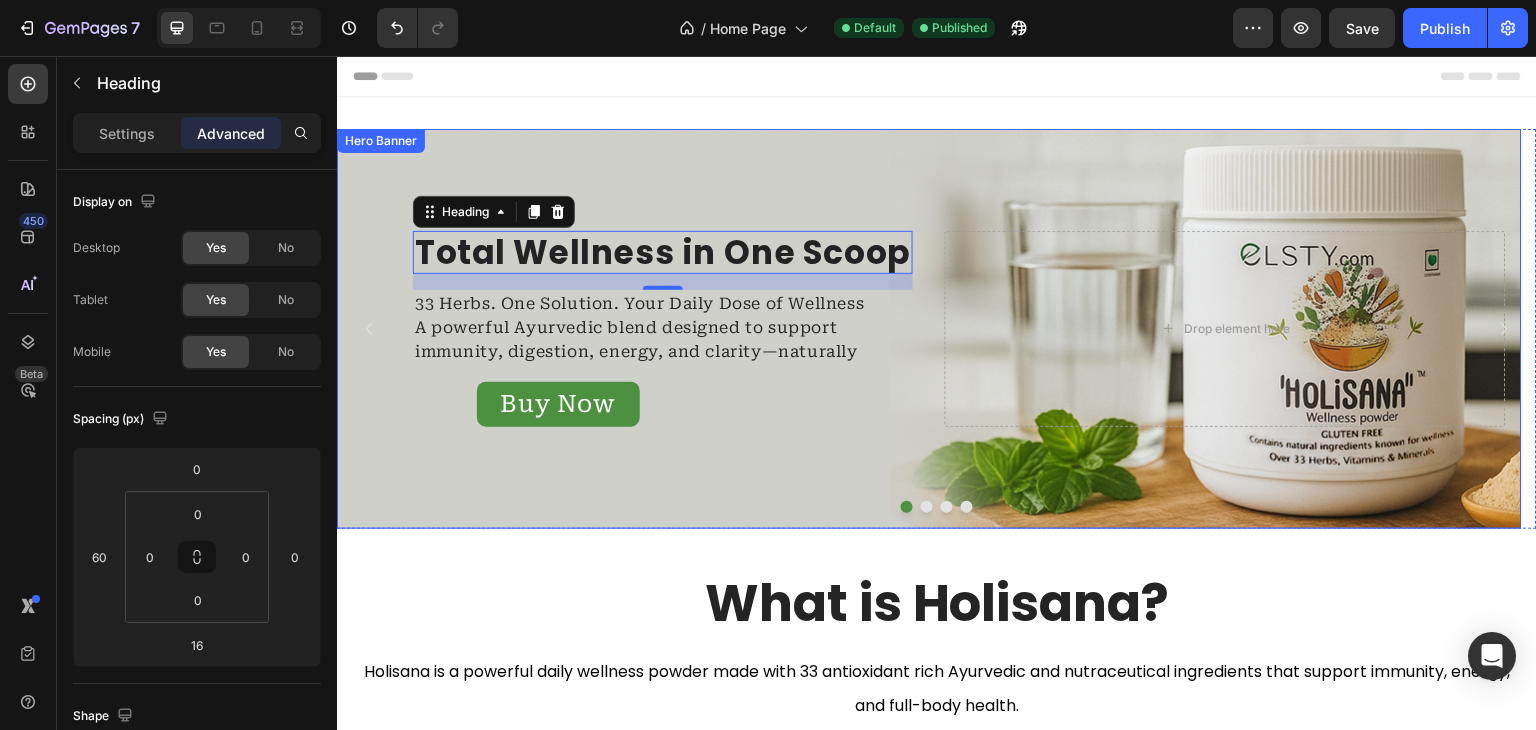 click at bounding box center [929, 329] 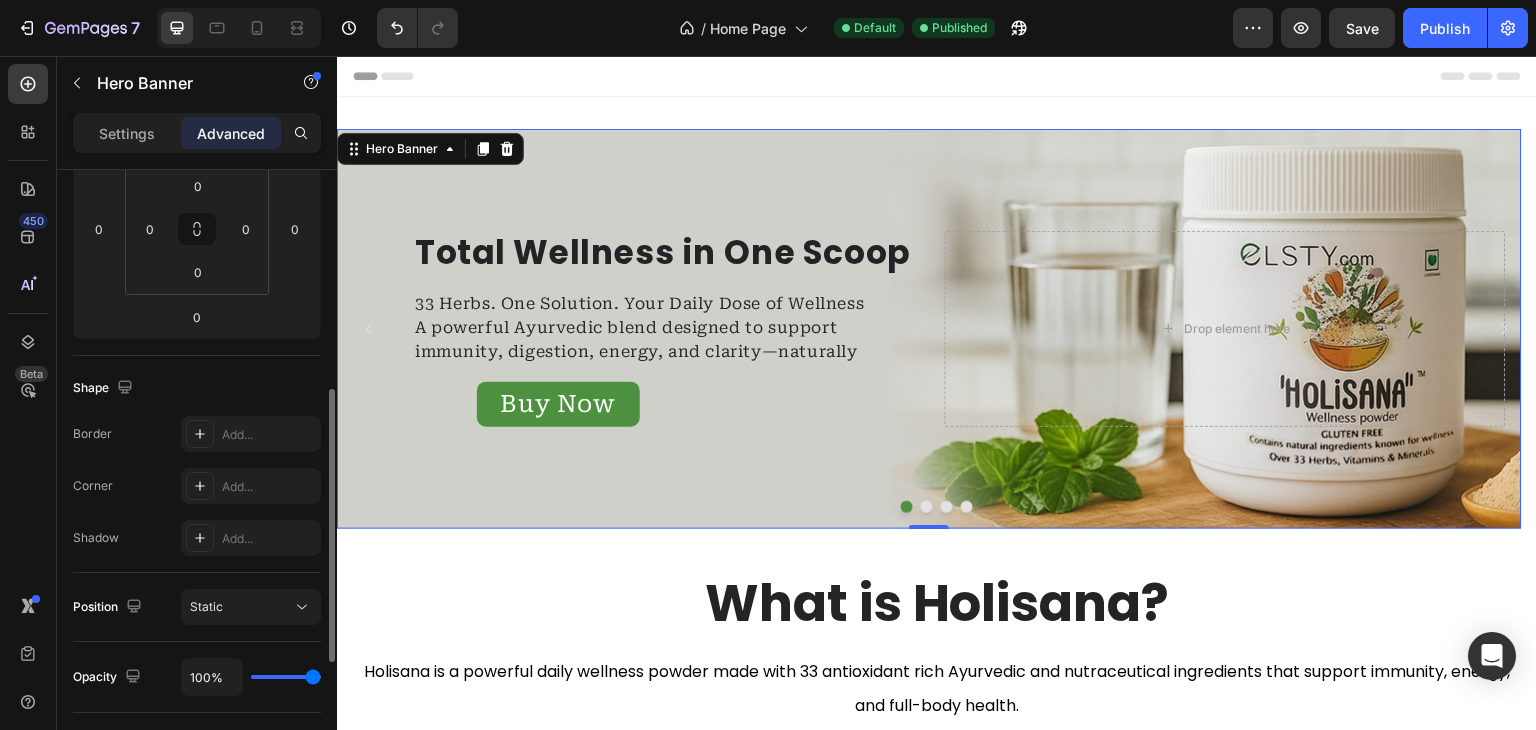 scroll, scrollTop: 379, scrollLeft: 0, axis: vertical 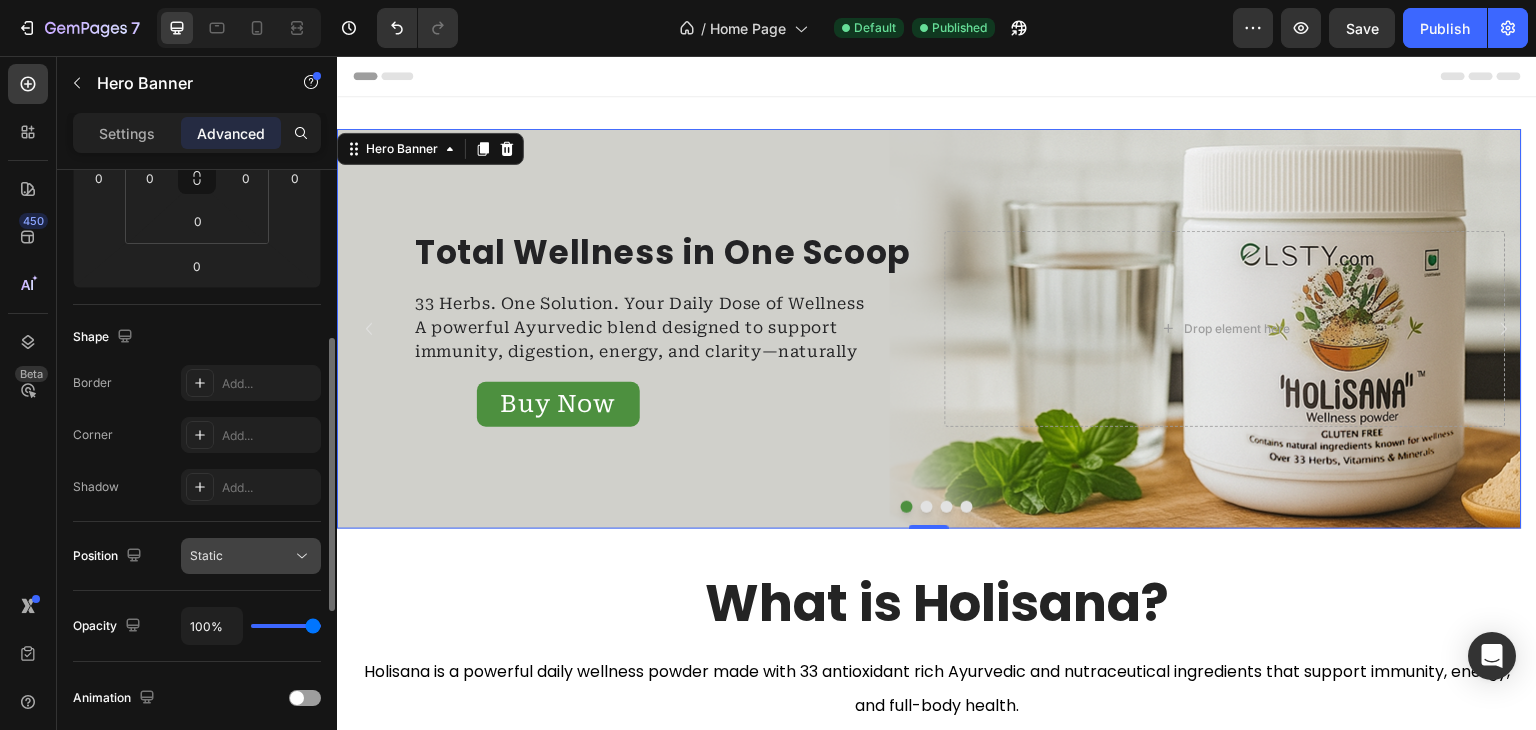 click on "Static" at bounding box center (241, 556) 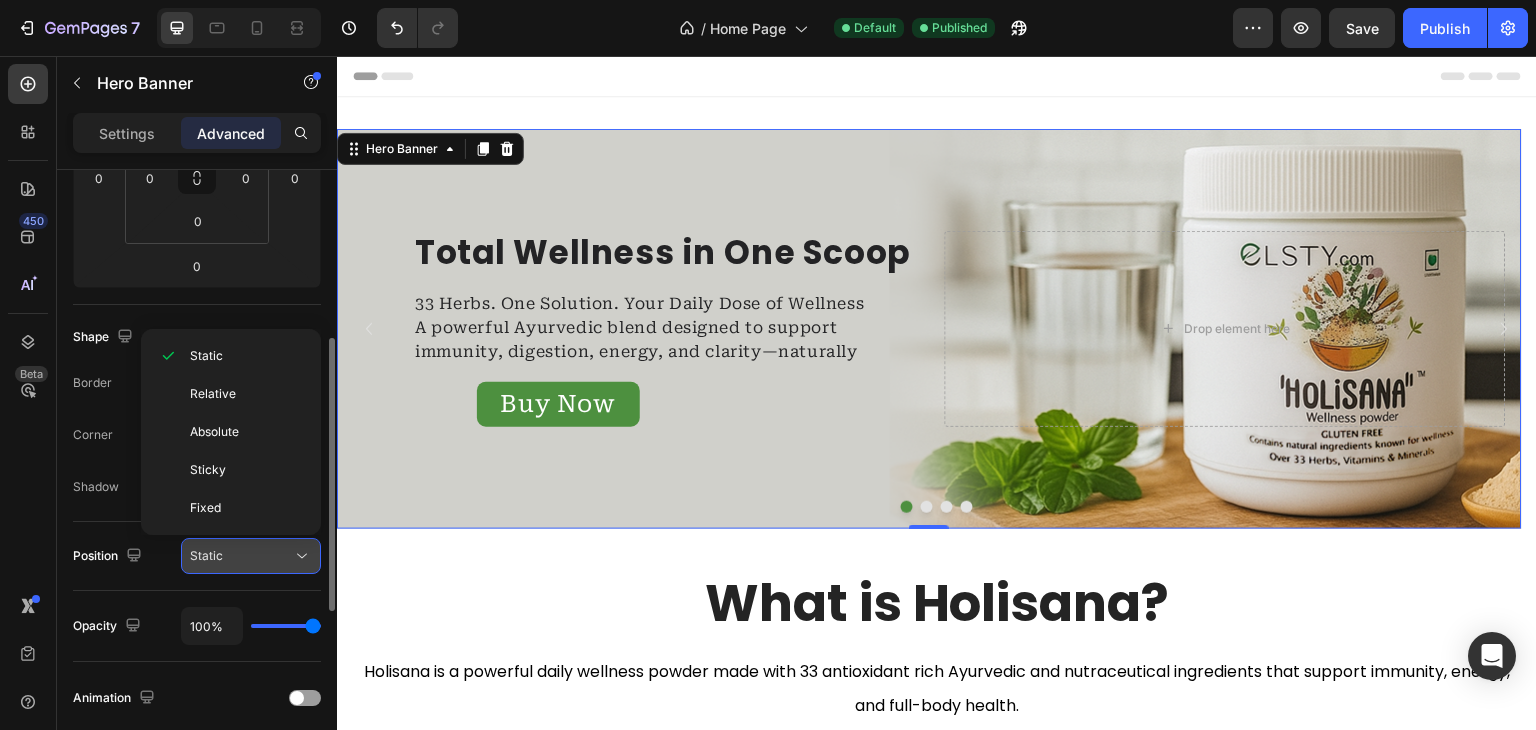 click on "Static" at bounding box center (241, 556) 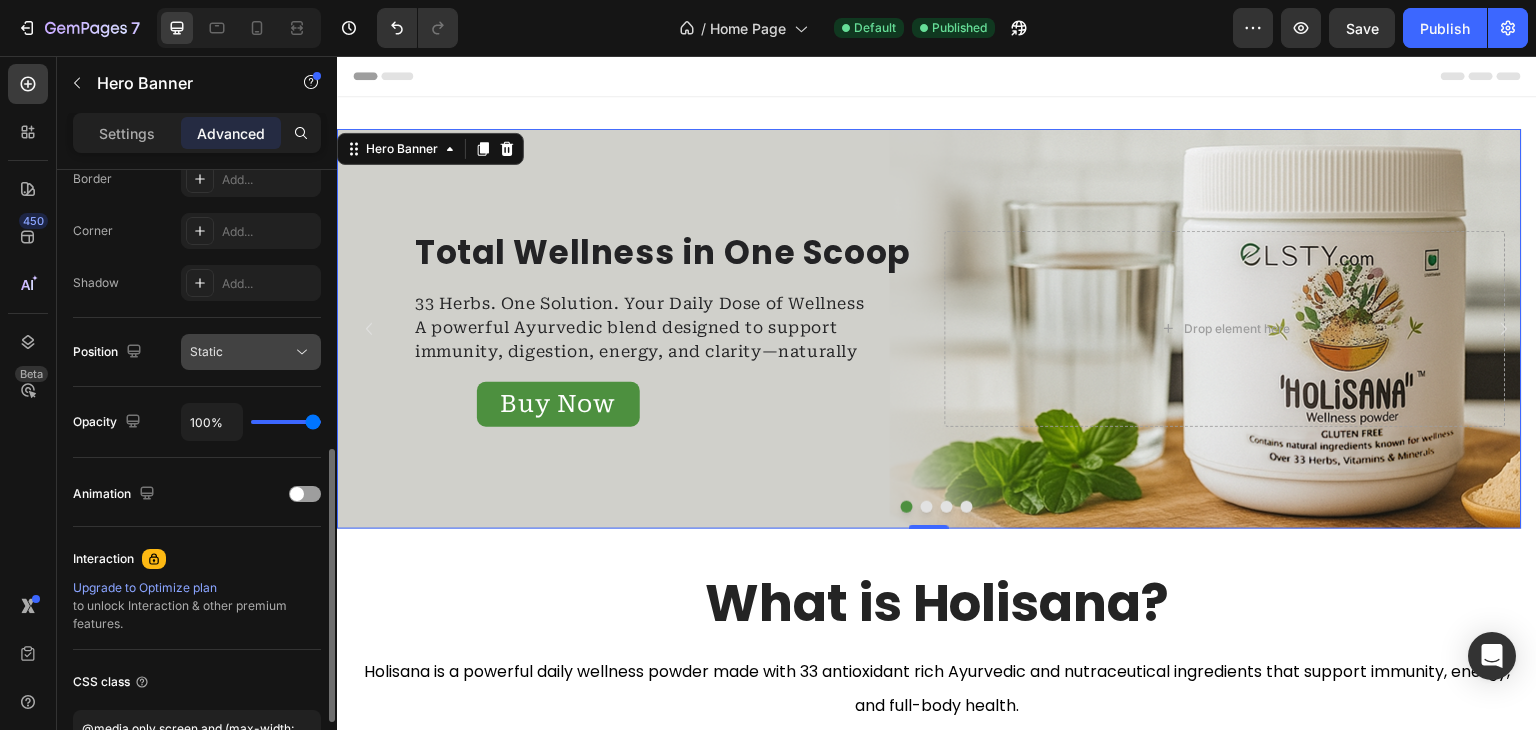 scroll, scrollTop: 598, scrollLeft: 0, axis: vertical 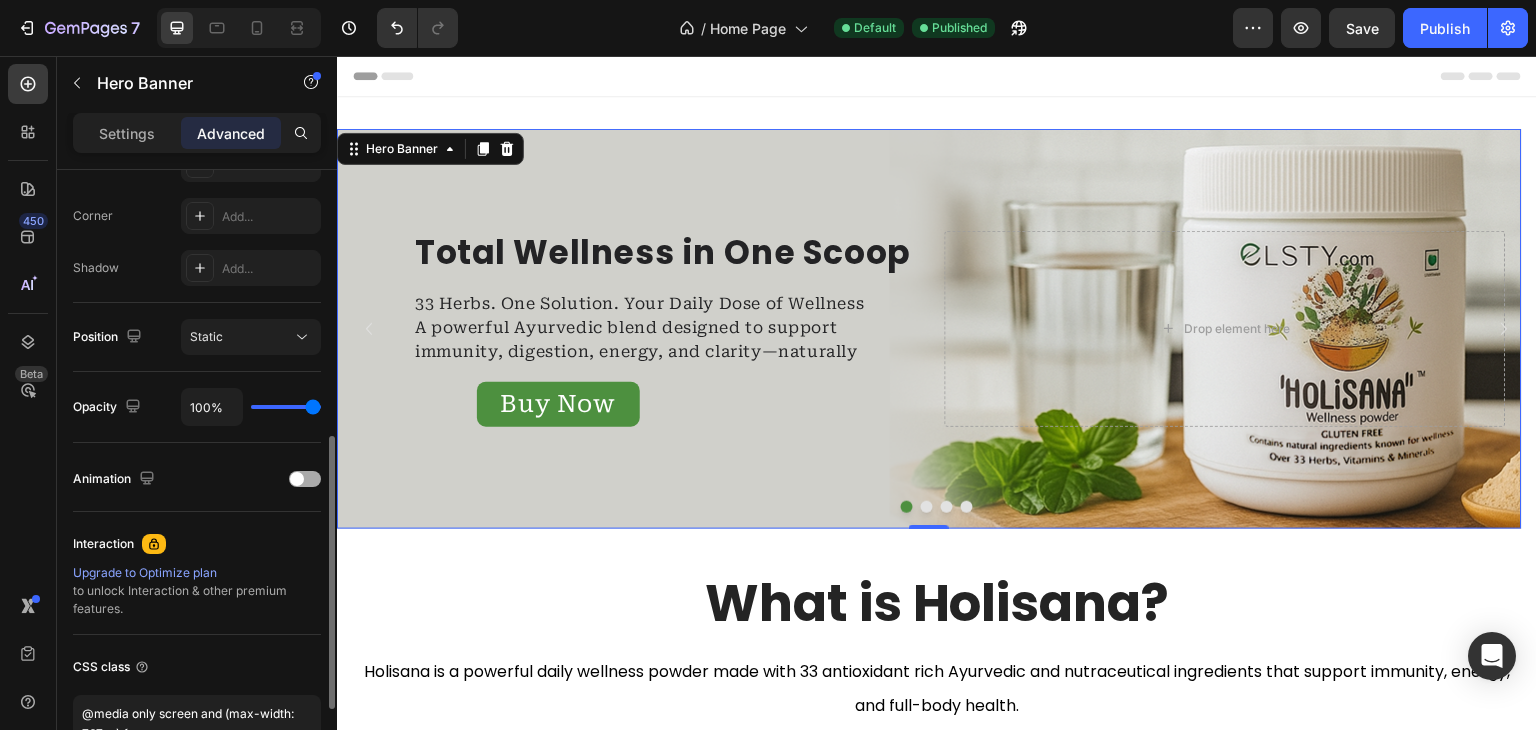 click at bounding box center (305, 479) 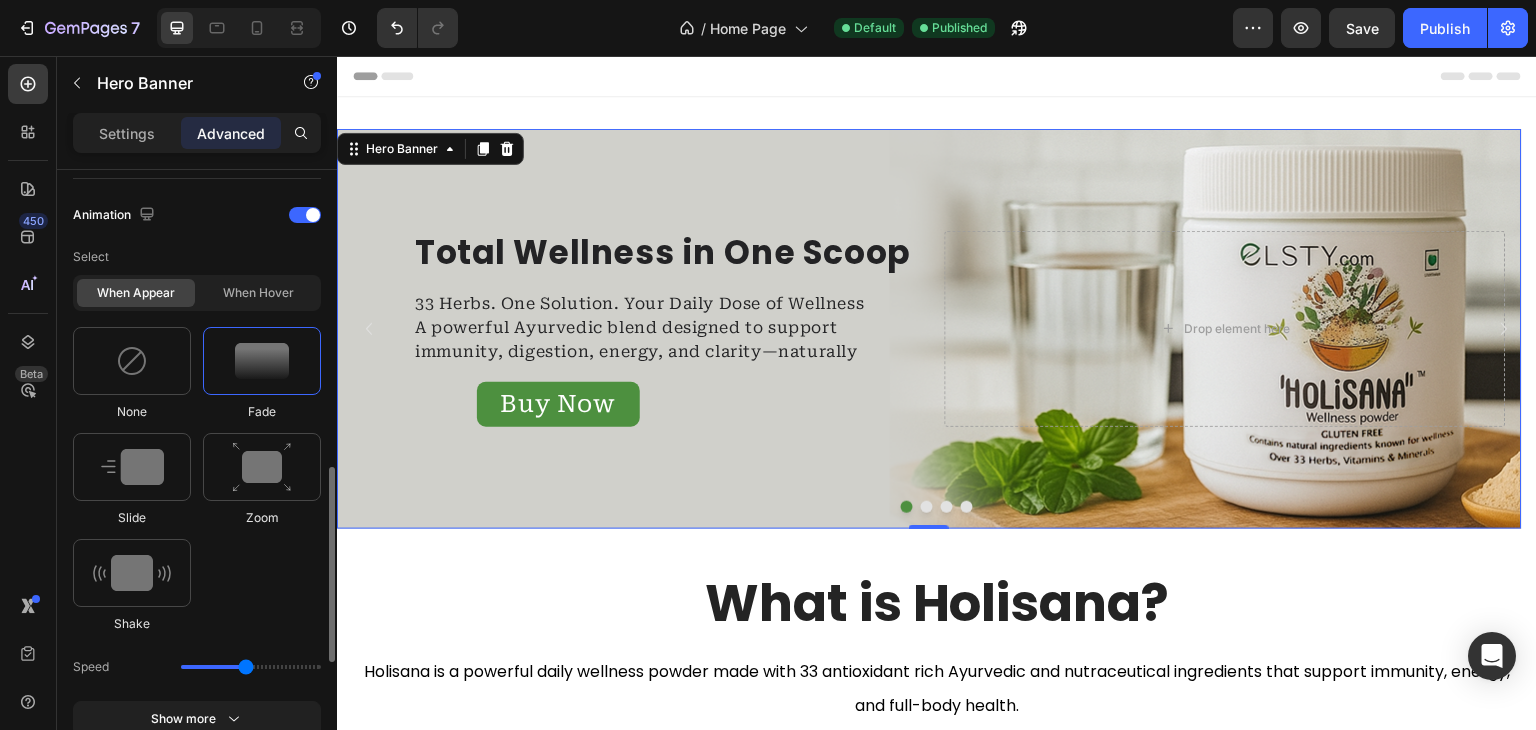 scroll, scrollTop: 880, scrollLeft: 0, axis: vertical 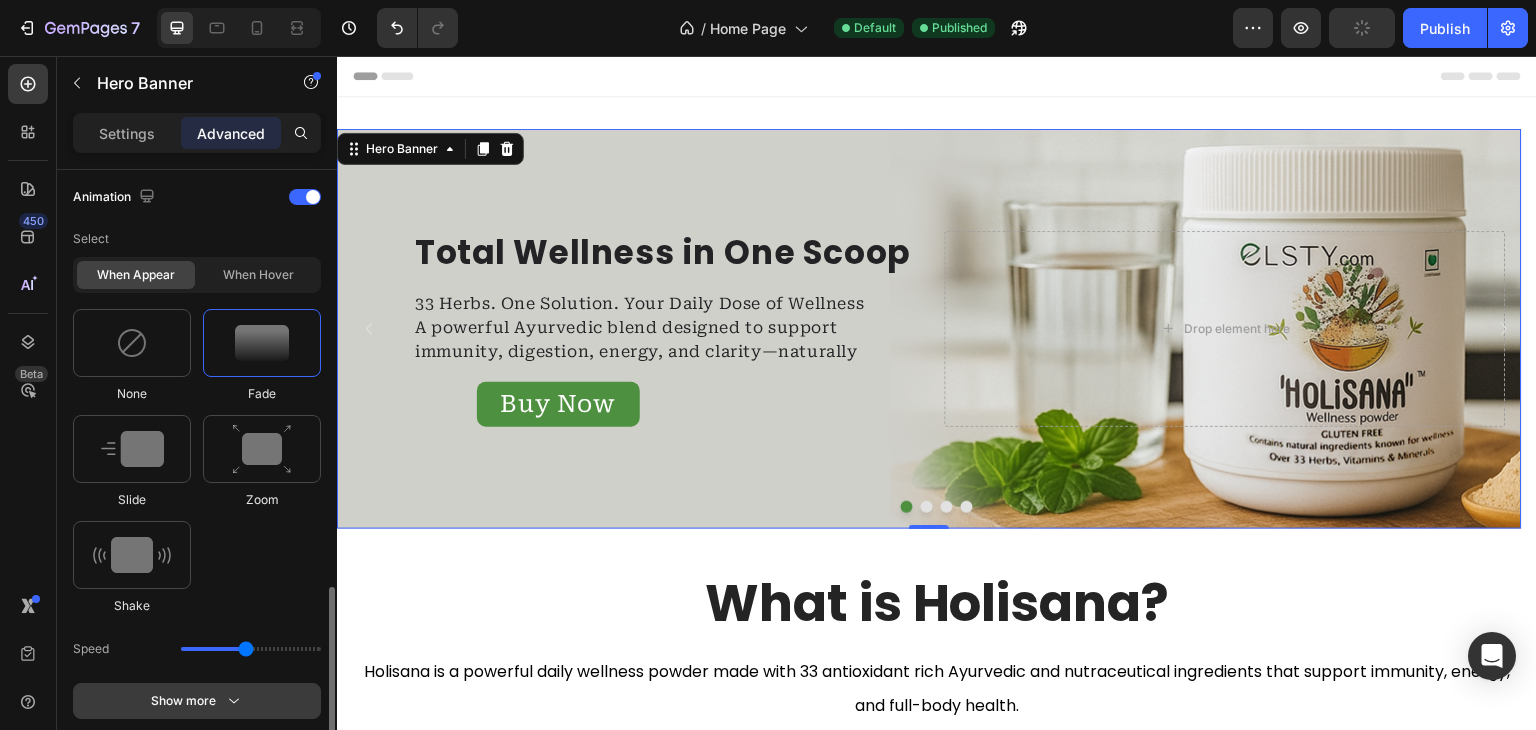 click 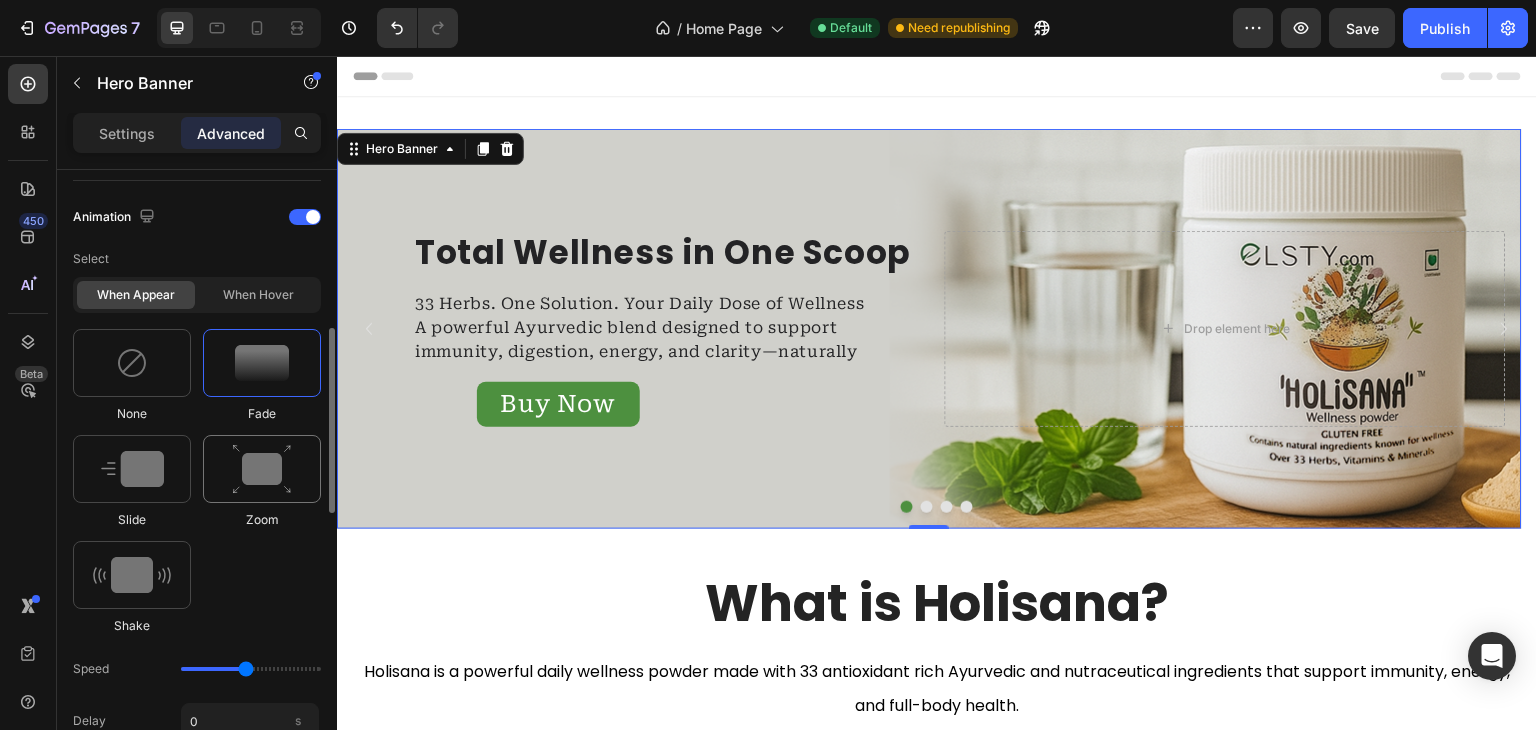 scroll, scrollTop: 780, scrollLeft: 0, axis: vertical 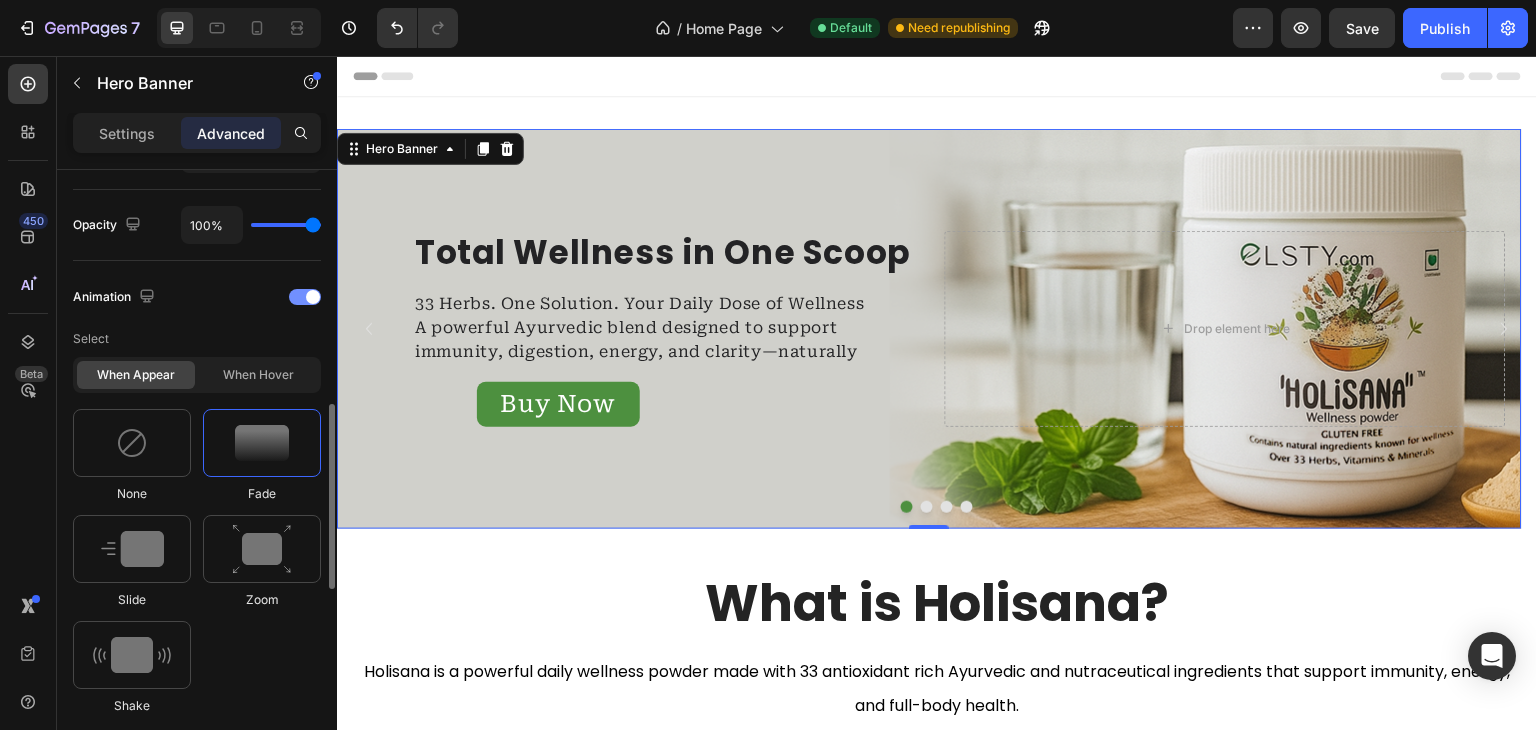 click at bounding box center (313, 297) 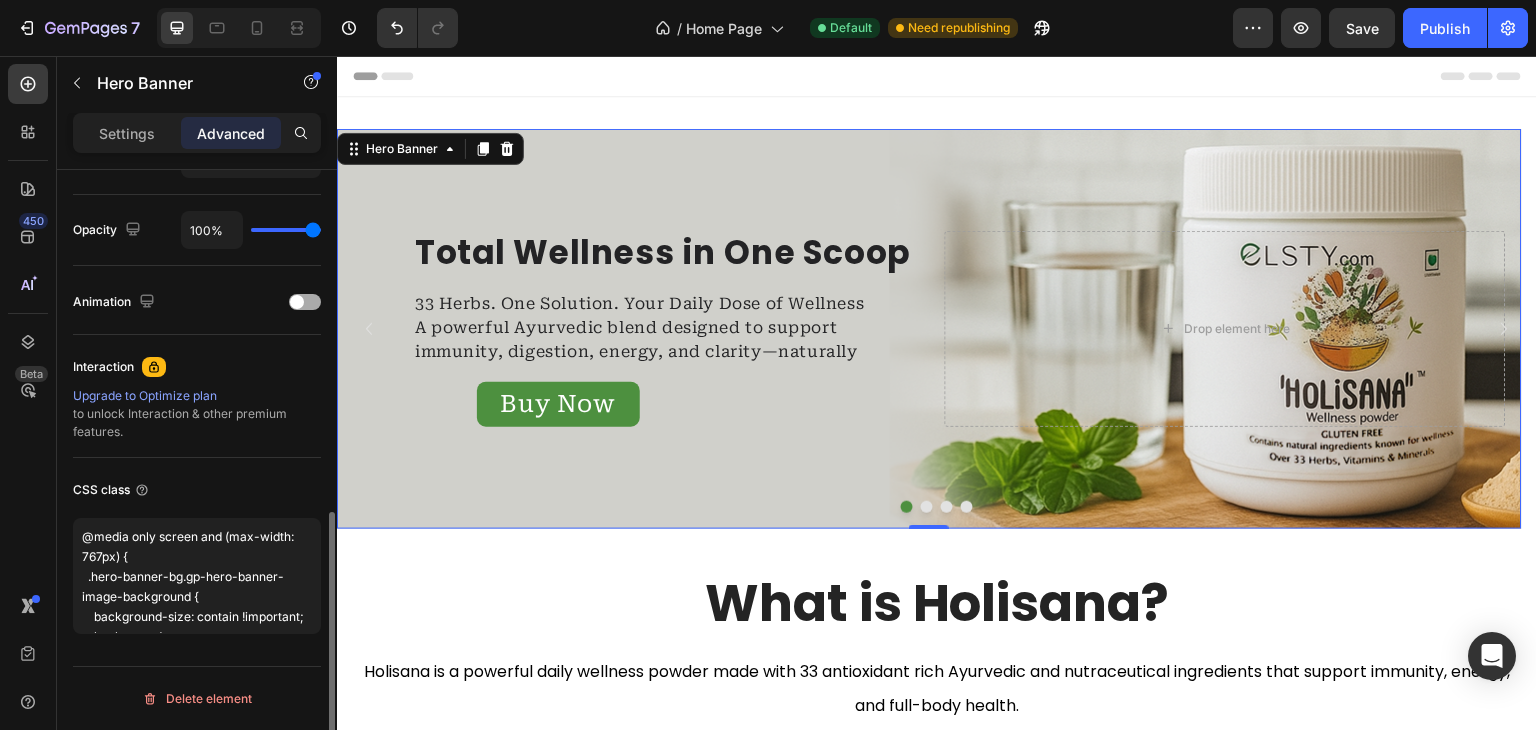 scroll, scrollTop: 773, scrollLeft: 0, axis: vertical 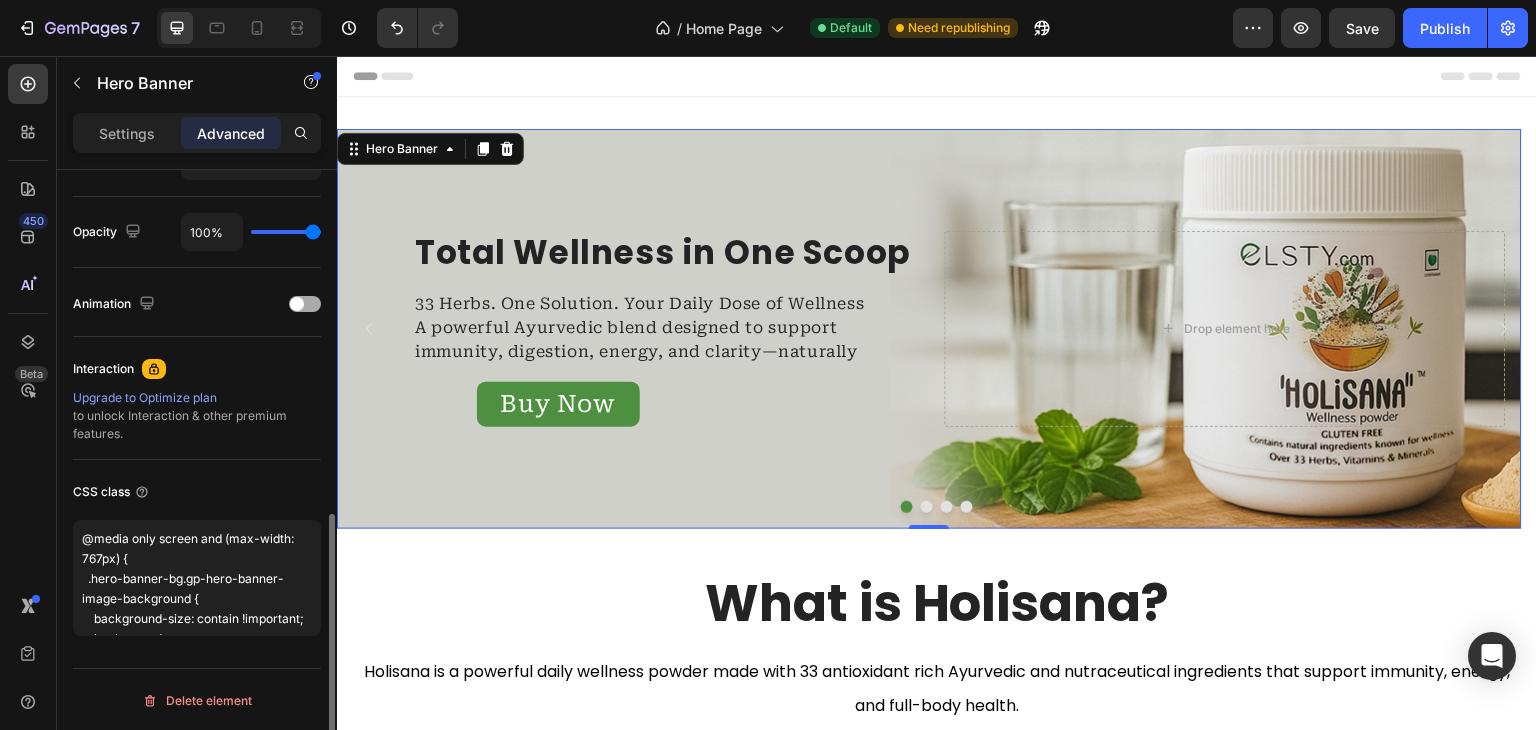 drag, startPoint x: 312, startPoint y: 296, endPoint x: 270, endPoint y: 292, distance: 42.190044 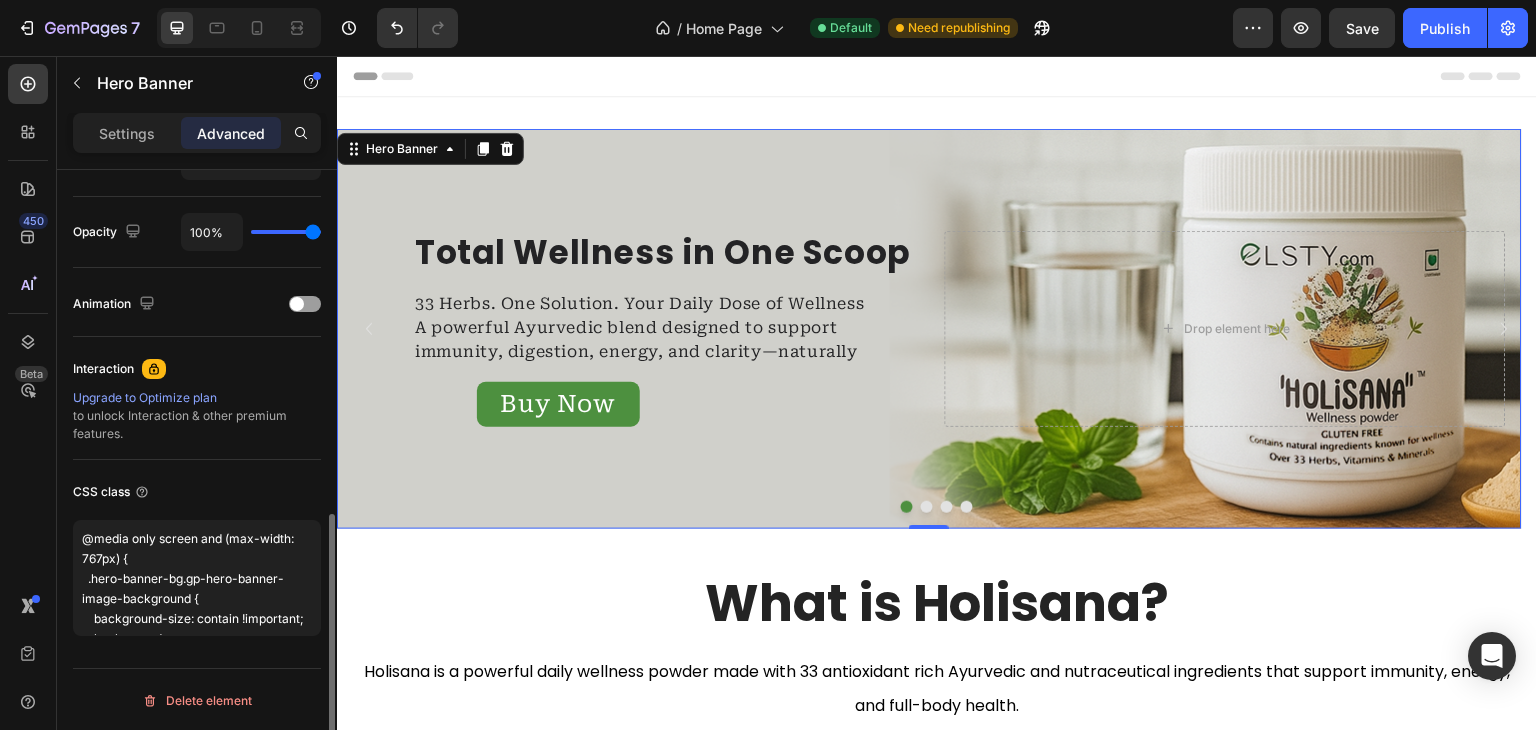 click on "Upgrade to Optimize plan" at bounding box center [197, 398] 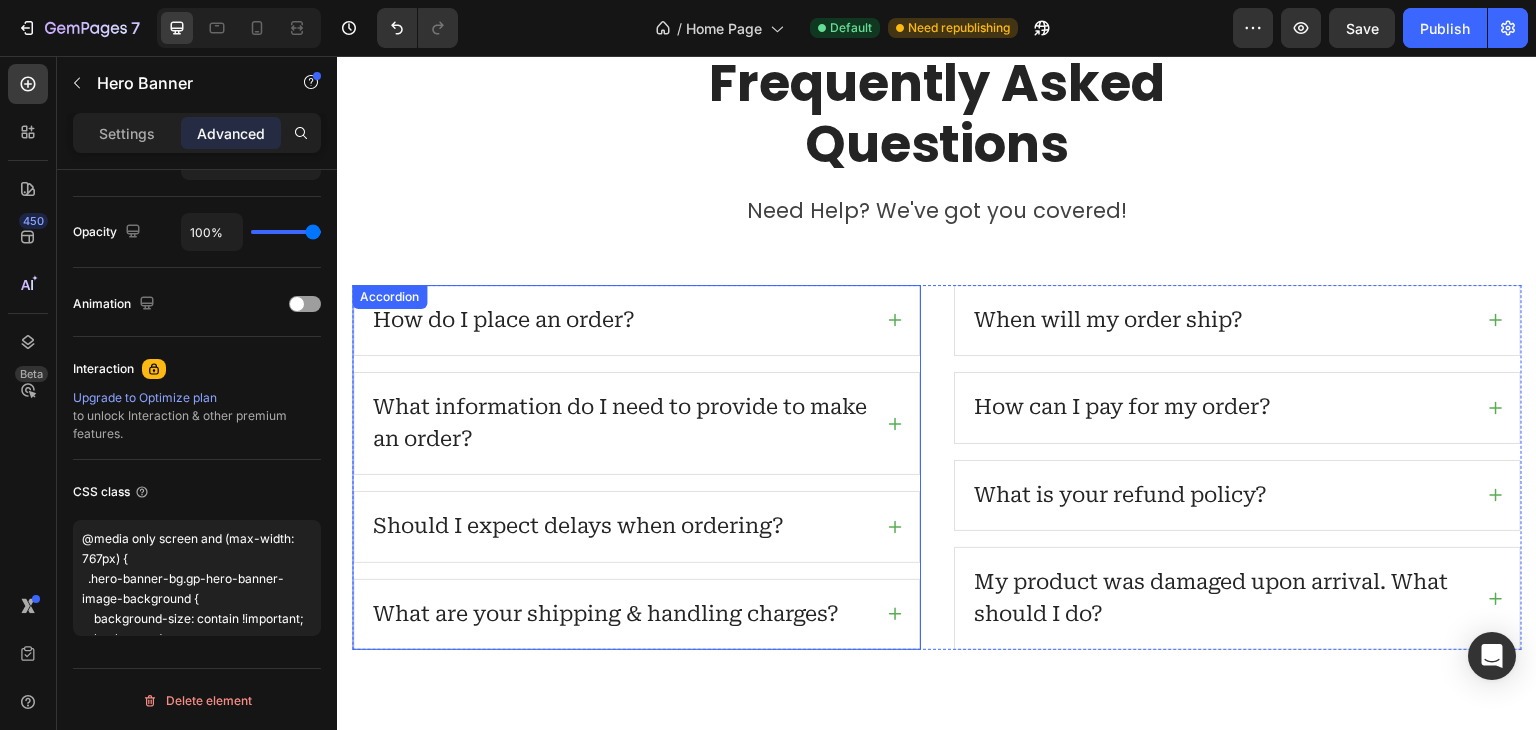 scroll, scrollTop: 5809, scrollLeft: 0, axis: vertical 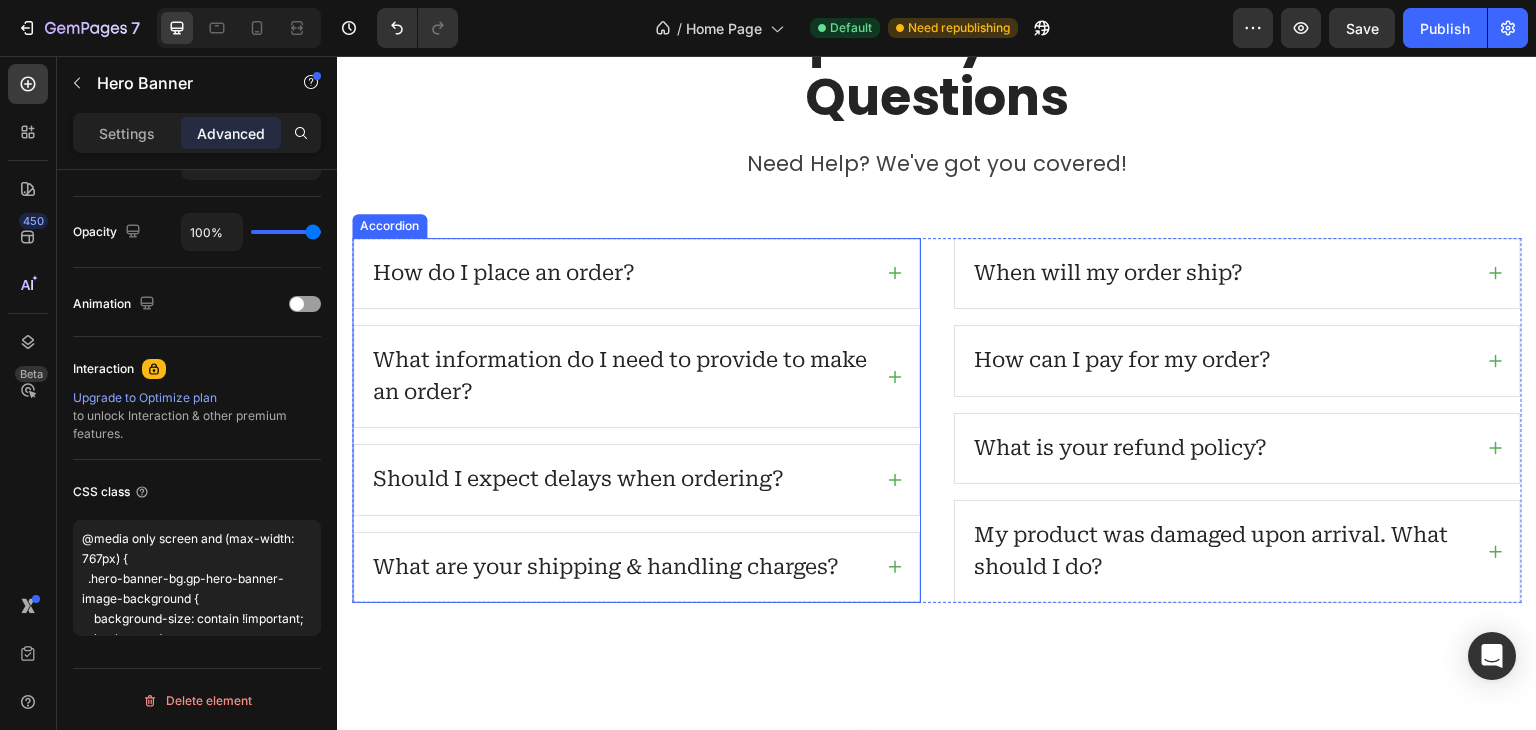 click on "How do I place an order?" at bounding box center (504, 274) 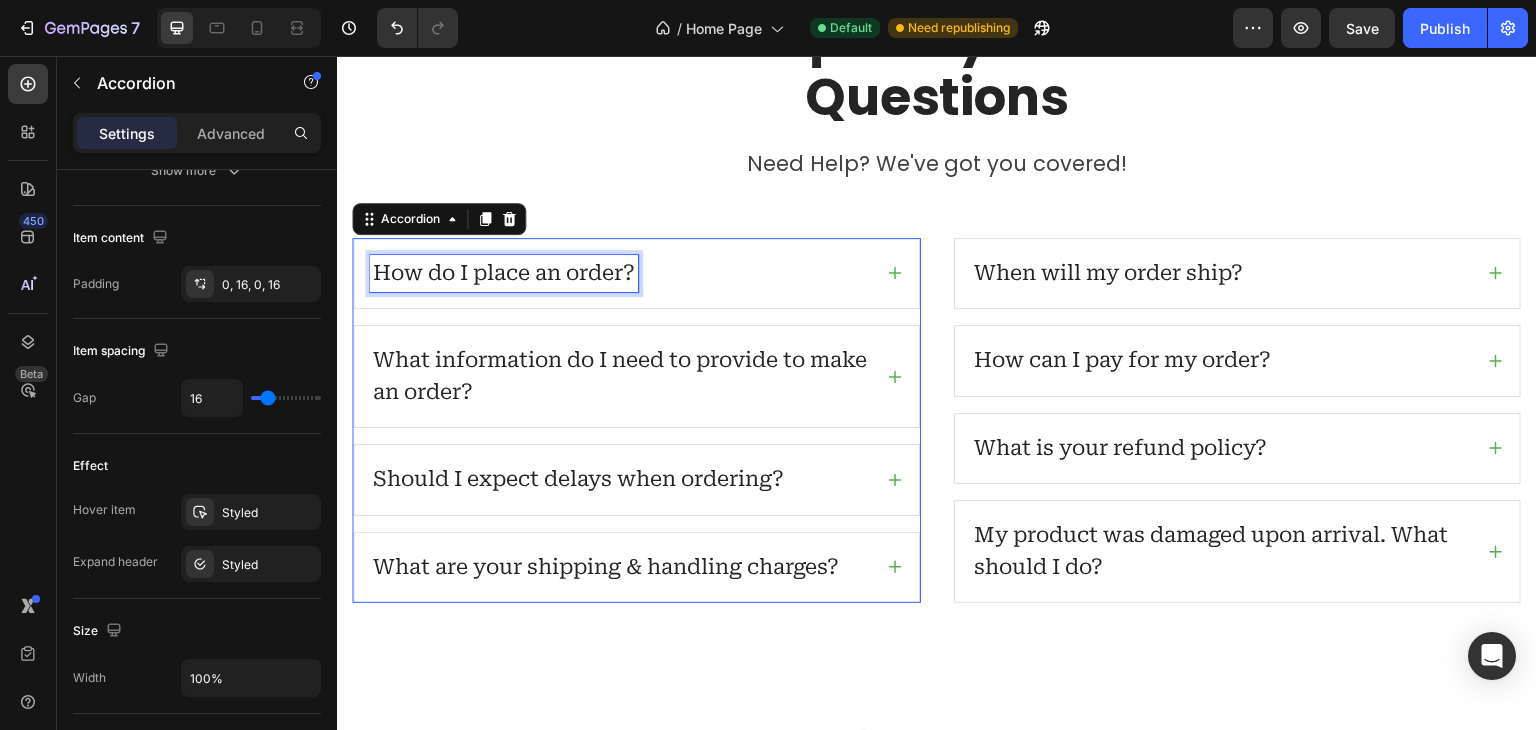 click on "How do I place an order?" at bounding box center (504, 274) 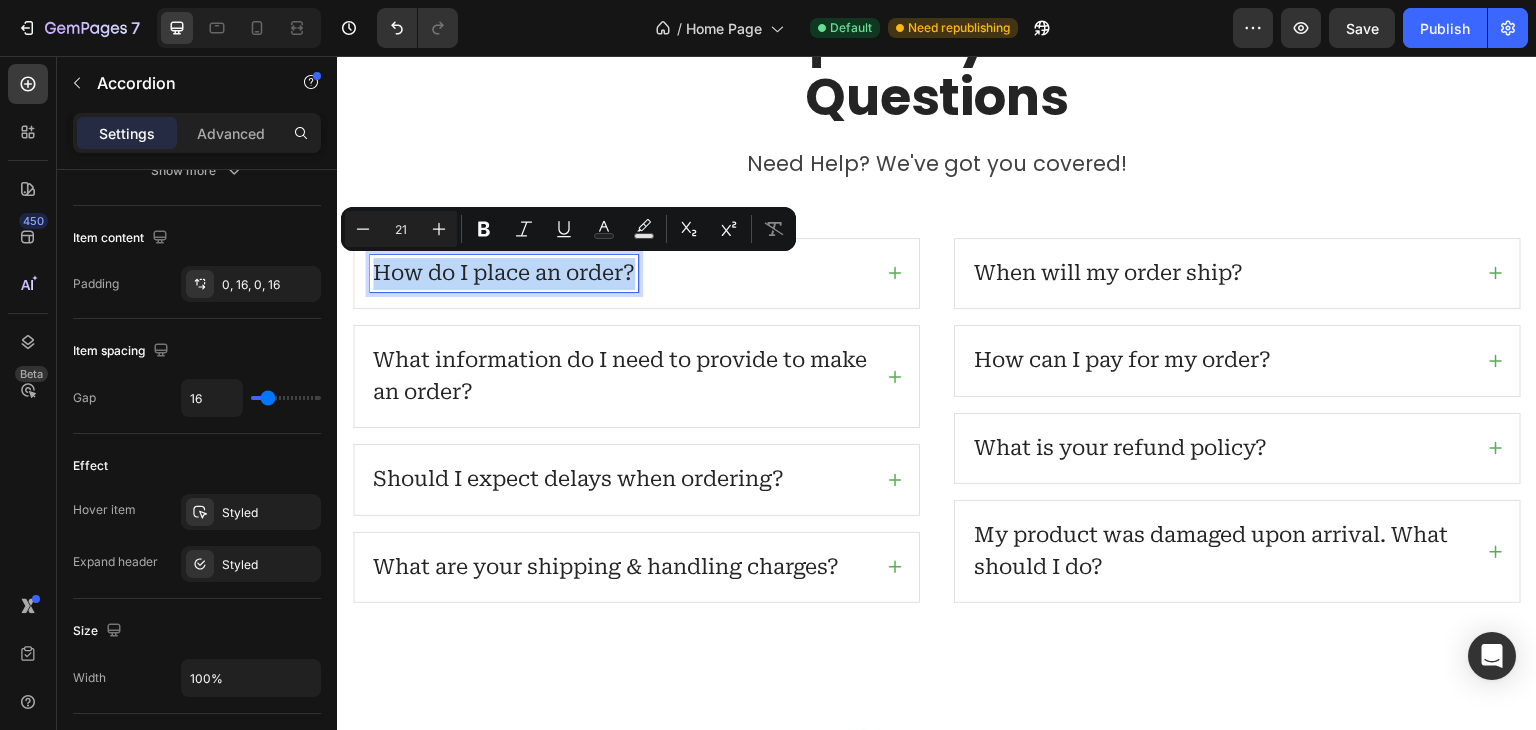 scroll, scrollTop: 0, scrollLeft: 0, axis: both 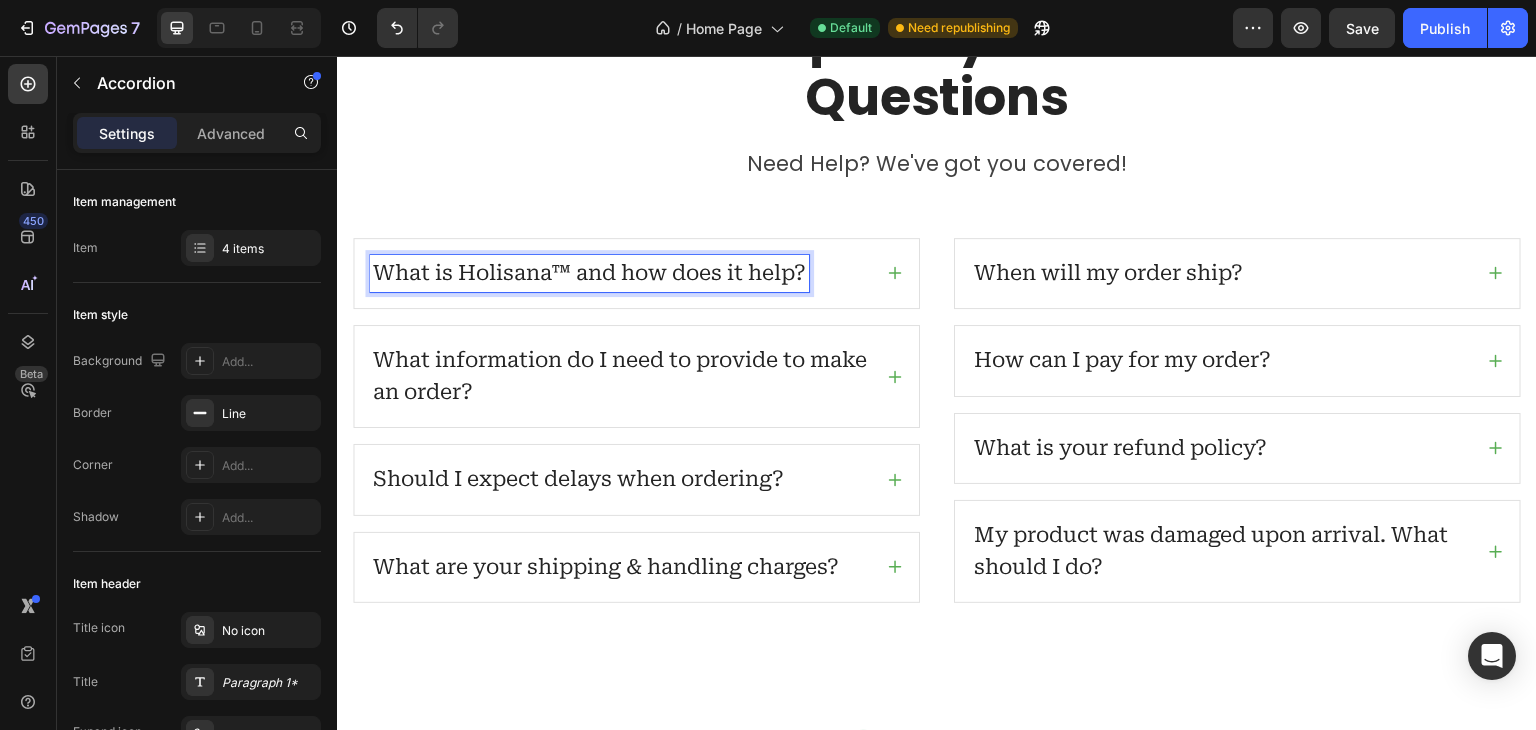 click on "What is Holisana™ and how does it help?" at bounding box center [589, 274] 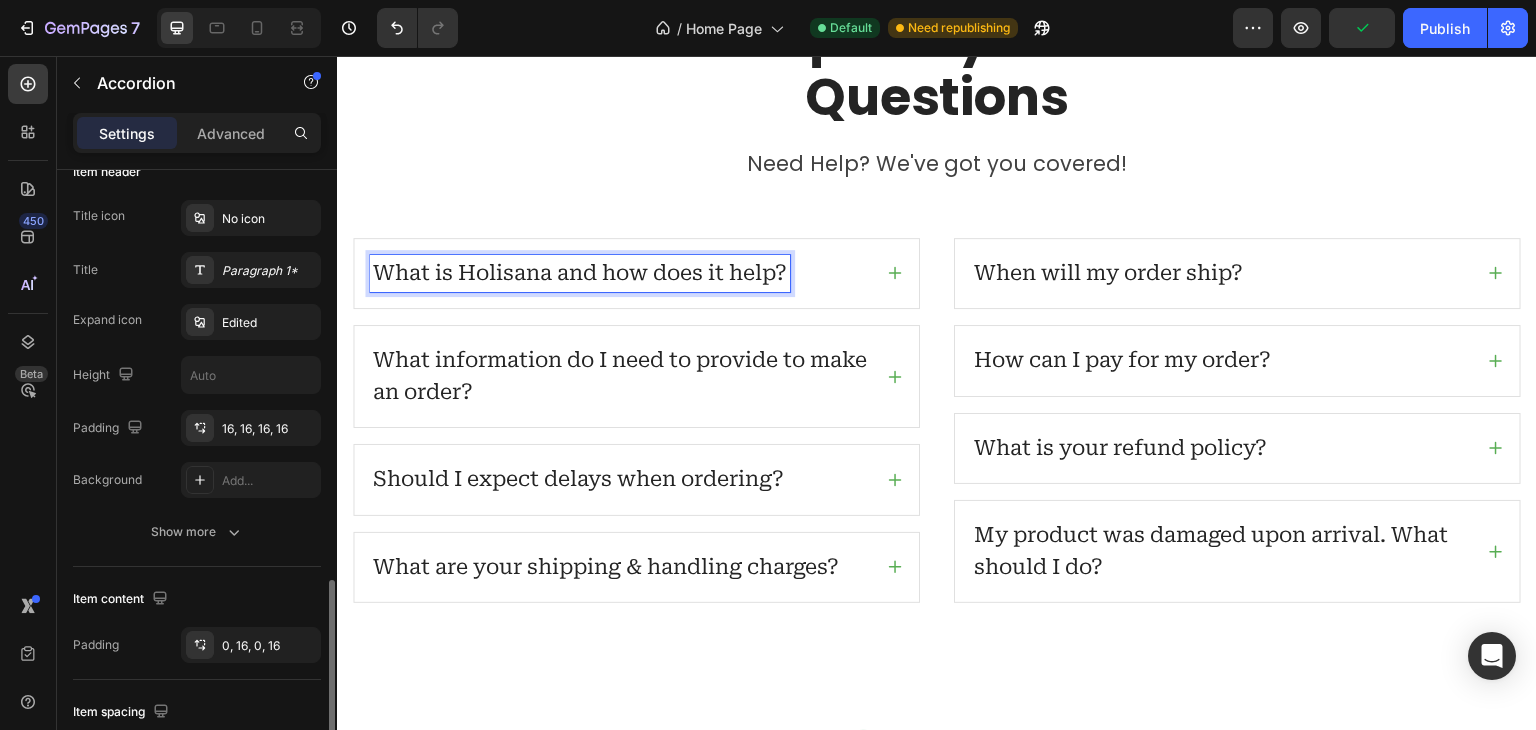 scroll, scrollTop: 621, scrollLeft: 0, axis: vertical 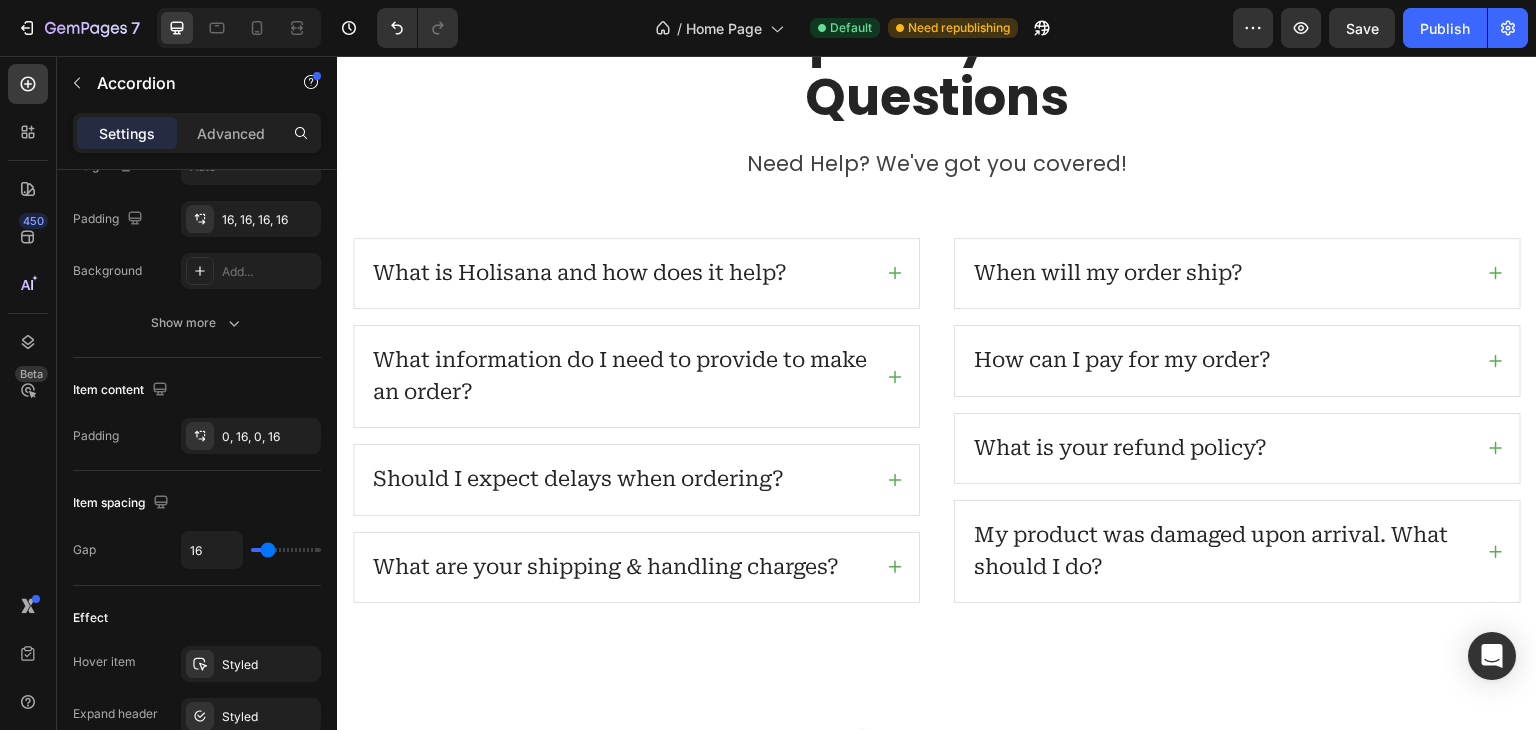 click 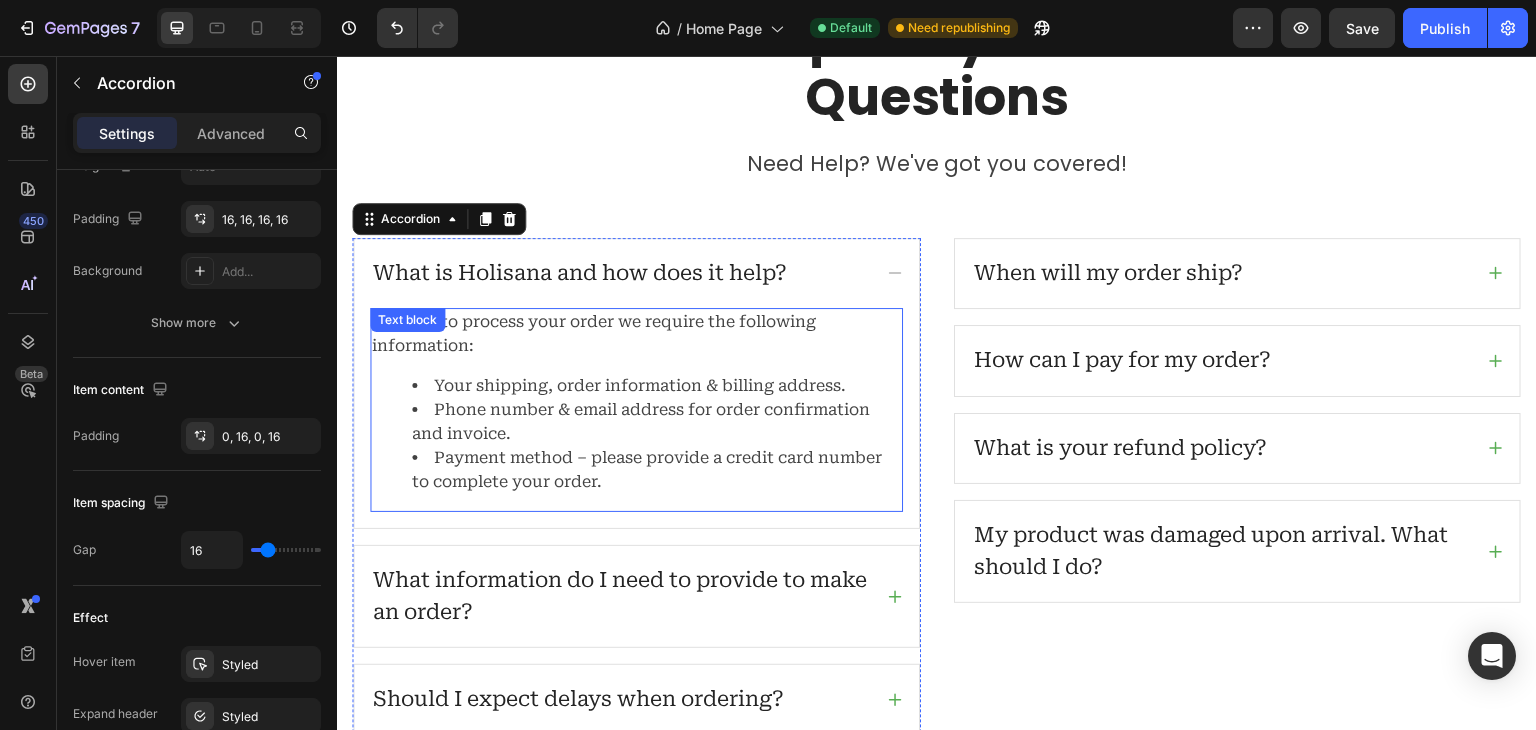 click on "Your shipping, order information & billing address." at bounding box center (656, 386) 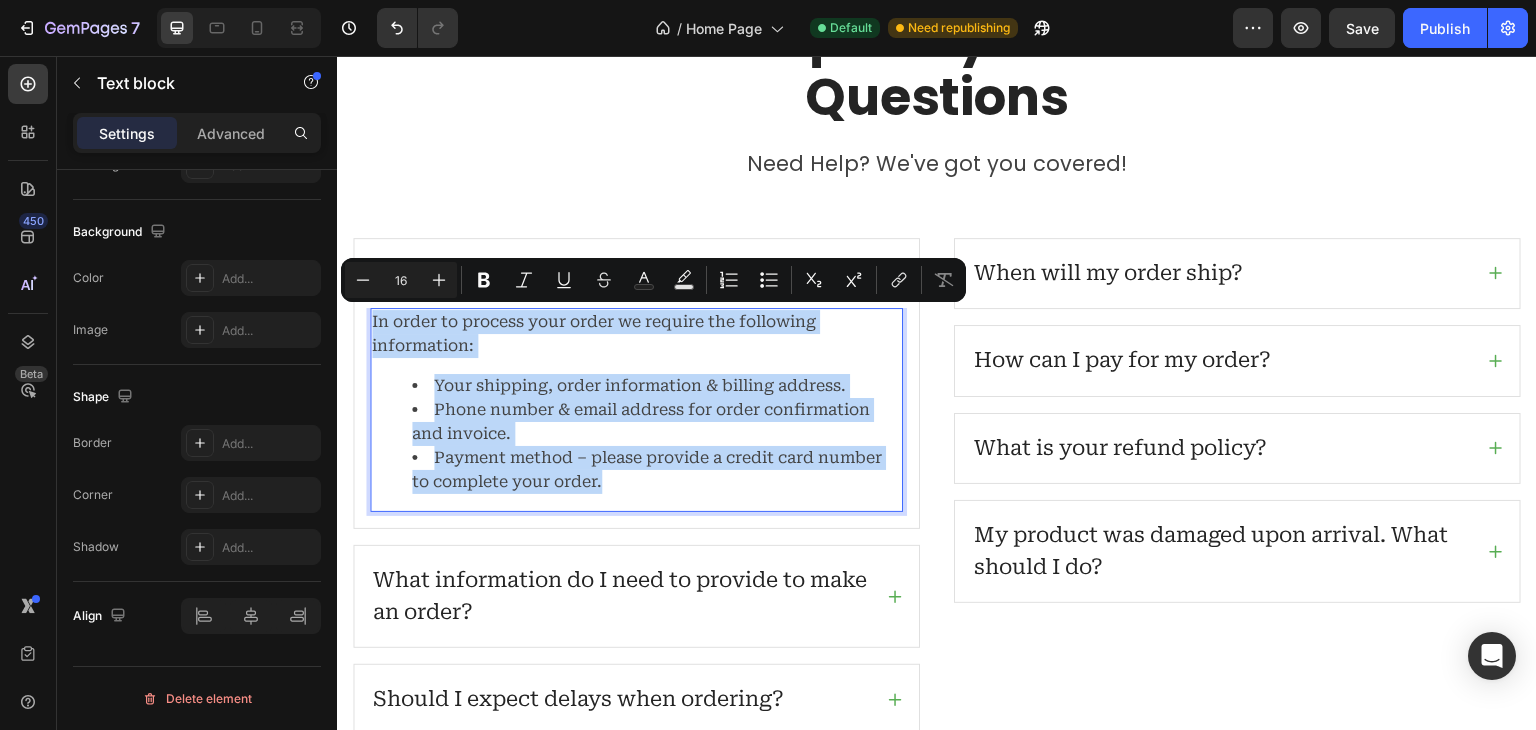 scroll, scrollTop: 0, scrollLeft: 0, axis: both 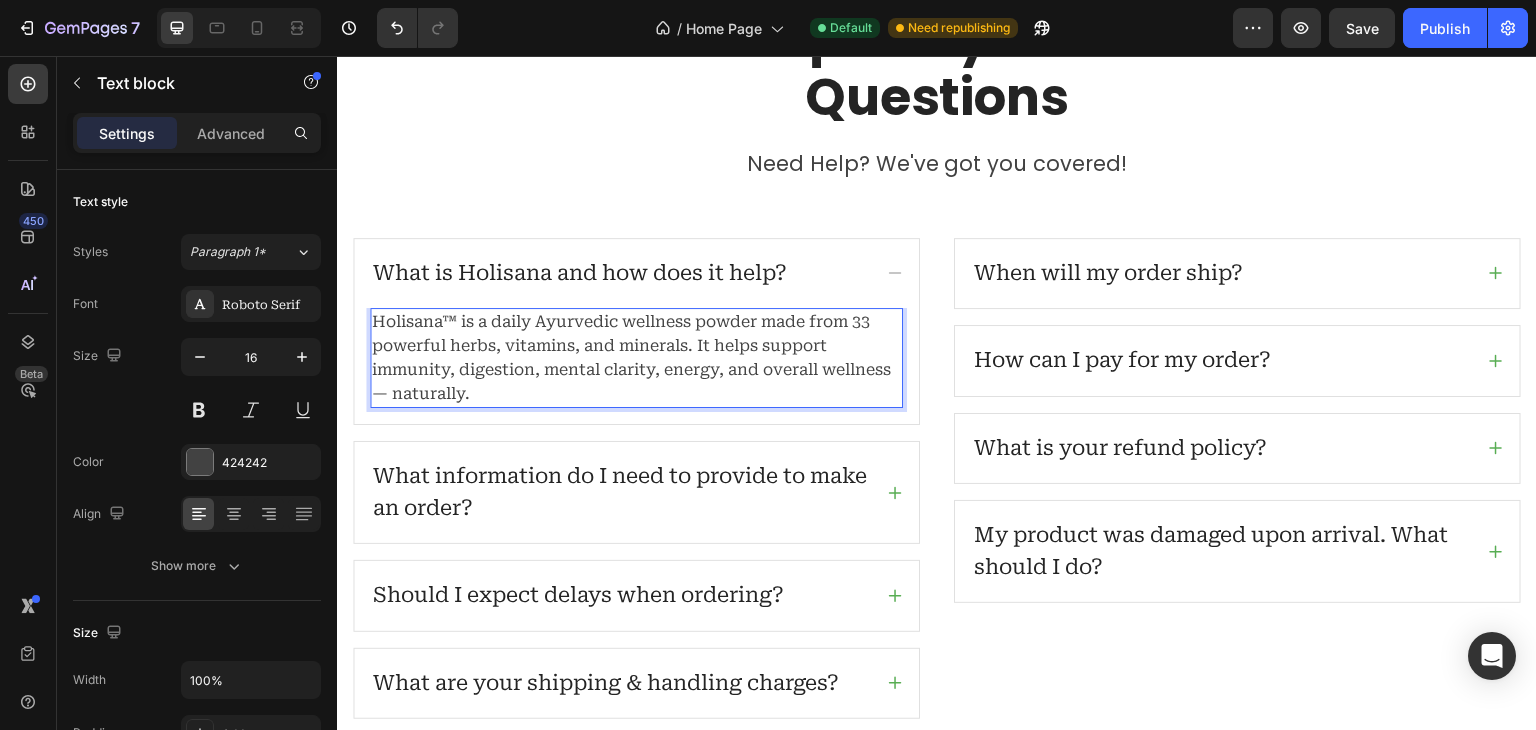 click on "Holisana™ is a daily Ayurvedic wellness powder made from 33 powerful herbs, vitamins, and minerals. It helps support immunity, digestion, mental clarity, energy, and overall wellness — naturally." at bounding box center (636, 358) 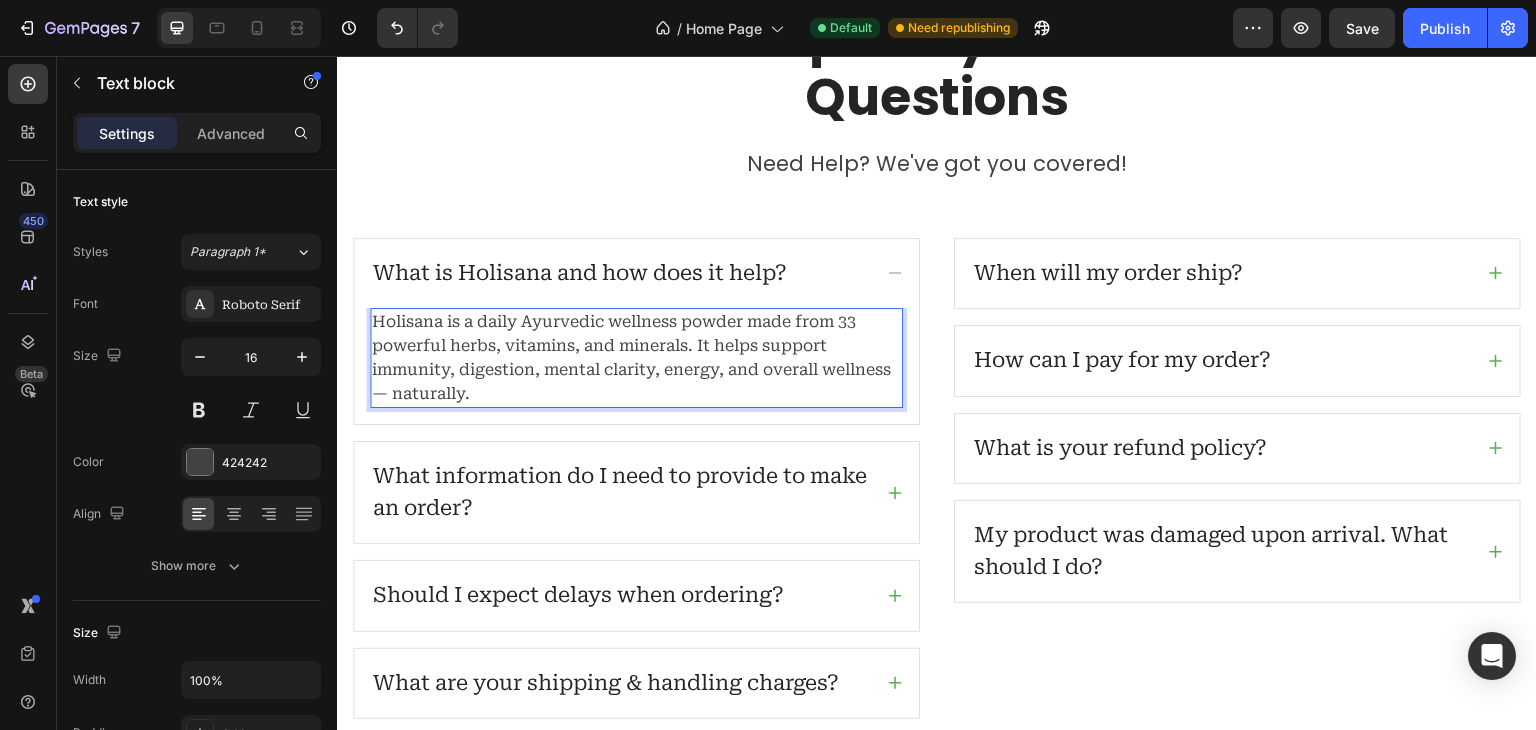click on "Holisana is a daily Ayurvedic wellness powder made from 33 powerful herbs, vitamins, and minerals. It helps support immunity, digestion, mental clarity, energy, and overall wellness — naturally." at bounding box center (636, 358) 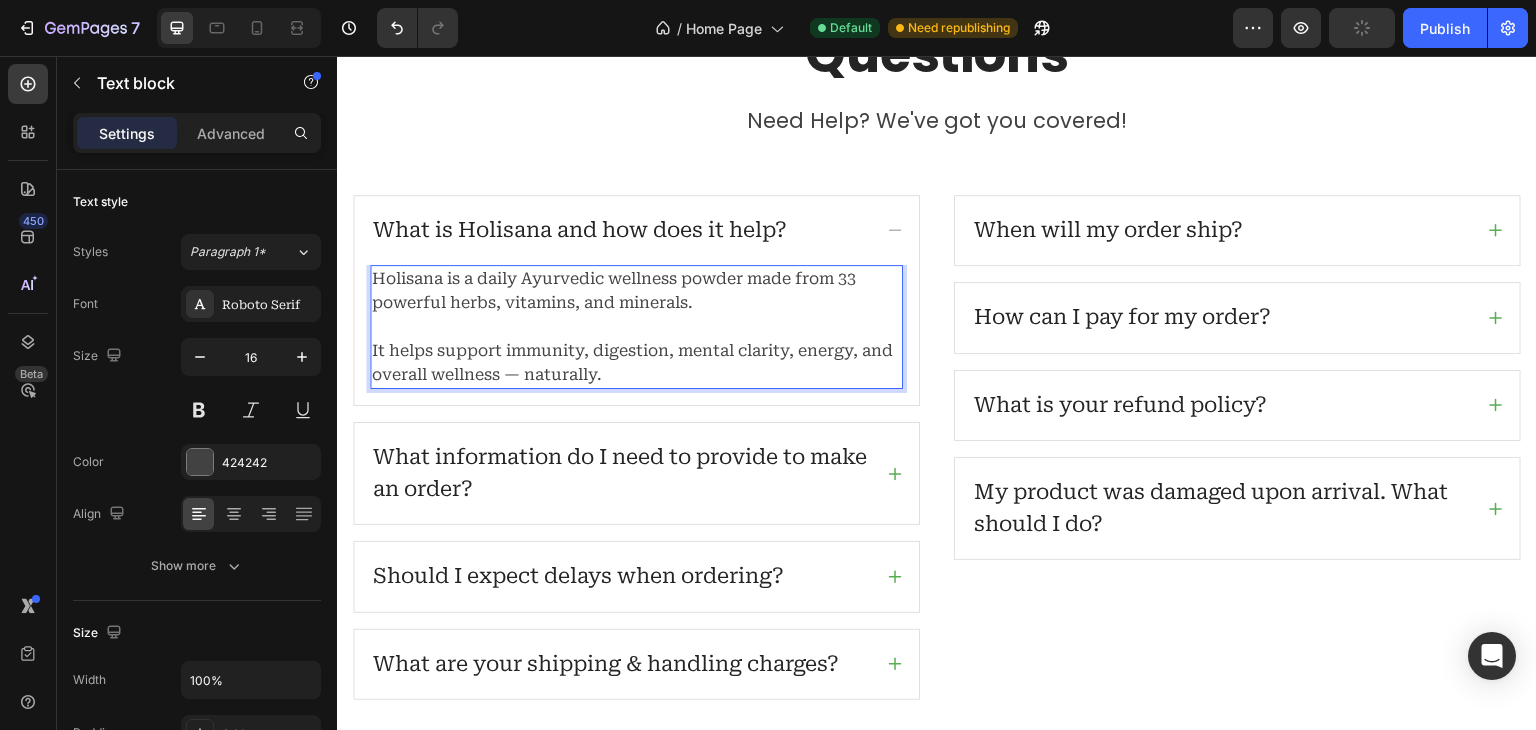 scroll, scrollTop: 5860, scrollLeft: 0, axis: vertical 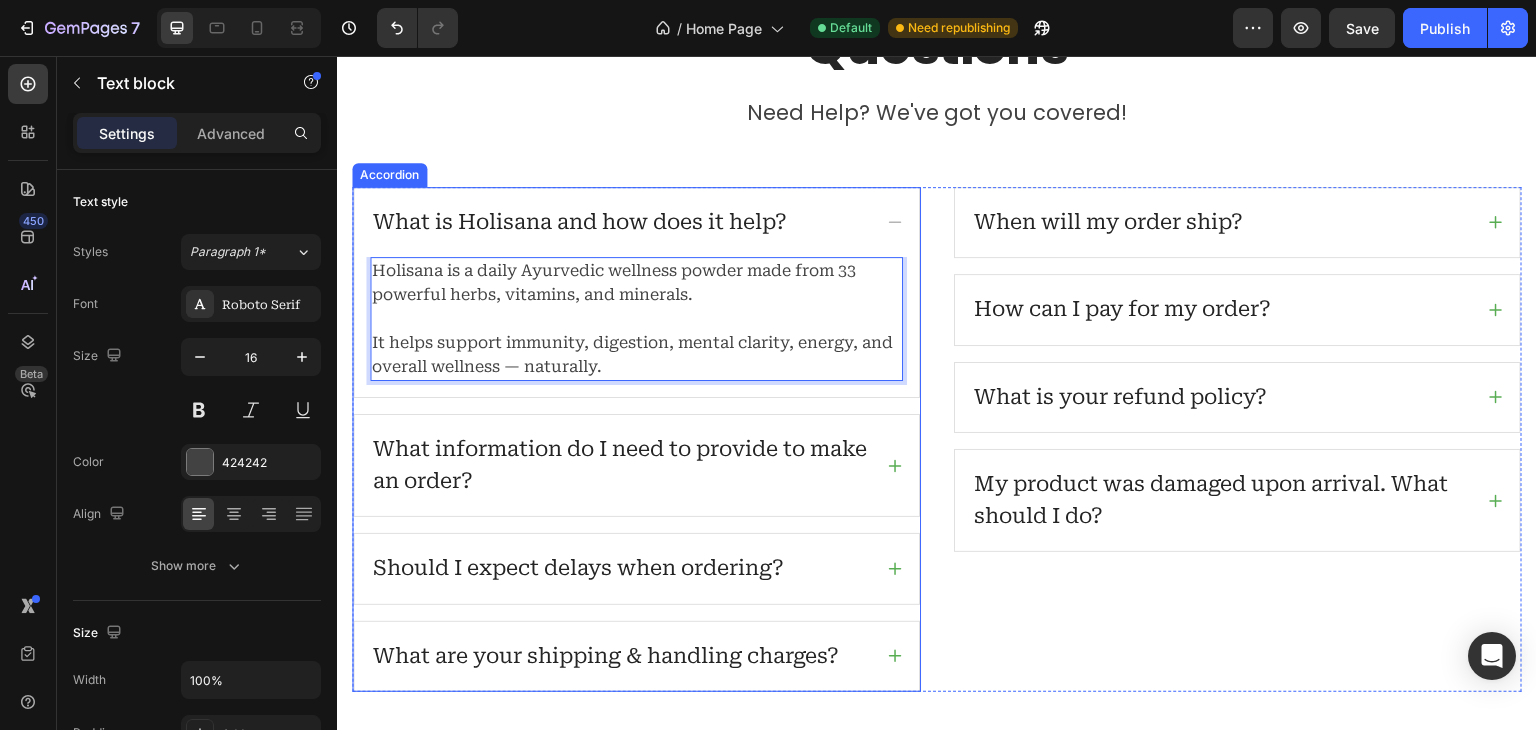 click 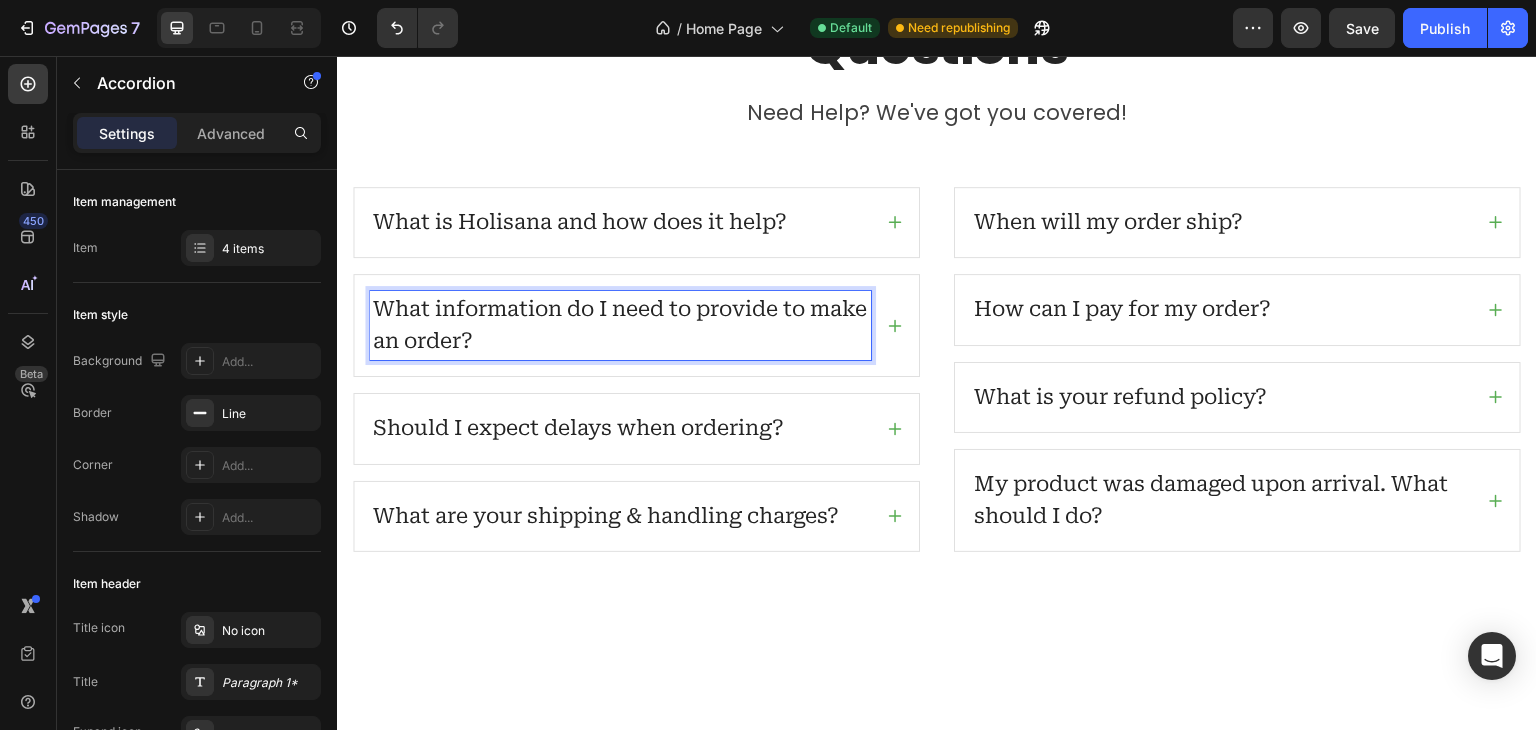 click on "What information do I need to provide to make an order?" at bounding box center (620, 325) 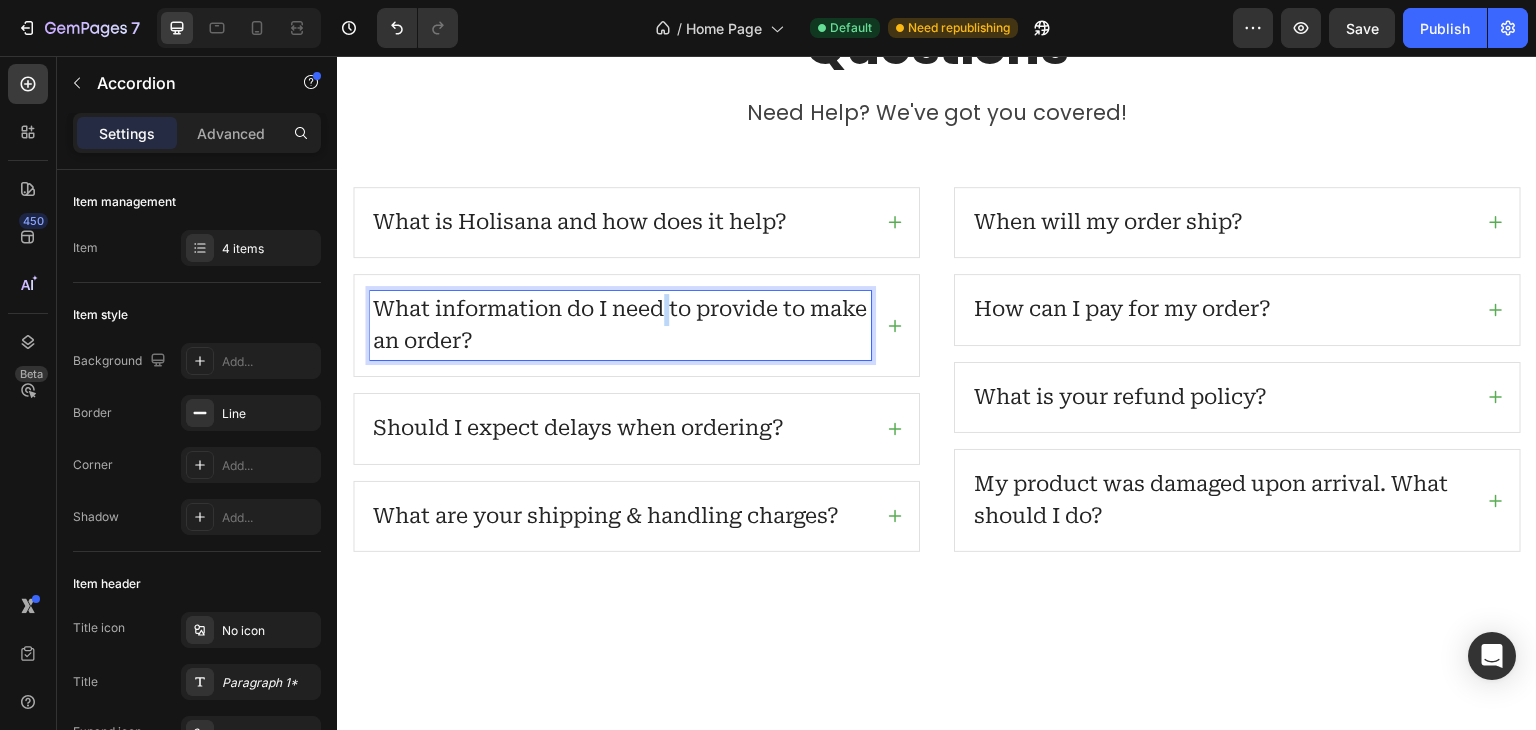 click on "What information do I need to provide to make an order?" at bounding box center (620, 325) 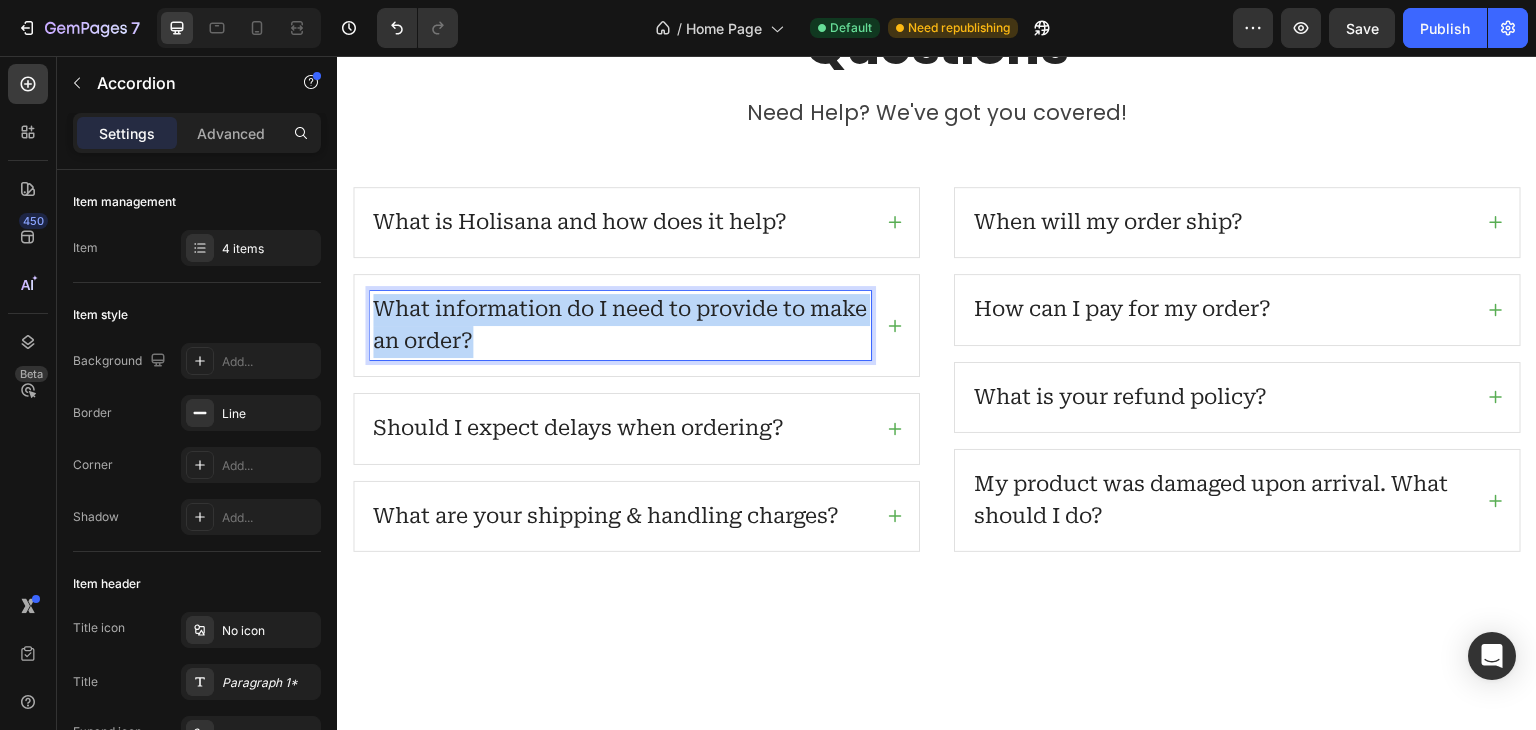 click on "What information do I need to provide to make an order?" at bounding box center (620, 325) 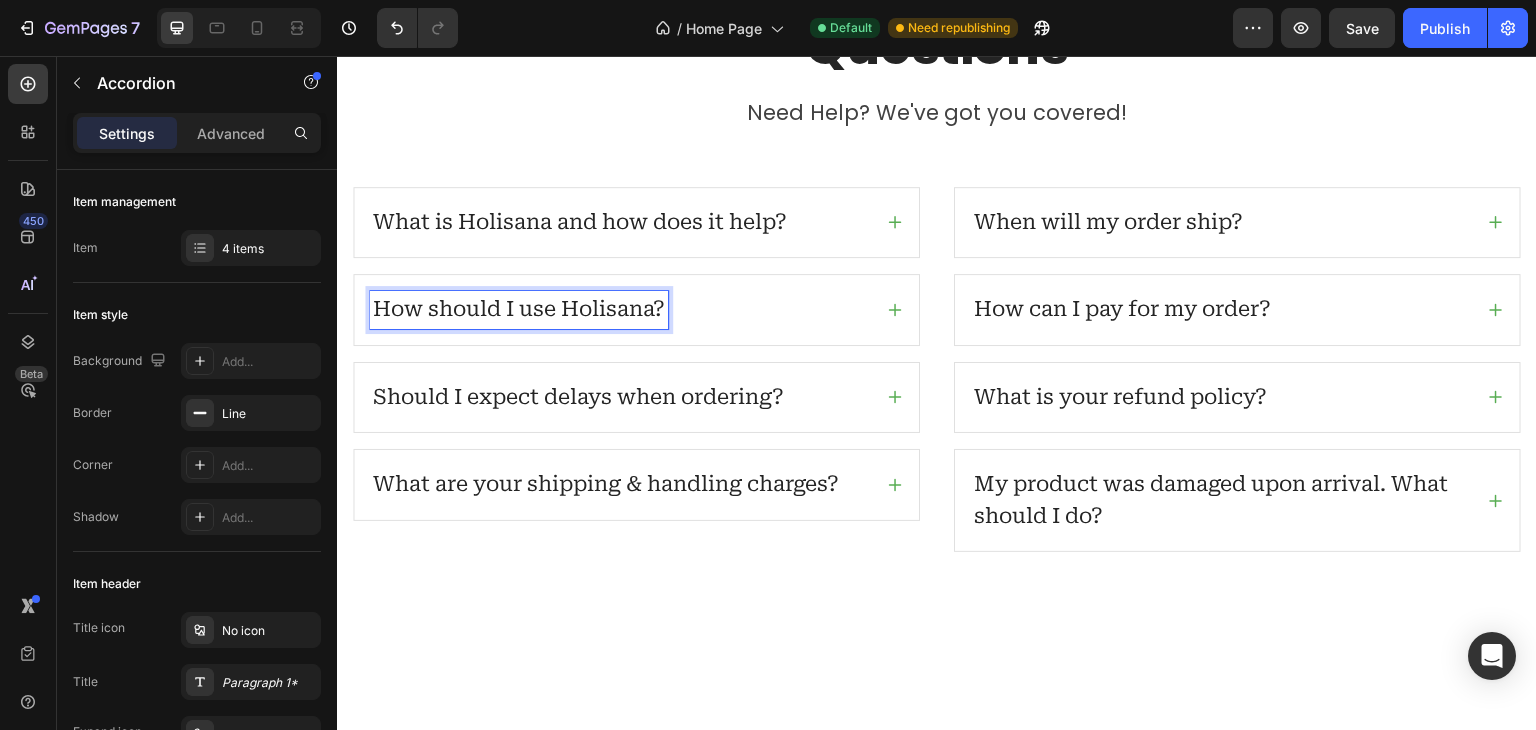 click 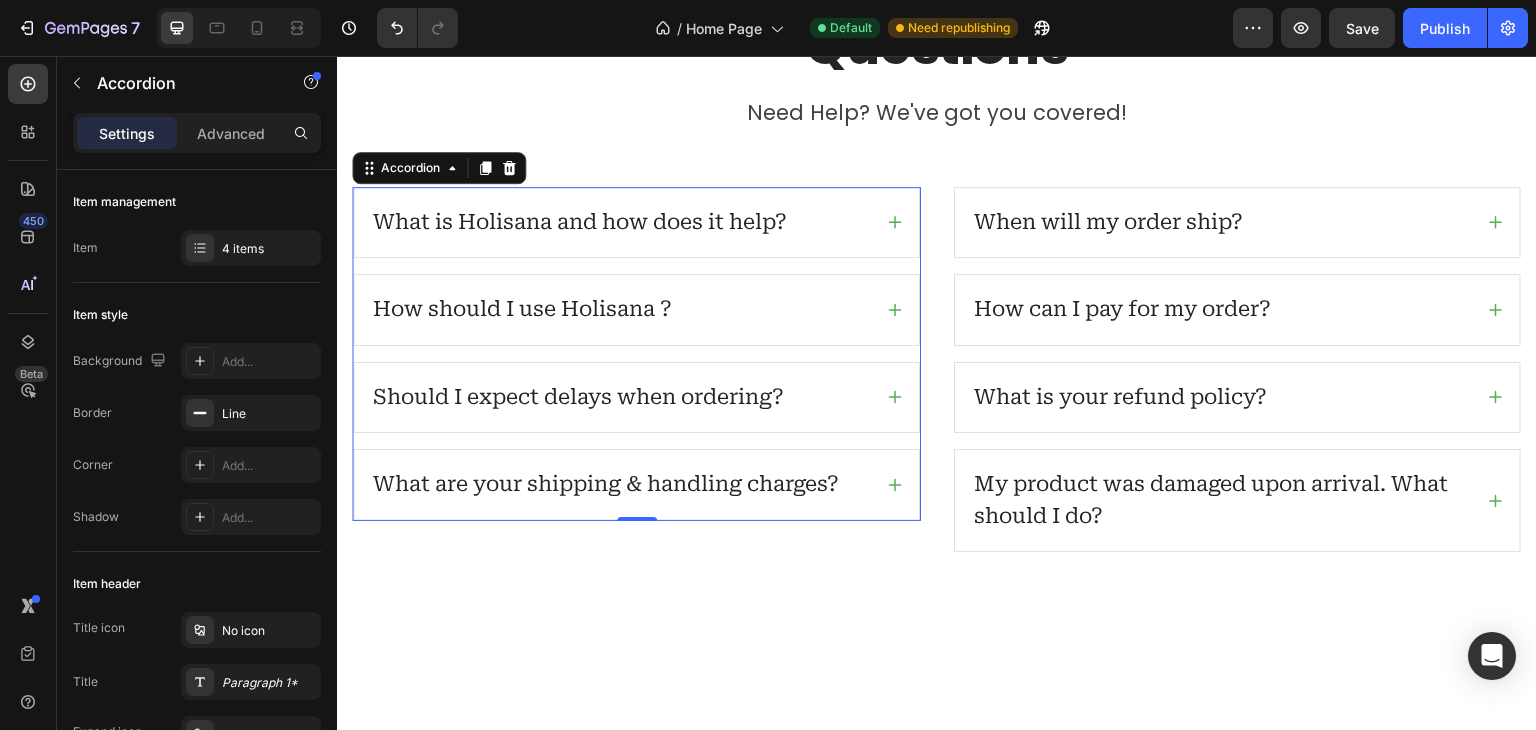 click 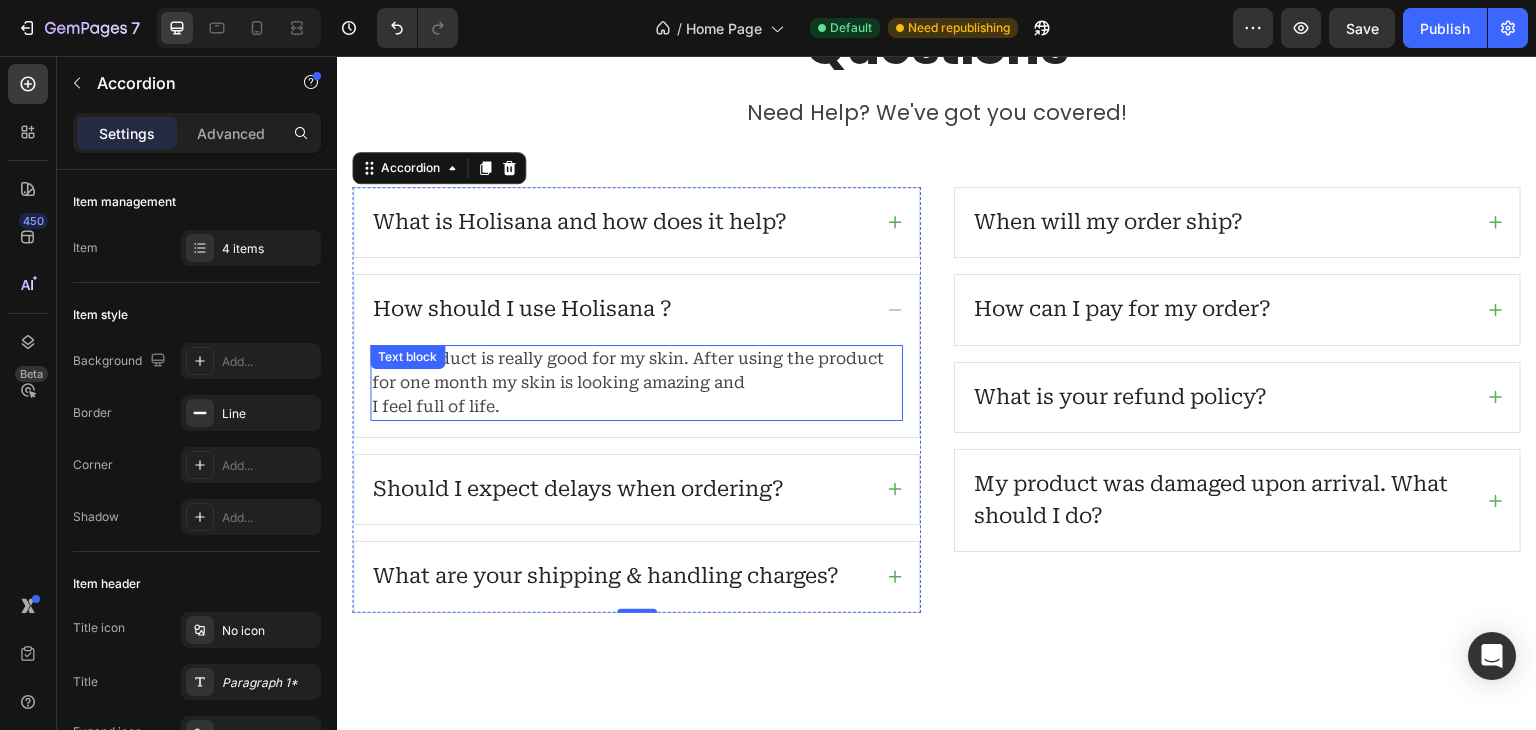 click on "This product is really good for my skin. After using the product for one month my skin is looking amazing and I feel full of life." at bounding box center [636, 383] 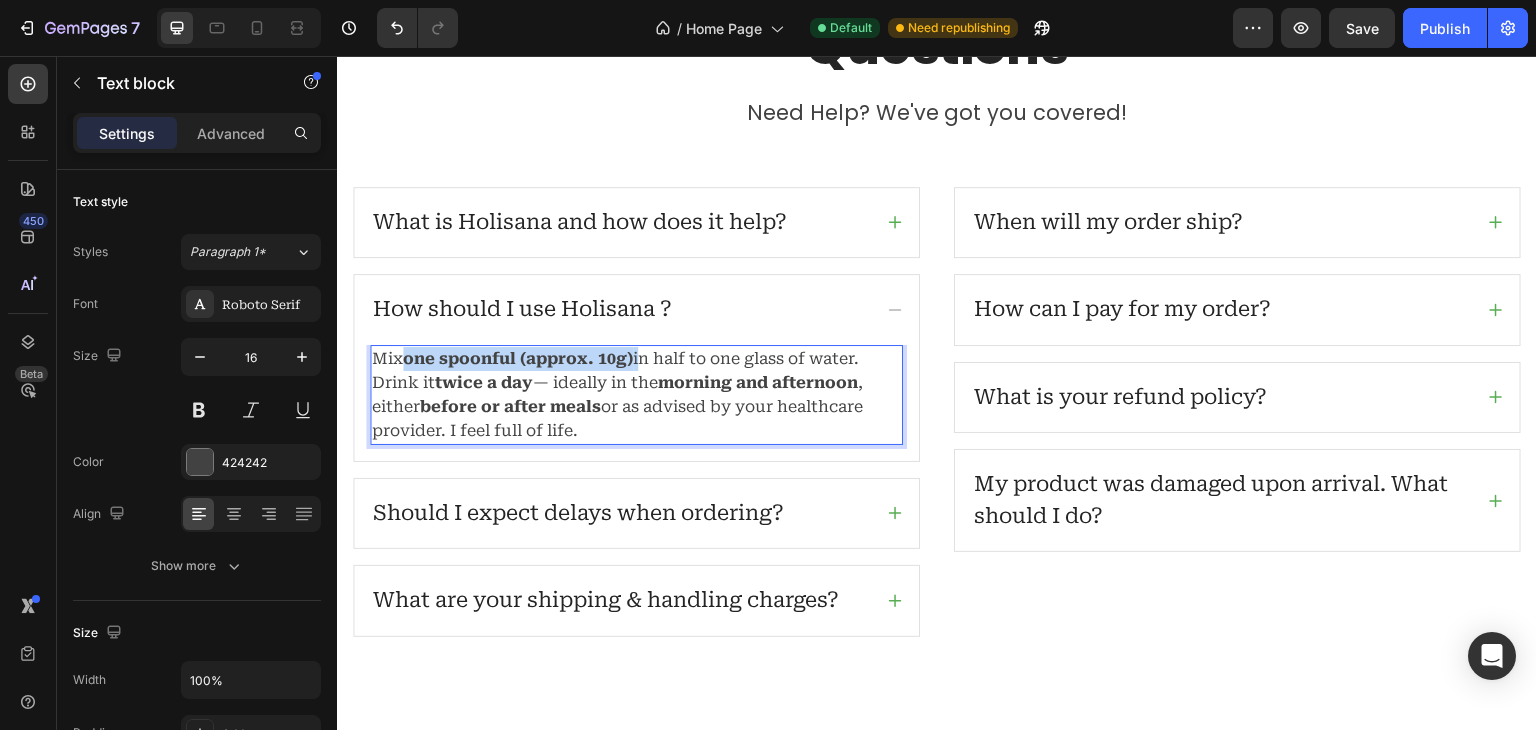 drag, startPoint x: 409, startPoint y: 358, endPoint x: 642, endPoint y: 349, distance: 233.17375 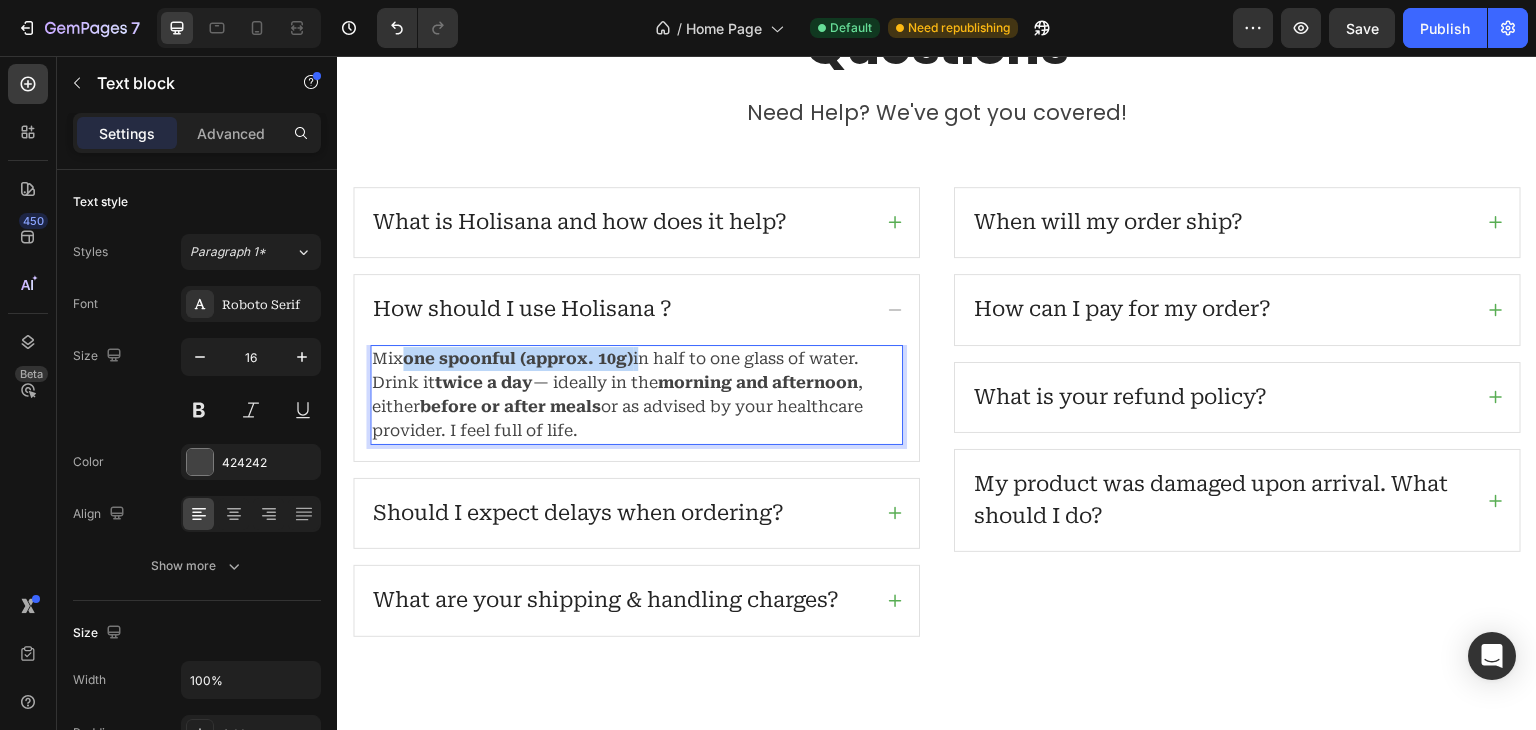 click on "Mix  one spoonful (approx. 10g)  in half to one glass of water. Drink it  twice a day  — ideally in the  morning and afternoon , either  before or after meals  or as advised by your healthcare provider. I feel full of life." at bounding box center [636, 395] 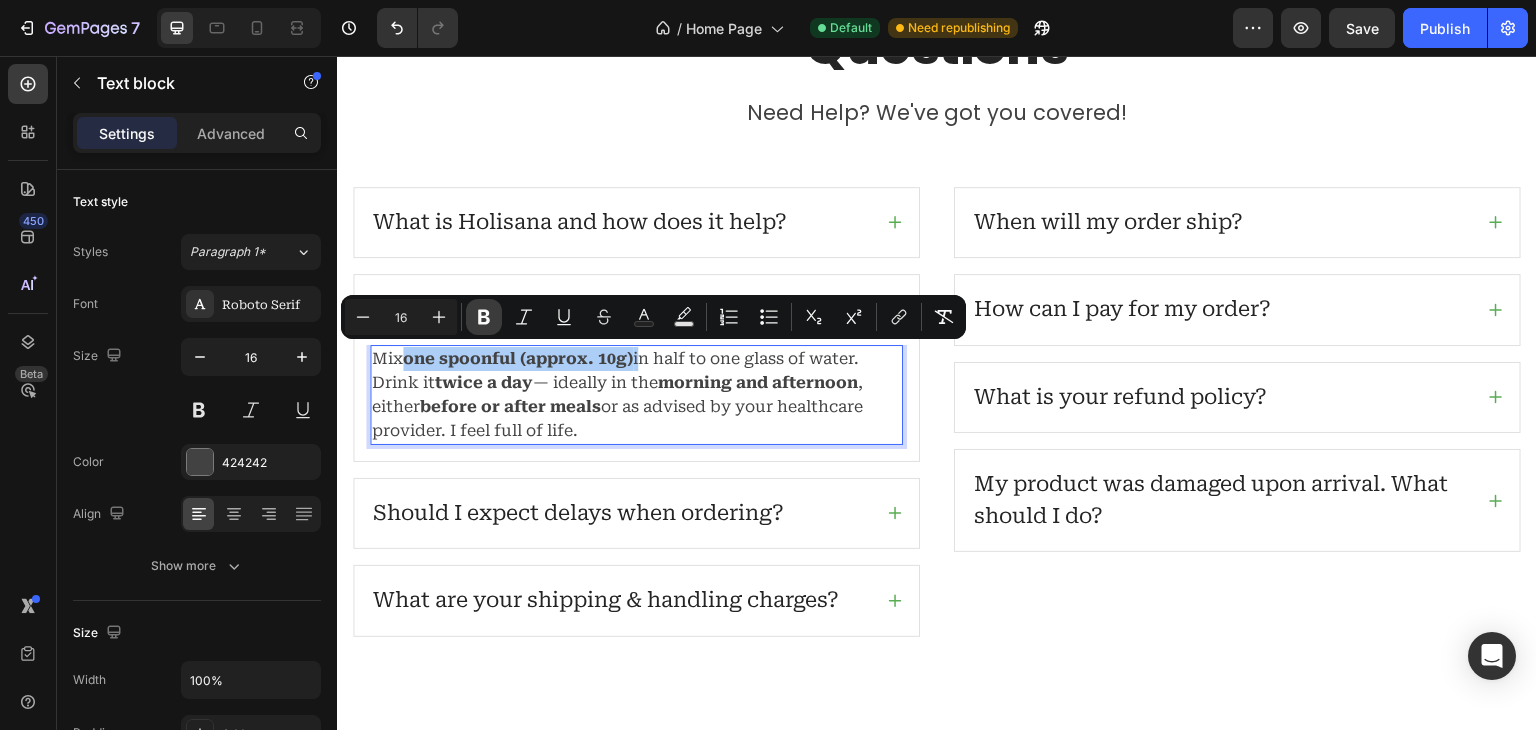 click 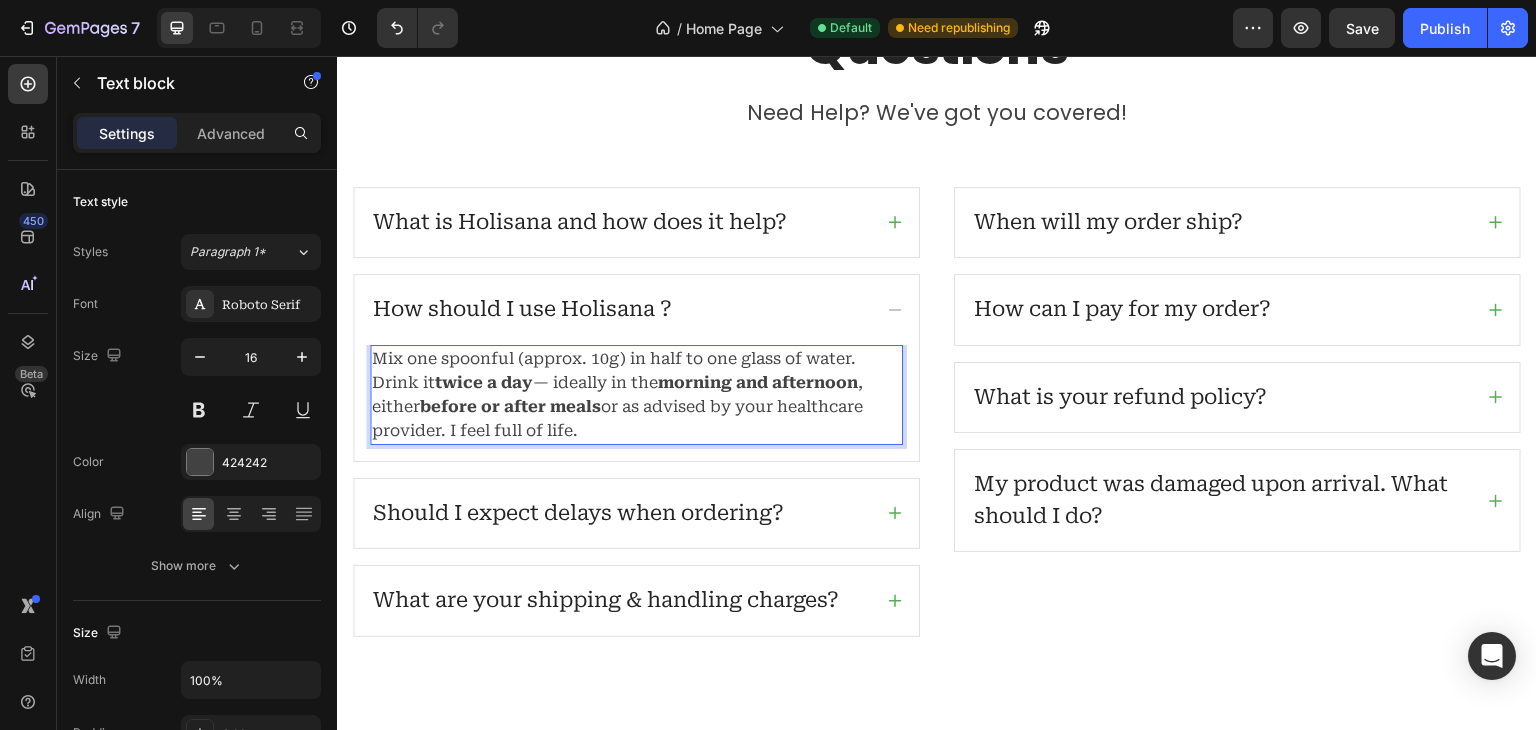 click on "Mix one spoonful (approx. 10g) in half to one glass of water. Drink it  twice a day  — ideally in the  morning and afternoon , either  before or after meals  or as advised by your healthcare provider. I feel full of life." at bounding box center [636, 395] 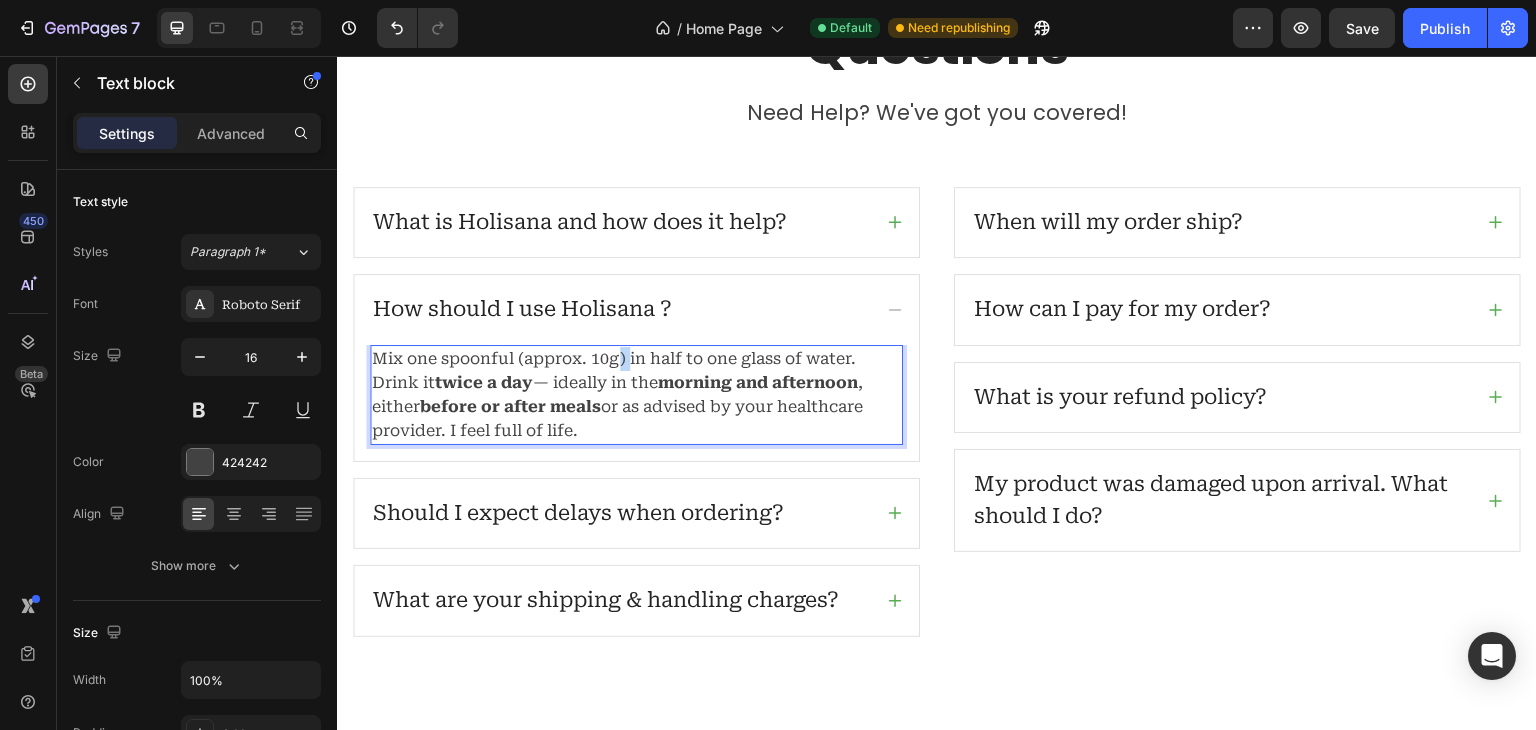 click on "Mix one spoonful (approx. 10g) in half to one glass of water. Drink it  twice a day  — ideally in the  morning and afternoon , either  before or after meals  or as advised by your healthcare provider. I feel full of life." at bounding box center (636, 395) 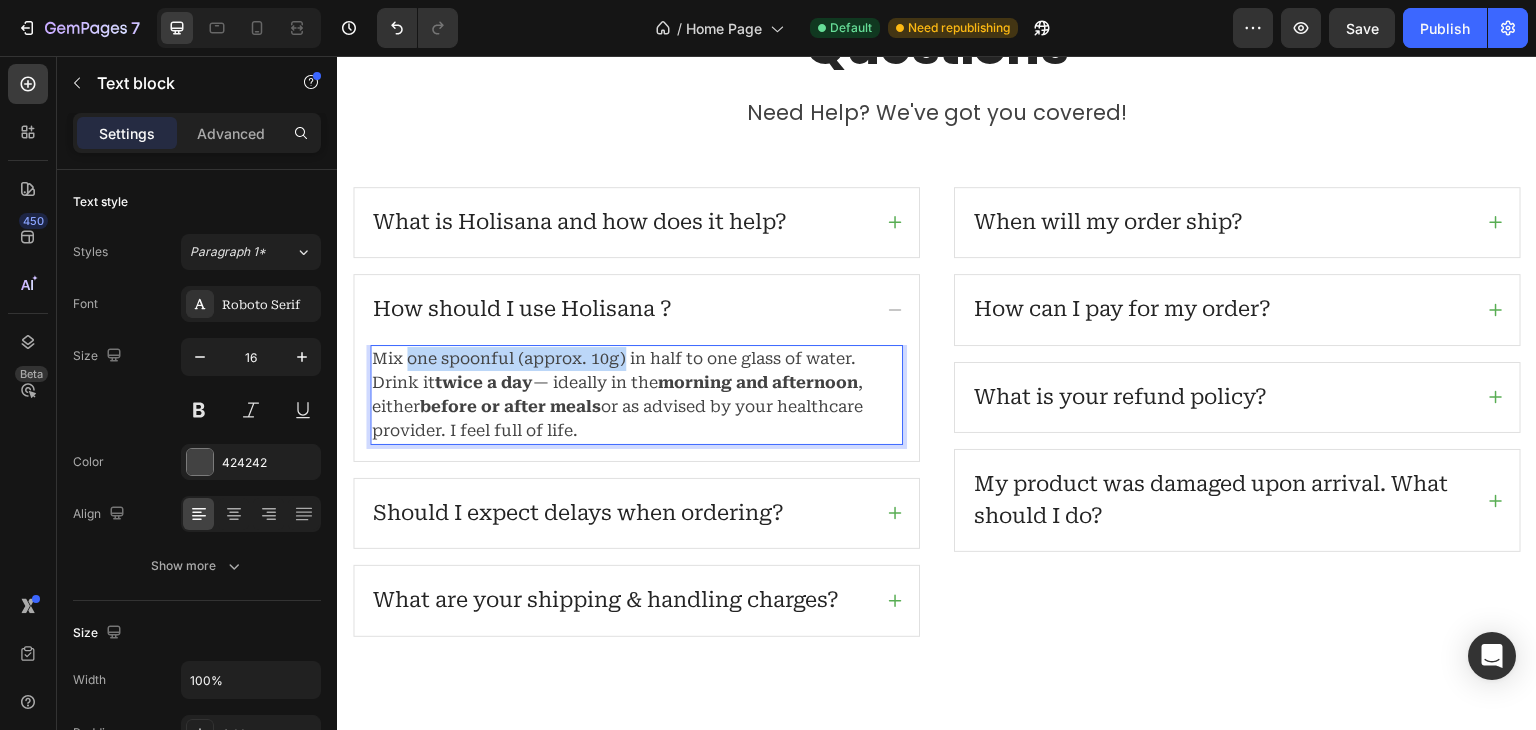 drag, startPoint x: 627, startPoint y: 358, endPoint x: 408, endPoint y: 357, distance: 219.00229 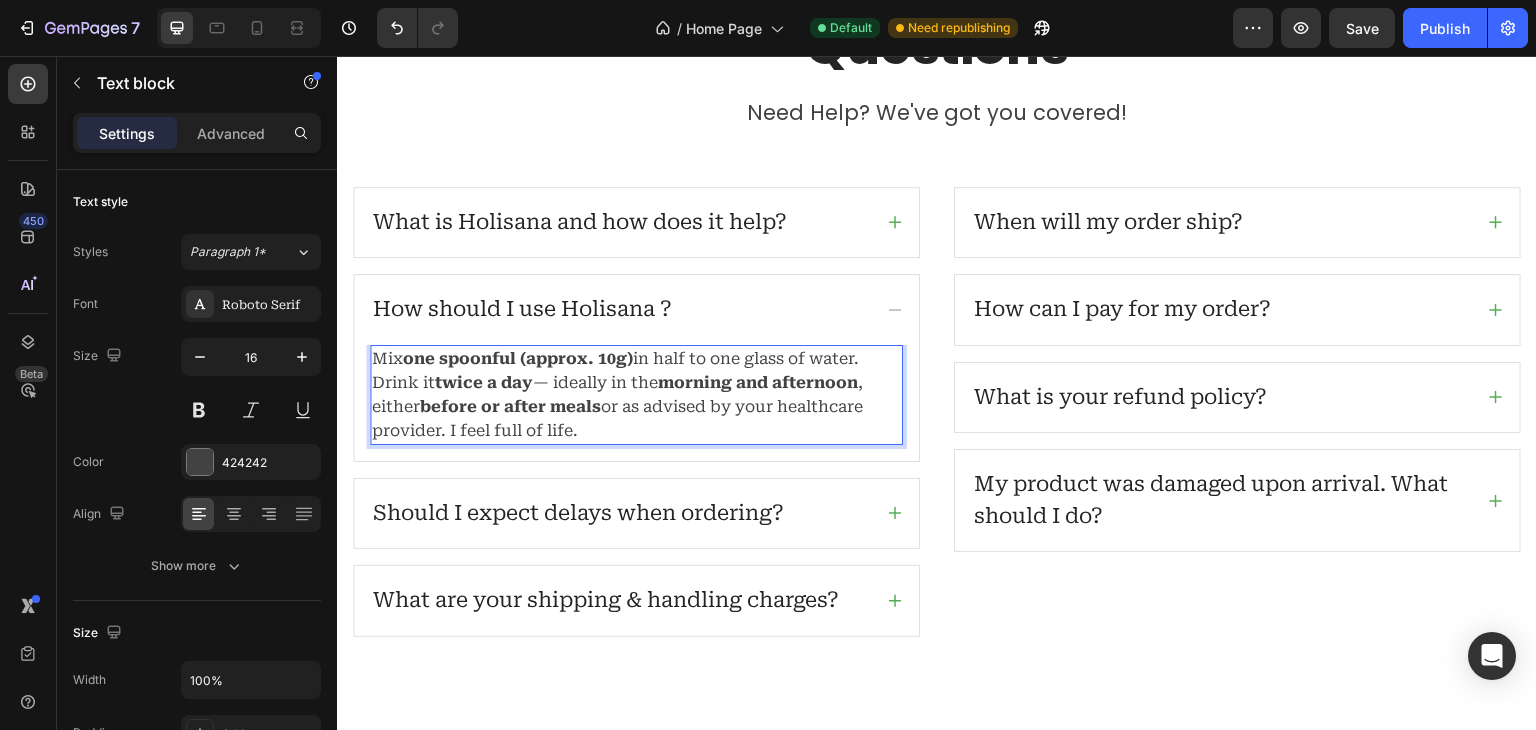 click on "one spoonful (approx. 10g)" at bounding box center (518, 358) 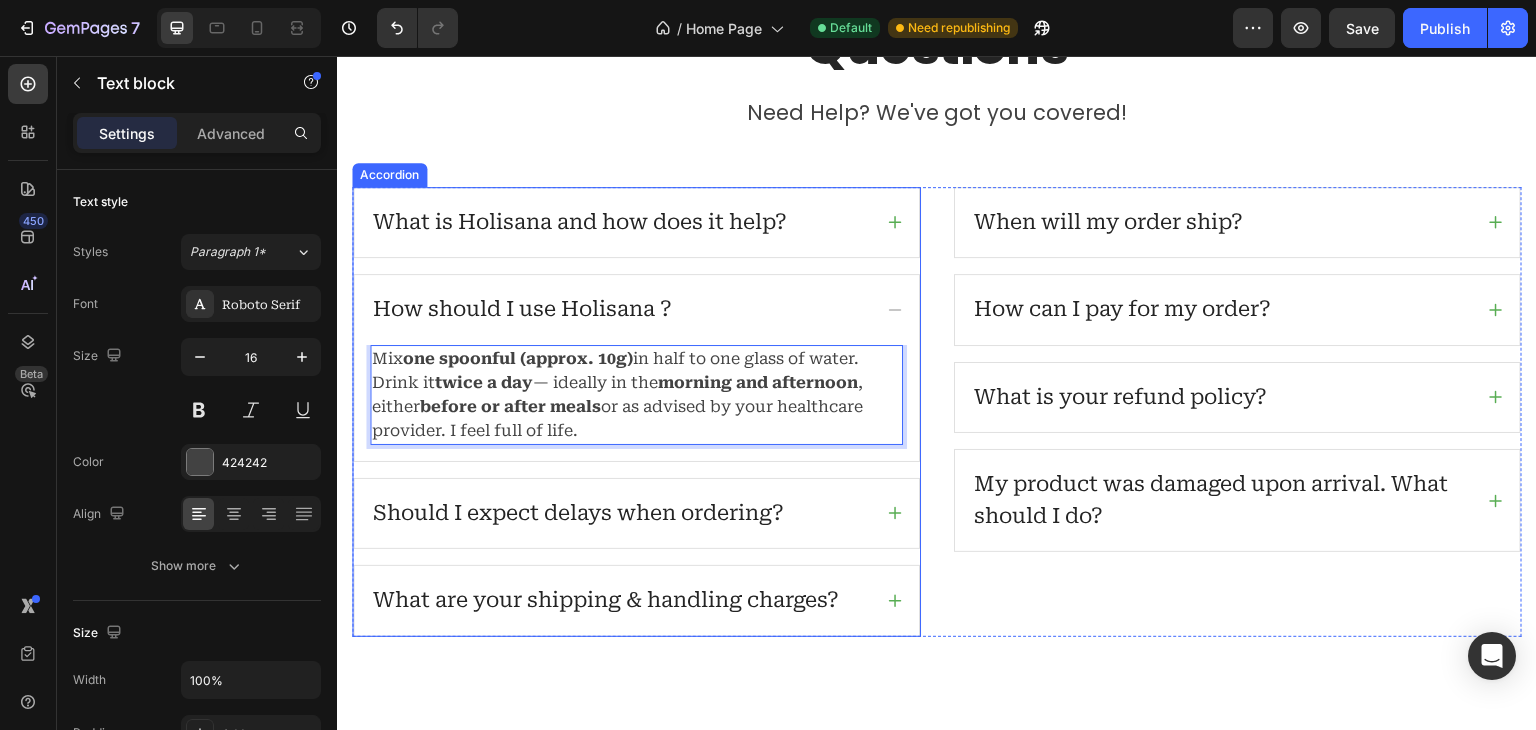 click 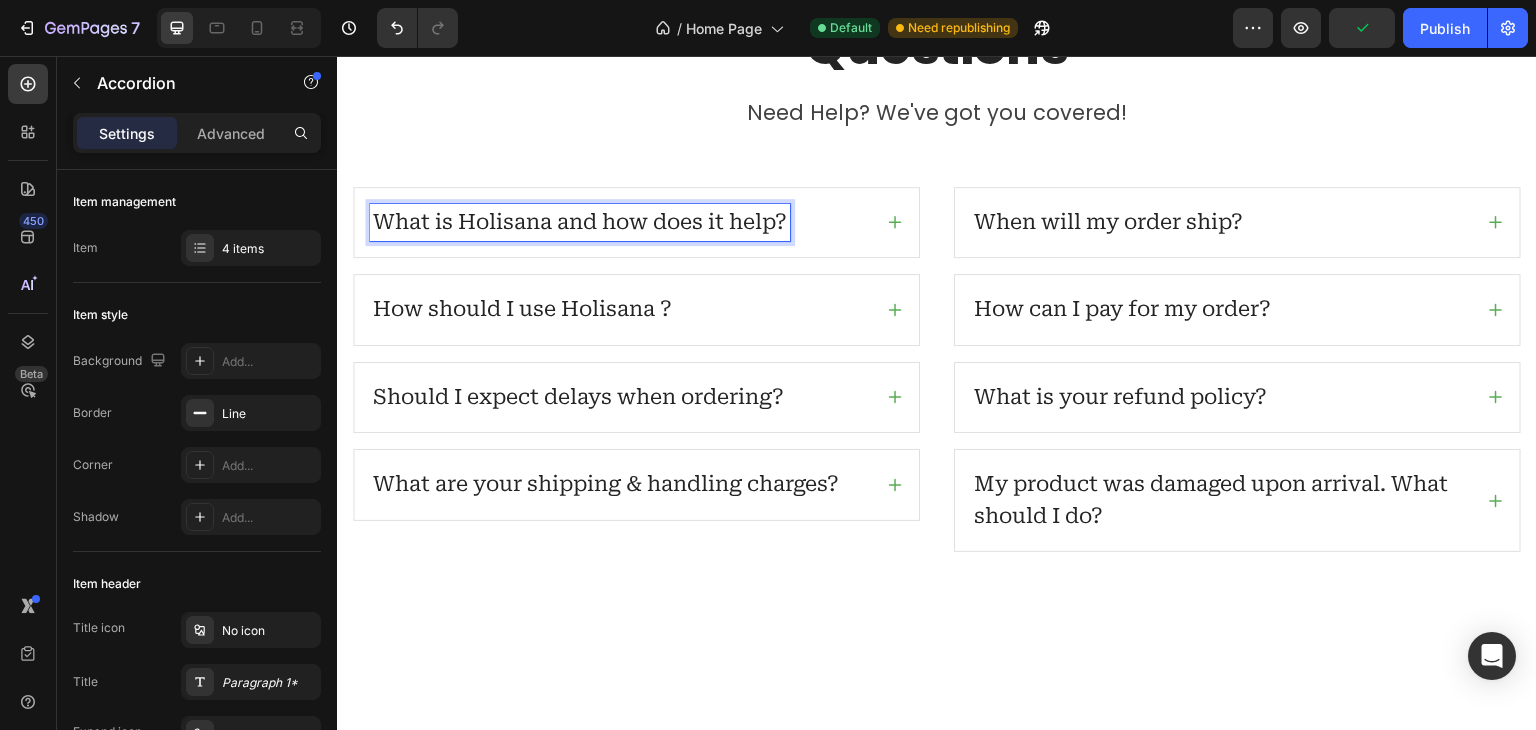 click on "What is Holisana and how does it help?" at bounding box center [580, 223] 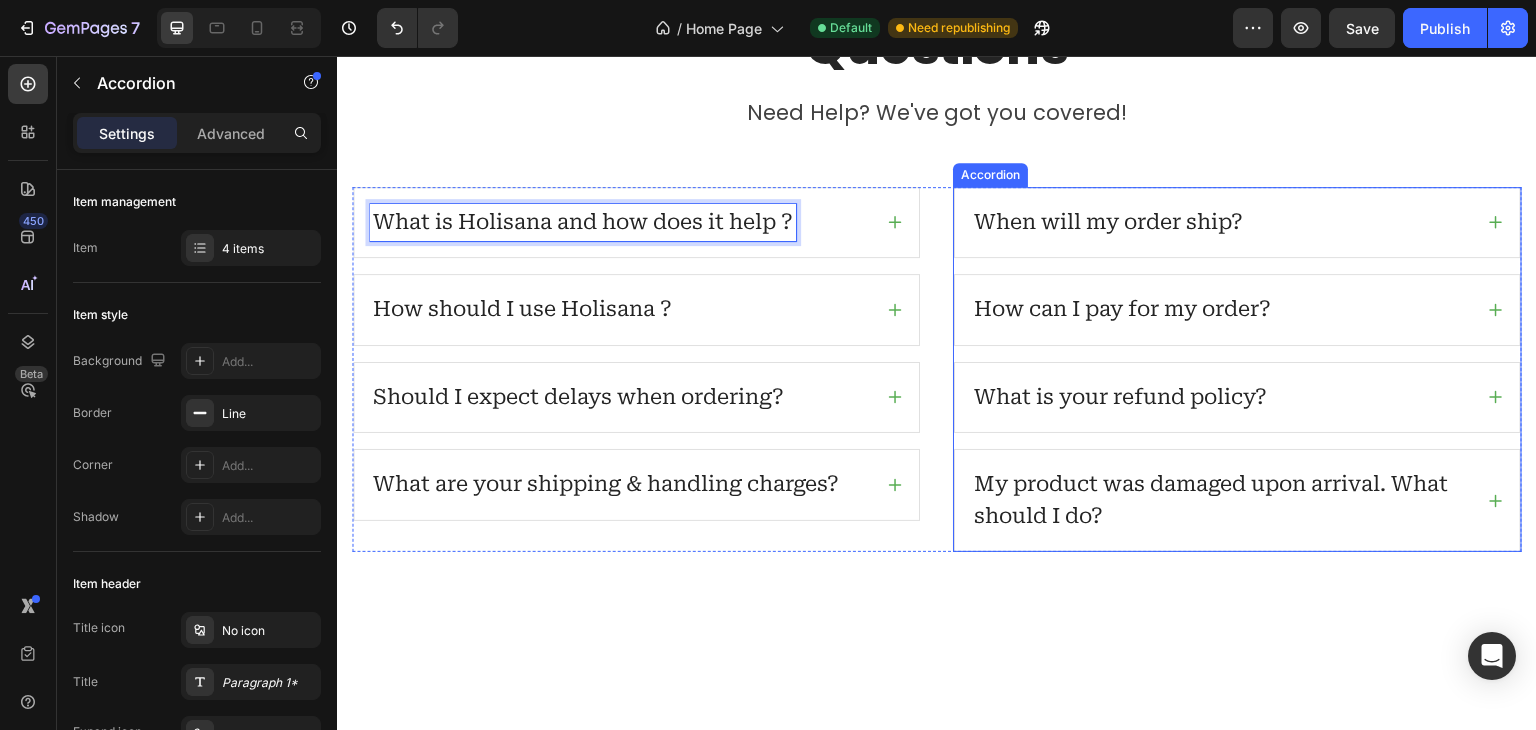click on "When will my order ship?" at bounding box center (1108, 223) 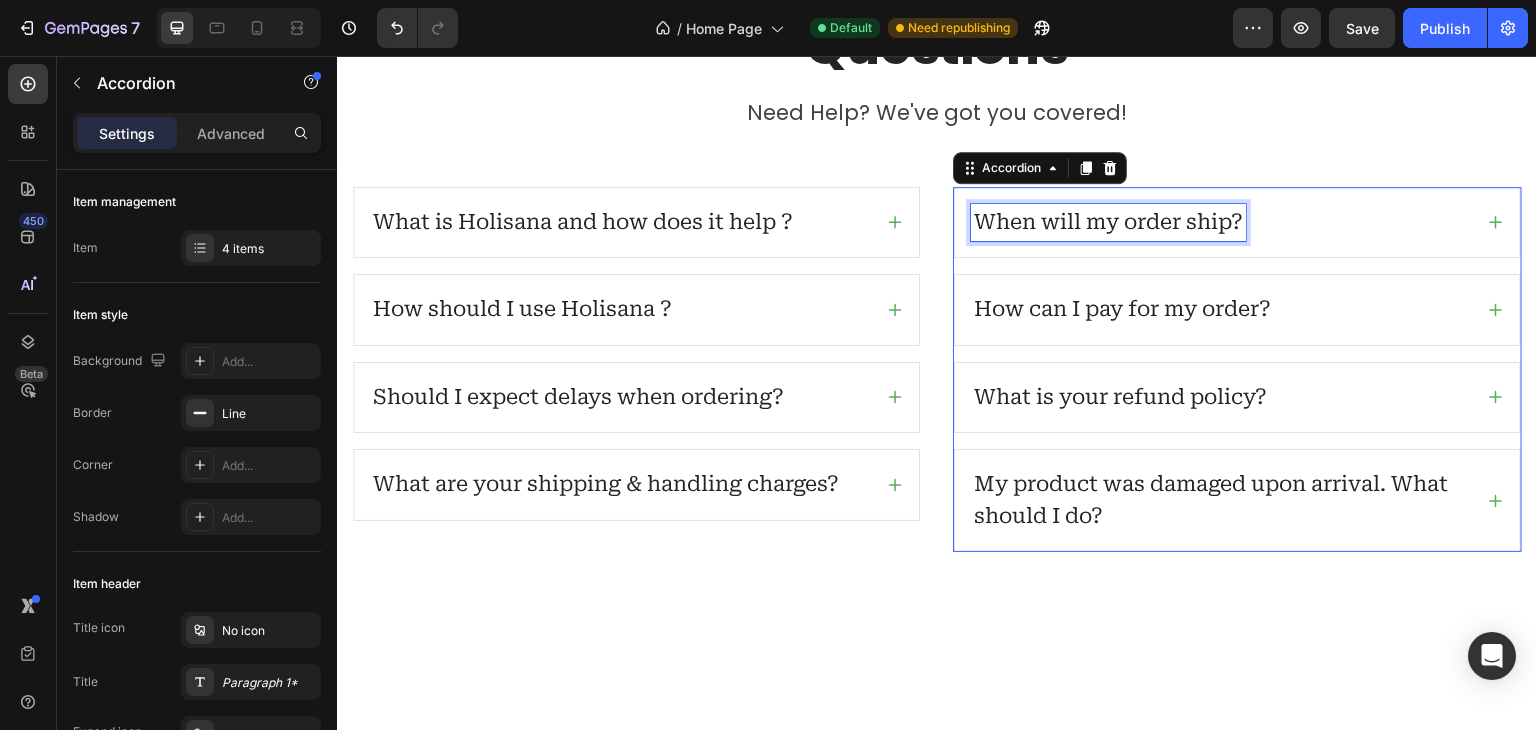 click on "When will my order ship?" at bounding box center [1108, 223] 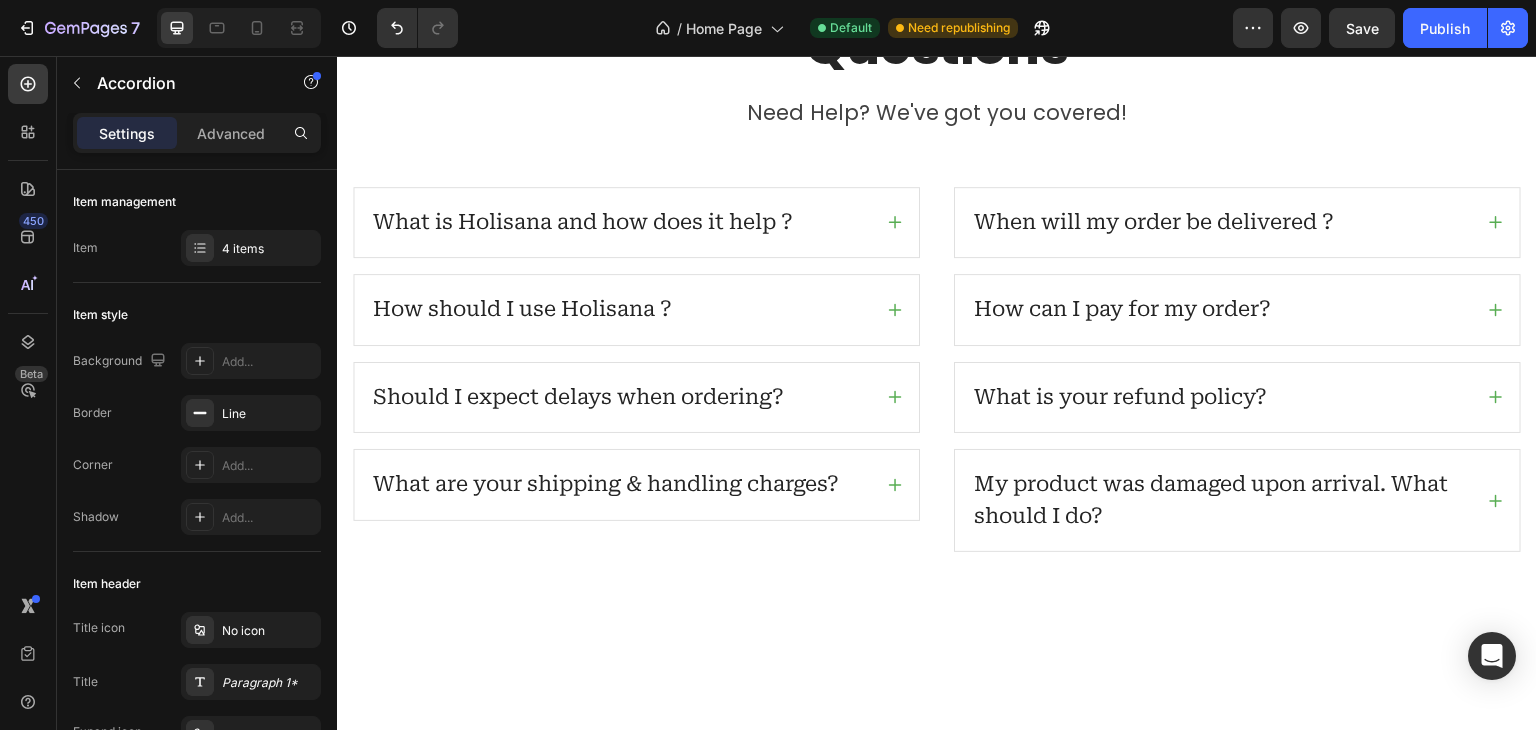 click 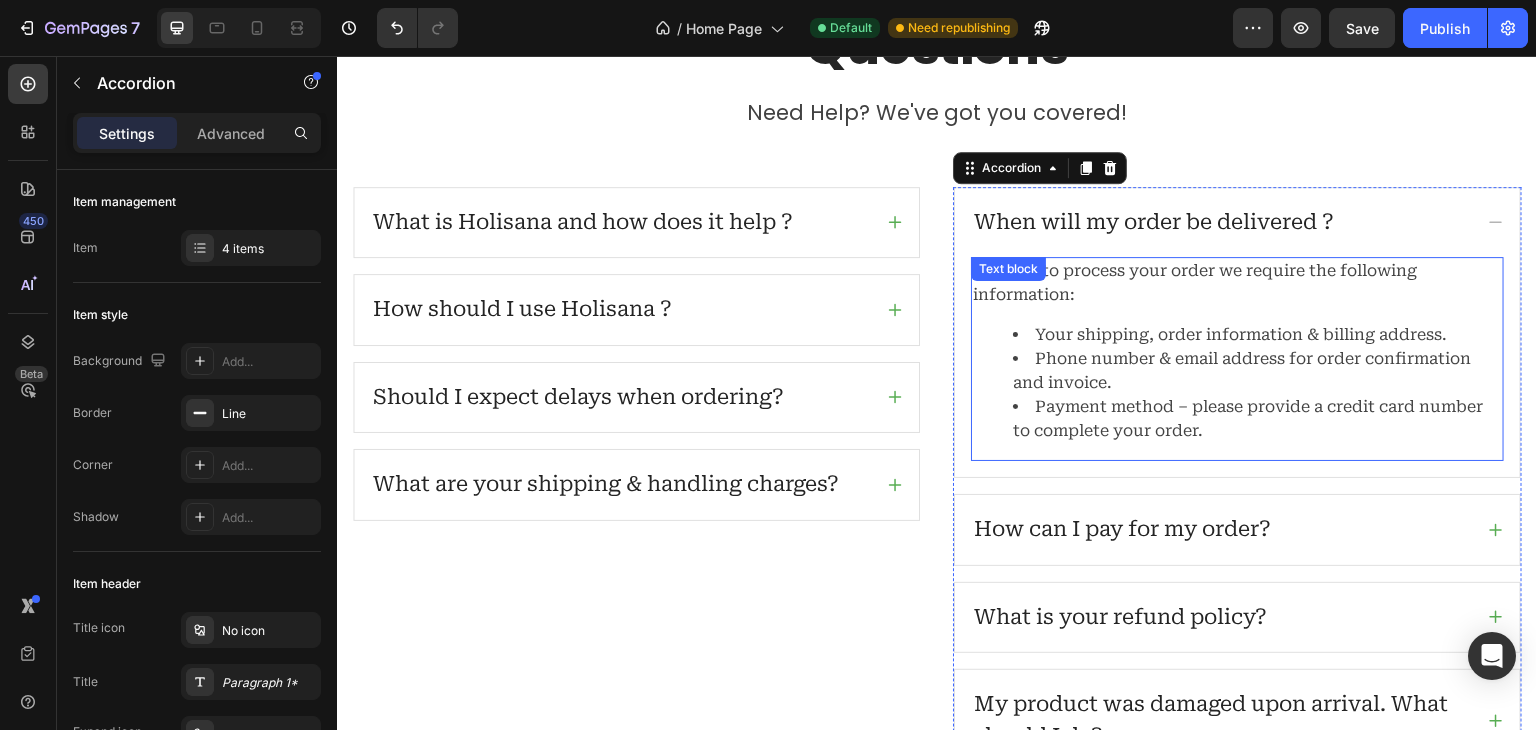 click on "Payment method – please provide a credit card number to complete your order." at bounding box center (1257, 419) 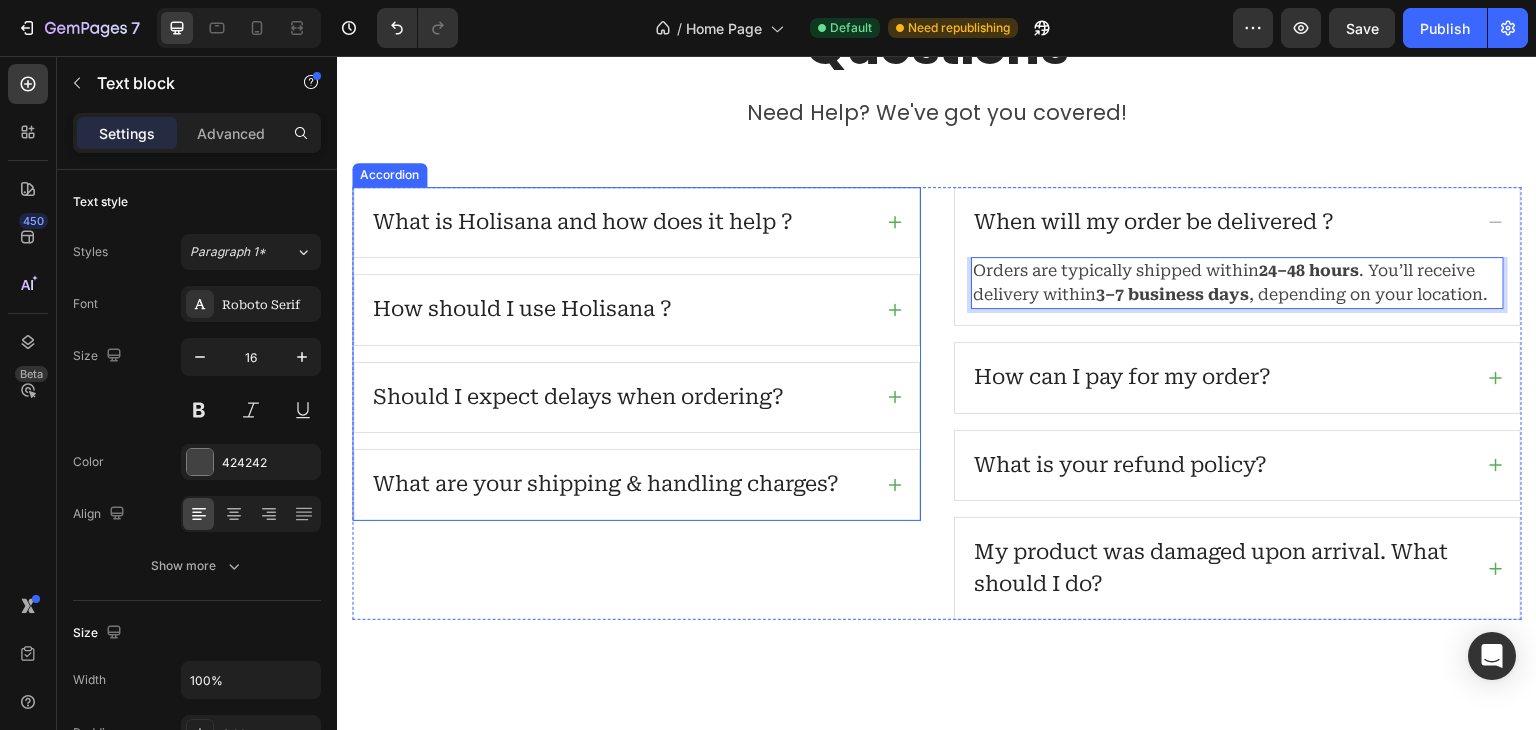 click on "Should I expect delays when ordering?" at bounding box center (578, 398) 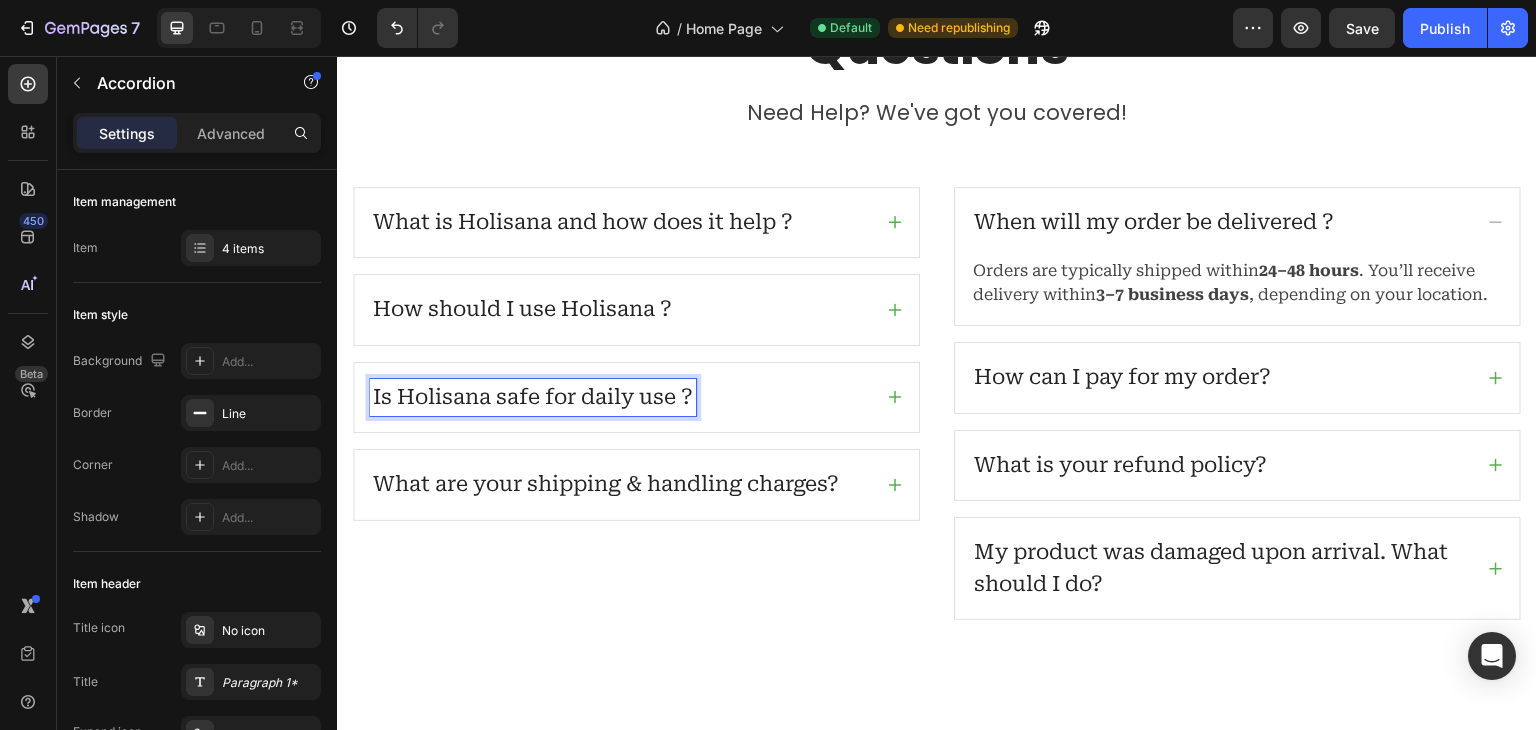 click 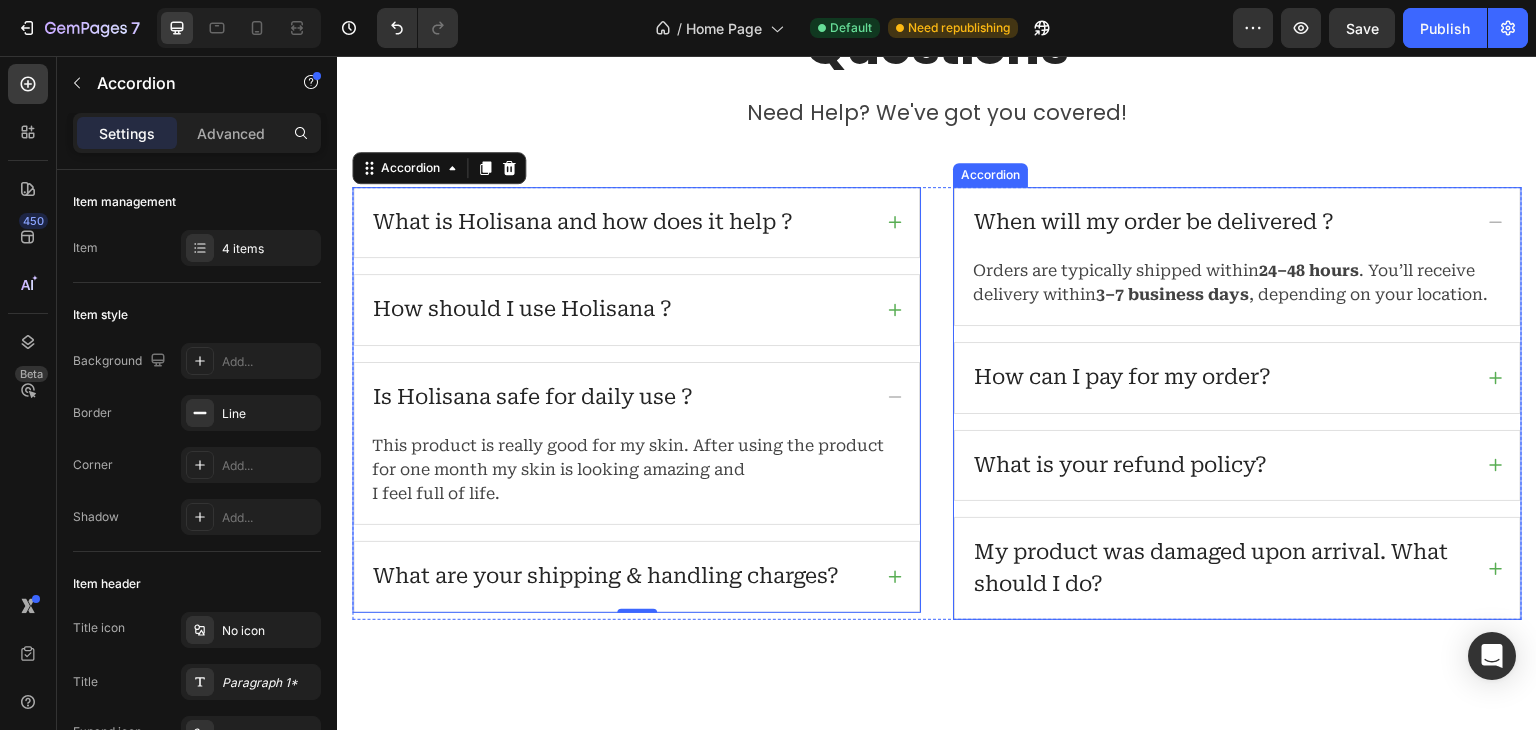 click 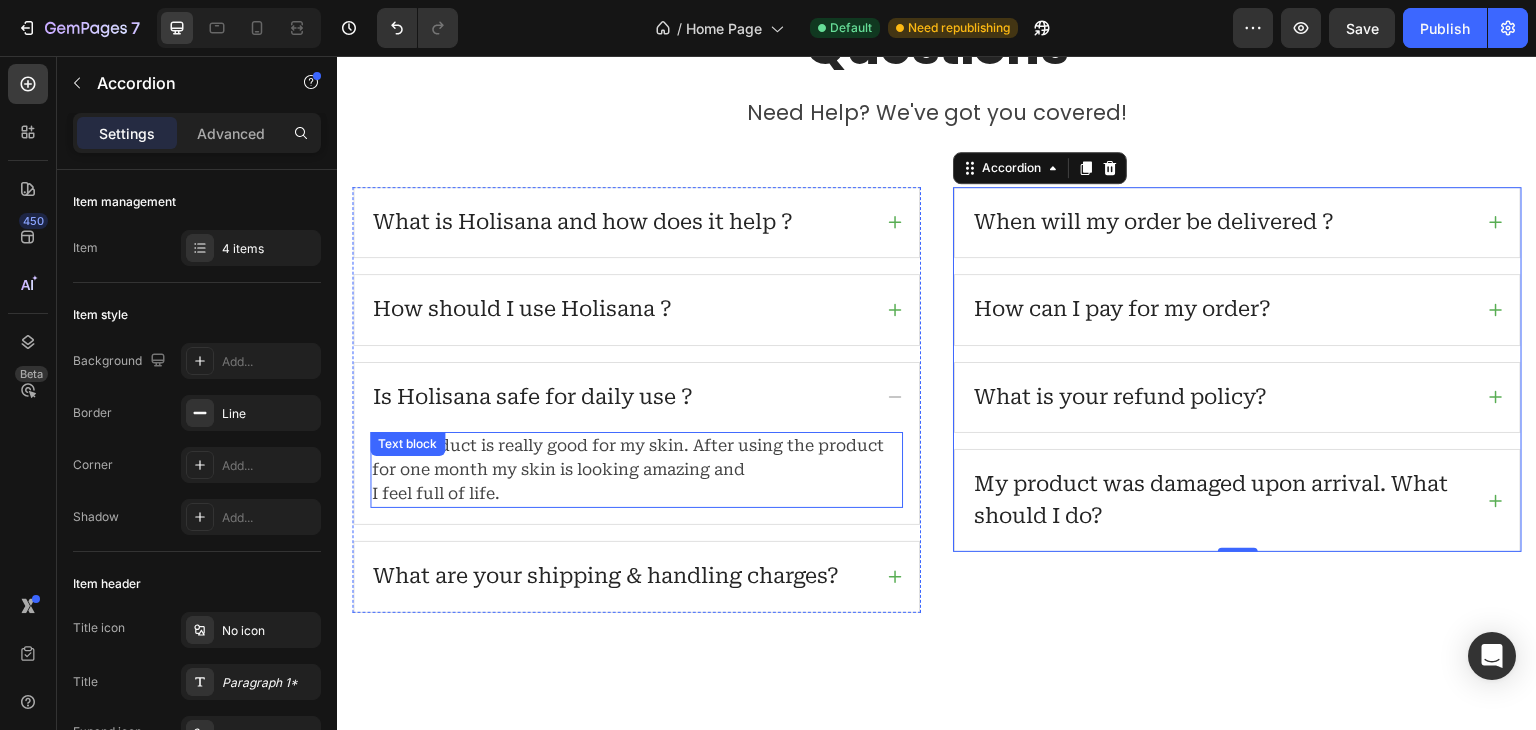 click on "This product is really good for my skin. After using the product for one month my skin is looking amazing and I feel full of life." at bounding box center (636, 470) 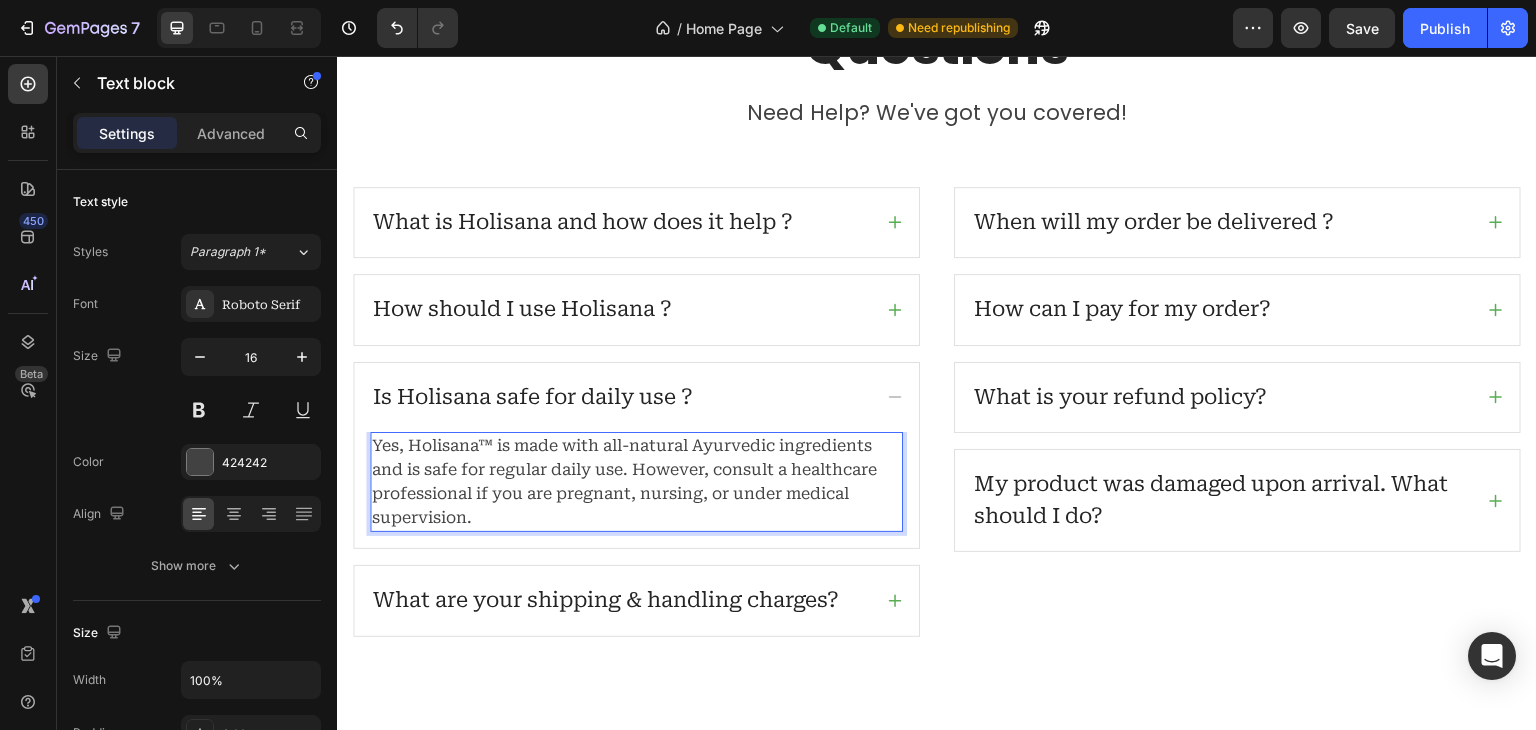 click on "Yes, Holisana™ is made with all-natural Ayurvedic ingredients and is safe for regular daily use. However, consult a healthcare professional if you are pregnant, nursing, or under medical supervision." at bounding box center [636, 482] 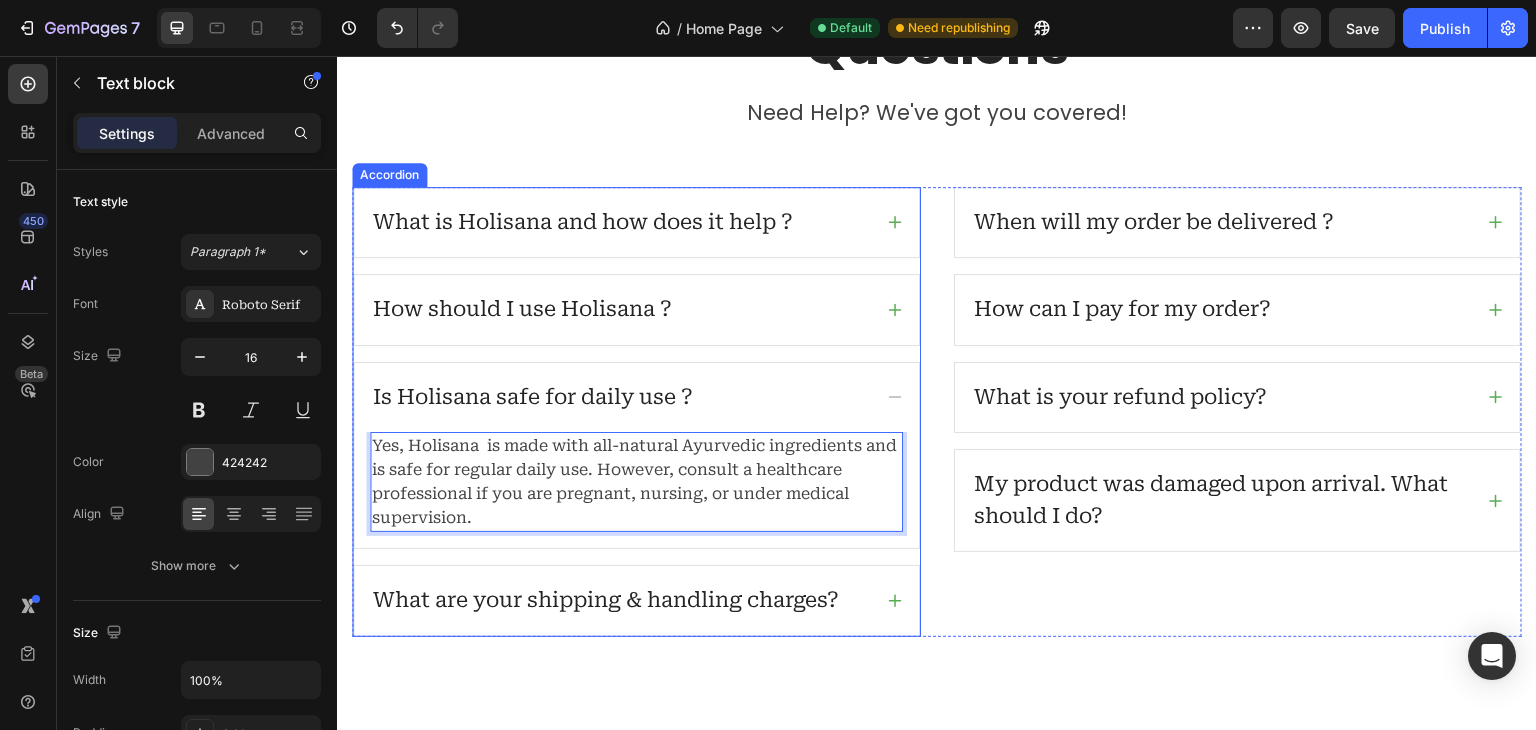 click 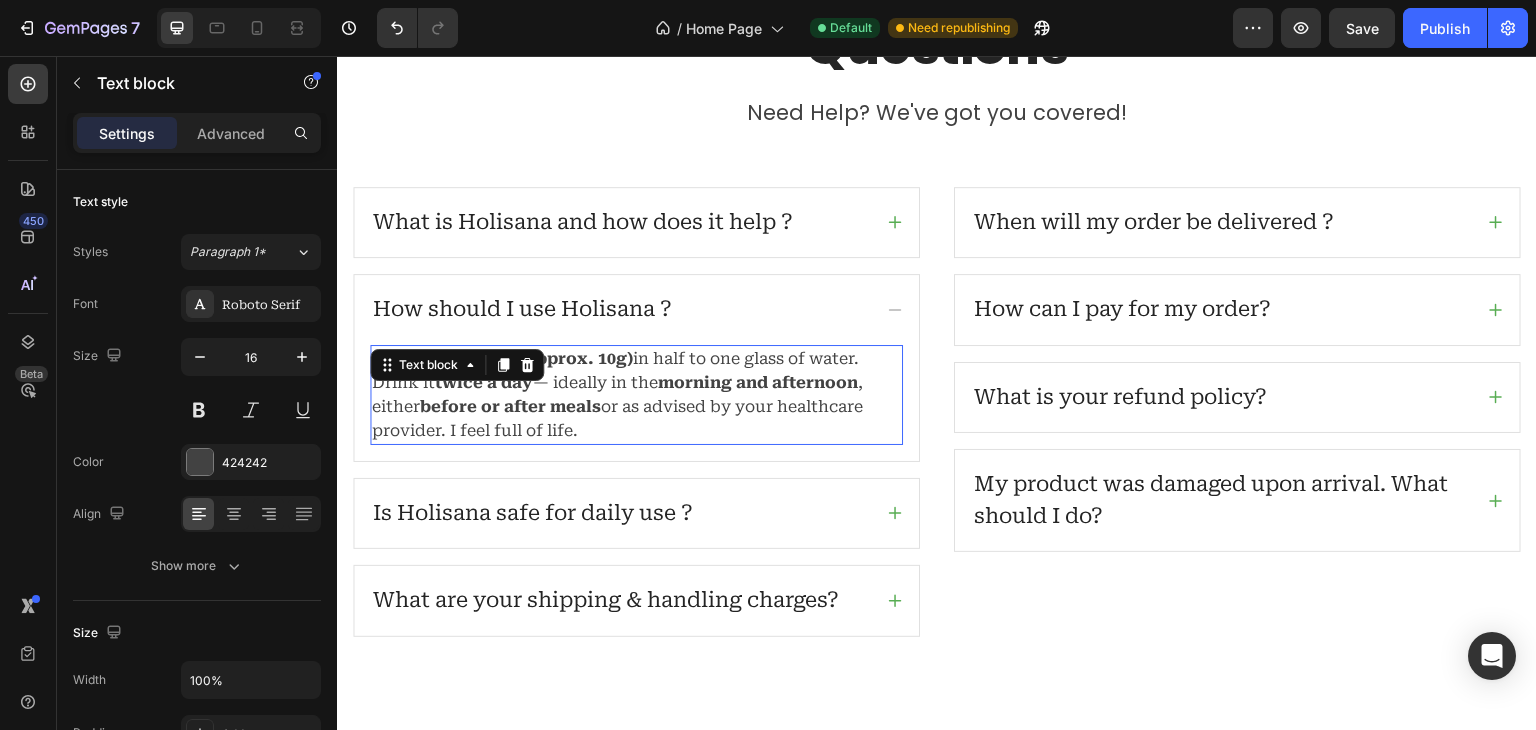 click on "Mix   one spoonful (approx. 10g)  in half to one glass of water. Drink it  twice a day  — ideally in the  morning and afternoon , either  before or after meals  or as advised by your healthcare provider. I feel full of life." at bounding box center (636, 395) 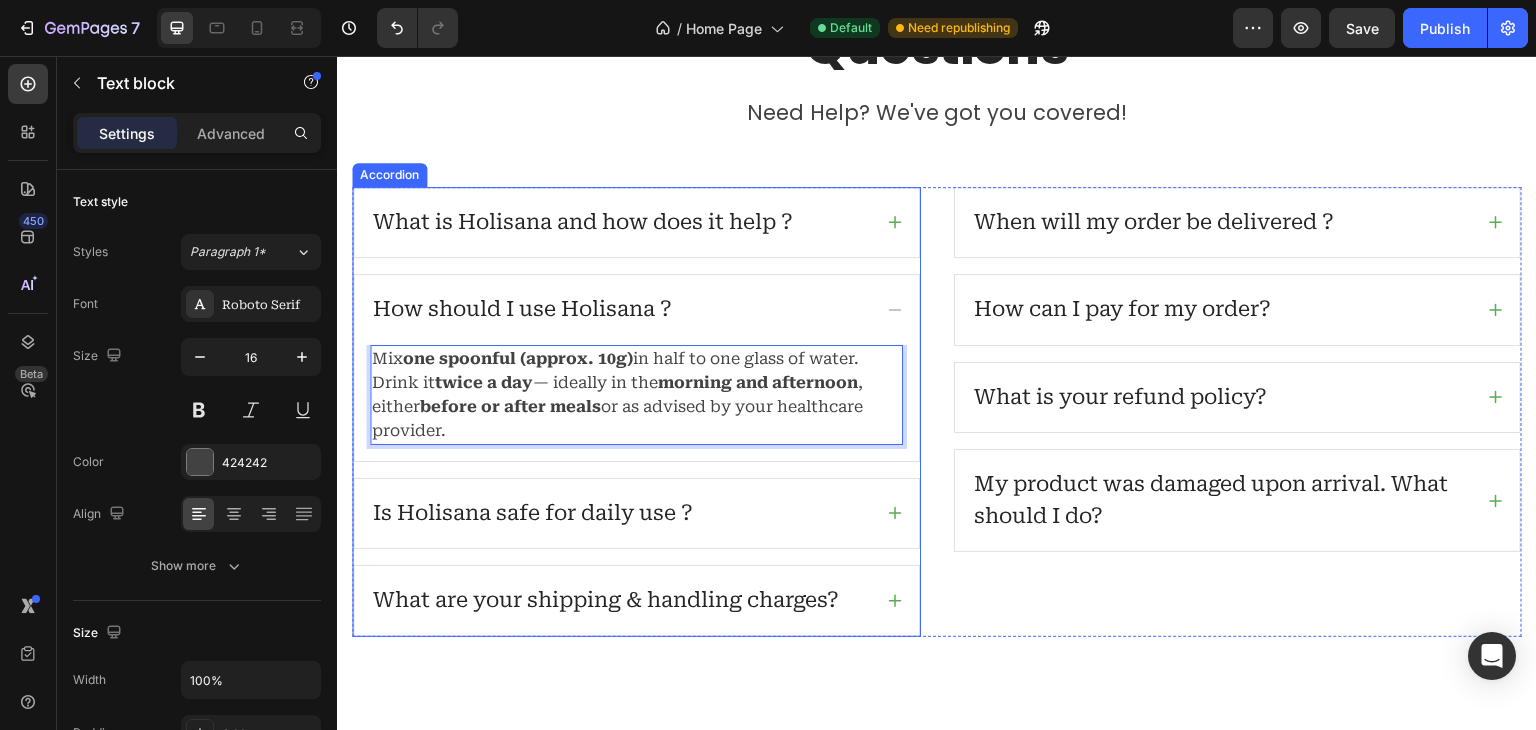 click 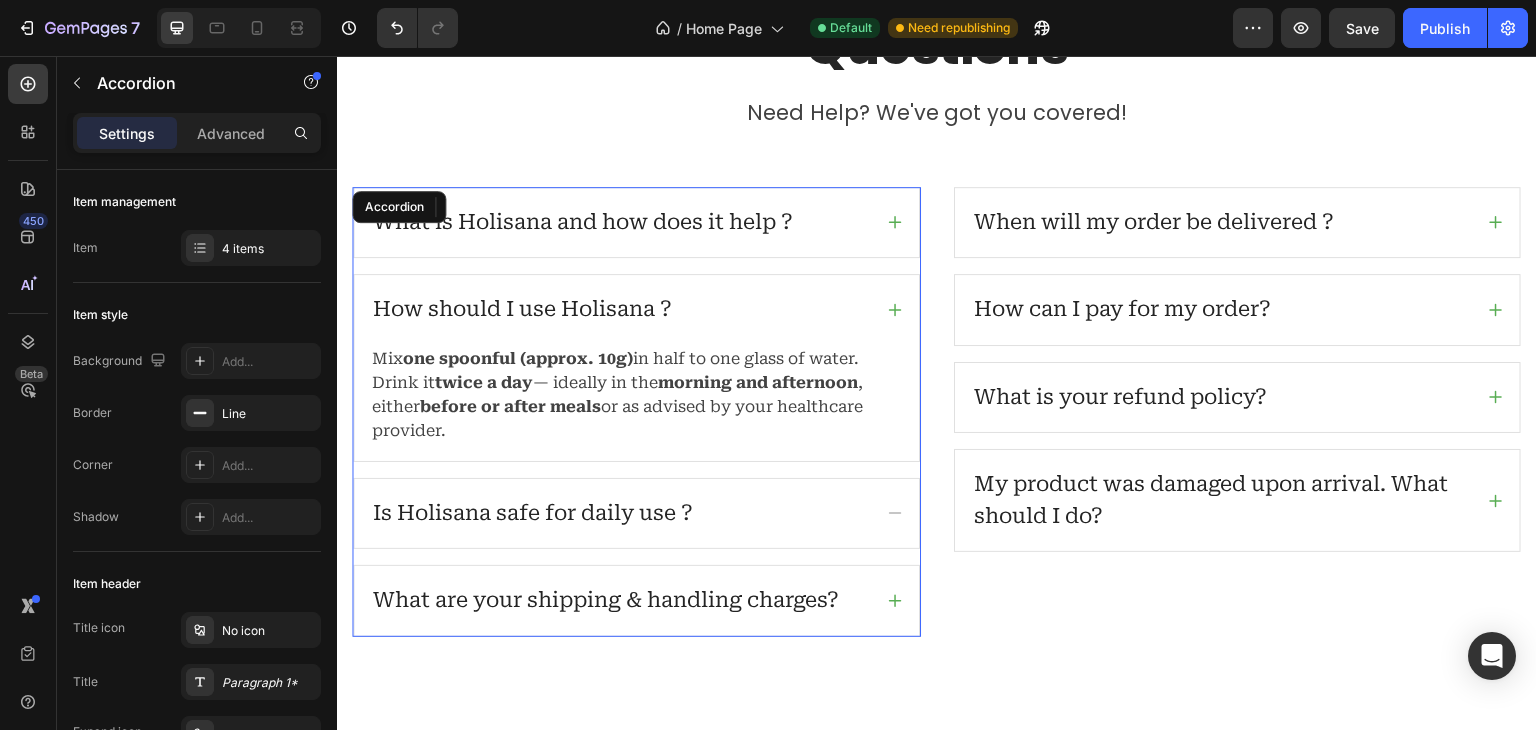 scroll, scrollTop: 5934, scrollLeft: 0, axis: vertical 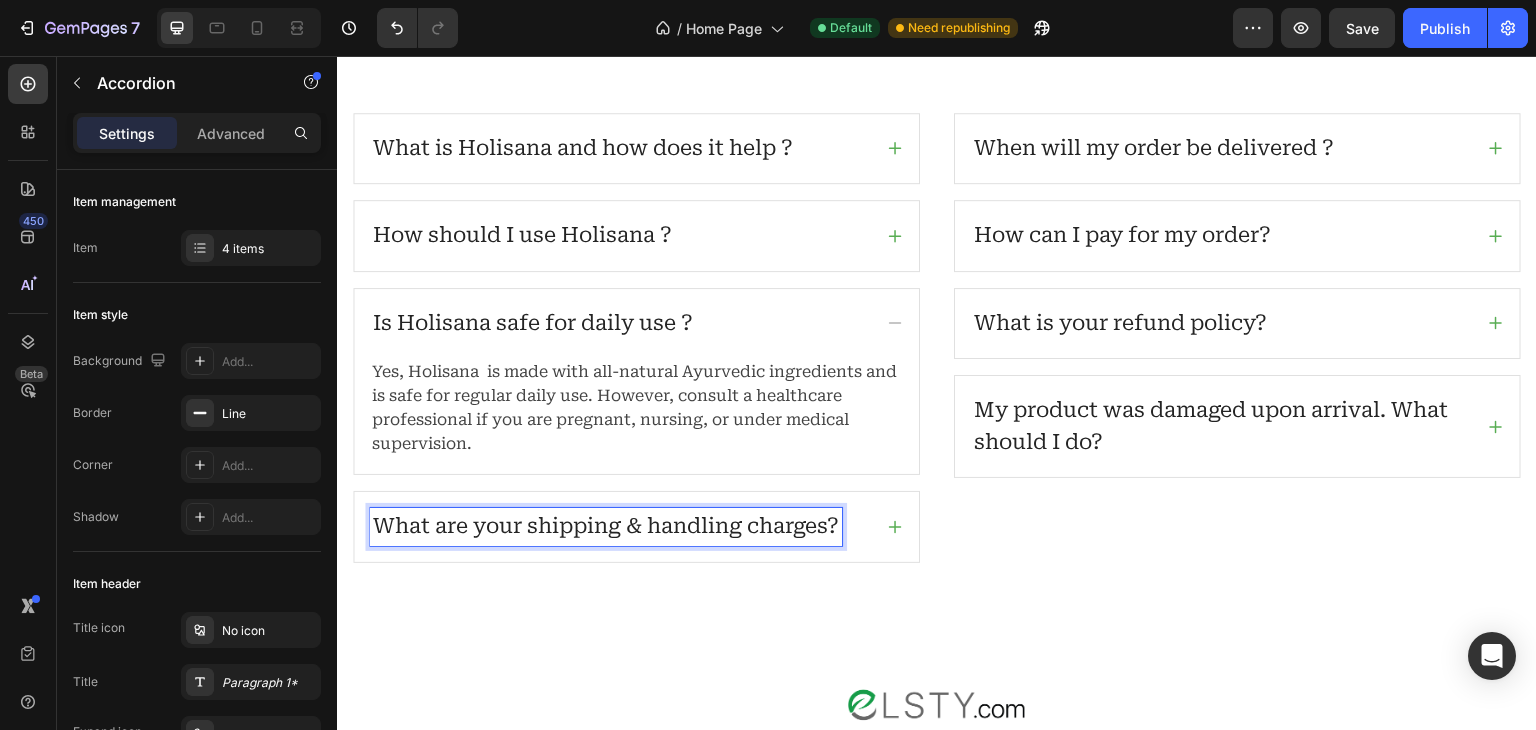 click on "What are your shipping & handling charges?" at bounding box center [606, 527] 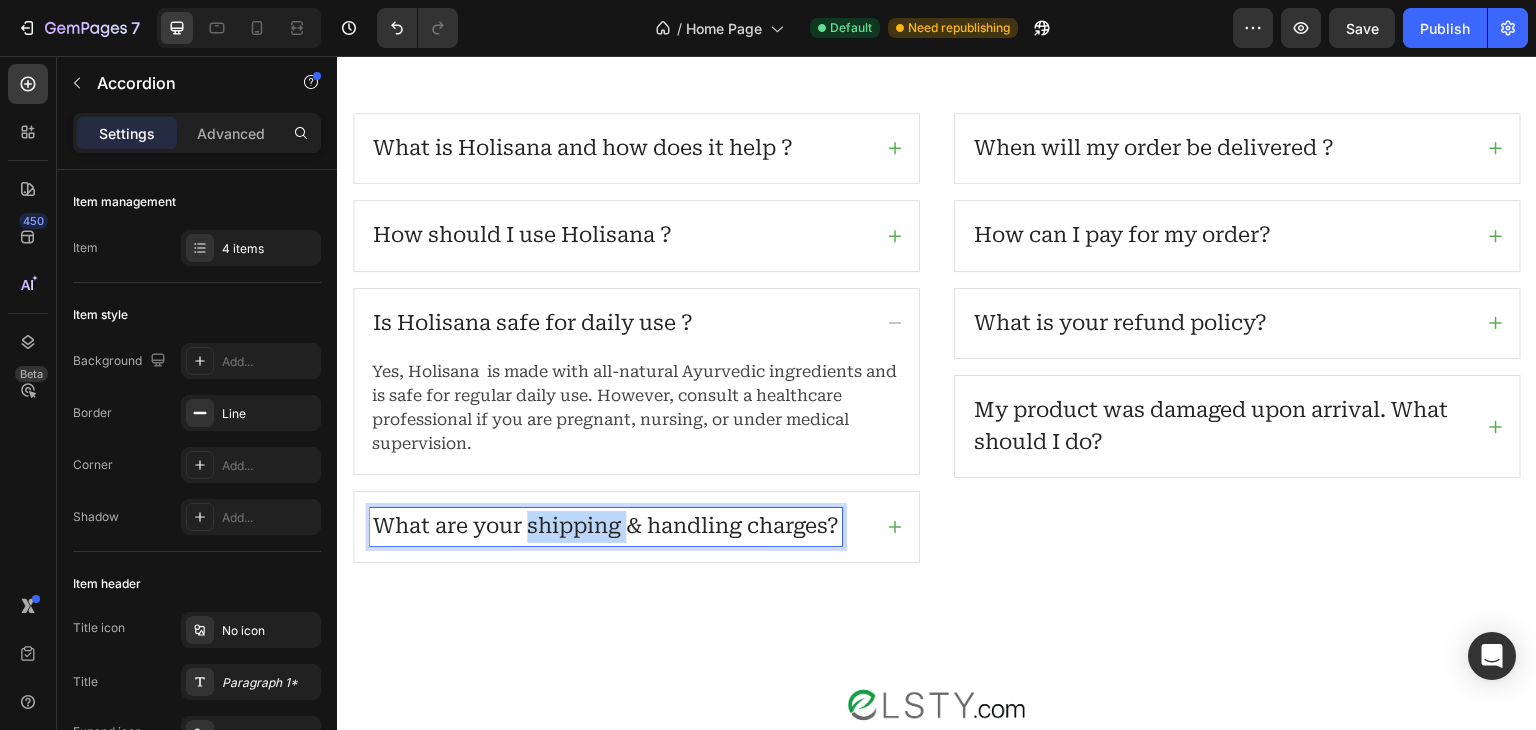 click on "What are your shipping & handling charges?" at bounding box center (606, 527) 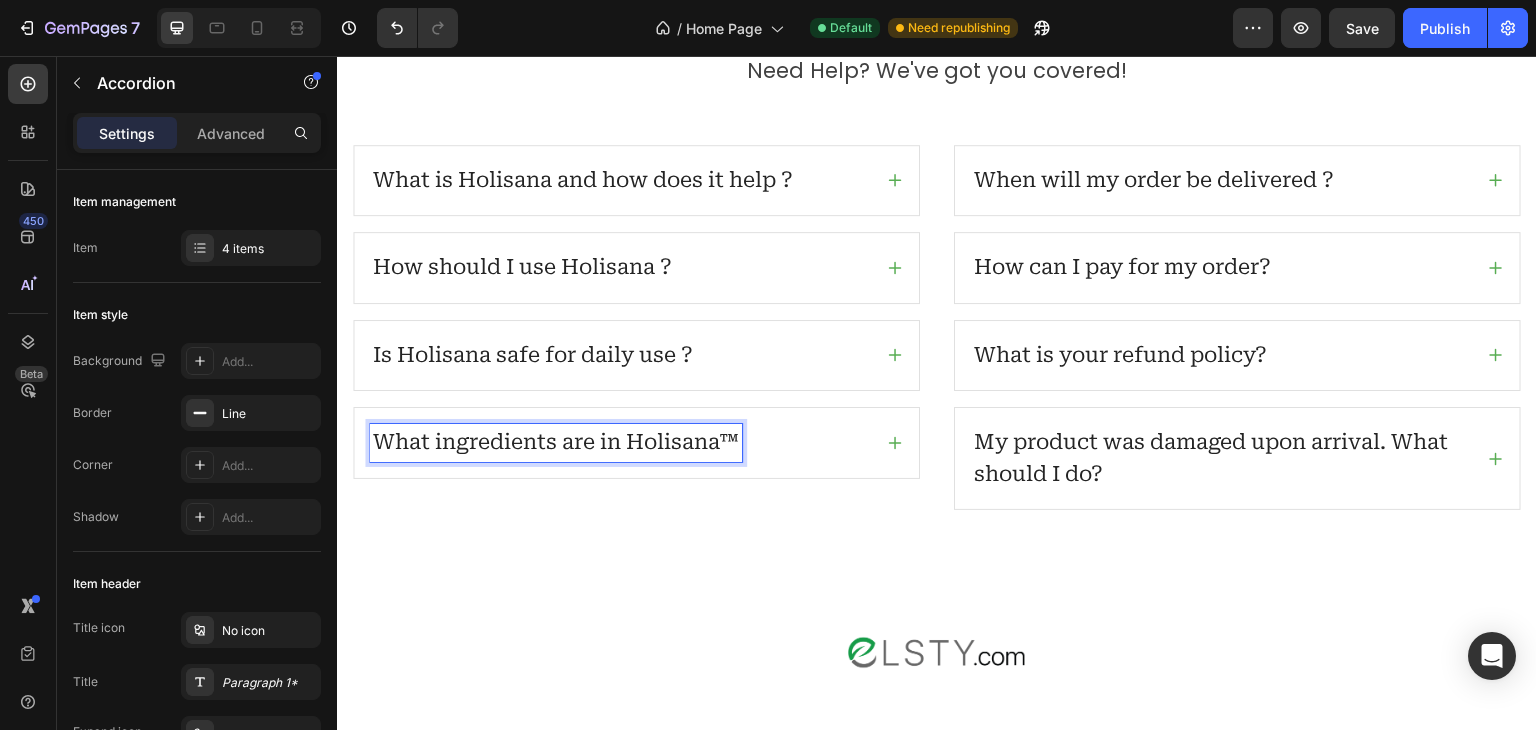 scroll, scrollTop: 5818, scrollLeft: 0, axis: vertical 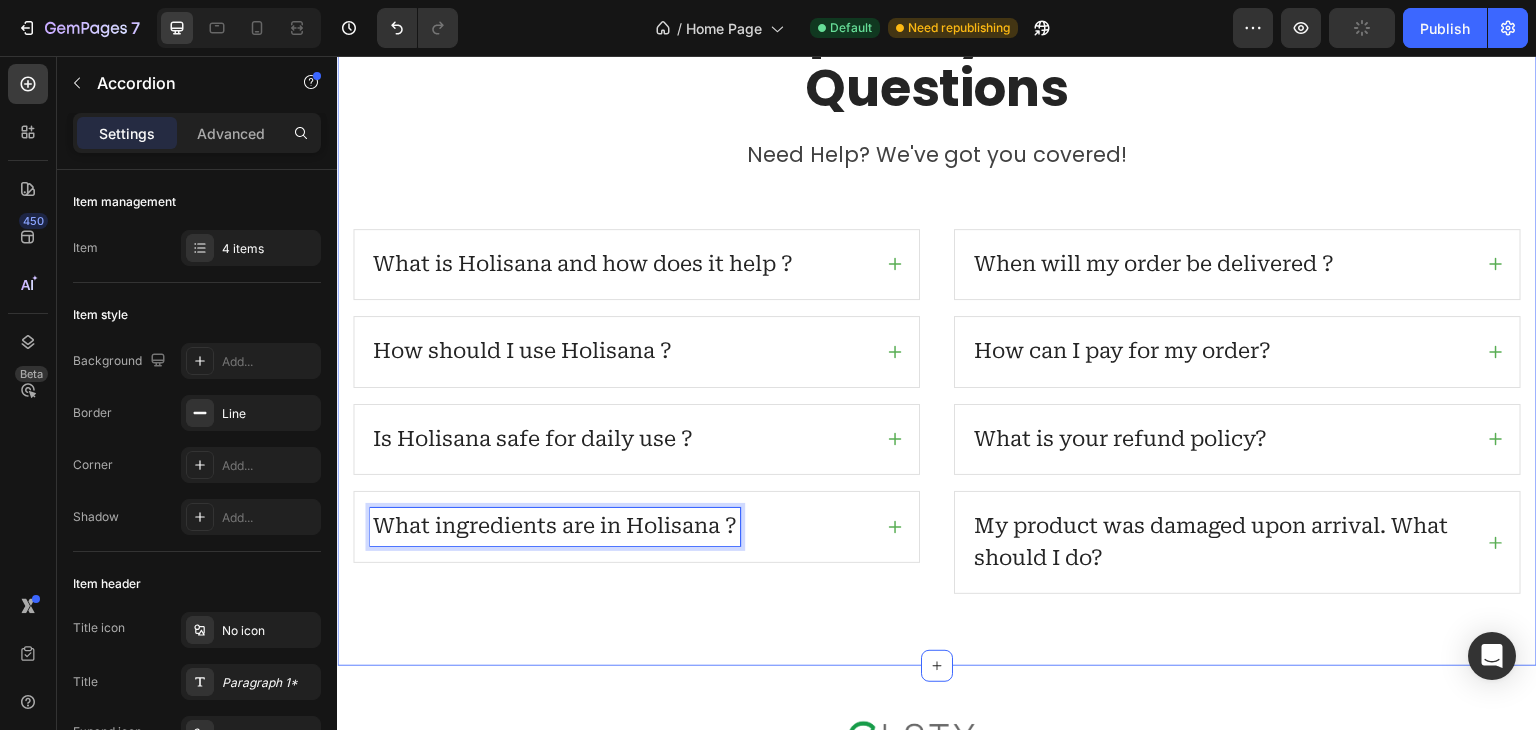 click 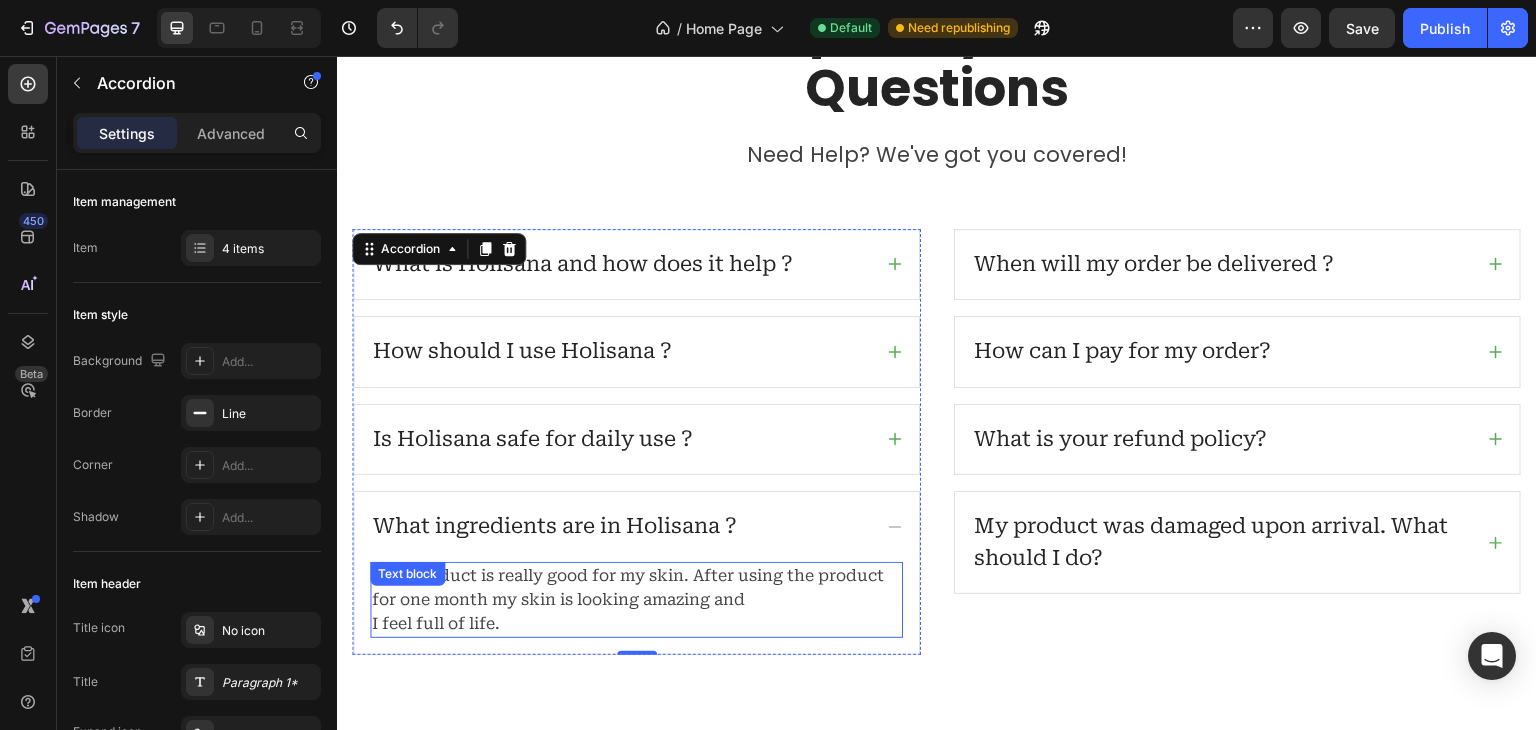 click on "This product is really good for my skin. After using the product for one month my skin is looking amazing and I feel full of life." at bounding box center (636, 600) 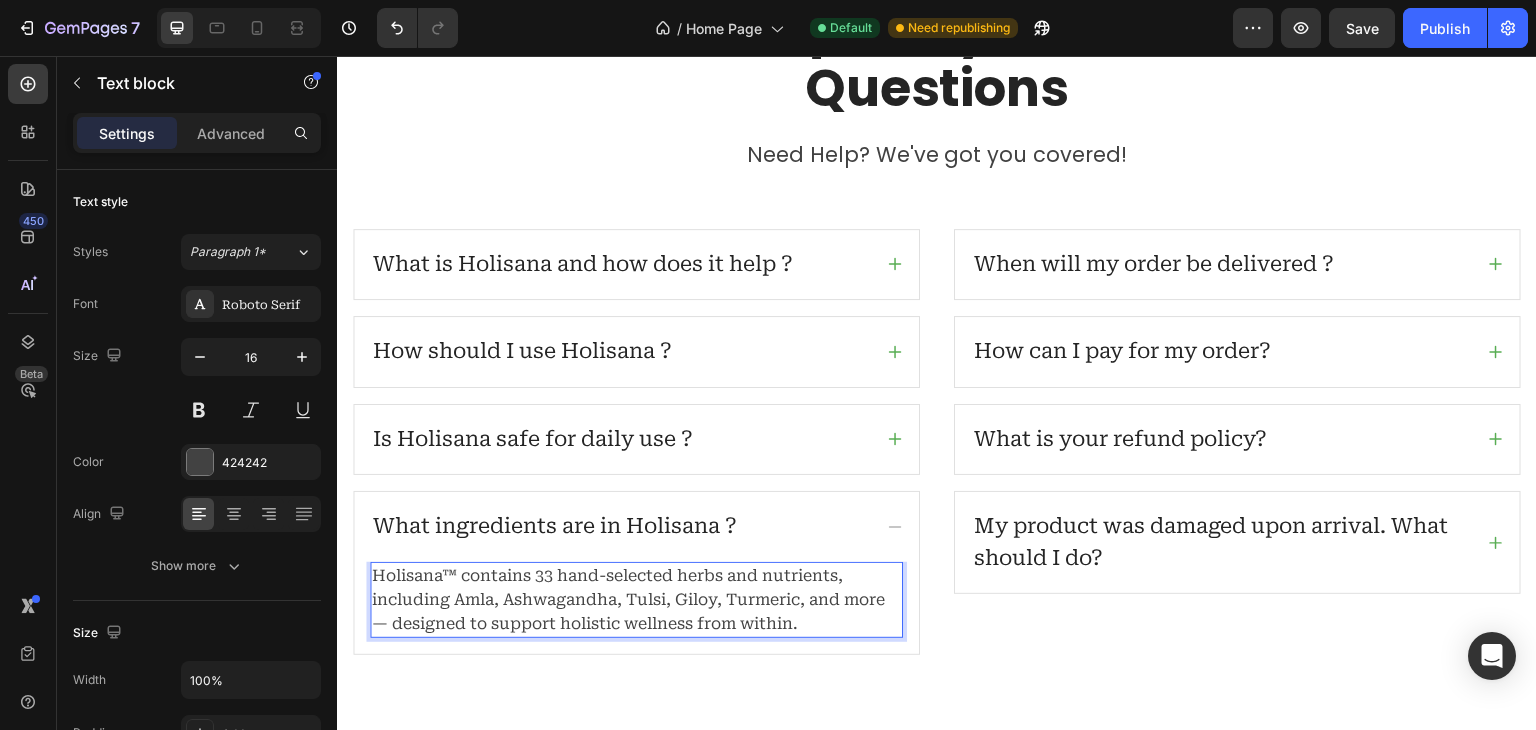 click on "Holisana™ contains 33 hand-selected herbs and nutrients, including Amla, Ashwagandha, Tulsi, Giloy, Turmeric, and more — designed to support holistic wellness from within." at bounding box center [636, 600] 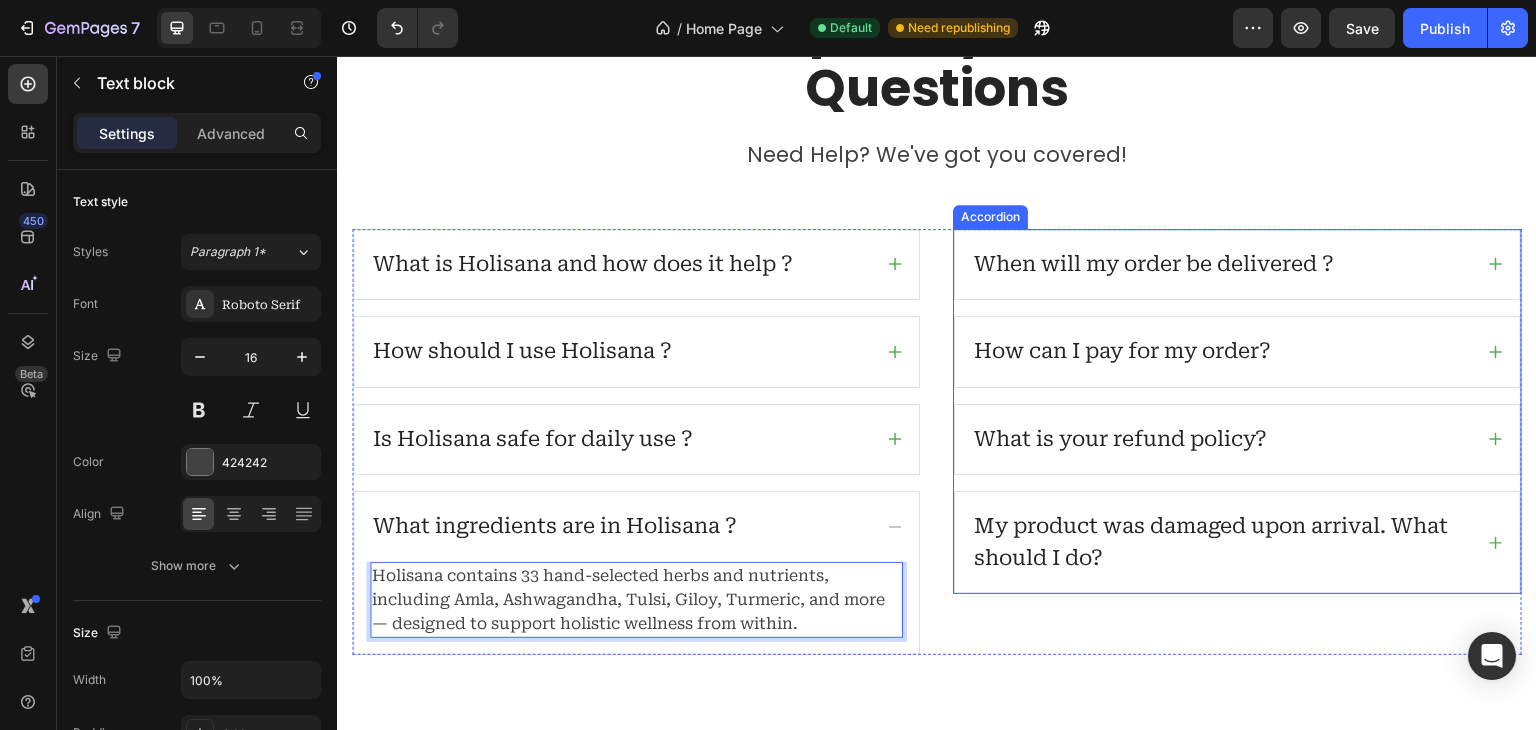 click on "What is your refund policy?" at bounding box center (1120, 440) 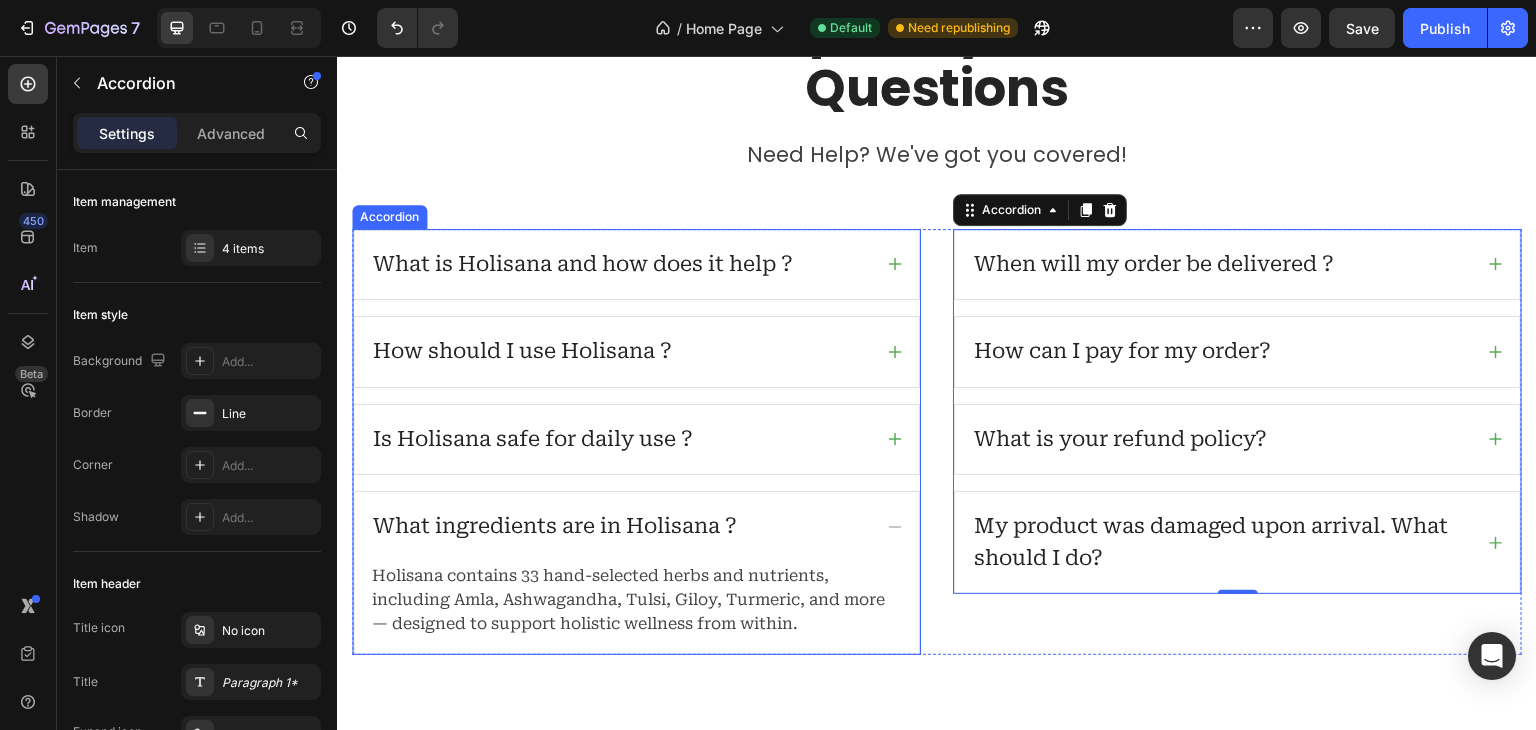 click 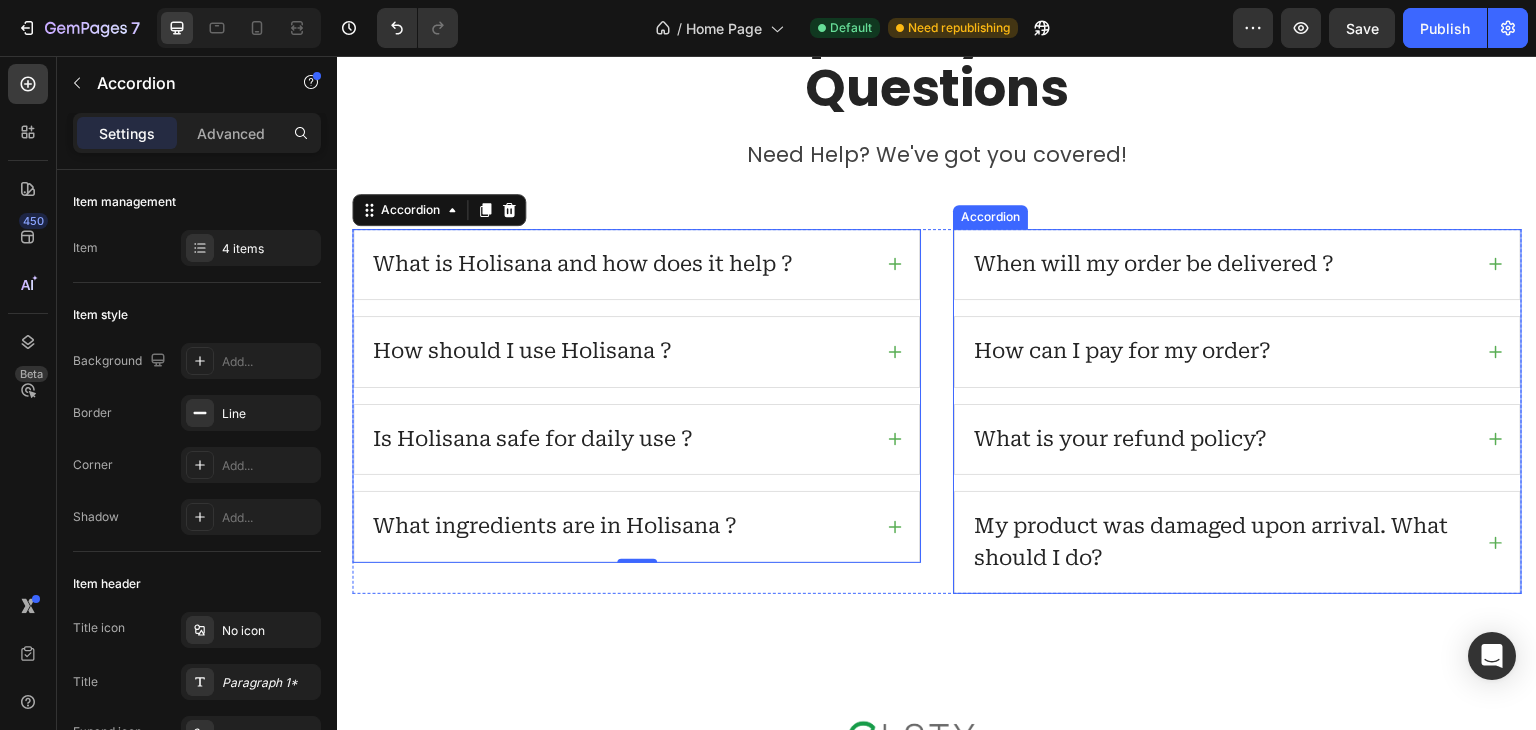 click 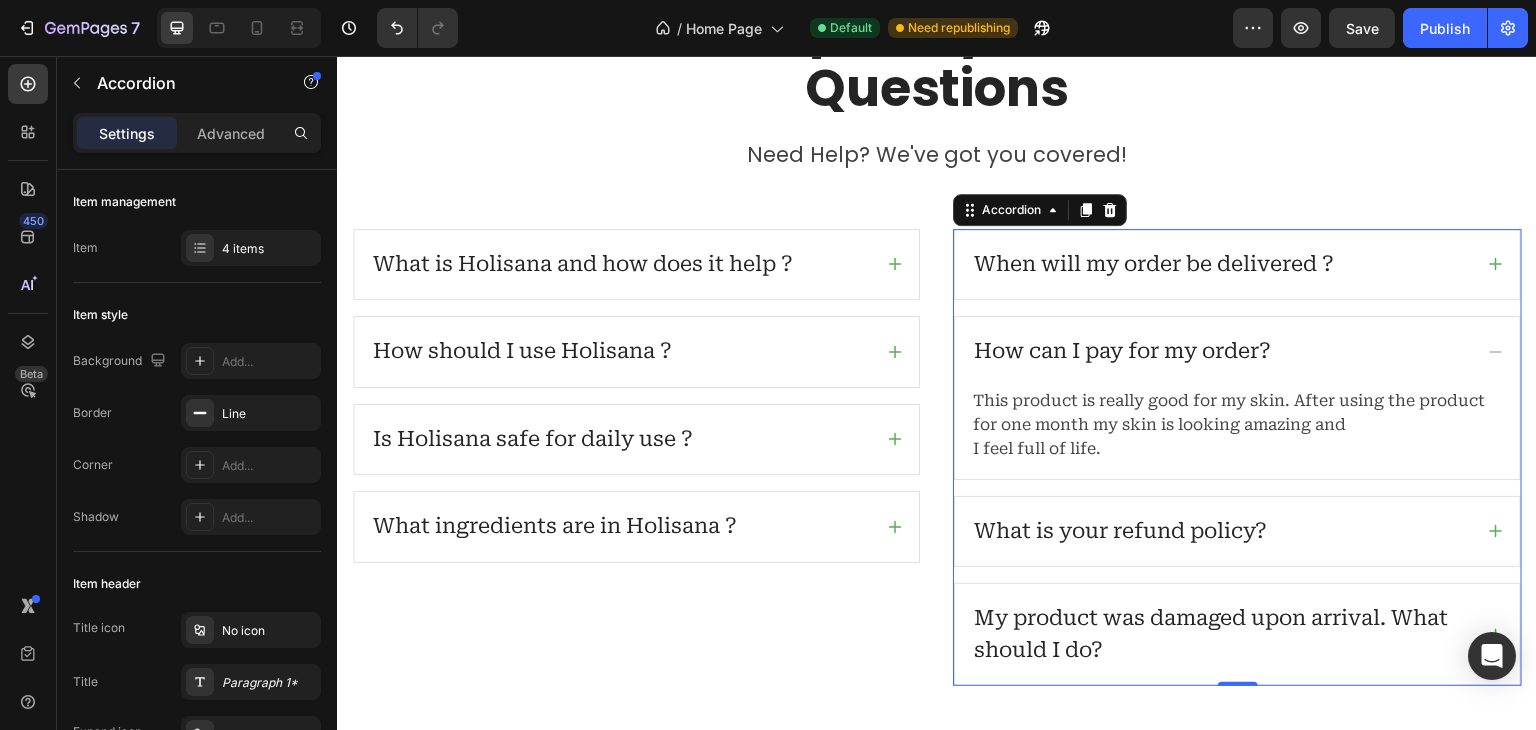 scroll, scrollTop: 5902, scrollLeft: 0, axis: vertical 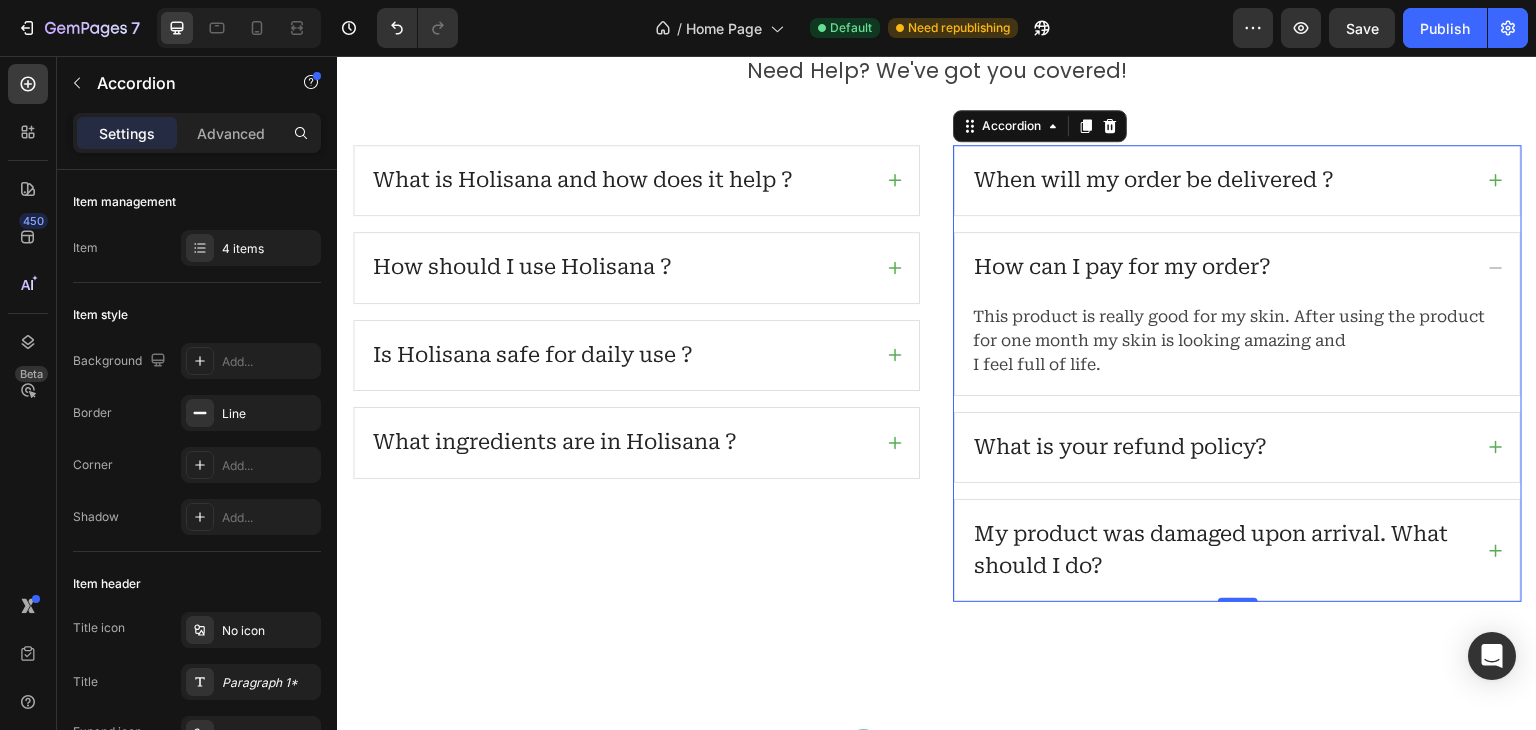 click on "What is your refund policy?" at bounding box center [1221, 448] 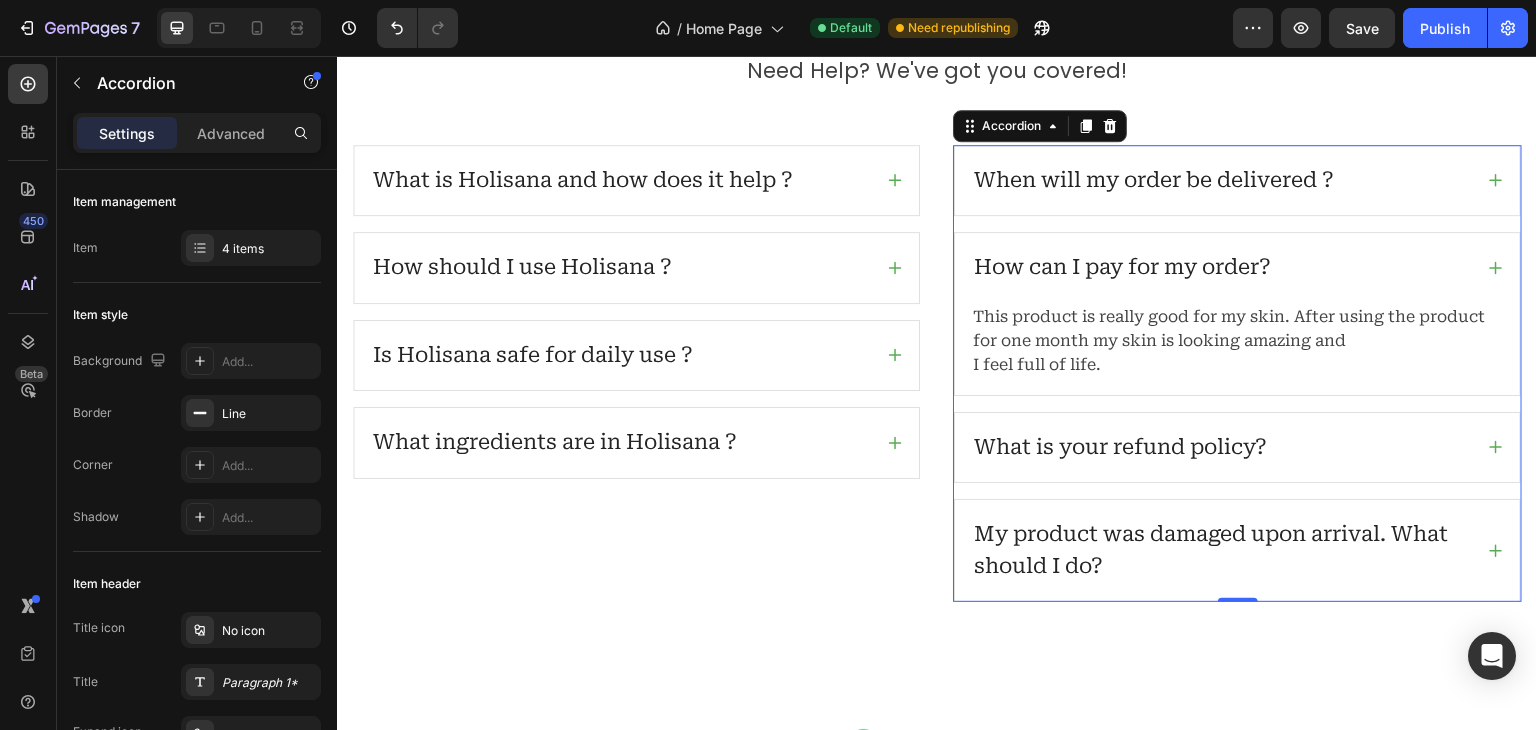 click on "What is your refund policy?" at bounding box center (1221, 448) 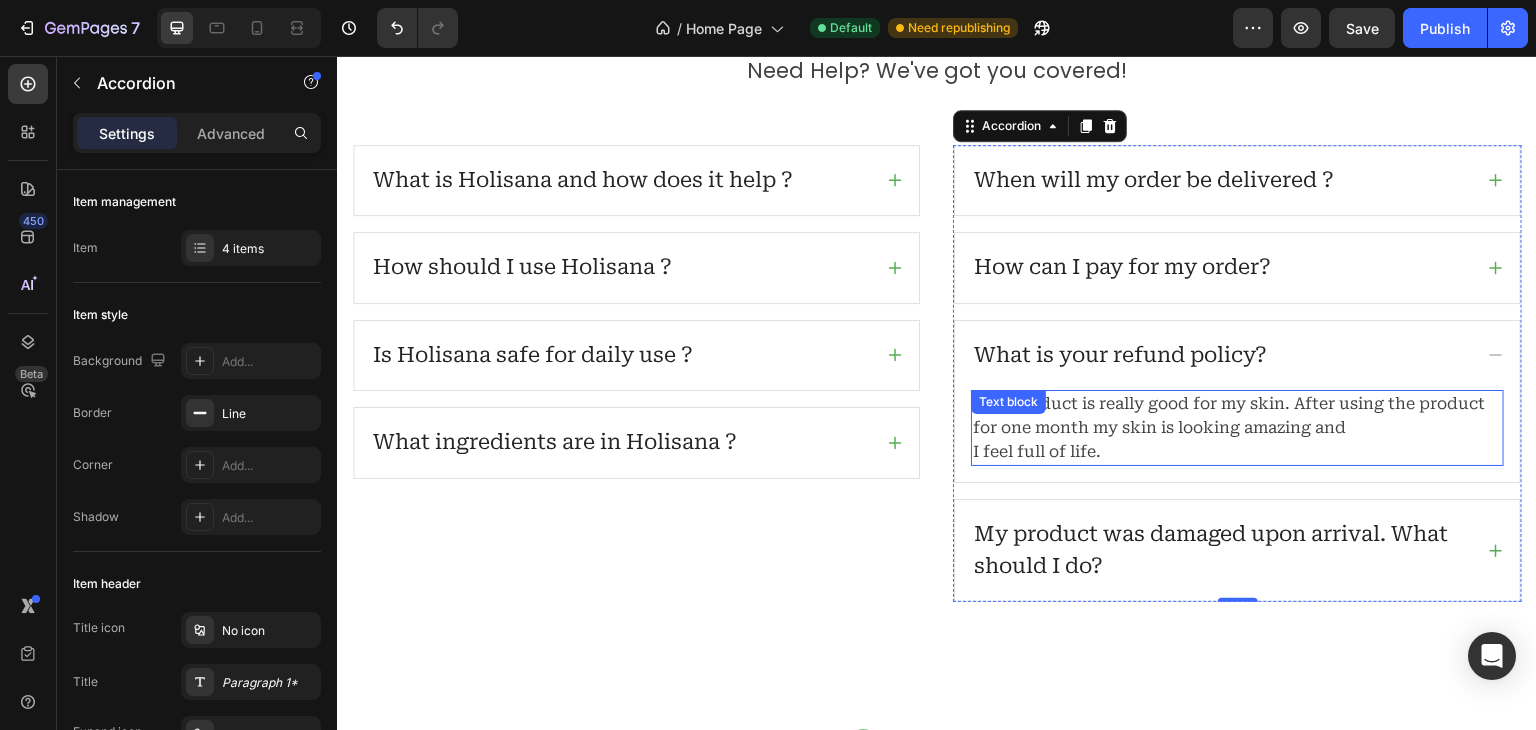 click on "This product is really good for my skin. After using the product for one month my skin is looking amazing and I feel full of life." at bounding box center [1237, 428] 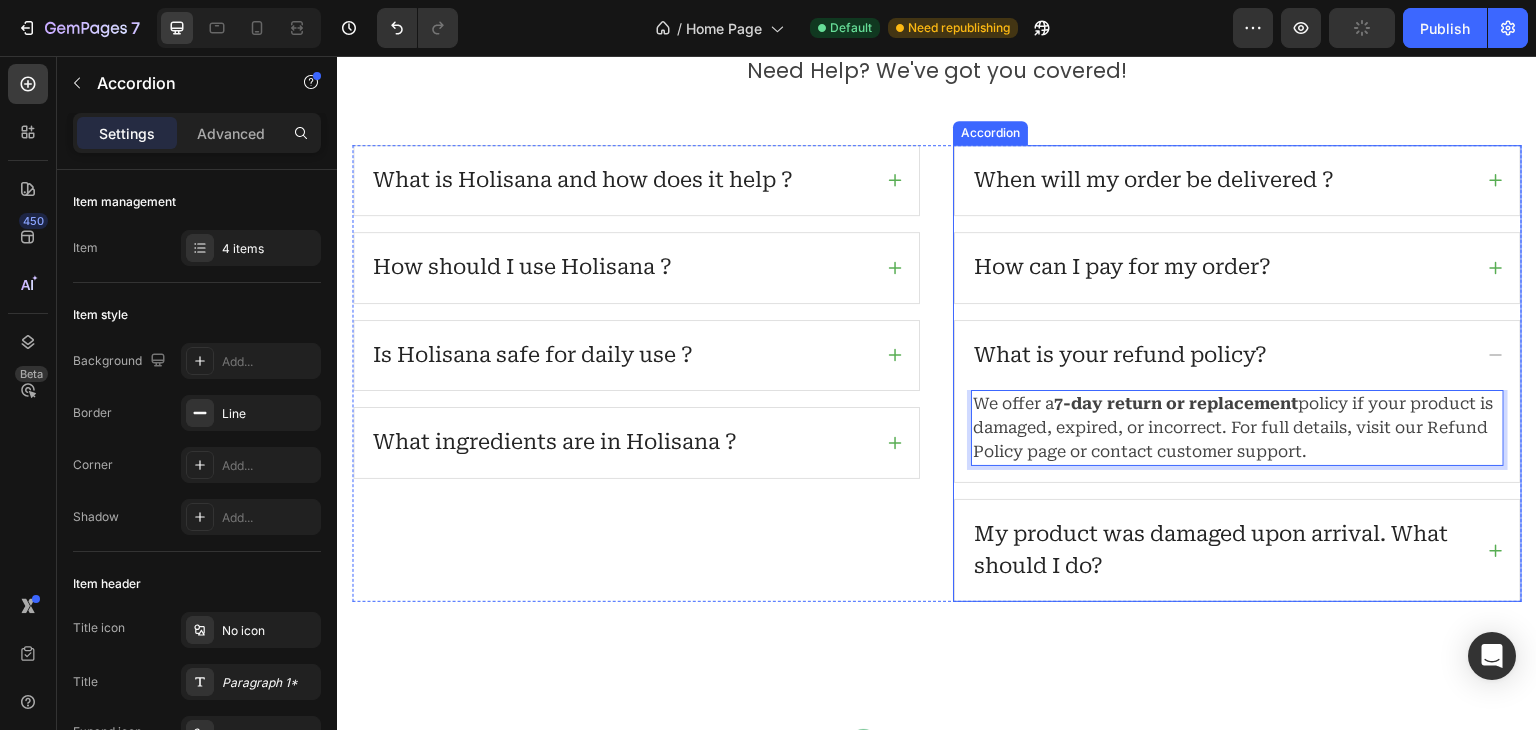 click on "How can I pay for my order?" at bounding box center [1122, 268] 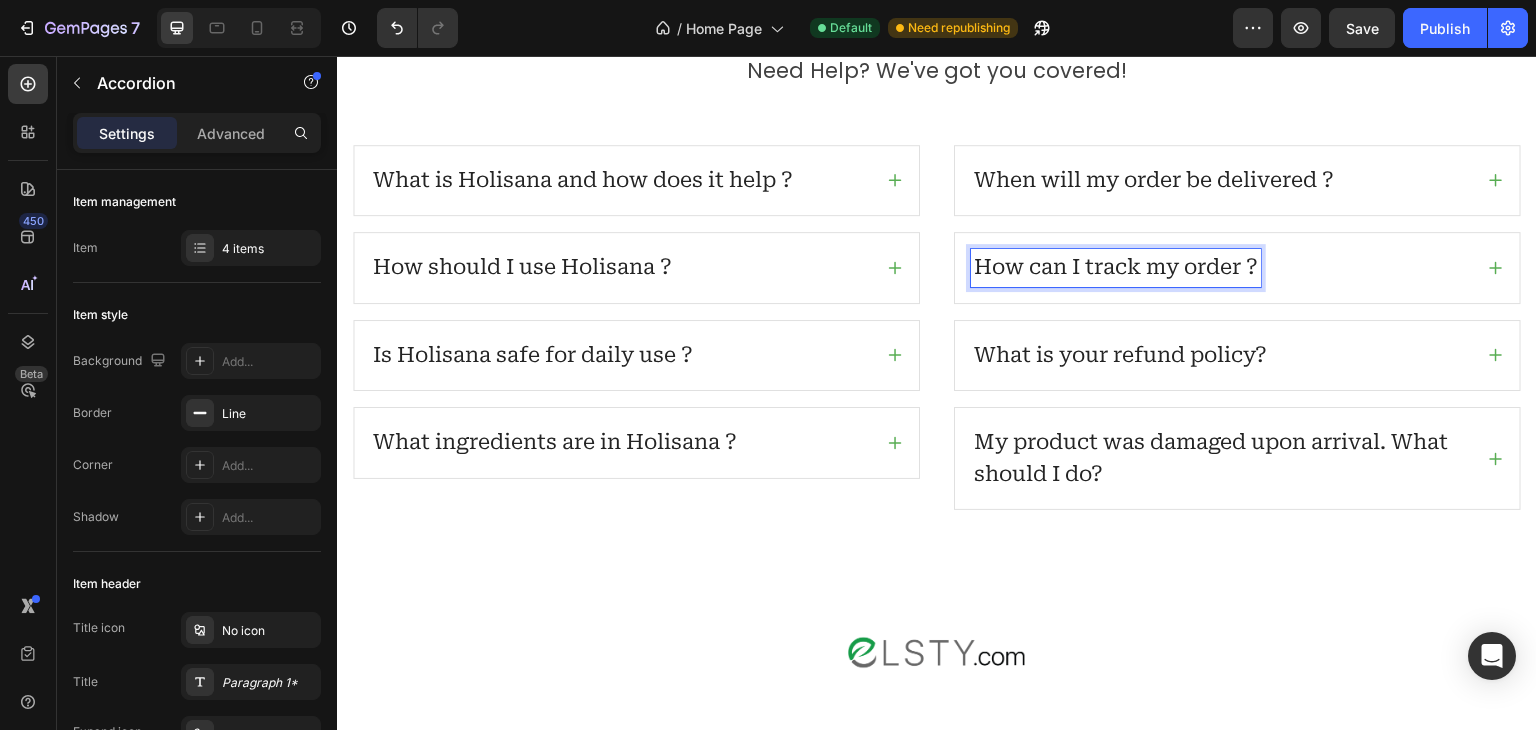 click on "What is your refund policy?" at bounding box center [1120, 356] 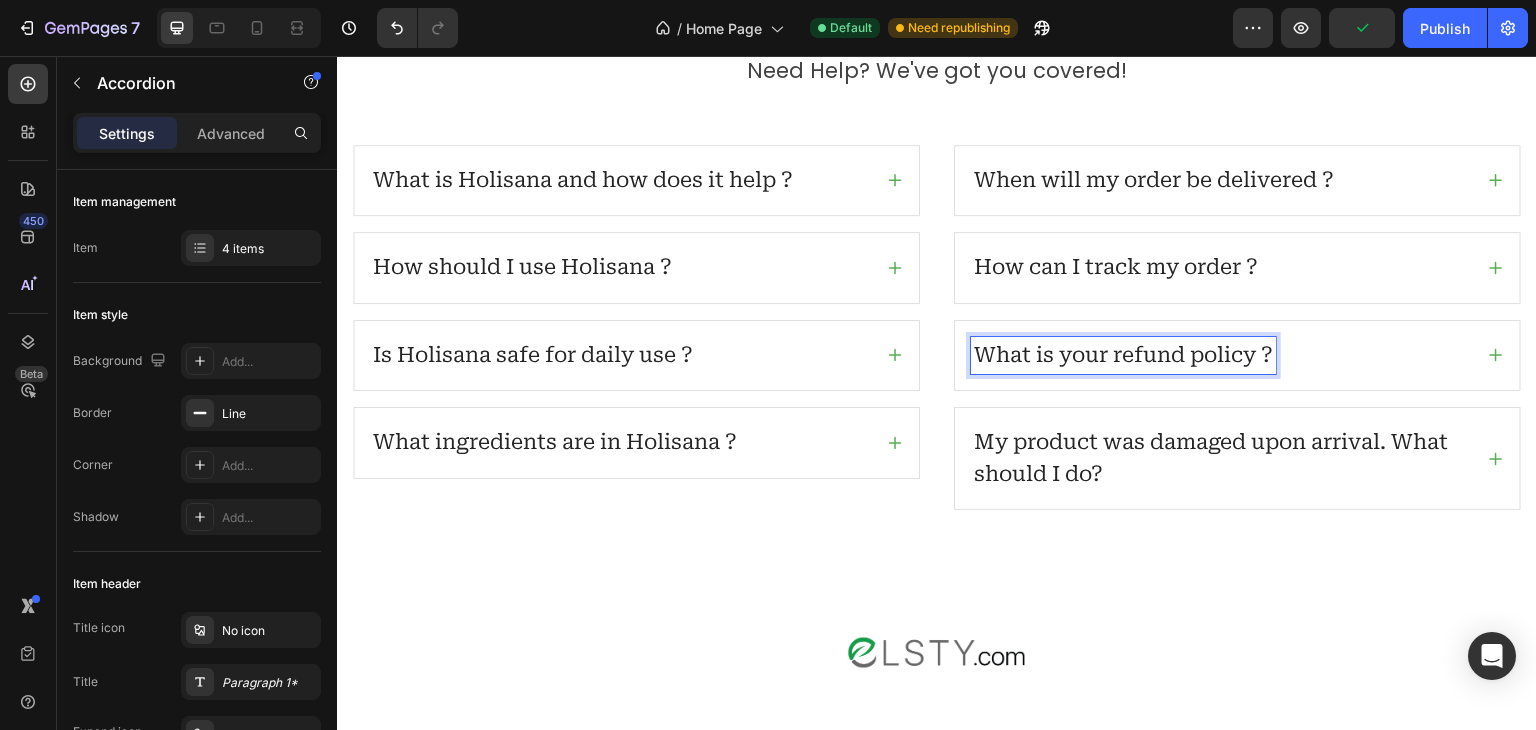 click 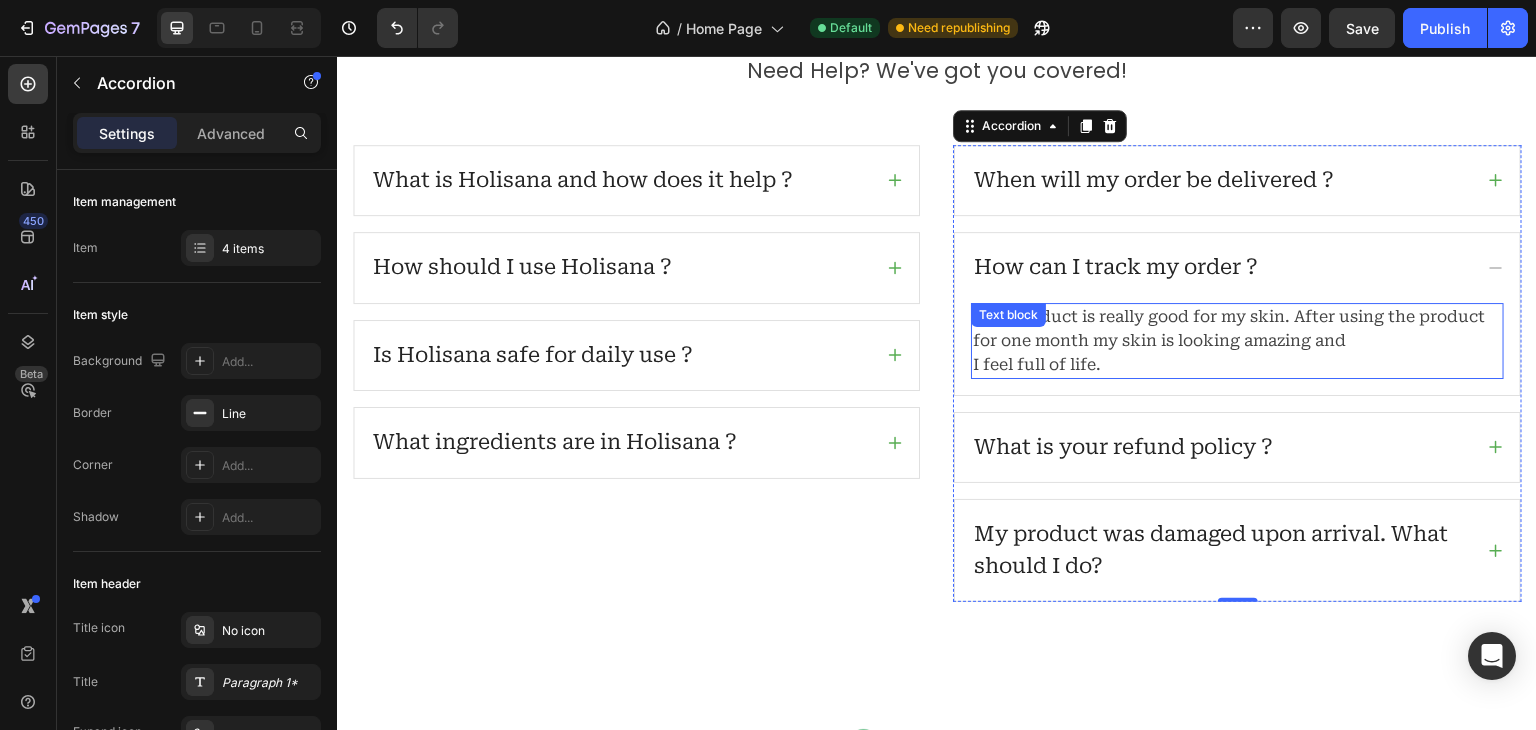 click on "This product is really good for my skin. After using the product for one month my skin is looking amazing and I feel full of life." at bounding box center [1237, 341] 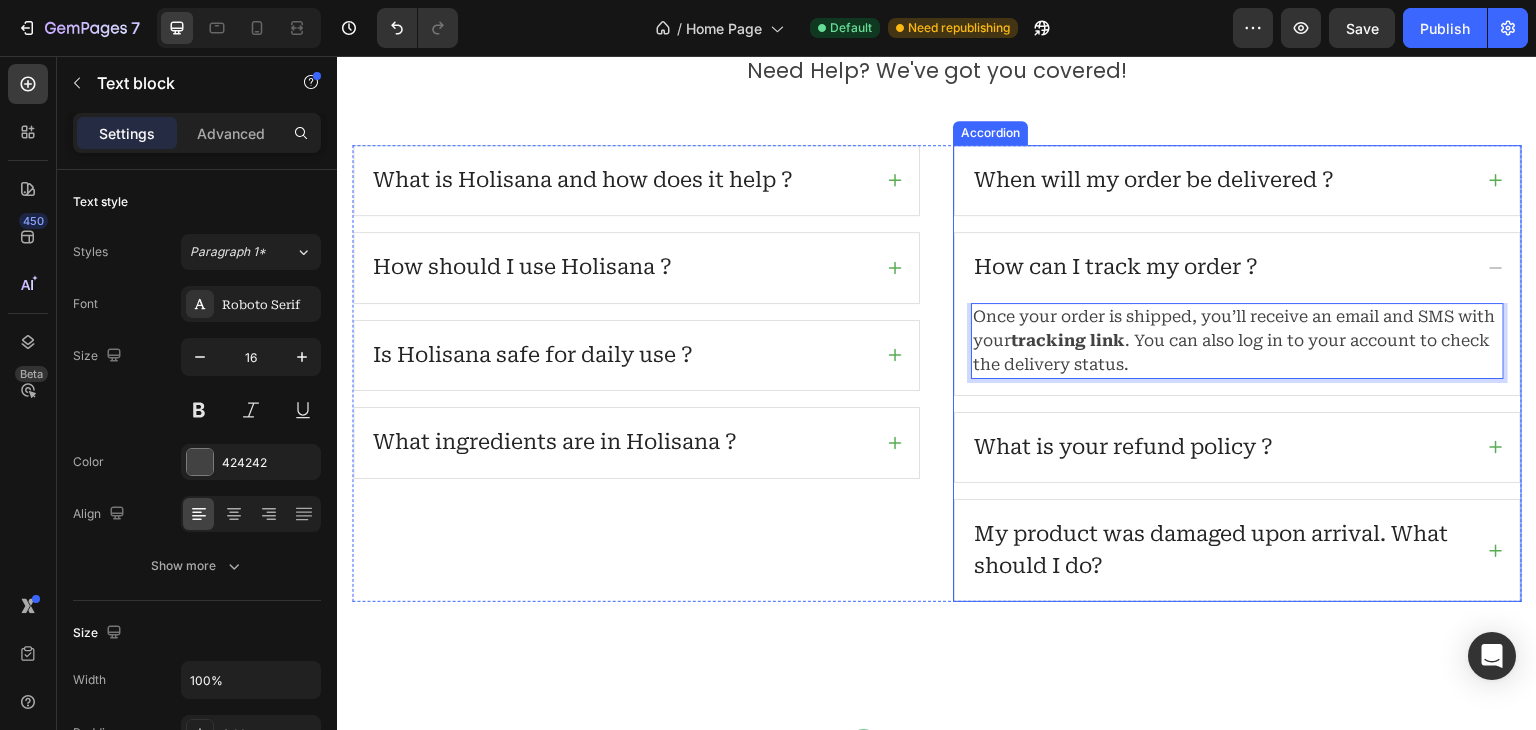 click on "My product was damaged upon arrival. What should I do?" at bounding box center [1221, 550] 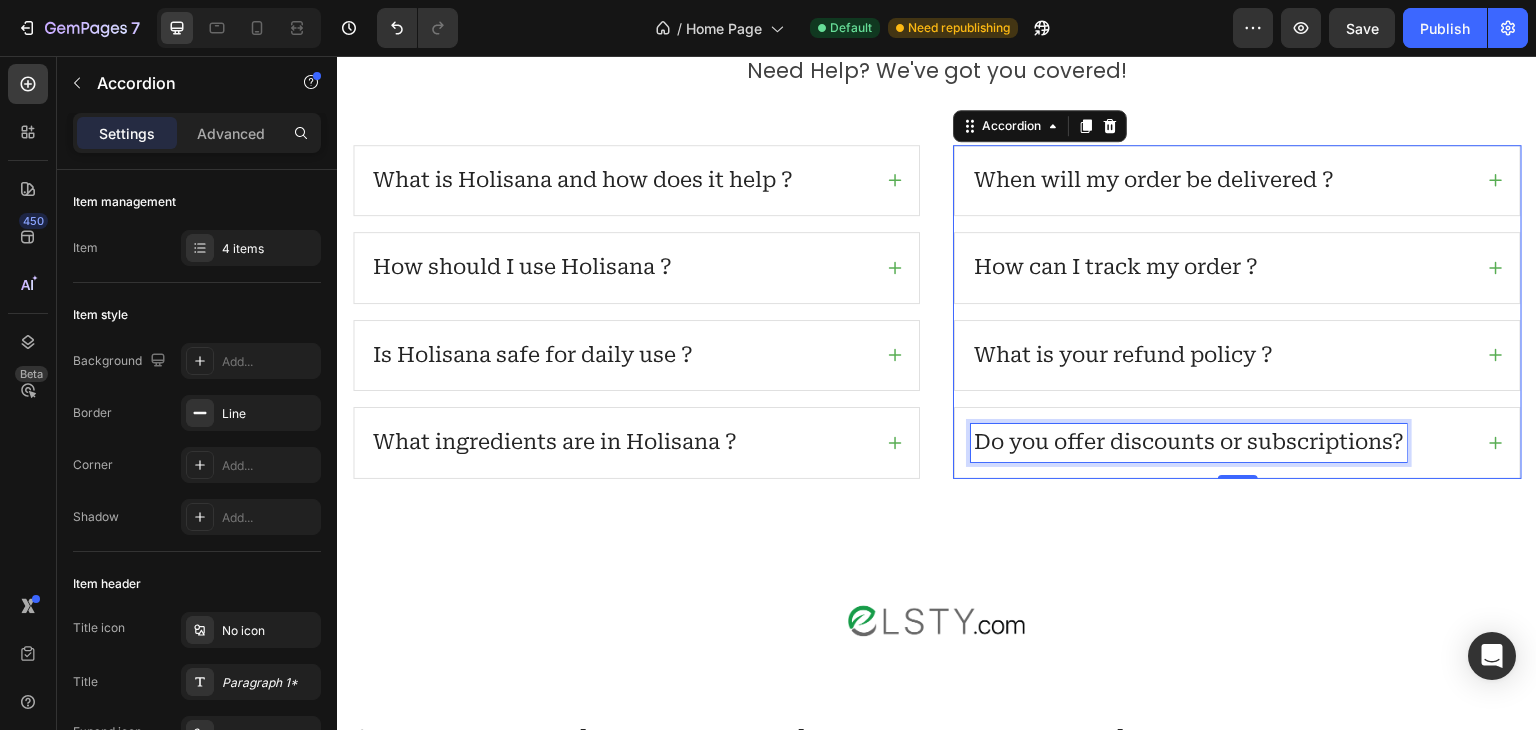 scroll, scrollTop: 5810, scrollLeft: 0, axis: vertical 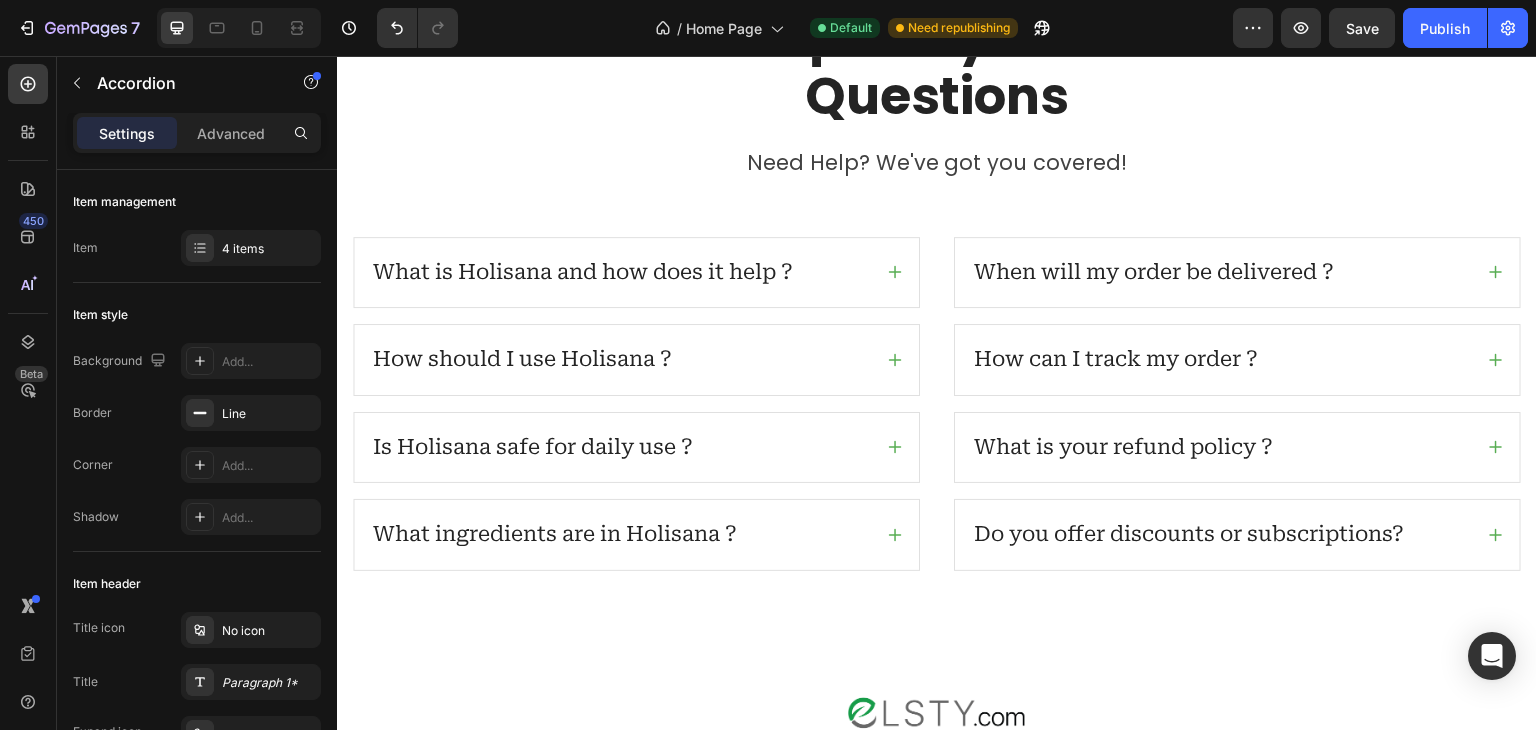 click 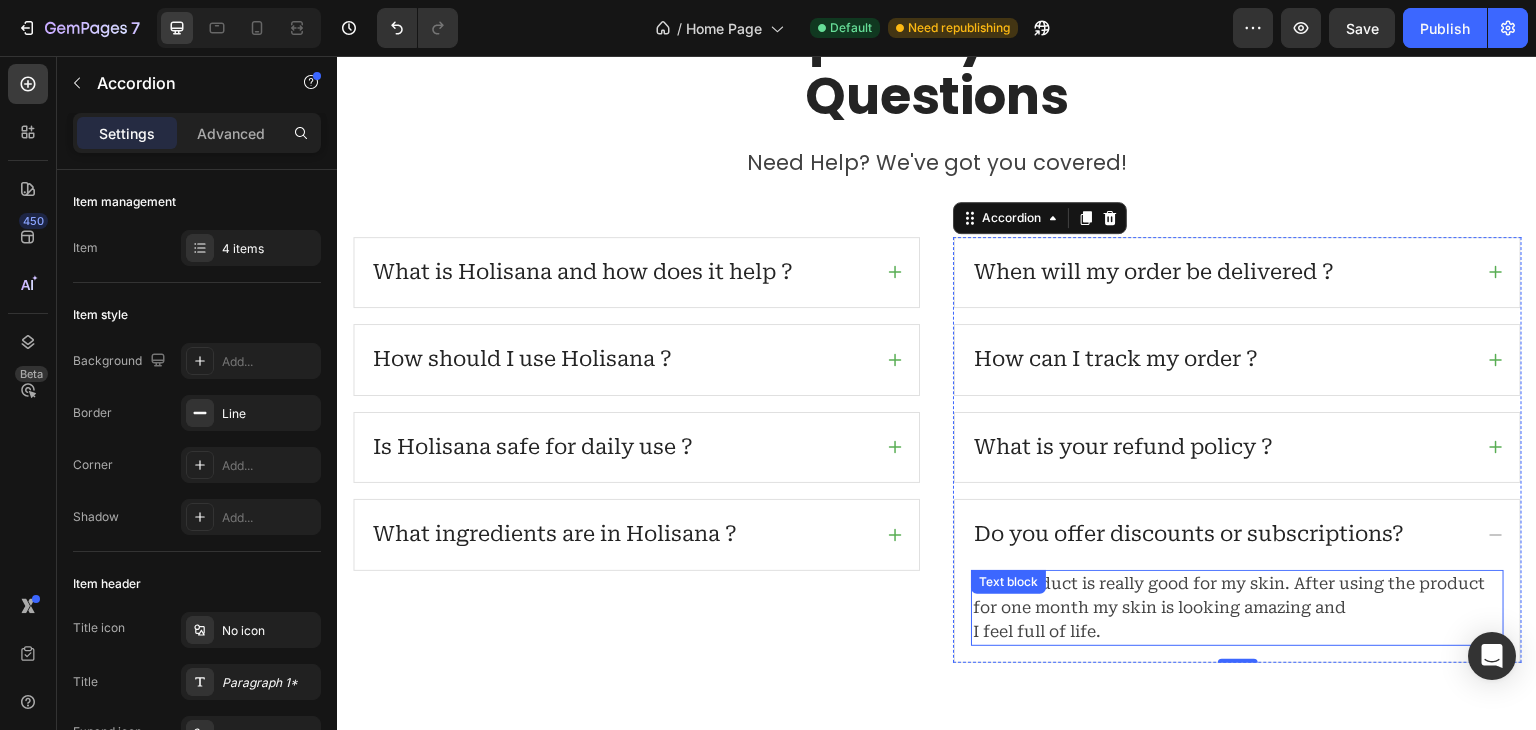 click on "This product is really good for my skin. After using the product for one month my skin is looking amazing and I feel full of life." at bounding box center [1237, 608] 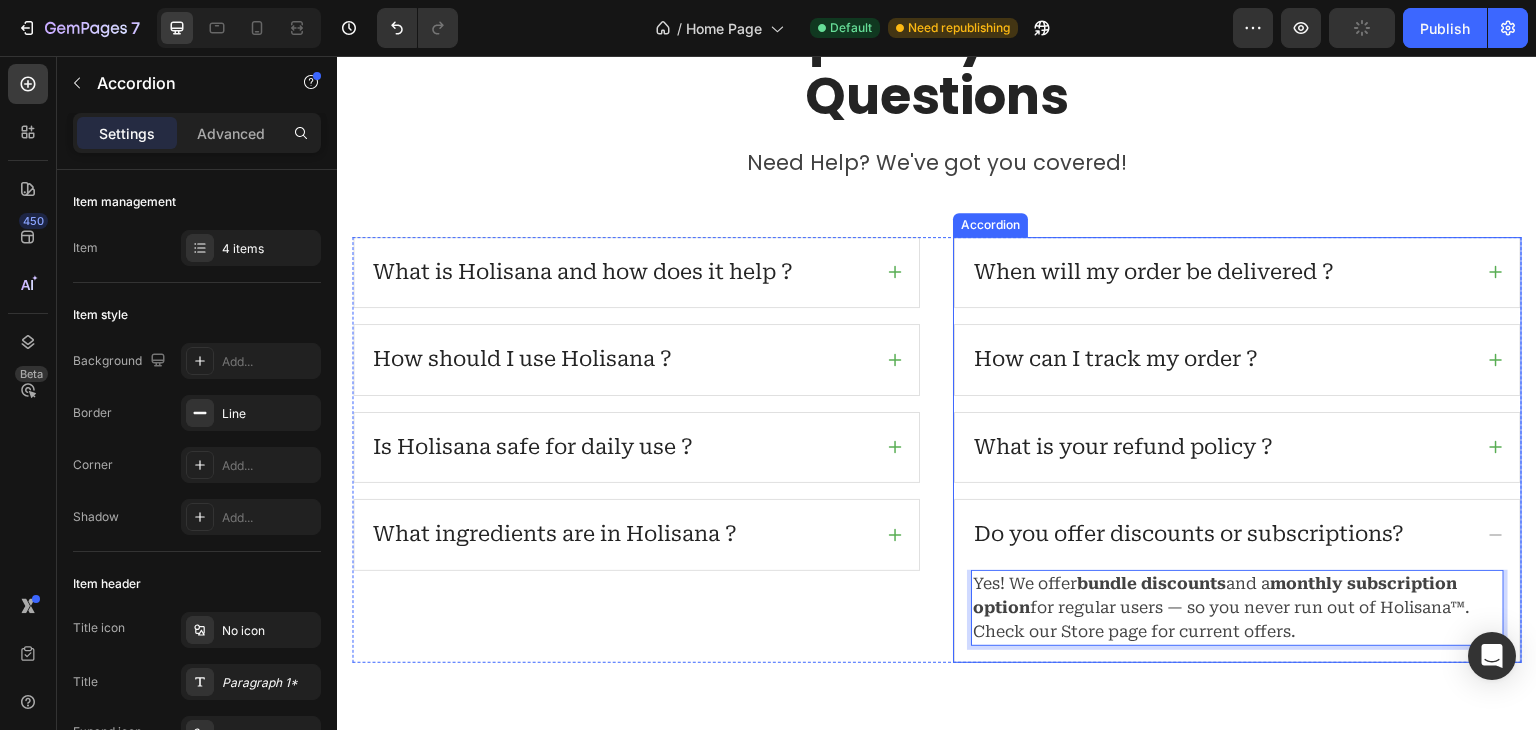 click 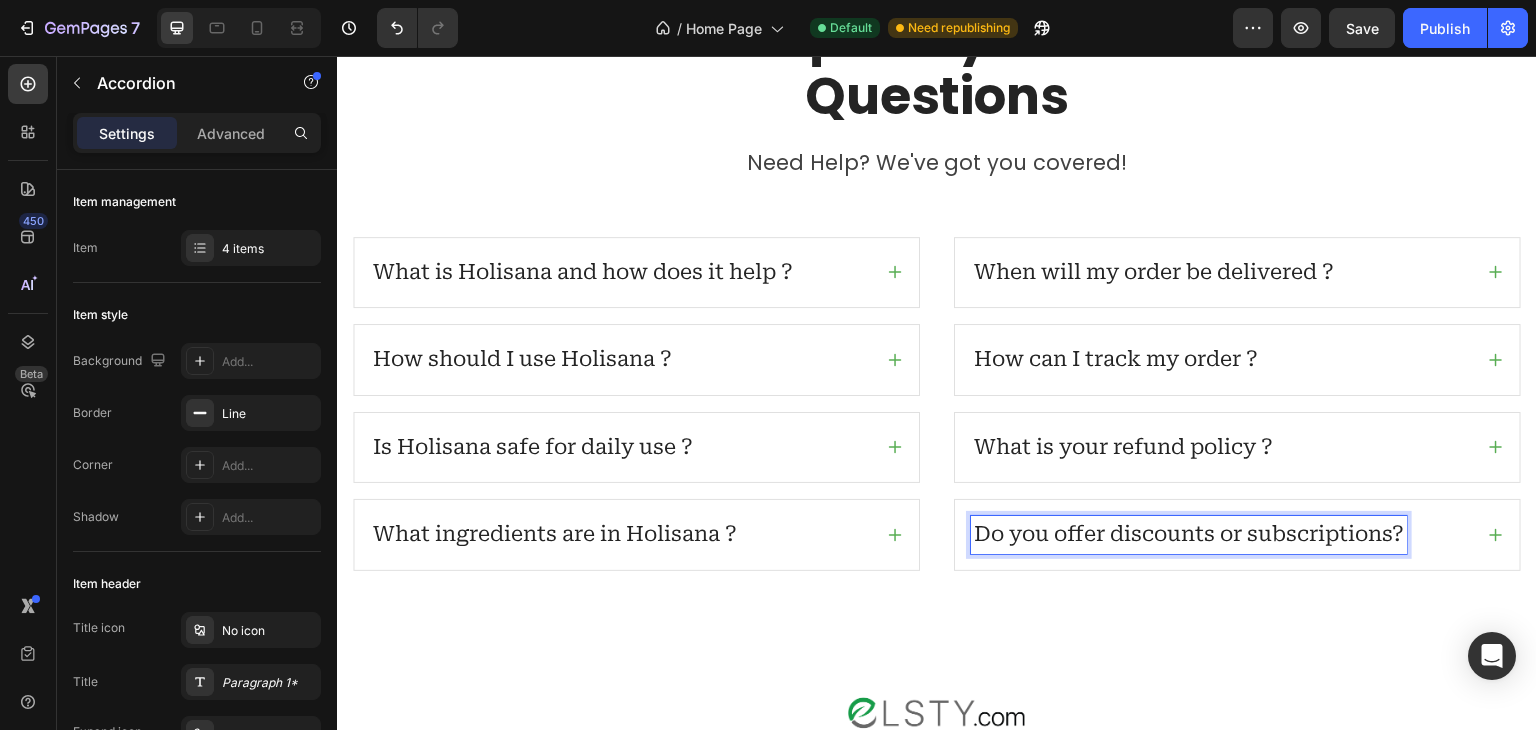 click on "Do you offer discounts or subscriptions?" at bounding box center [1189, 535] 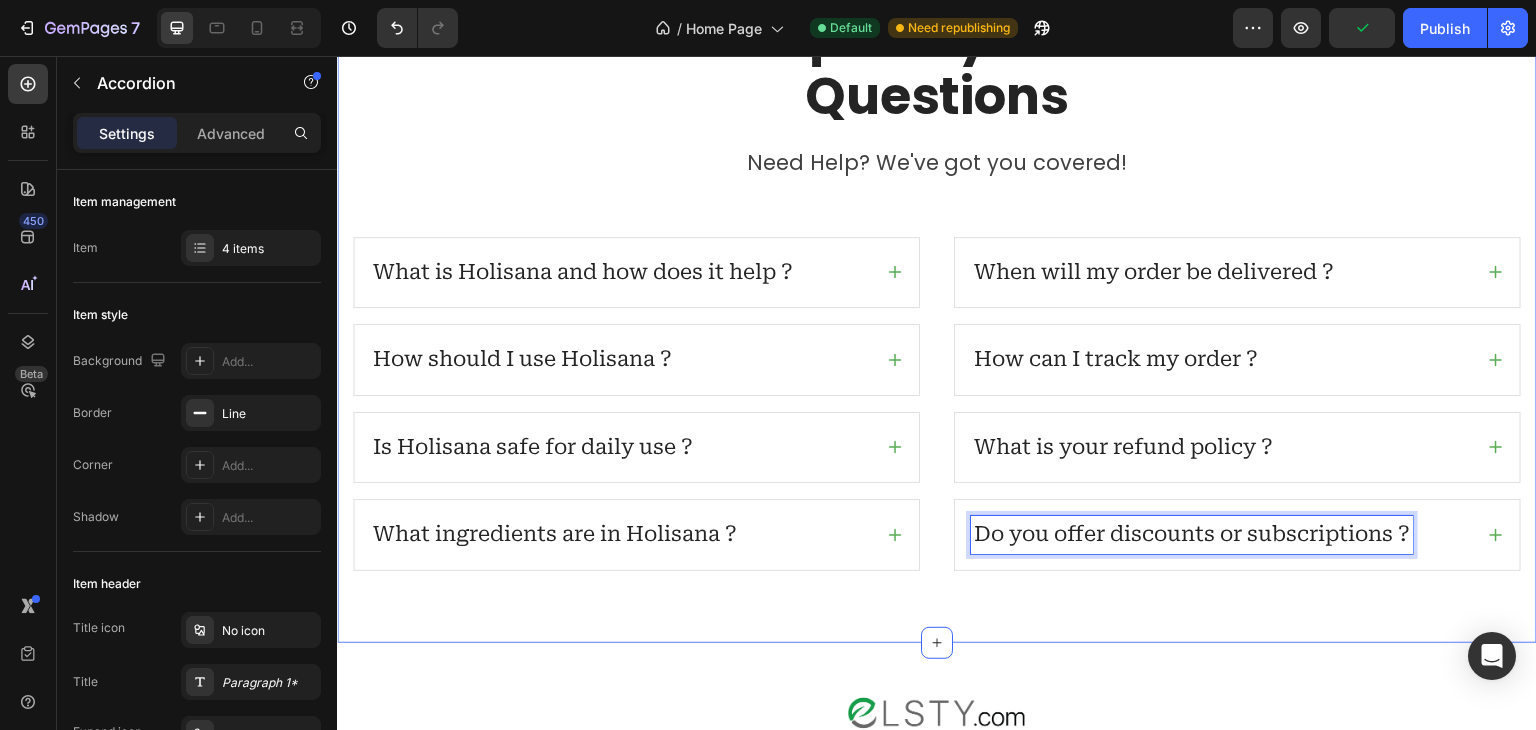 click on "Frequently Asked Questions Heading Need Help? We've got you covered! Text block Row
What is Holisana and how does it help ?
How should I use Holisana ?
Is Holisana safe for daily use ?
What ingredients are in Holisana ? Accordion
When will my order be delivered ?
How can I track my order ?
What is your refund policy ?
Do you offer discounts or subscriptions ? Accordion   0 Row" at bounding box center [937, 287] 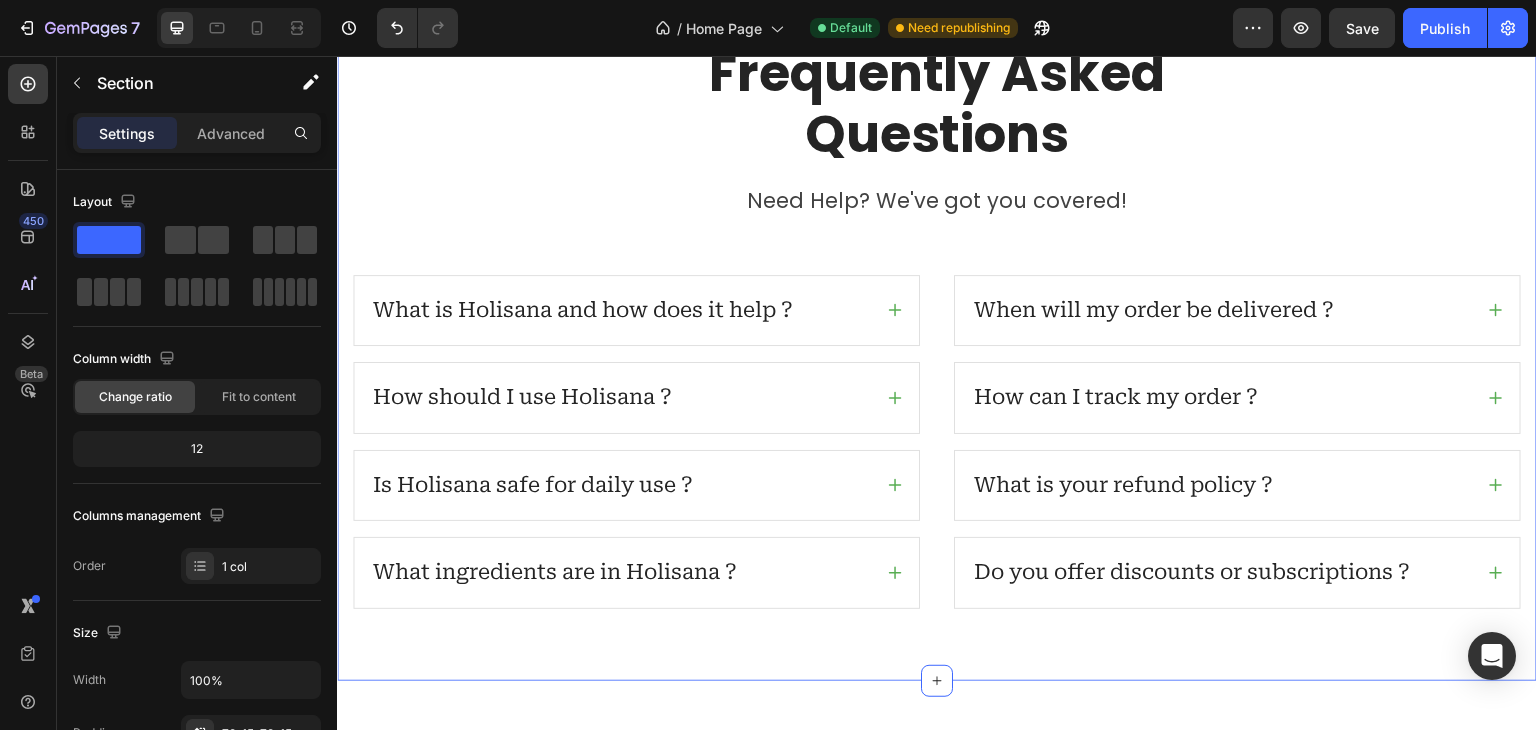 scroll, scrollTop: 5784, scrollLeft: 0, axis: vertical 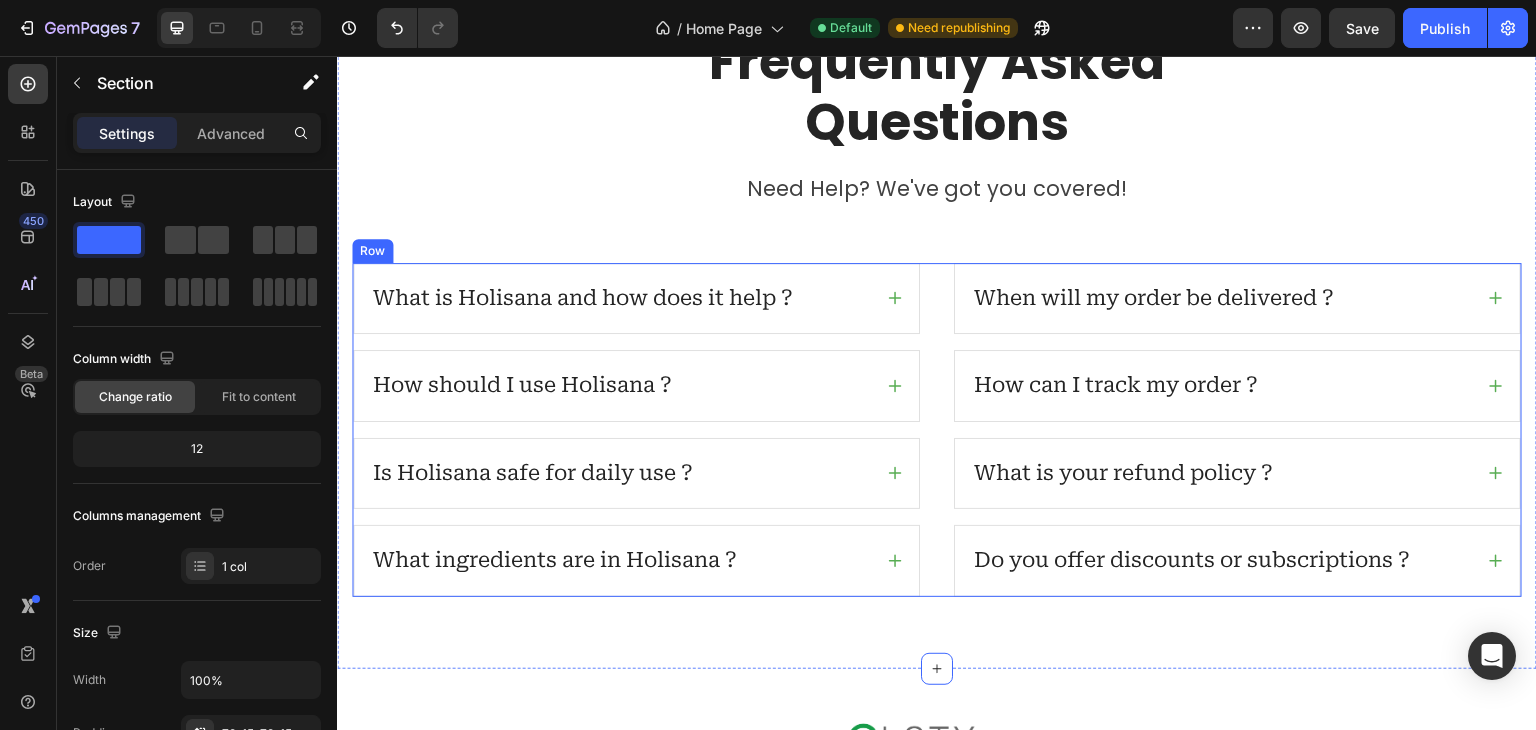 click on "What is Holisana and how does it help ?
How should I use Holisana ?
Is Holisana safe for daily use ?
What ingredients are in Holisana ? Accordion
When will my order be delivered ?
How can I track my order ?
What is your refund policy ?
Do you offer discounts or subscriptions ? Accordion Row" at bounding box center (937, 430) 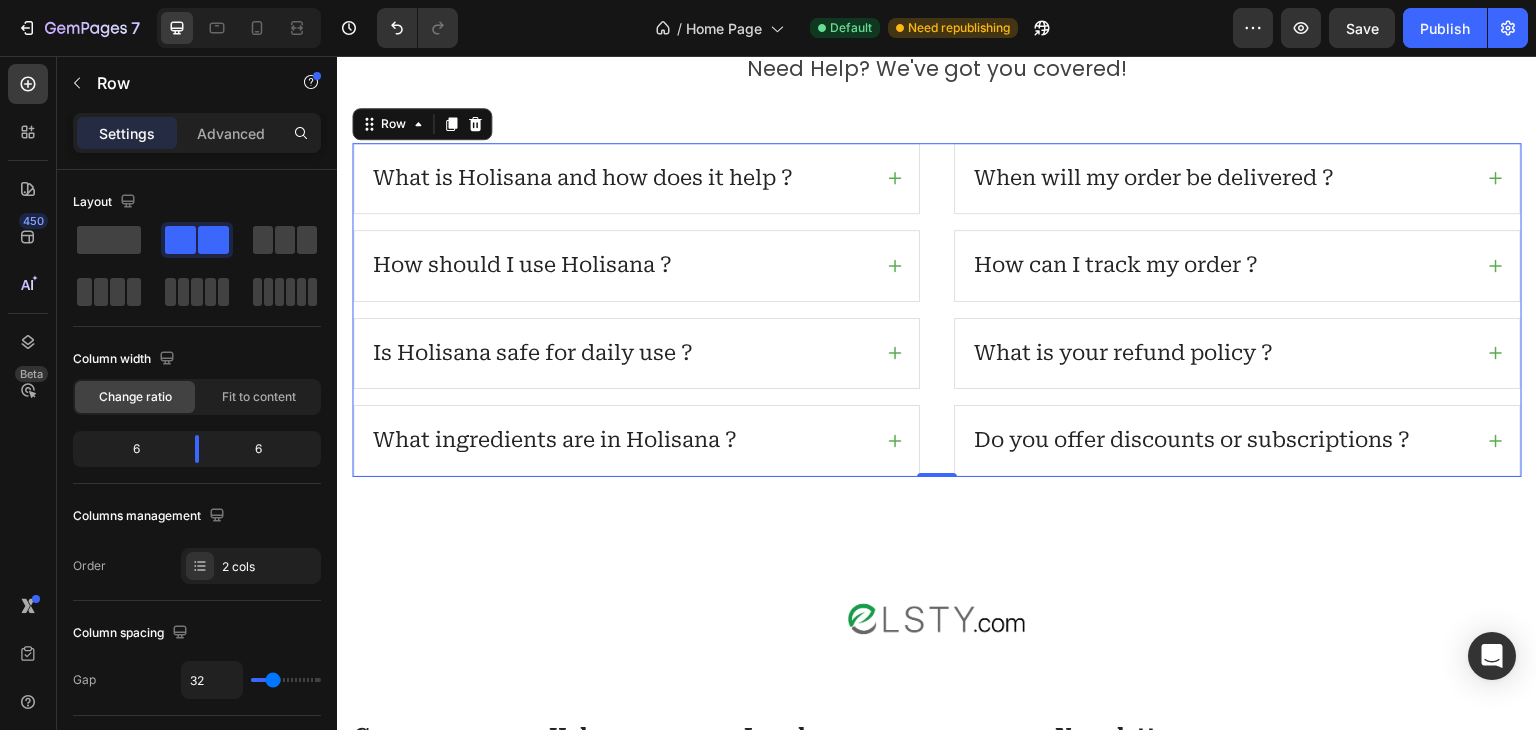 scroll, scrollTop: 6017, scrollLeft: 0, axis: vertical 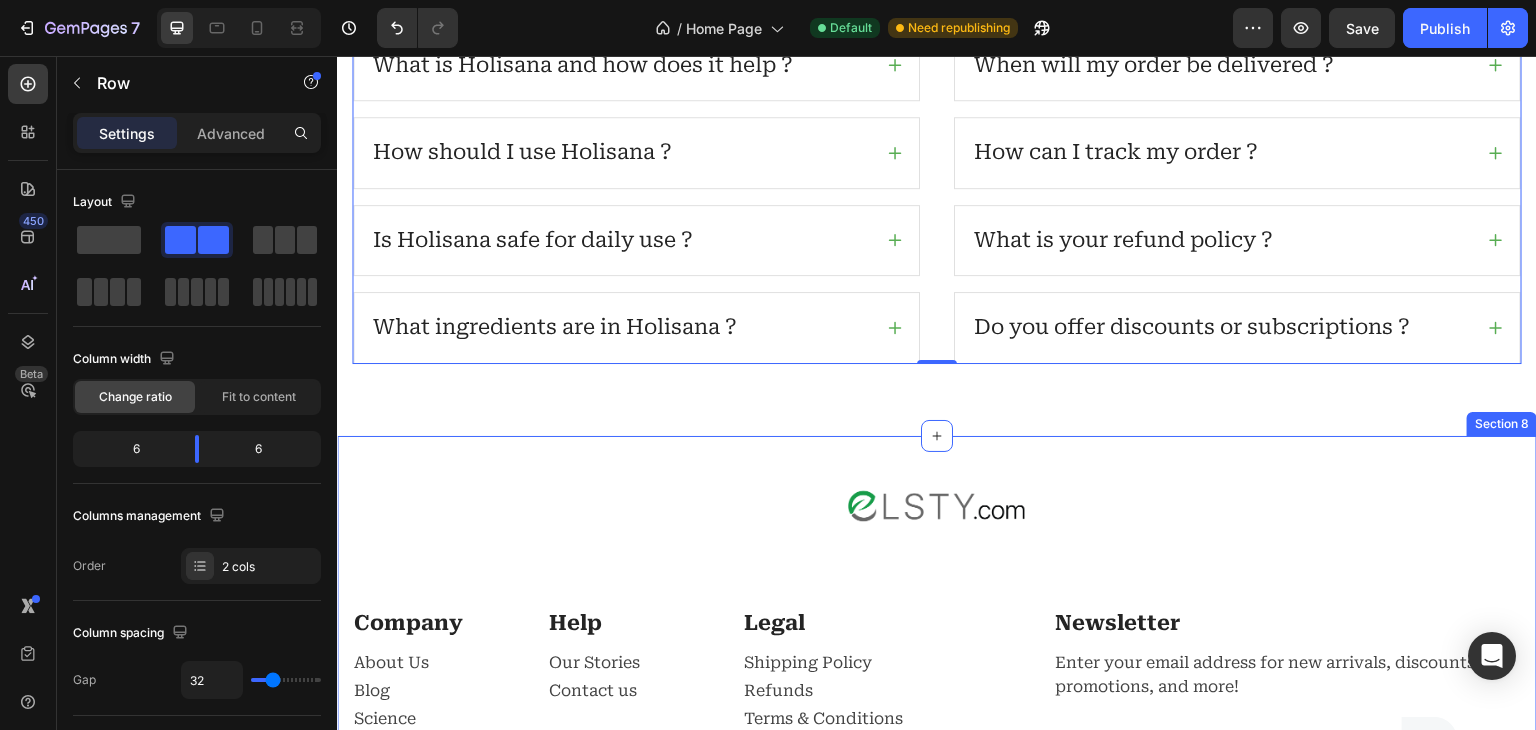 click on "Image Row Company Text block About Us Text block Blog Text block Science Text block Help Text block Our Stories Text block Contact us Text block Row Legal Text block Shipping Policy  Text block Refunds Text block Terms & Conditions Text block Row Newsletter Text block Enter your email address for new arrivals, discounts, promotions, and more! Text block Email Field
Submit Button Row Newsletter Row                Title Line © 2025 elsty Text block Image Image Image Image Row Row Image Row Row Section 8" at bounding box center (937, 683) 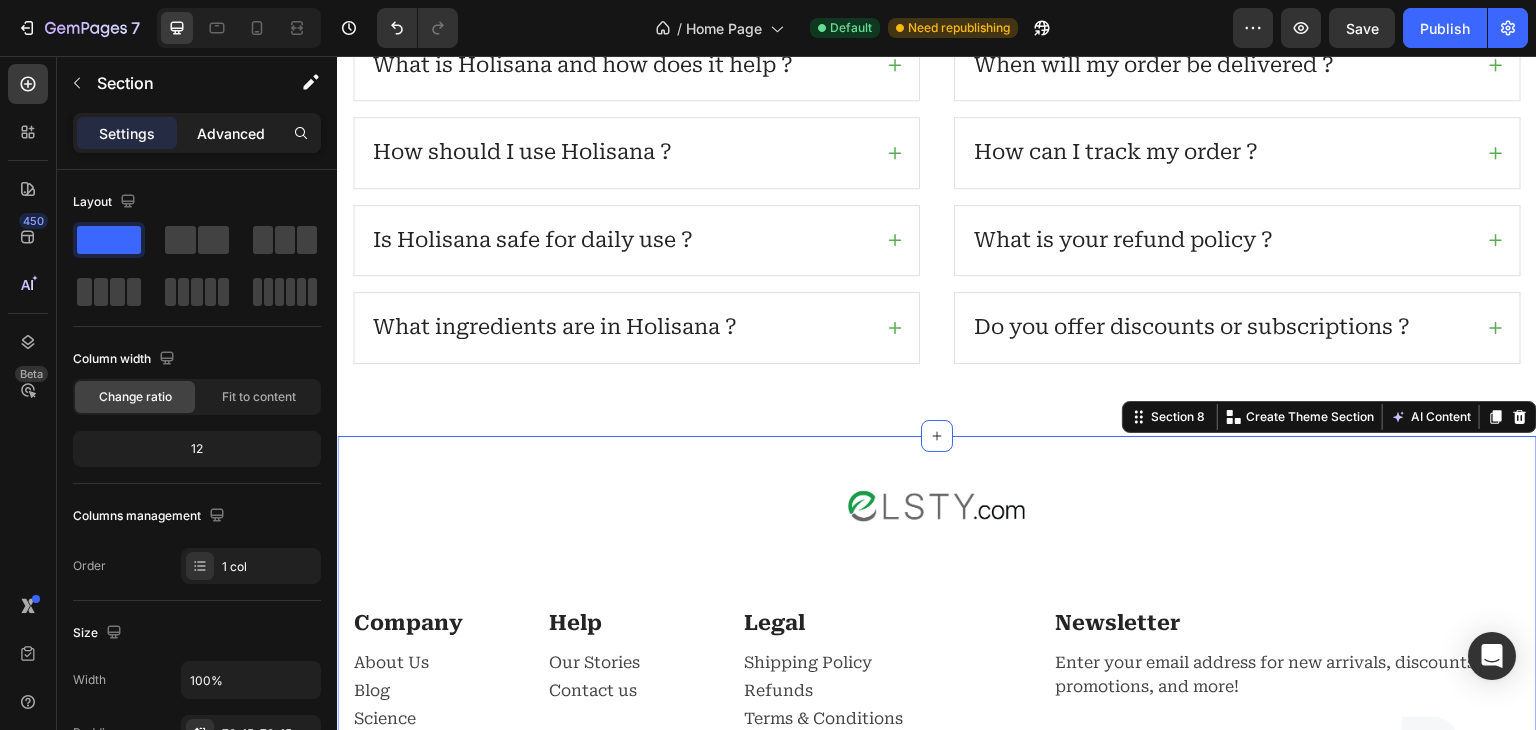 click on "Advanced" 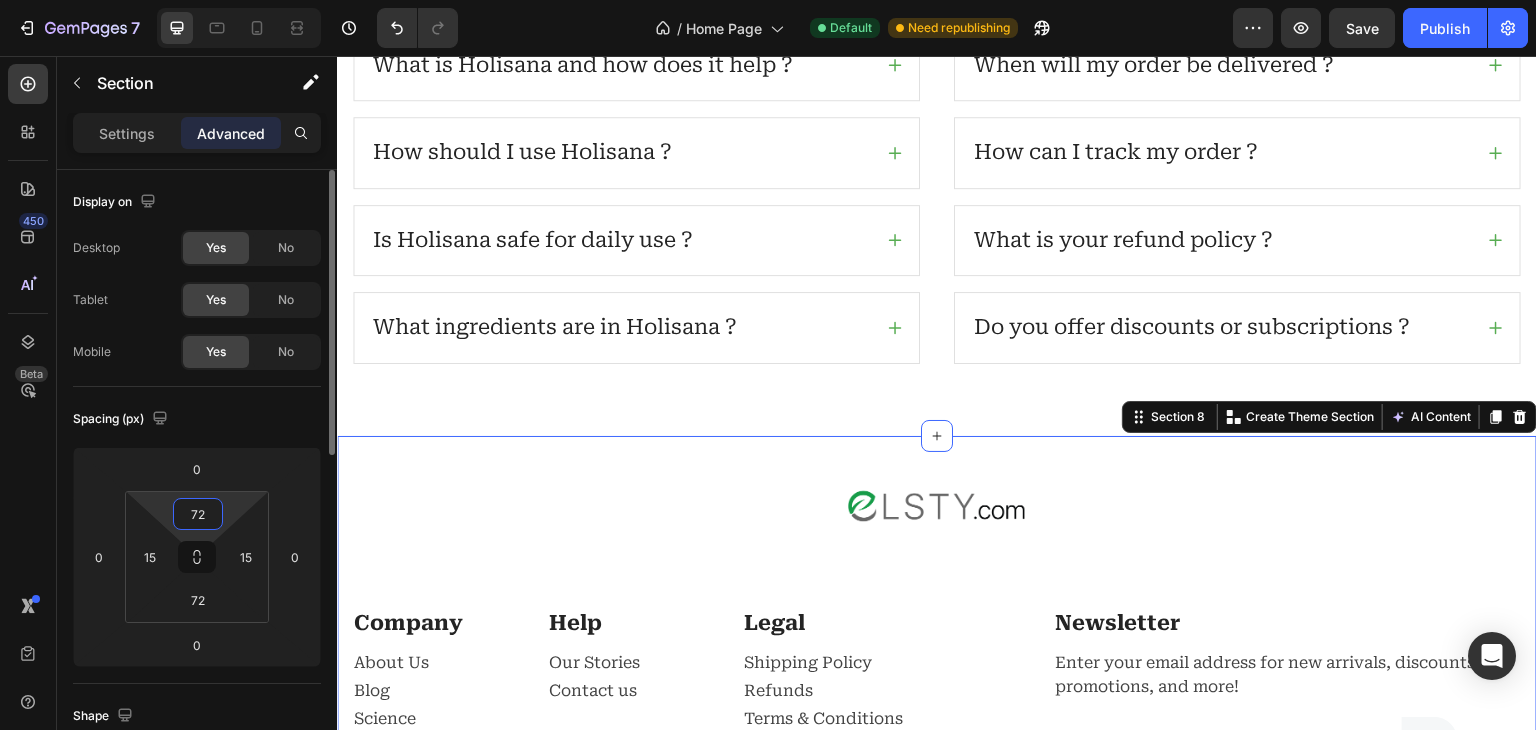 click on "72" at bounding box center (198, 514) 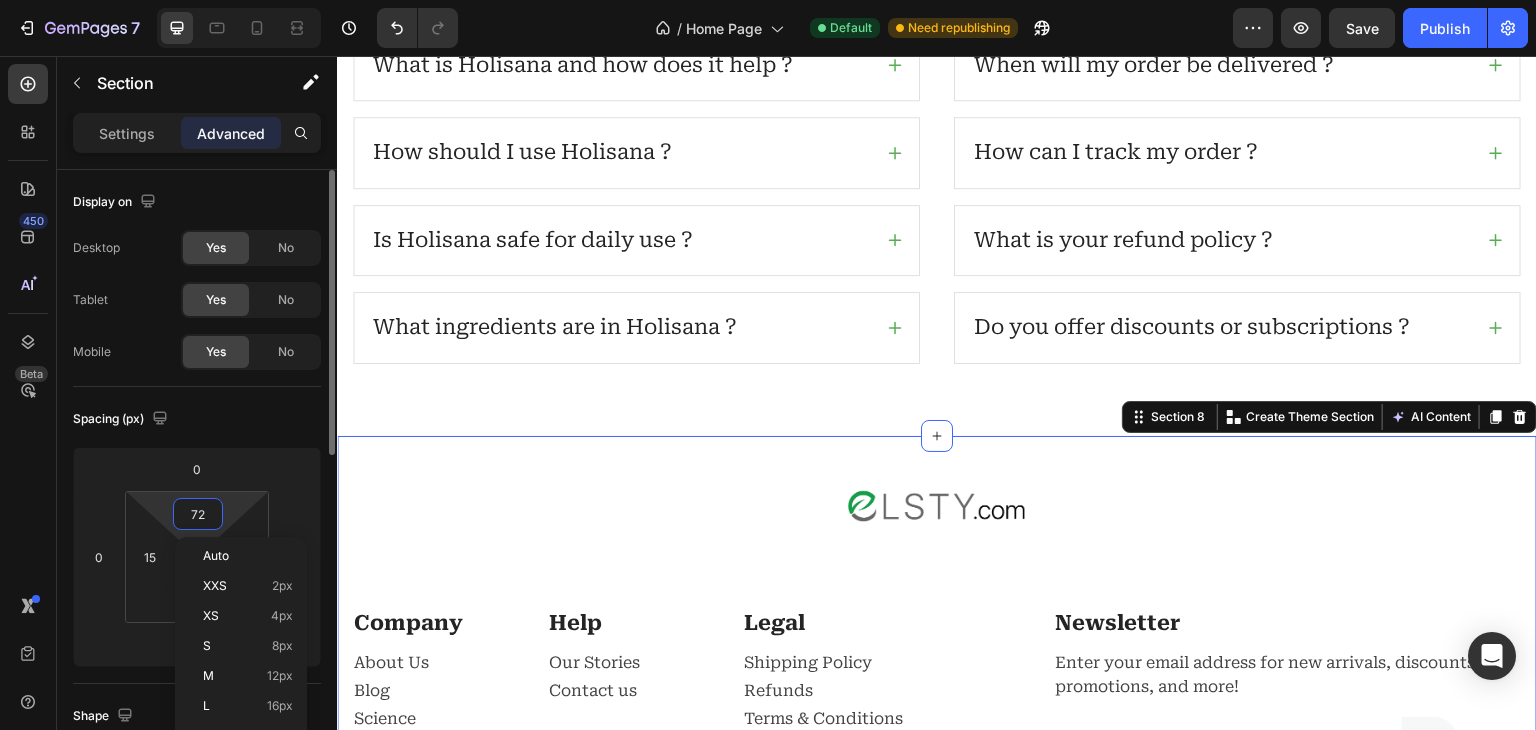 type on "0" 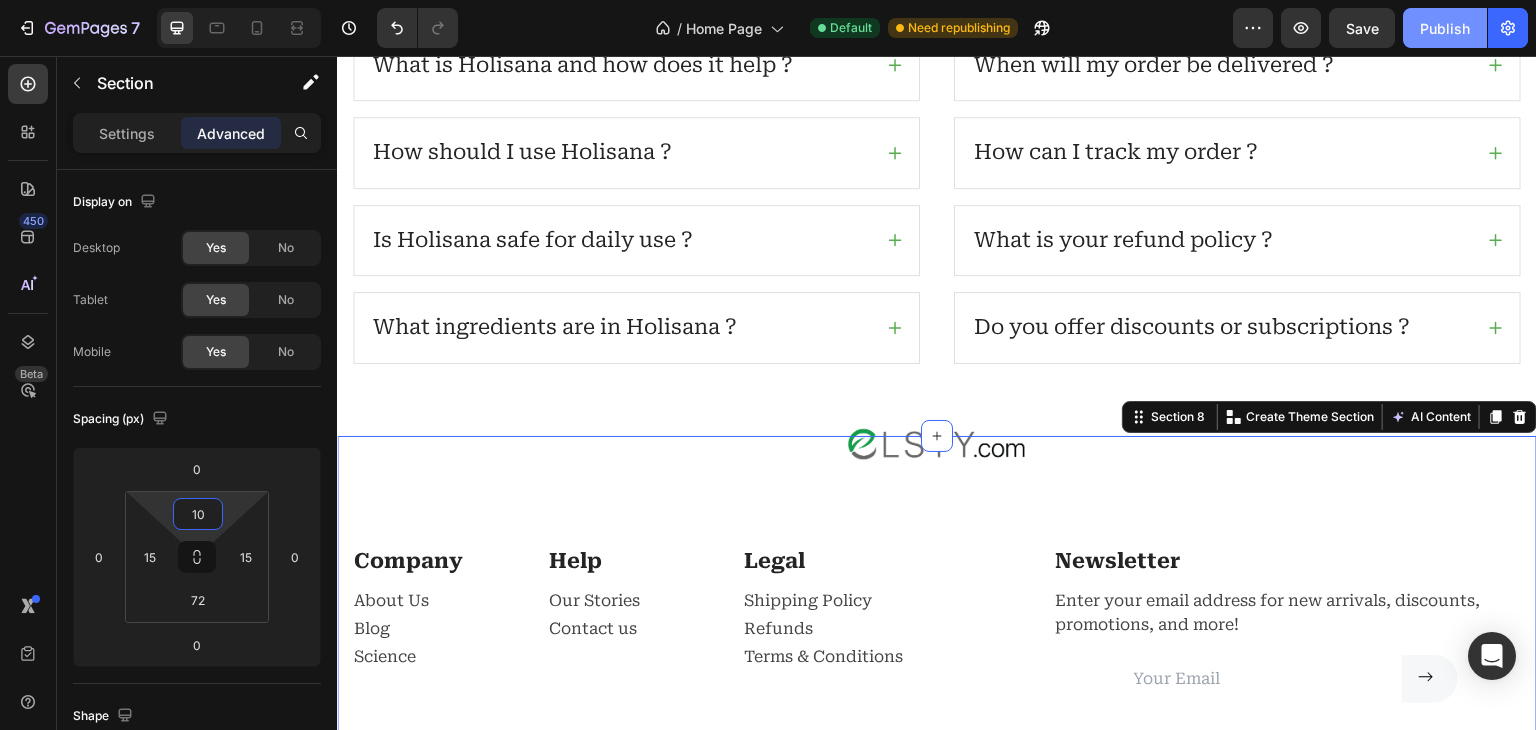 type on "10" 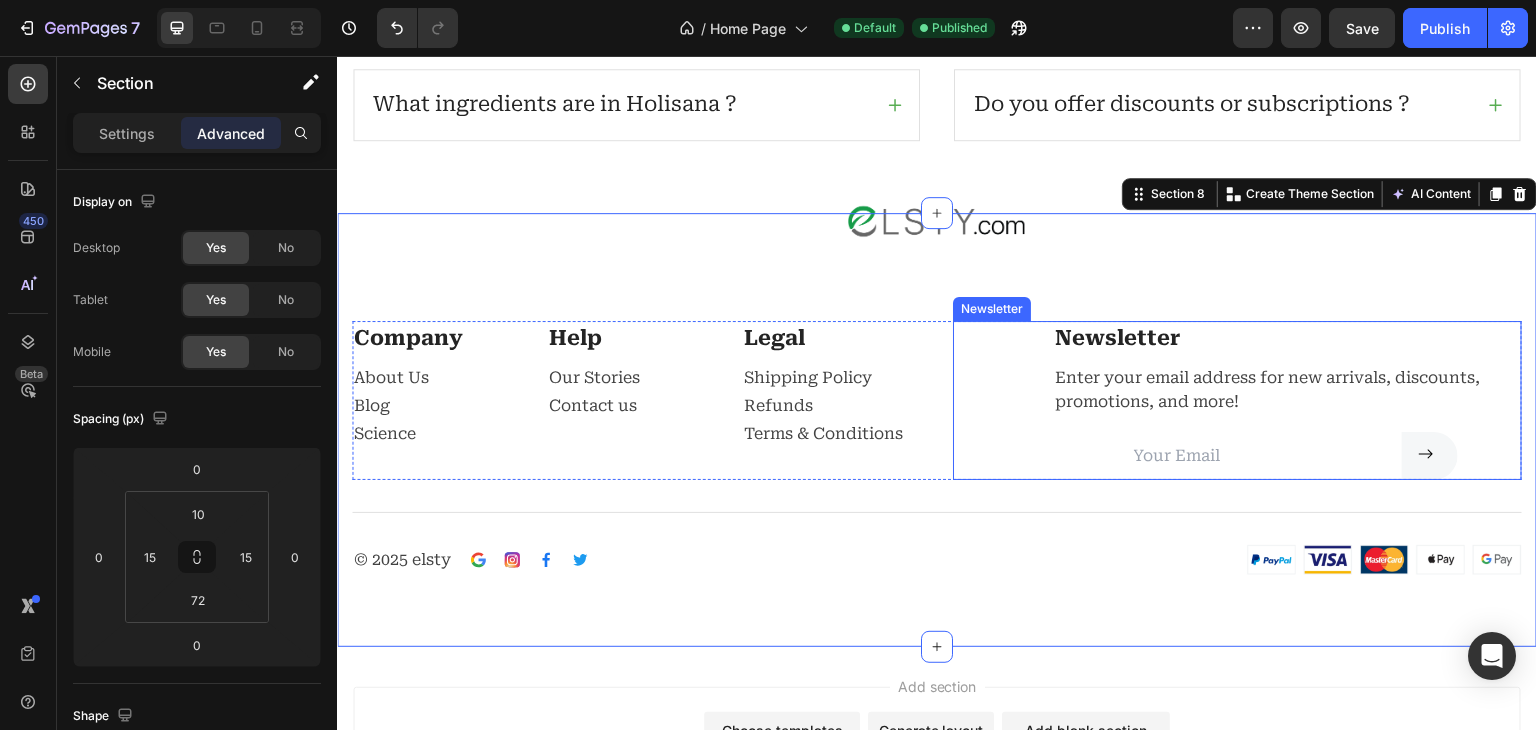scroll, scrollTop: 6272, scrollLeft: 0, axis: vertical 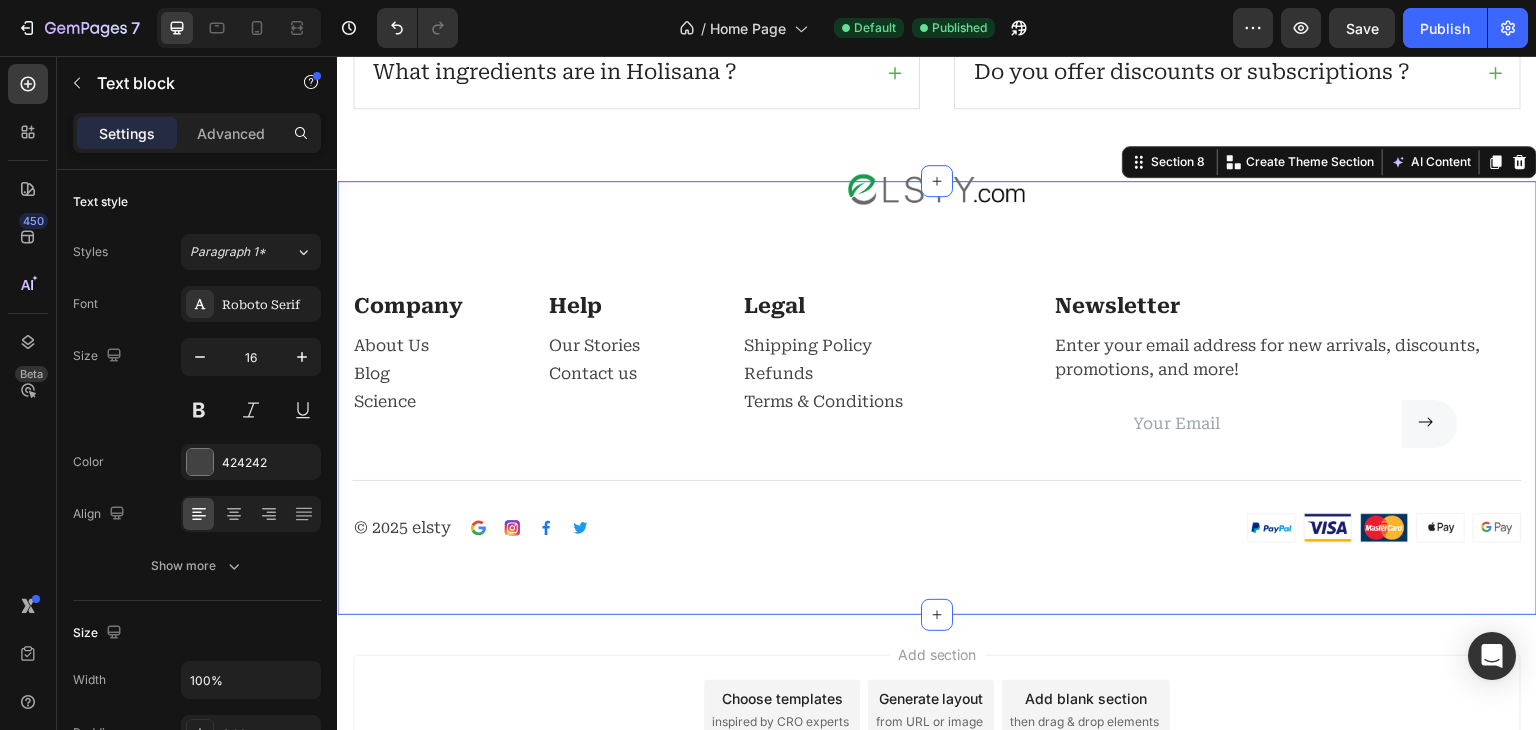 click on "Blog" at bounding box center (433, 374) 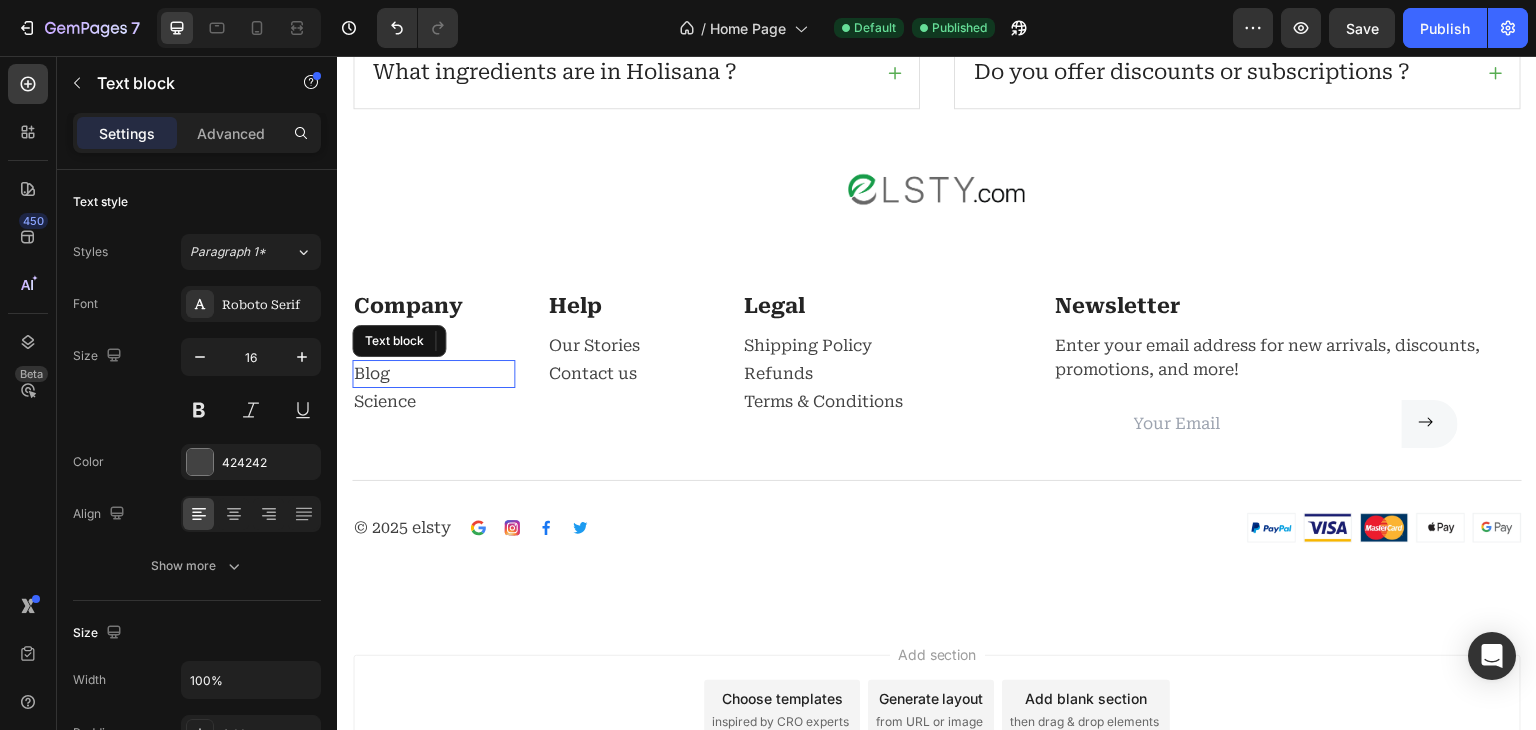 click on "Blog" at bounding box center (433, 374) 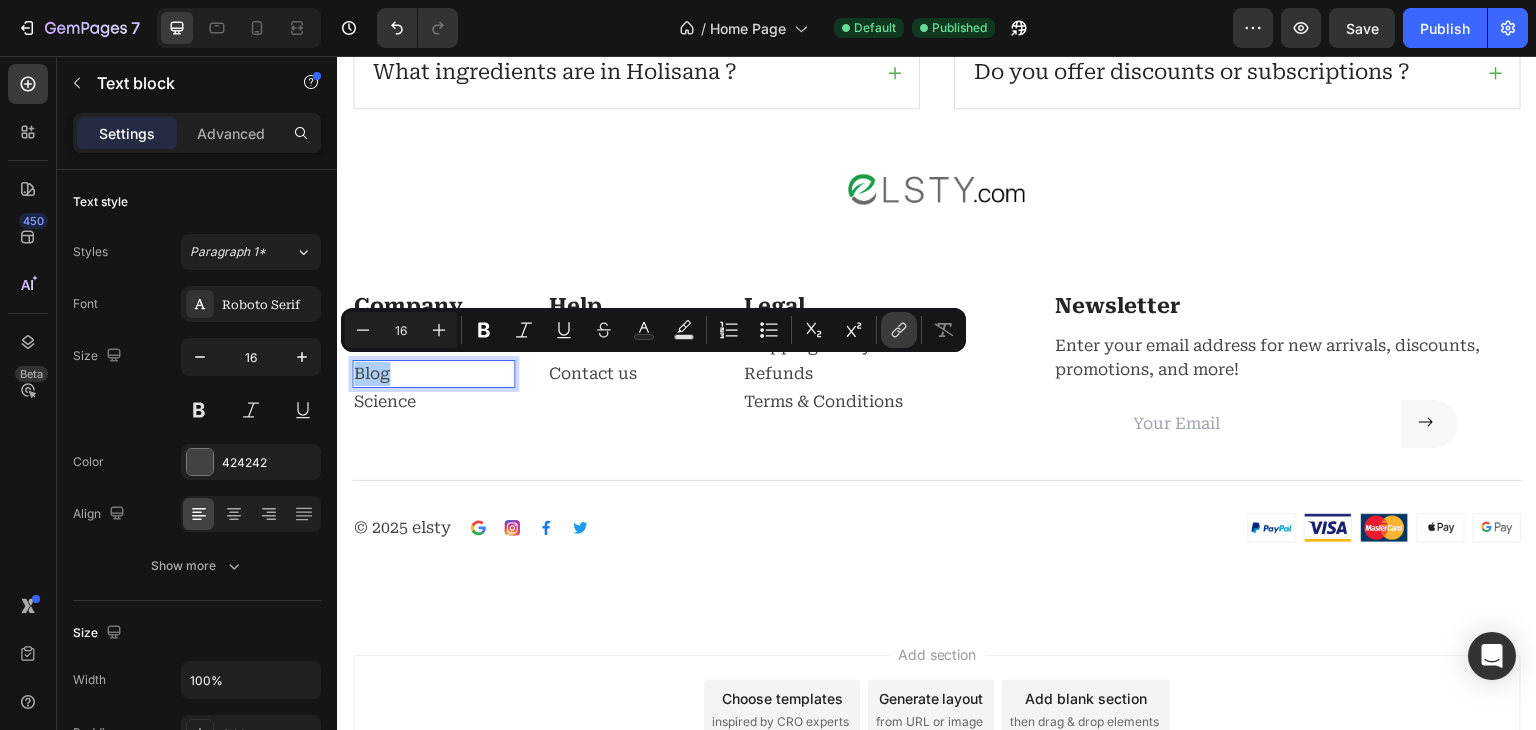 click 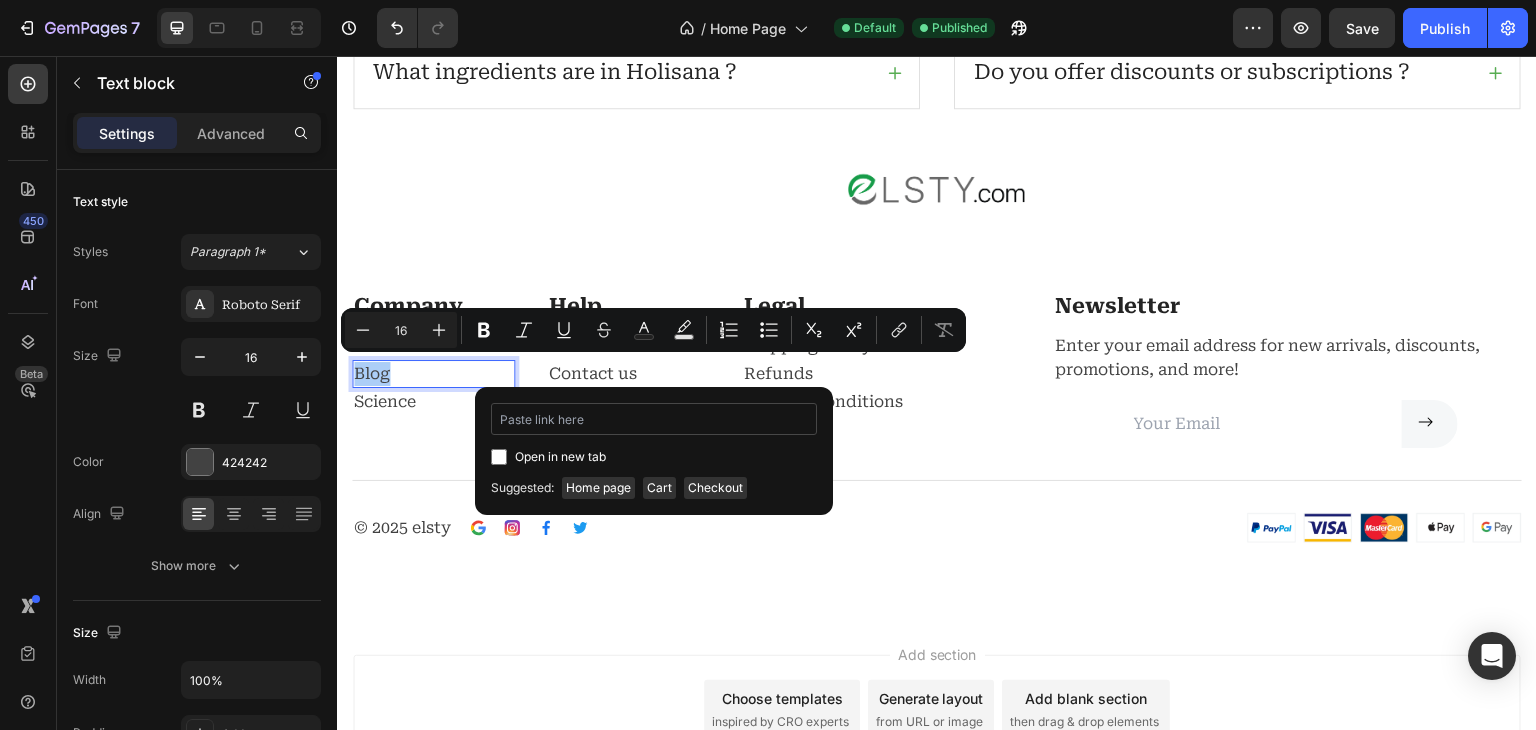 click at bounding box center [654, 419] 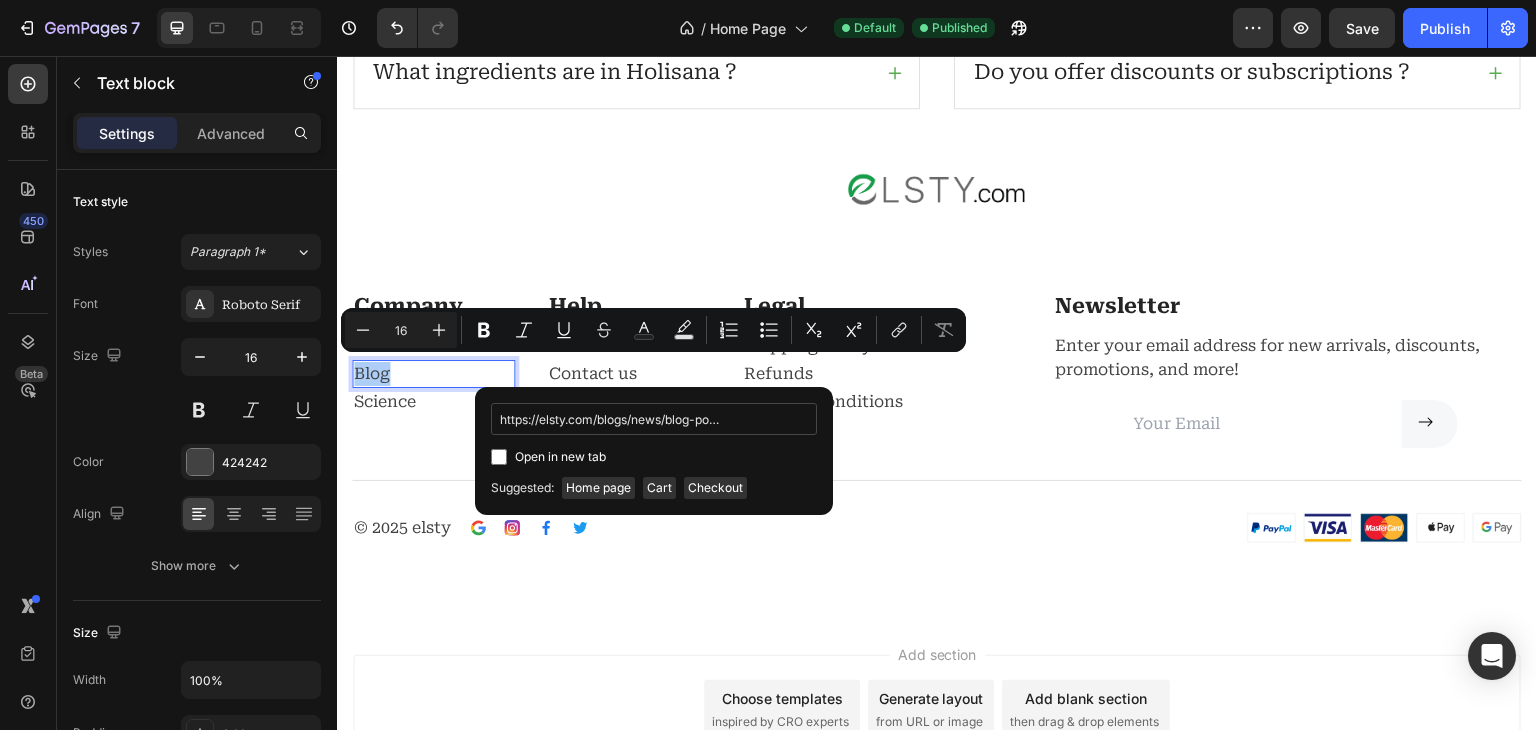 scroll, scrollTop: 0, scrollLeft: 264, axis: horizontal 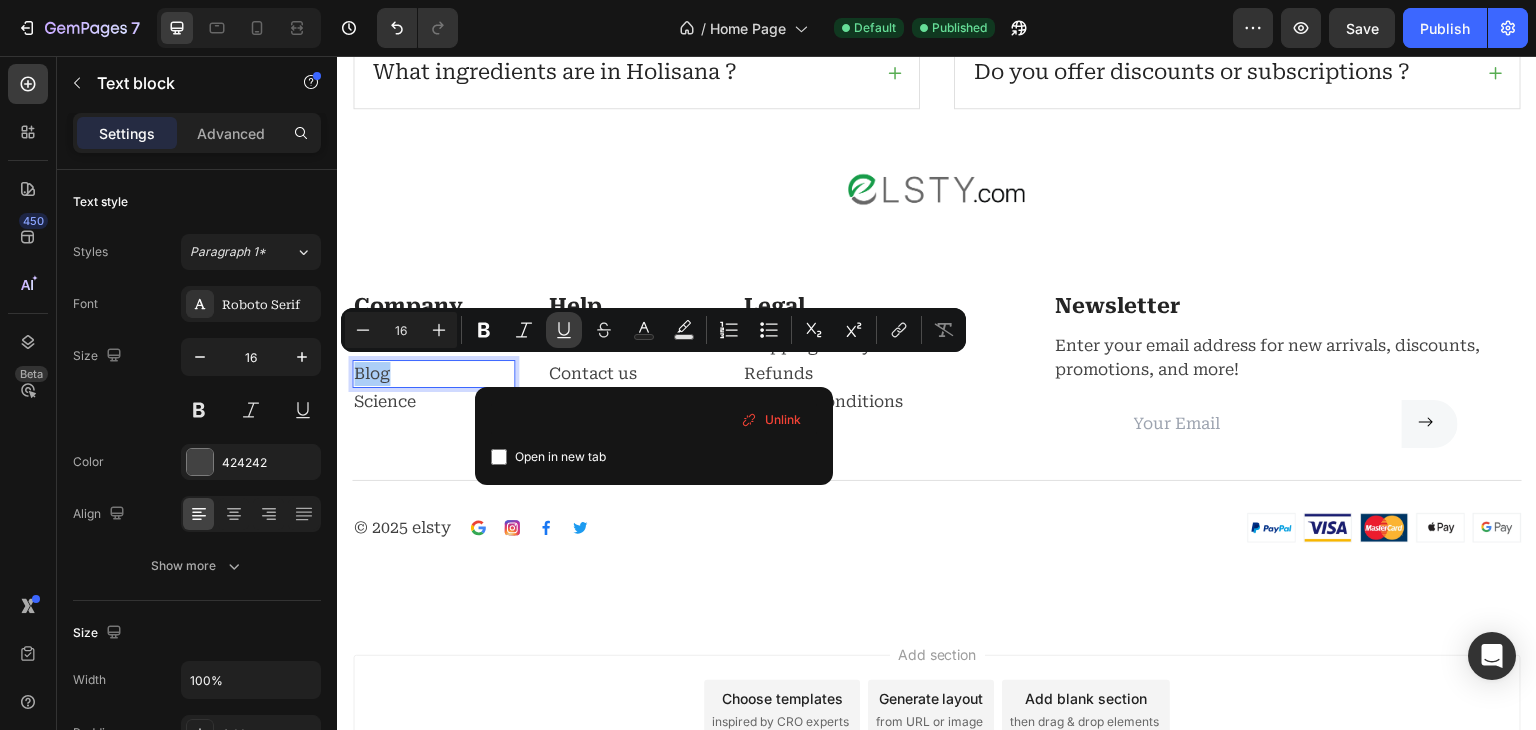 click 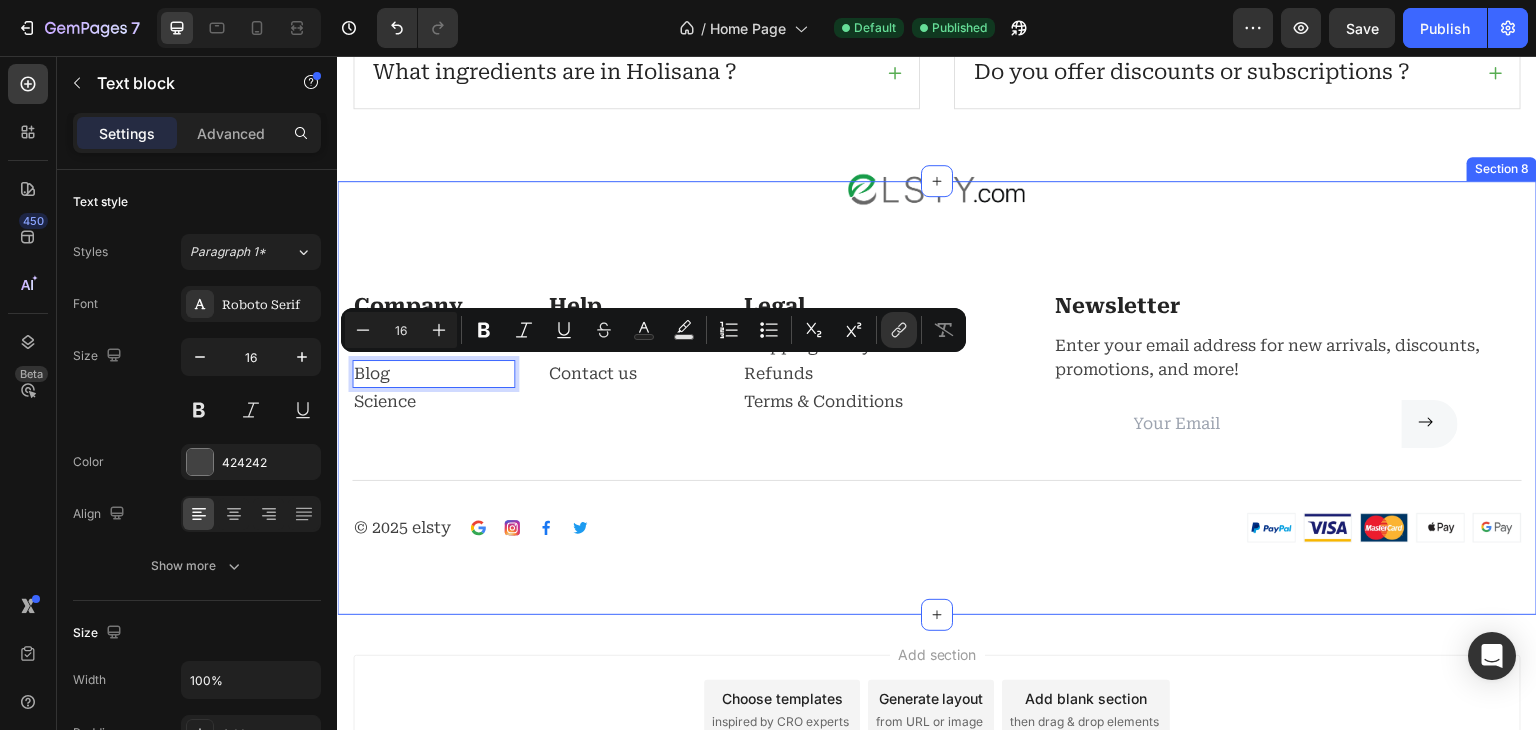 click on "Image Row Company Text block About Us Text block Blog Text block   0 Science Text block Help Text block Our Stories Text block Contact us Text block Row Legal Text block Shipping Policy  Text block Refunds Text block Terms & Conditions Text block Row Newsletter Text block Enter your email address for new arrivals, discounts, promotions, and more! Text block Email Field
Submit Button Row Newsletter Row                Title Line © 2025 elsty Text block Image Image Image Image Row Row Image Row Row" at bounding box center (937, 367) 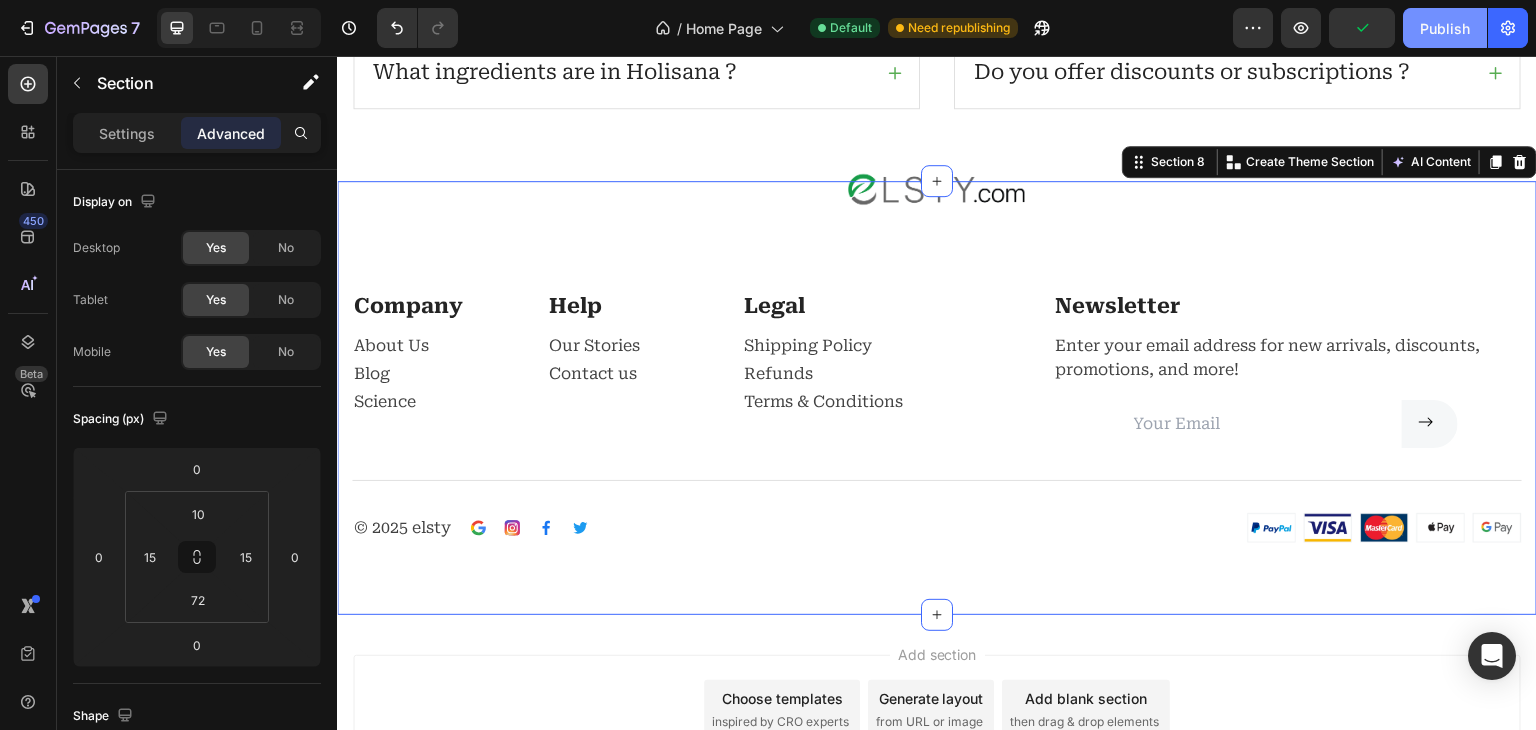 click on "Publish" at bounding box center (1445, 28) 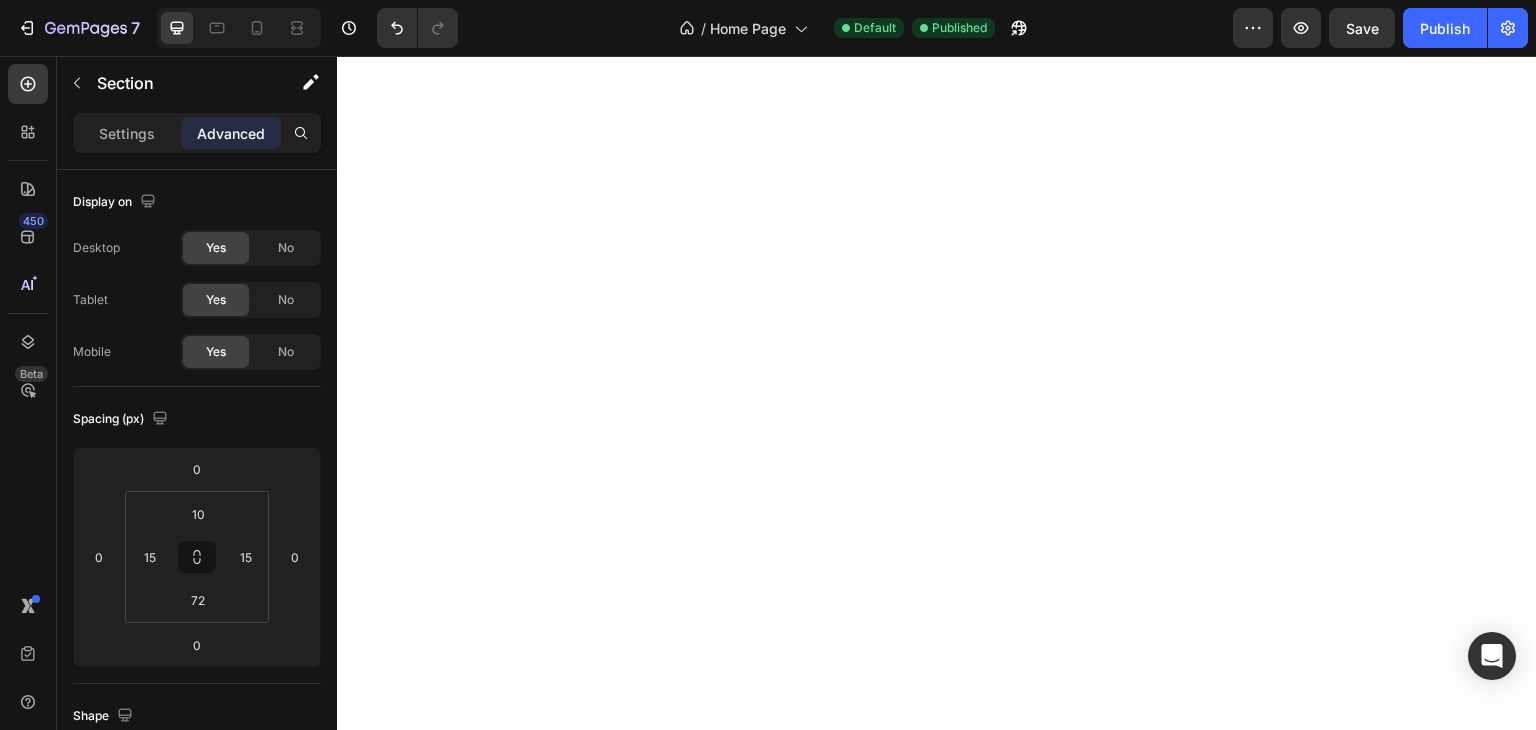 scroll, scrollTop: 93, scrollLeft: 0, axis: vertical 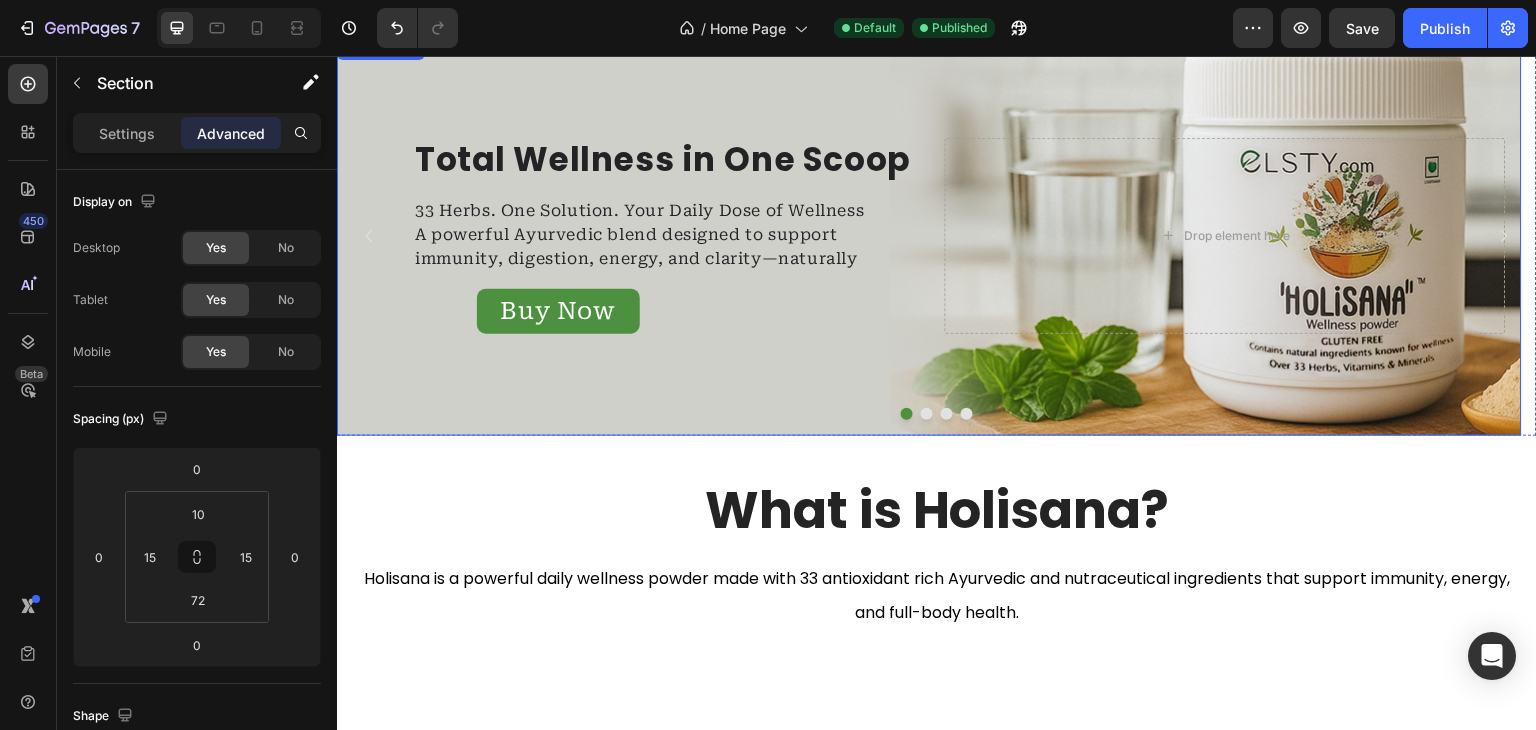 click at bounding box center (929, 236) 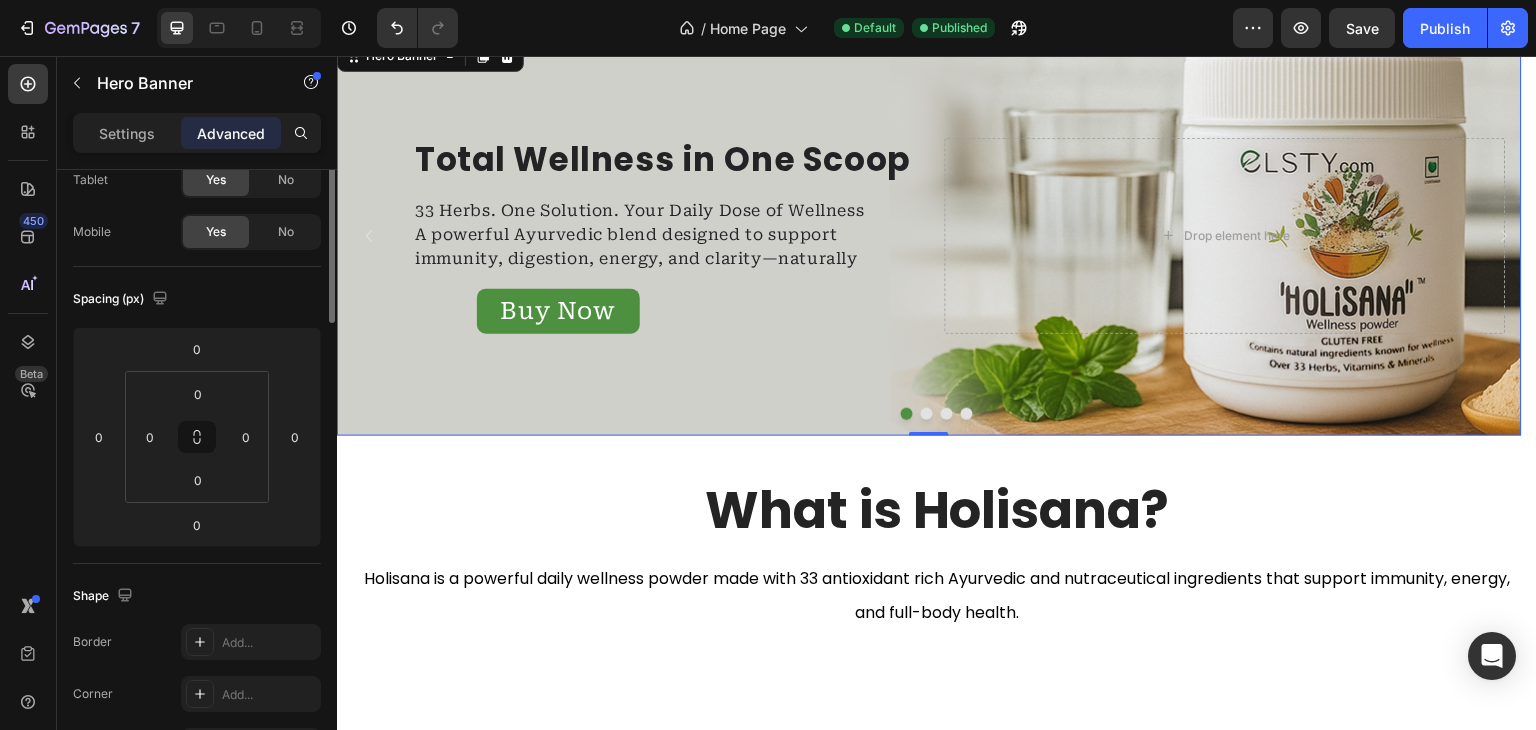 scroll, scrollTop: 0, scrollLeft: 0, axis: both 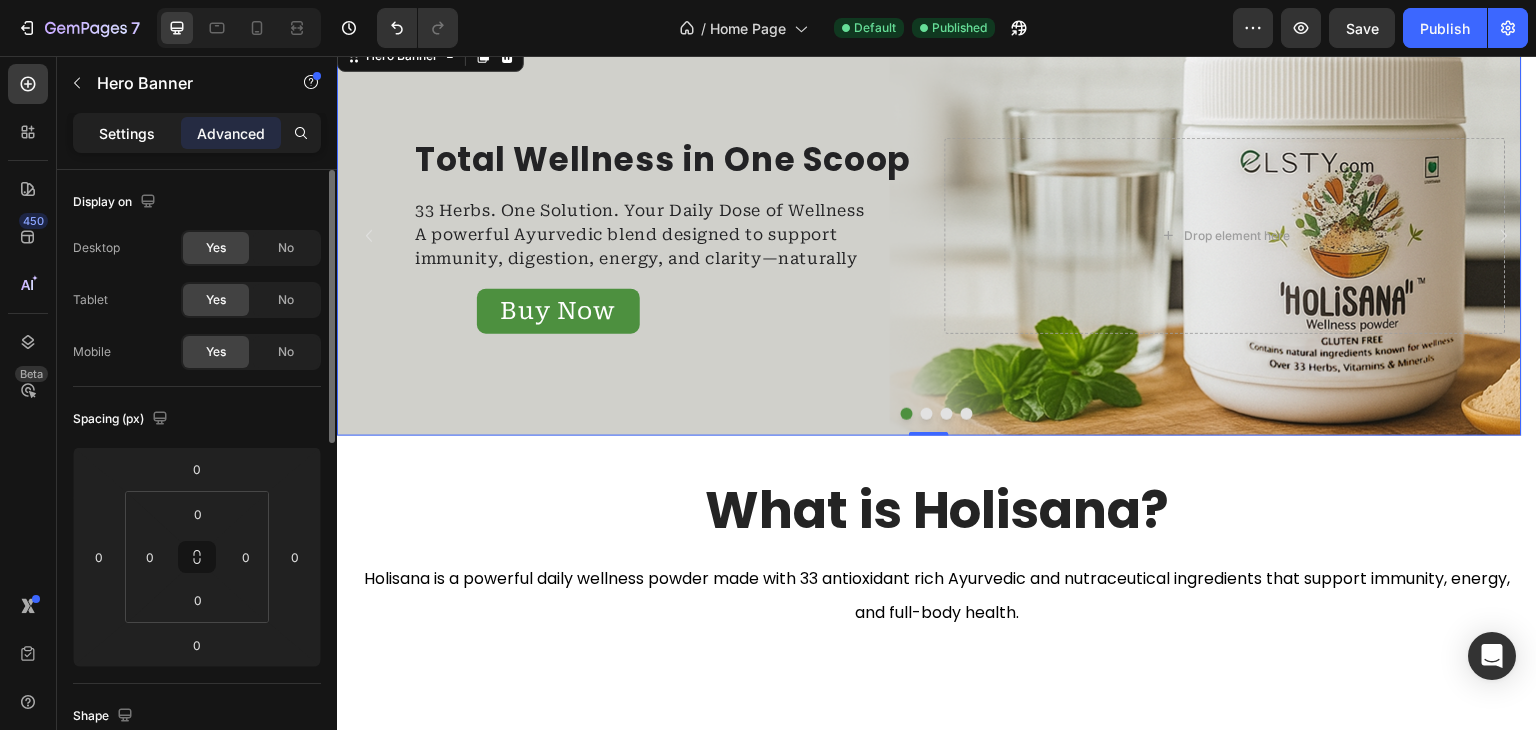 click on "Settings" at bounding box center (127, 133) 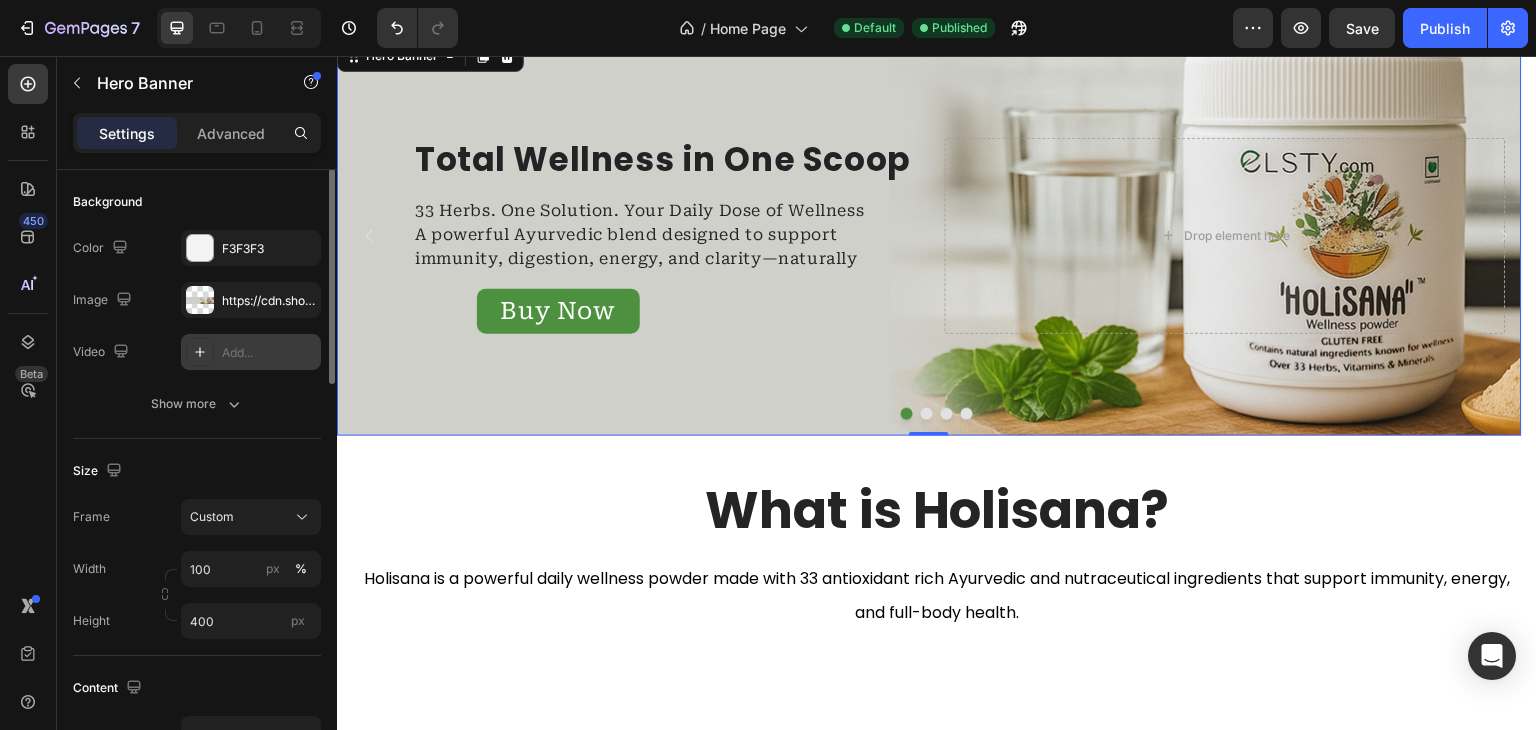 scroll, scrollTop: 104, scrollLeft: 0, axis: vertical 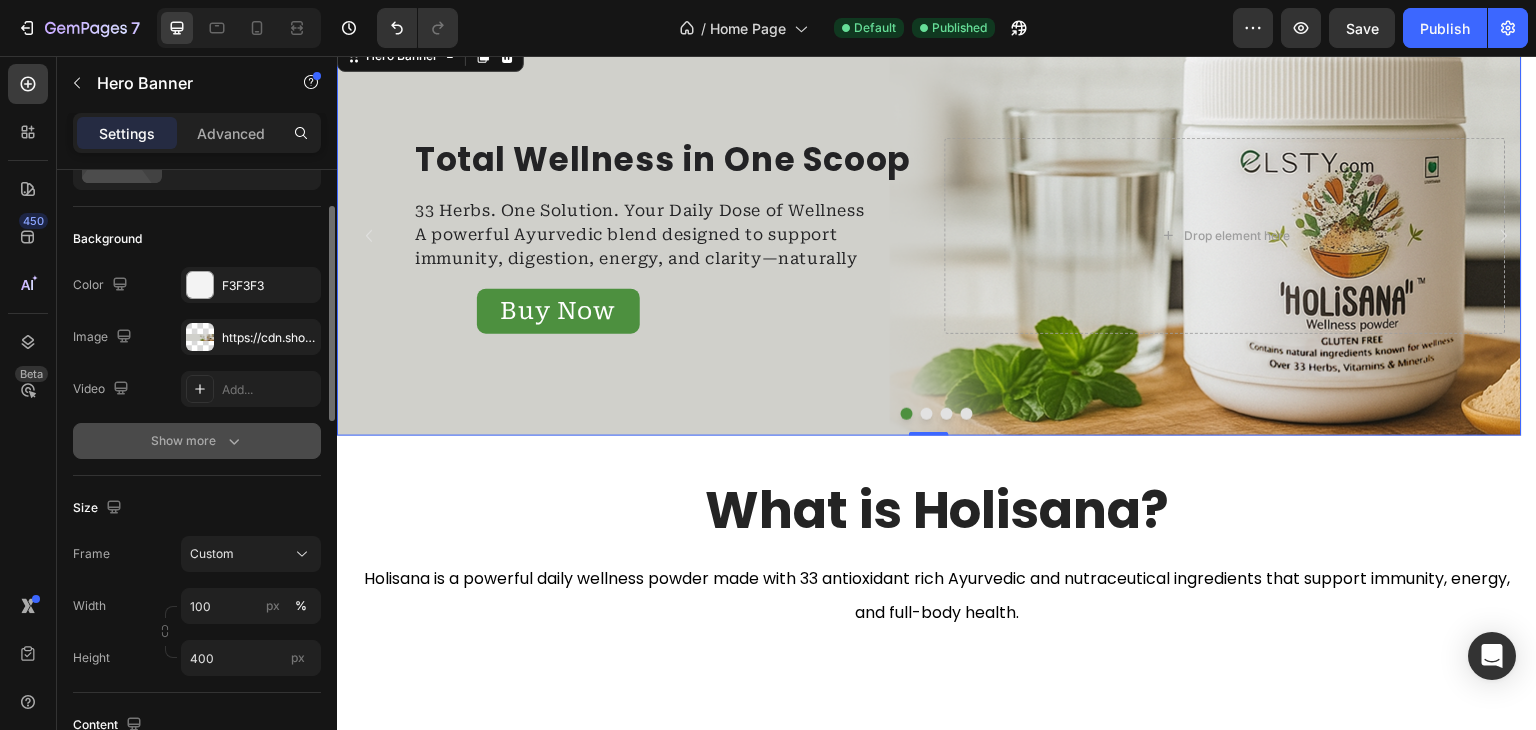 click on "Show more" at bounding box center (197, 441) 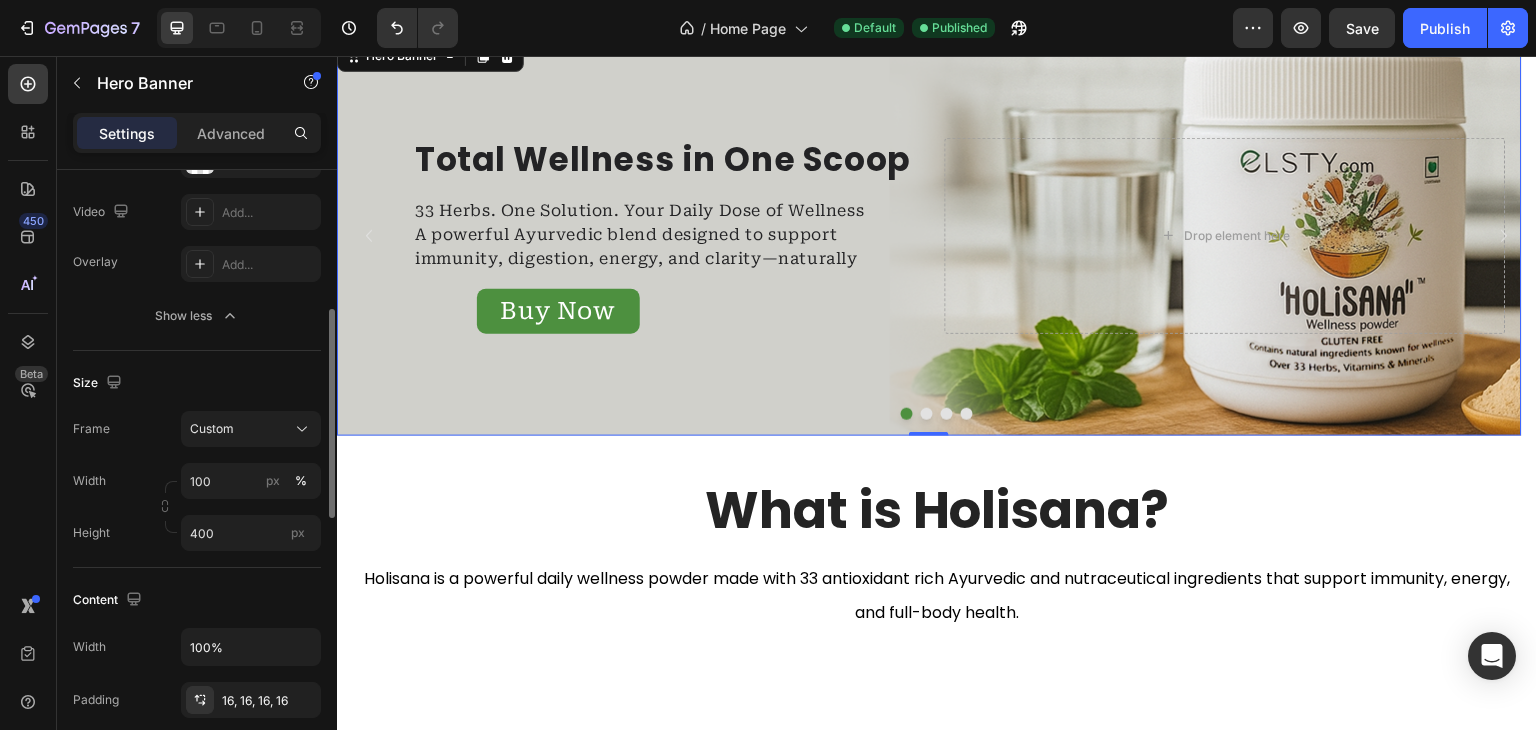 scroll, scrollTop: 315, scrollLeft: 0, axis: vertical 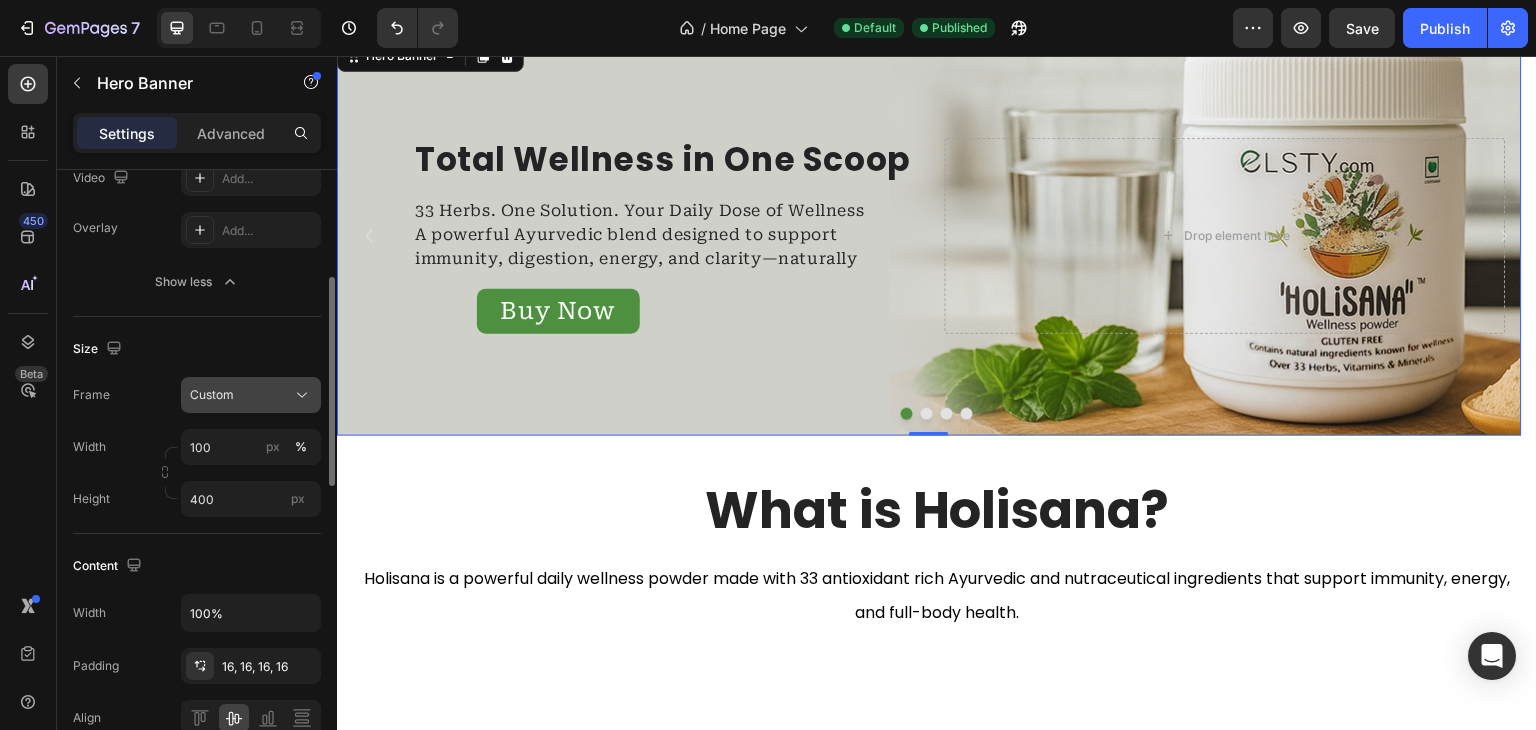 click on "Custom" 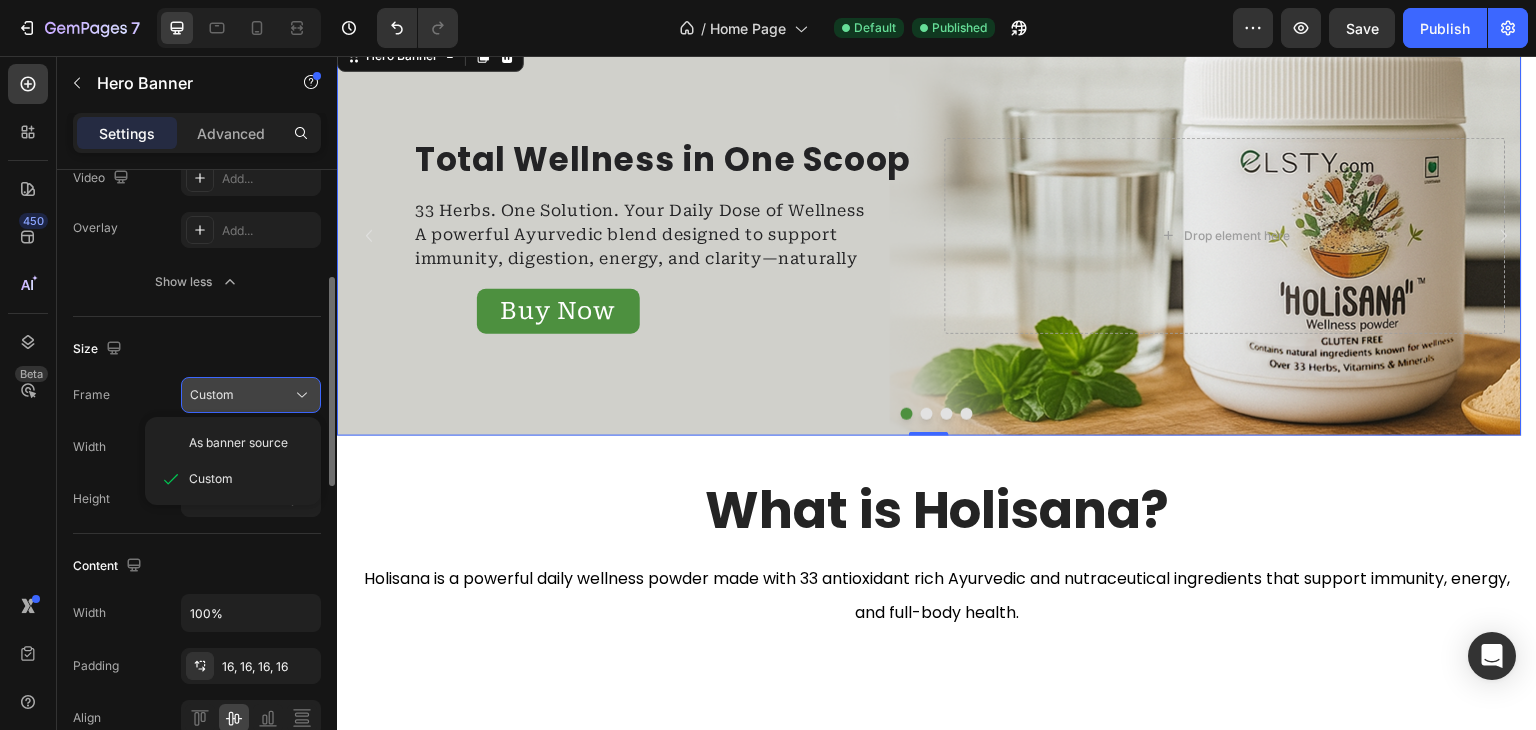 click on "Custom" 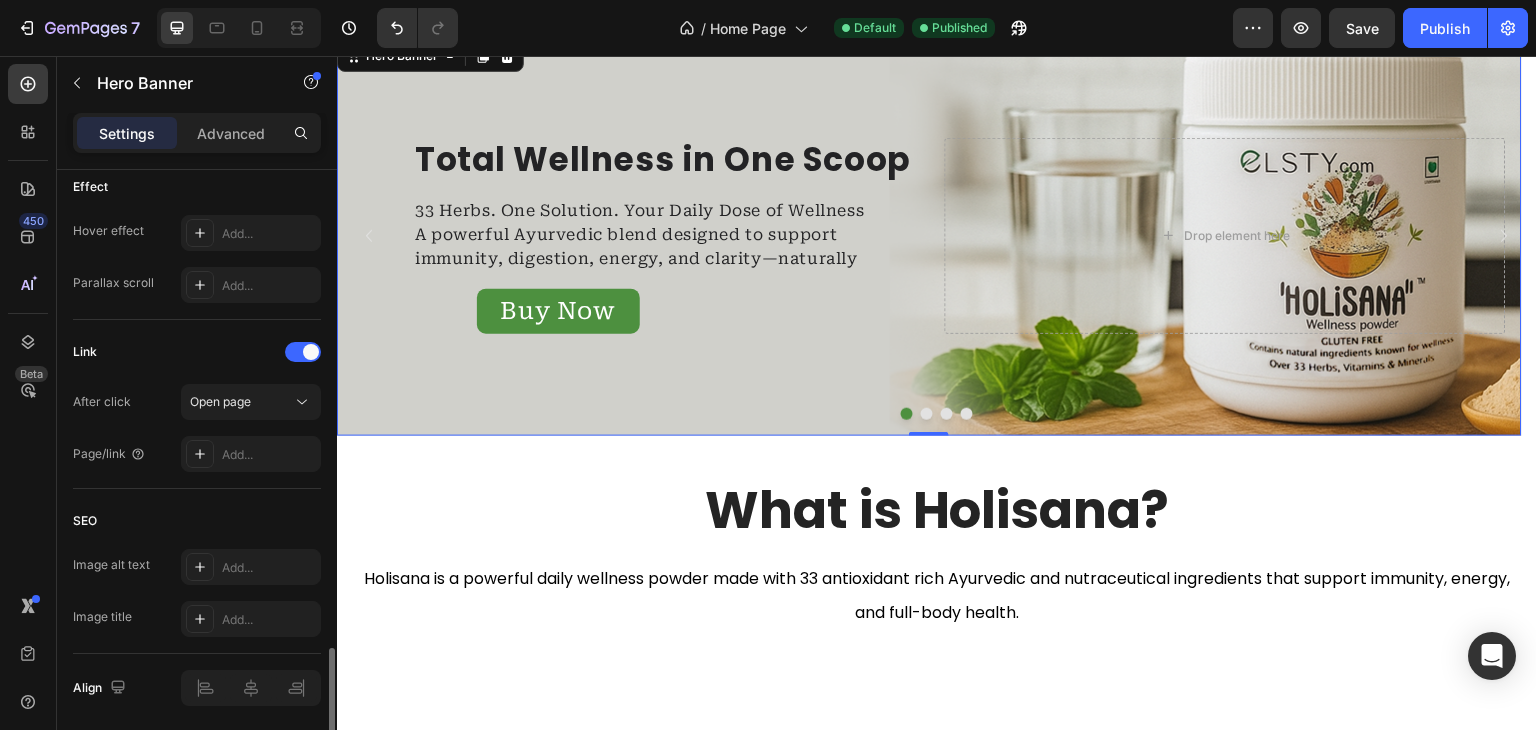 scroll, scrollTop: 1200, scrollLeft: 0, axis: vertical 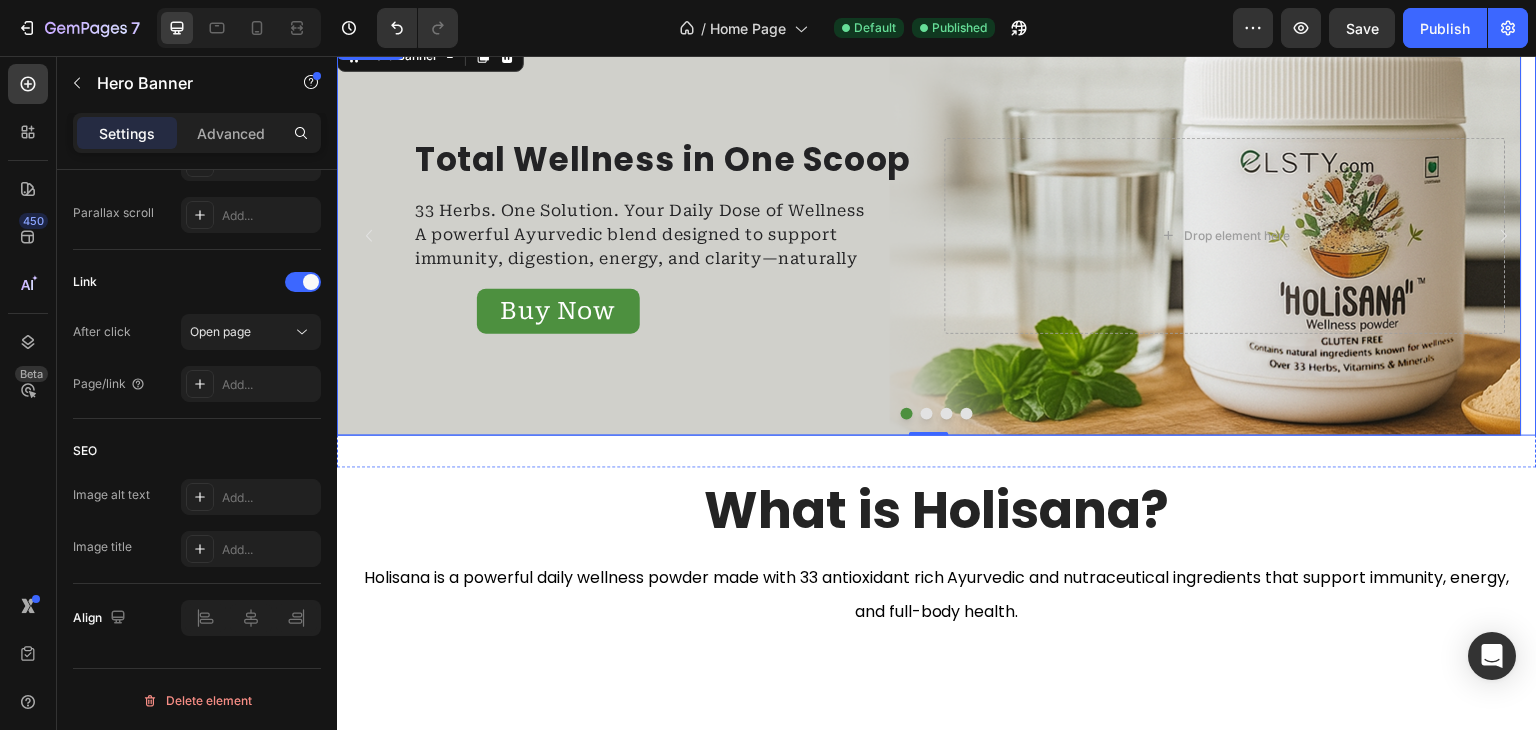 click at bounding box center (937, 414) 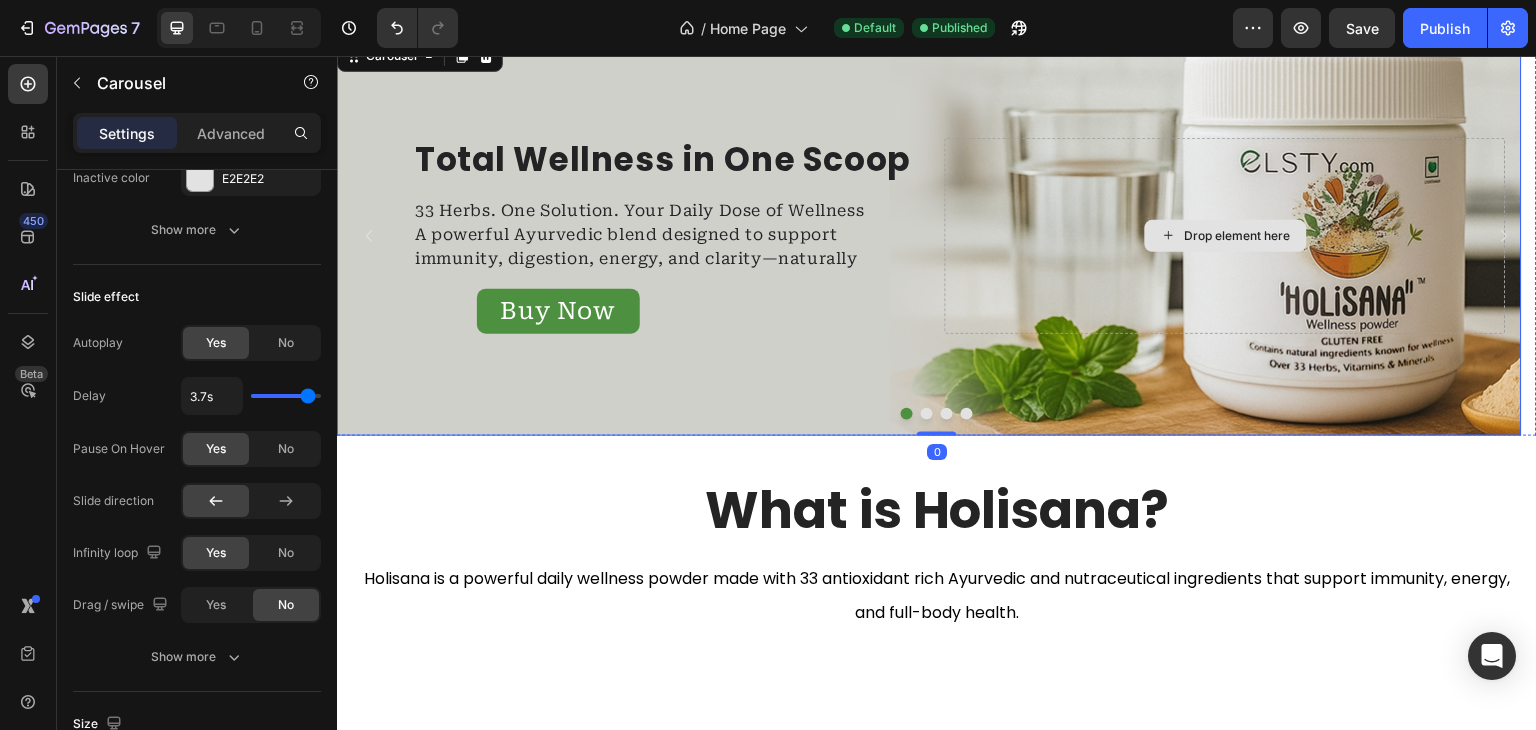scroll, scrollTop: 0, scrollLeft: 0, axis: both 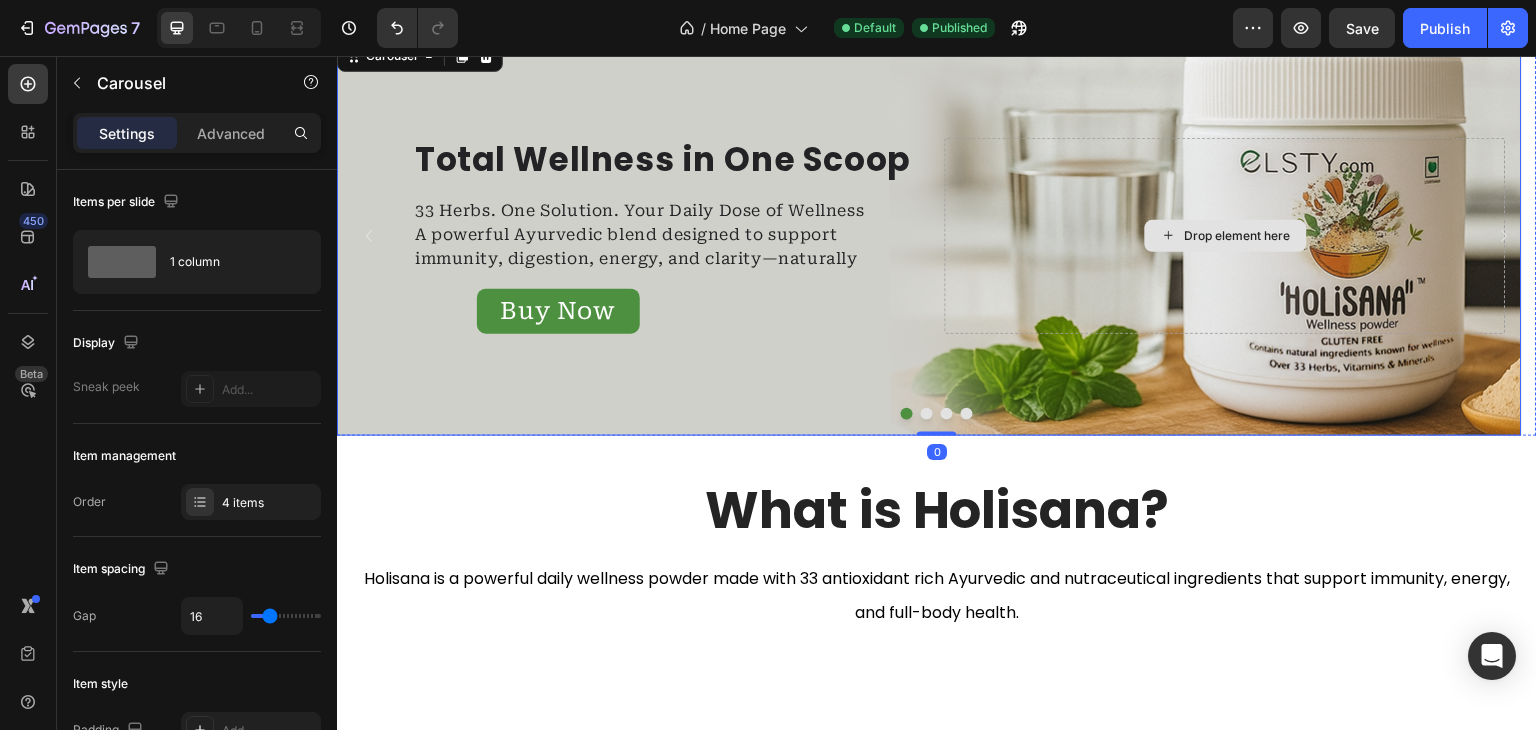 click 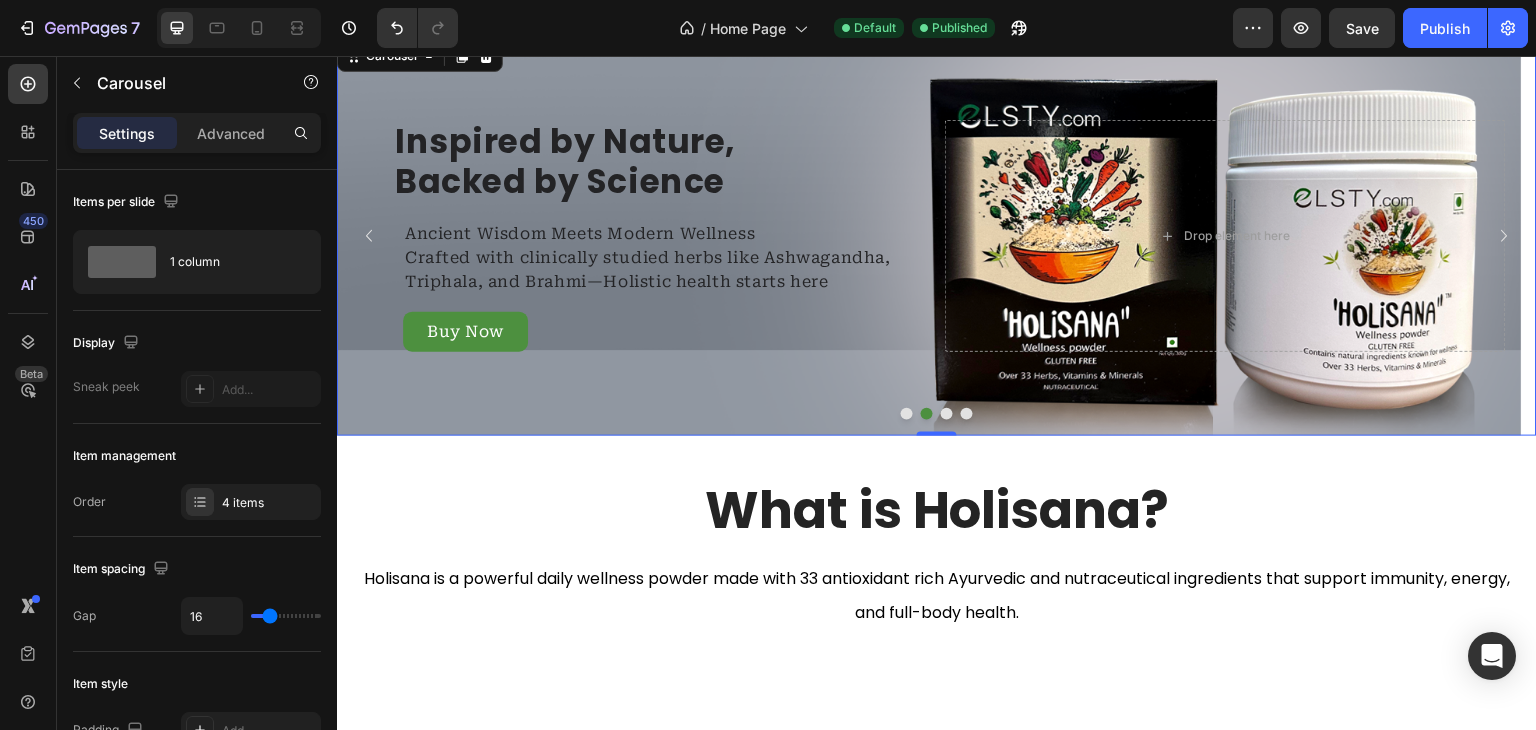 click 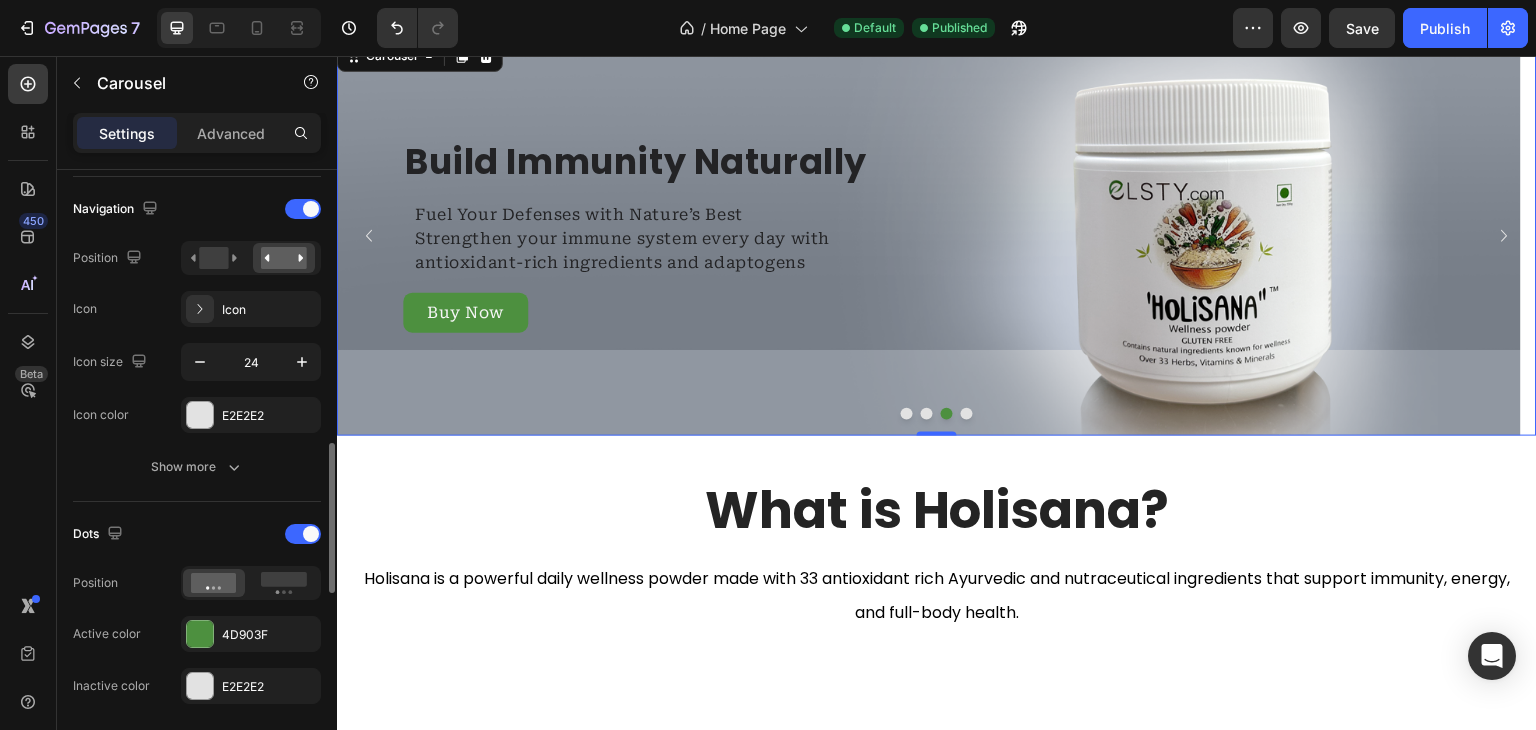 scroll, scrollTop: 776, scrollLeft: 0, axis: vertical 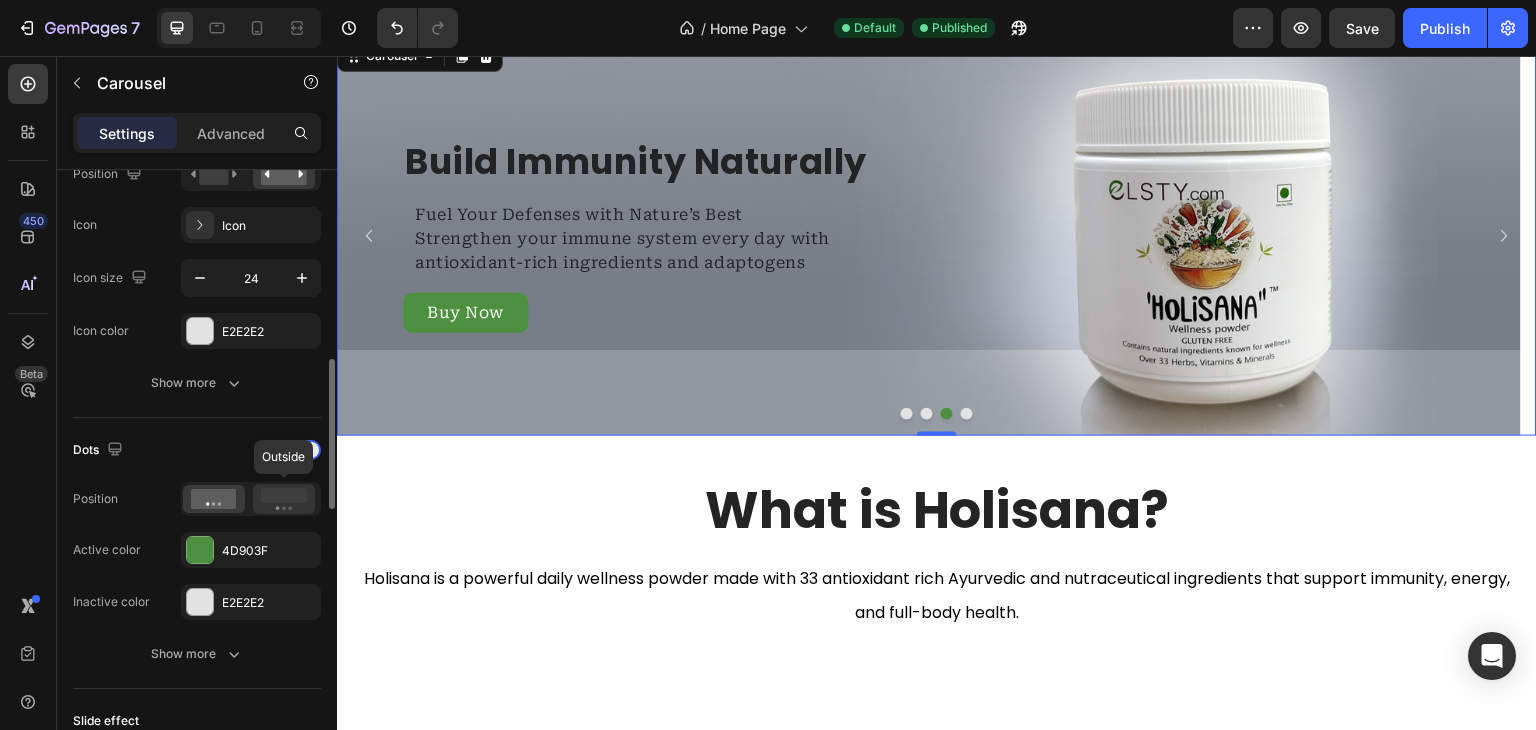 click 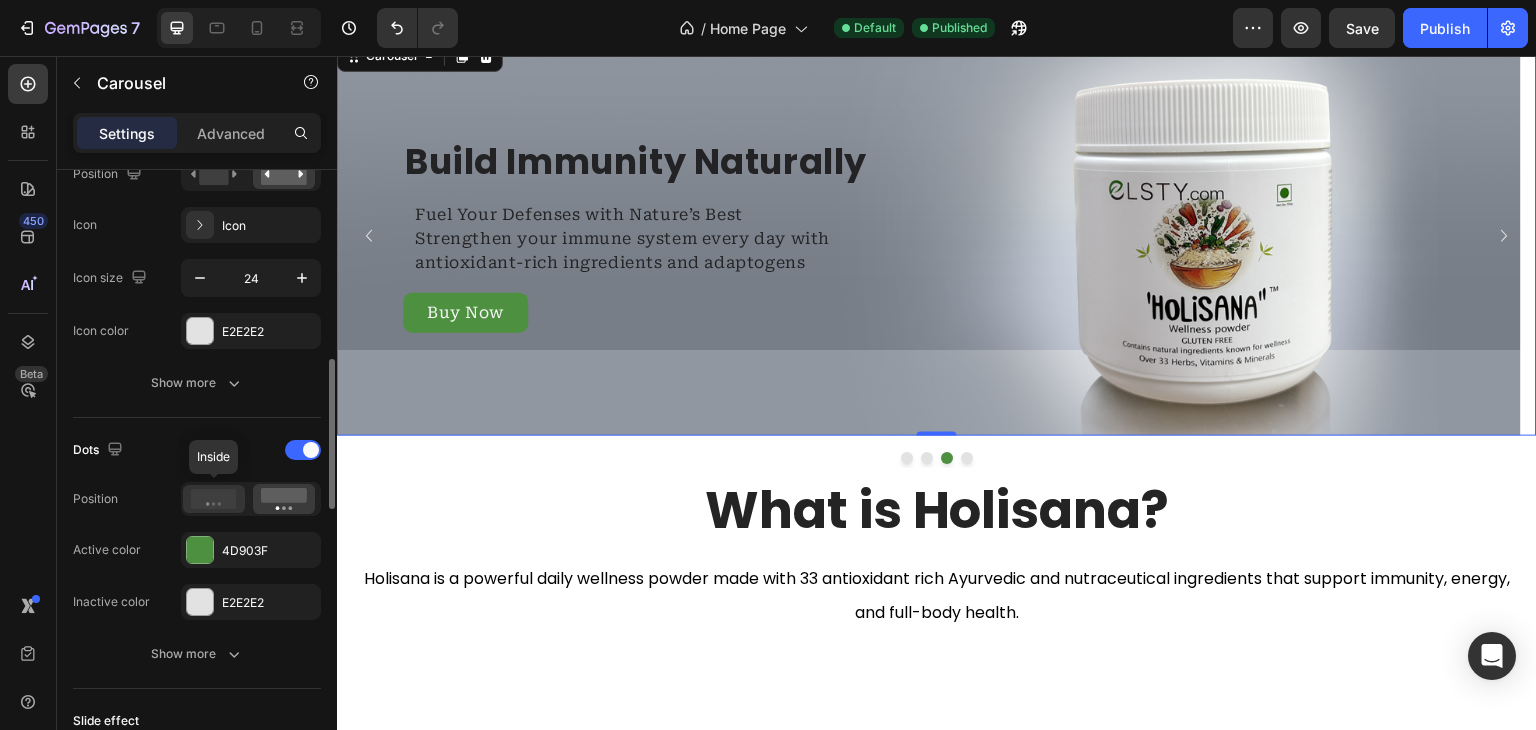 click 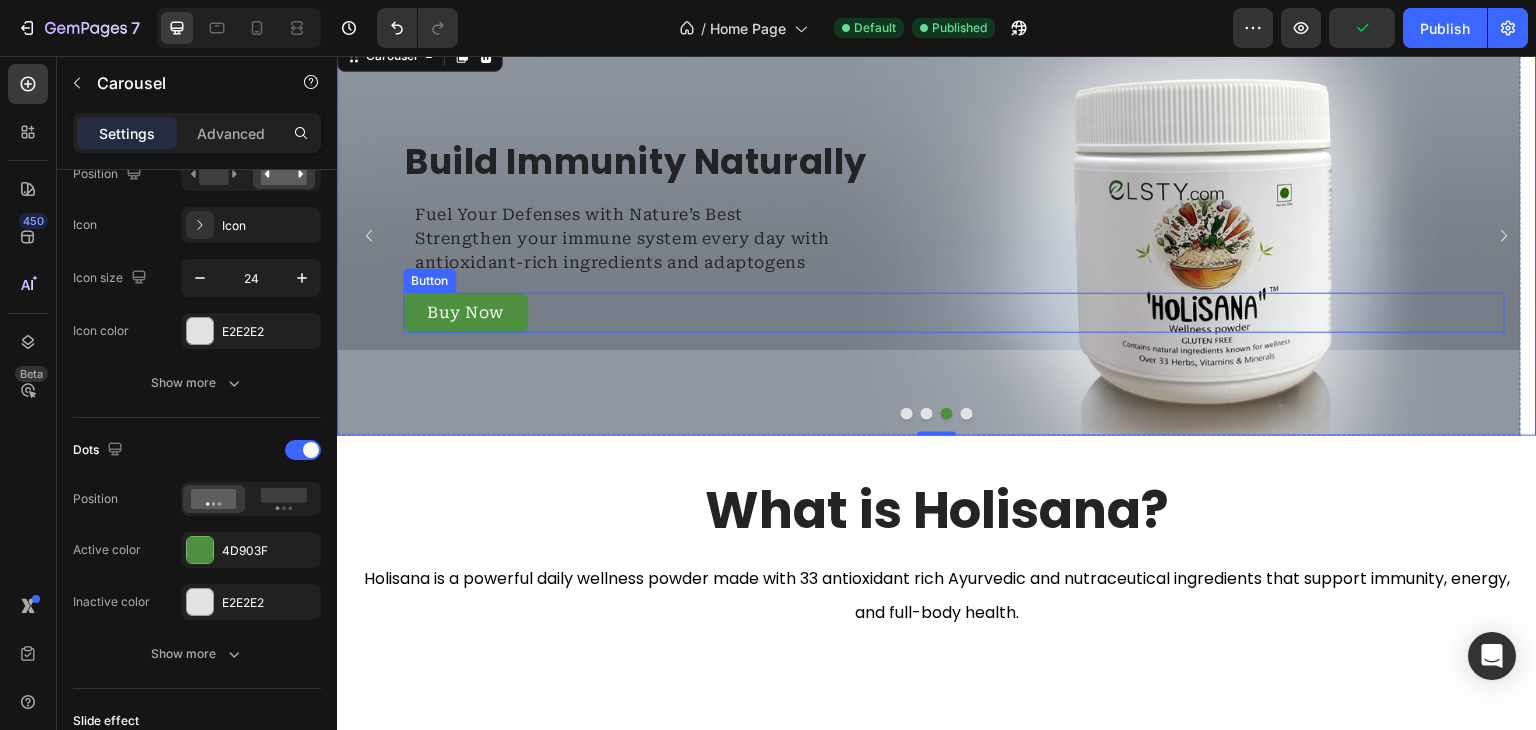 scroll, scrollTop: 0, scrollLeft: 0, axis: both 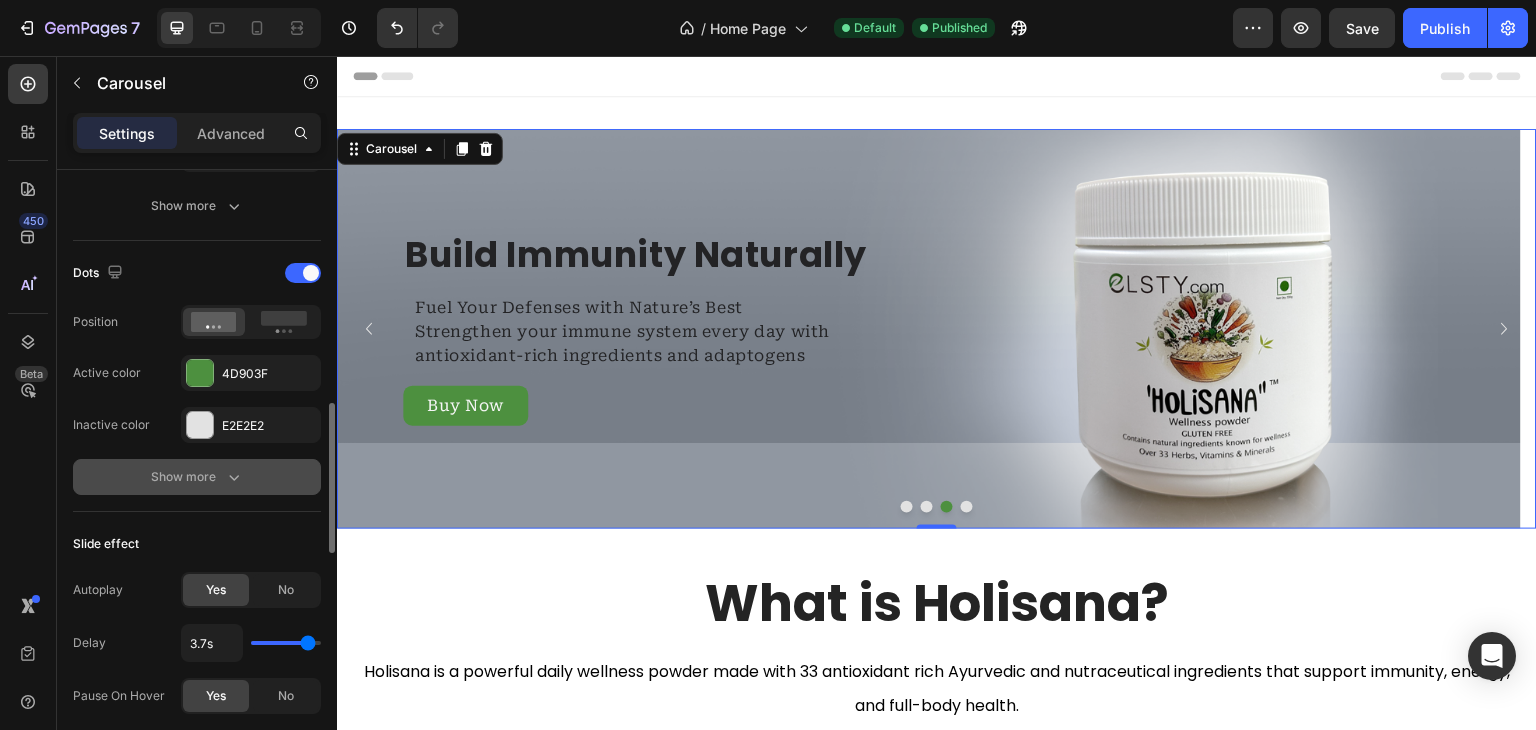 click on "Show more" at bounding box center (197, 477) 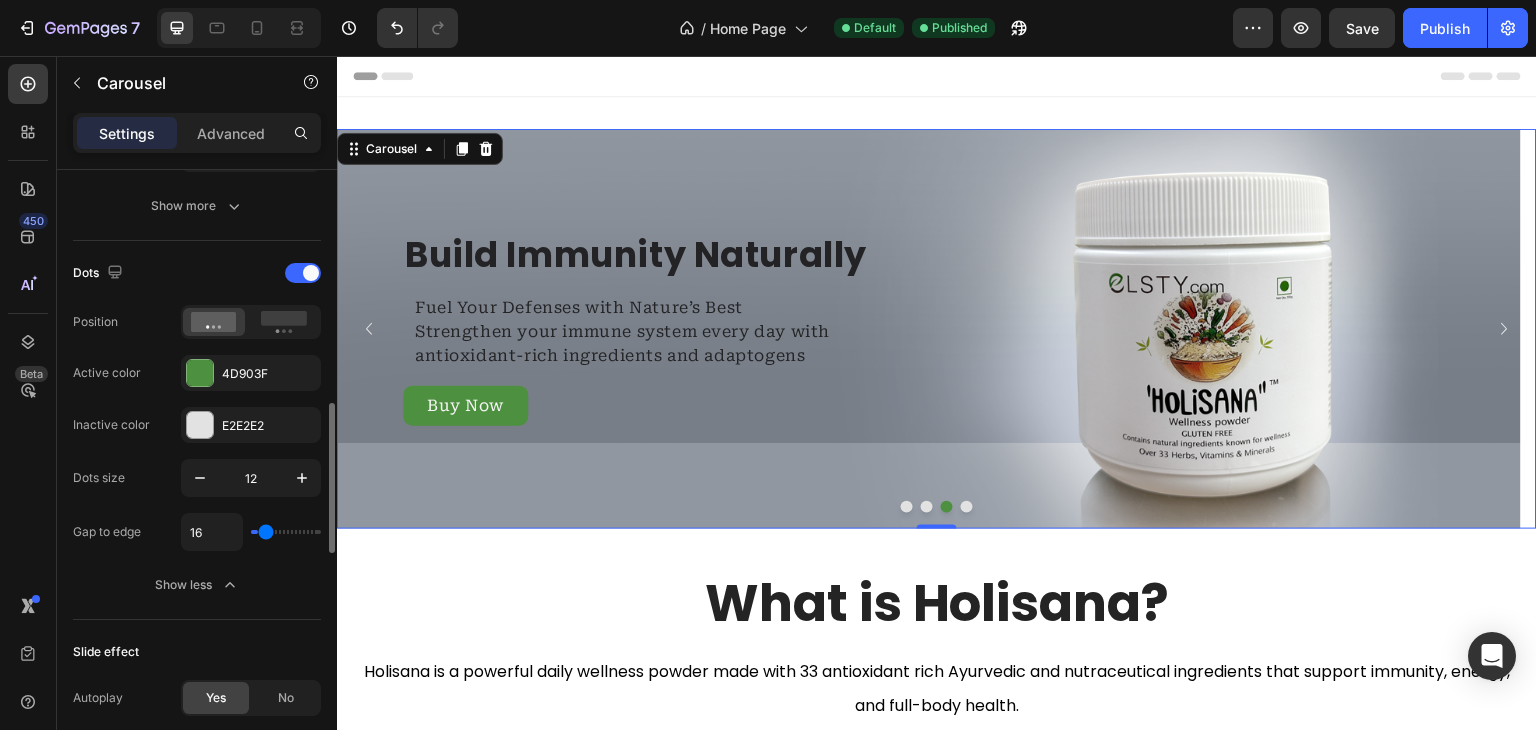 type on "0" 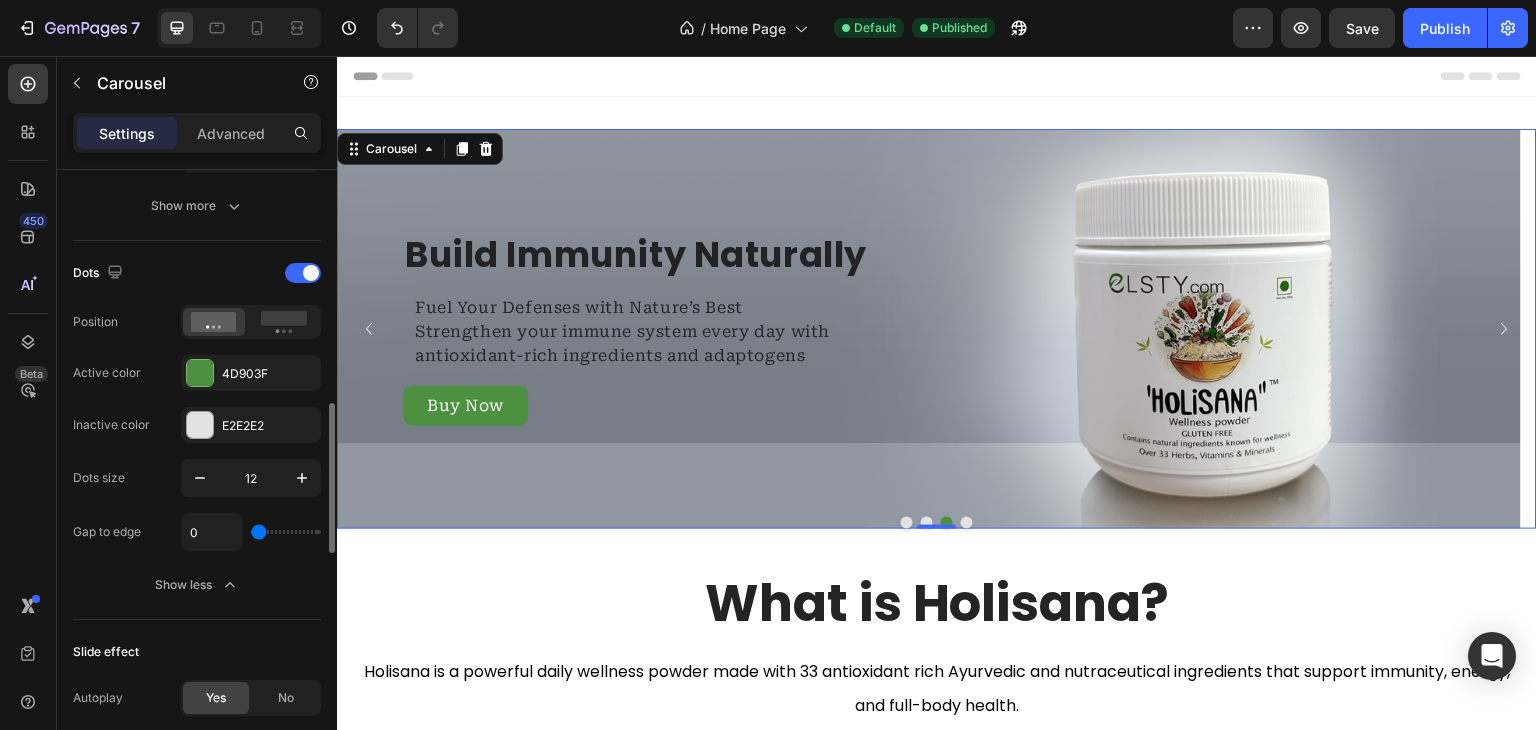 drag, startPoint x: 264, startPoint y: 531, endPoint x: 216, endPoint y: 533, distance: 48.04165 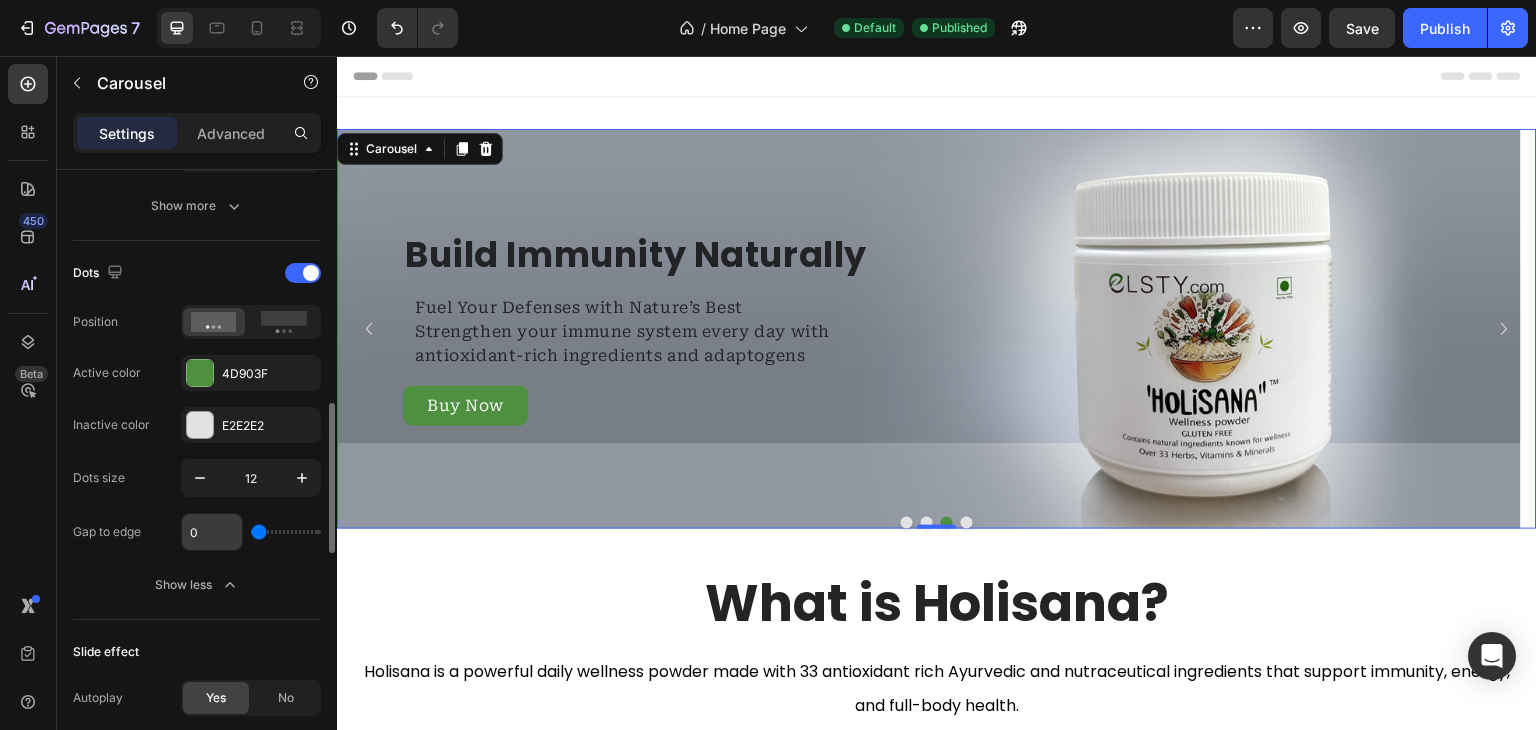 click on "0" at bounding box center [212, 532] 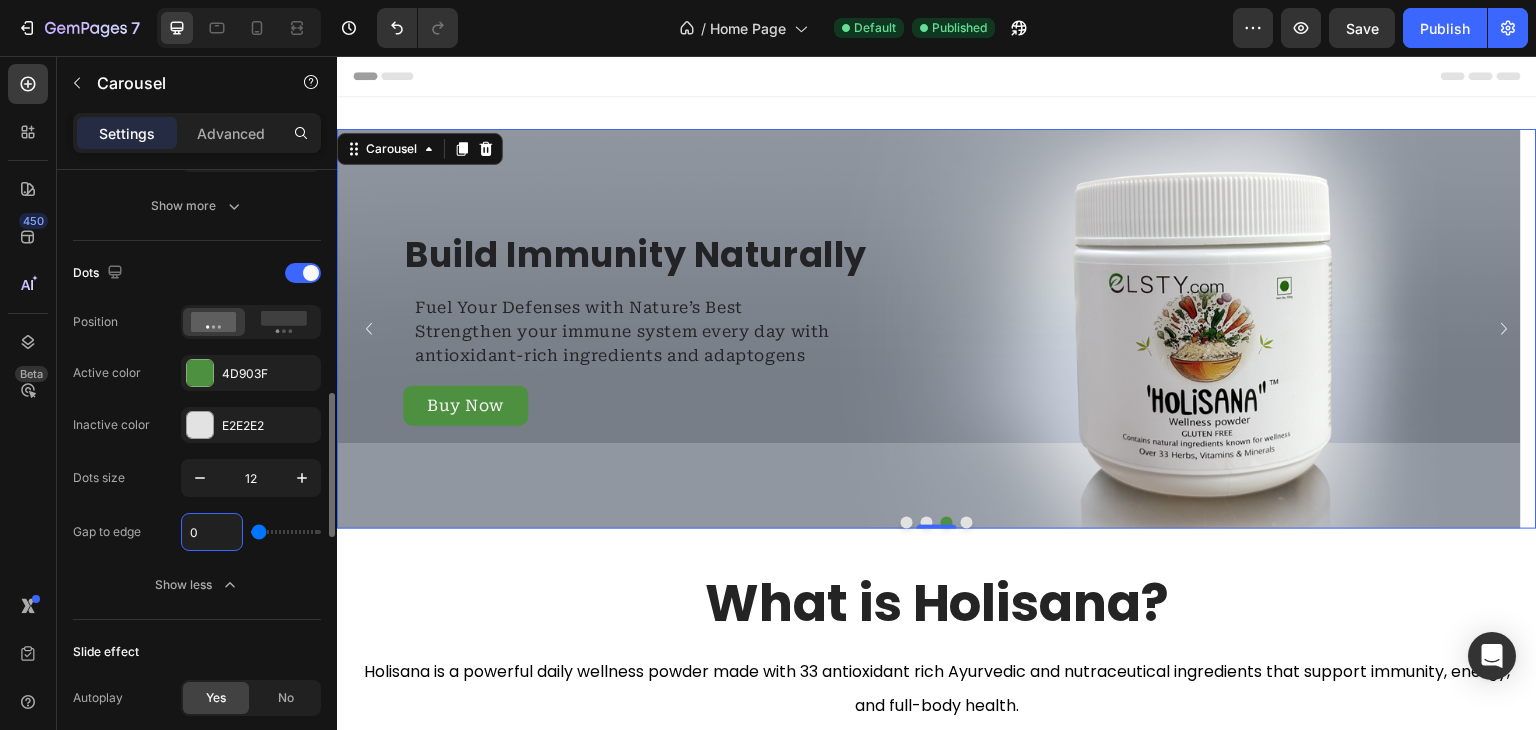 type on "16" 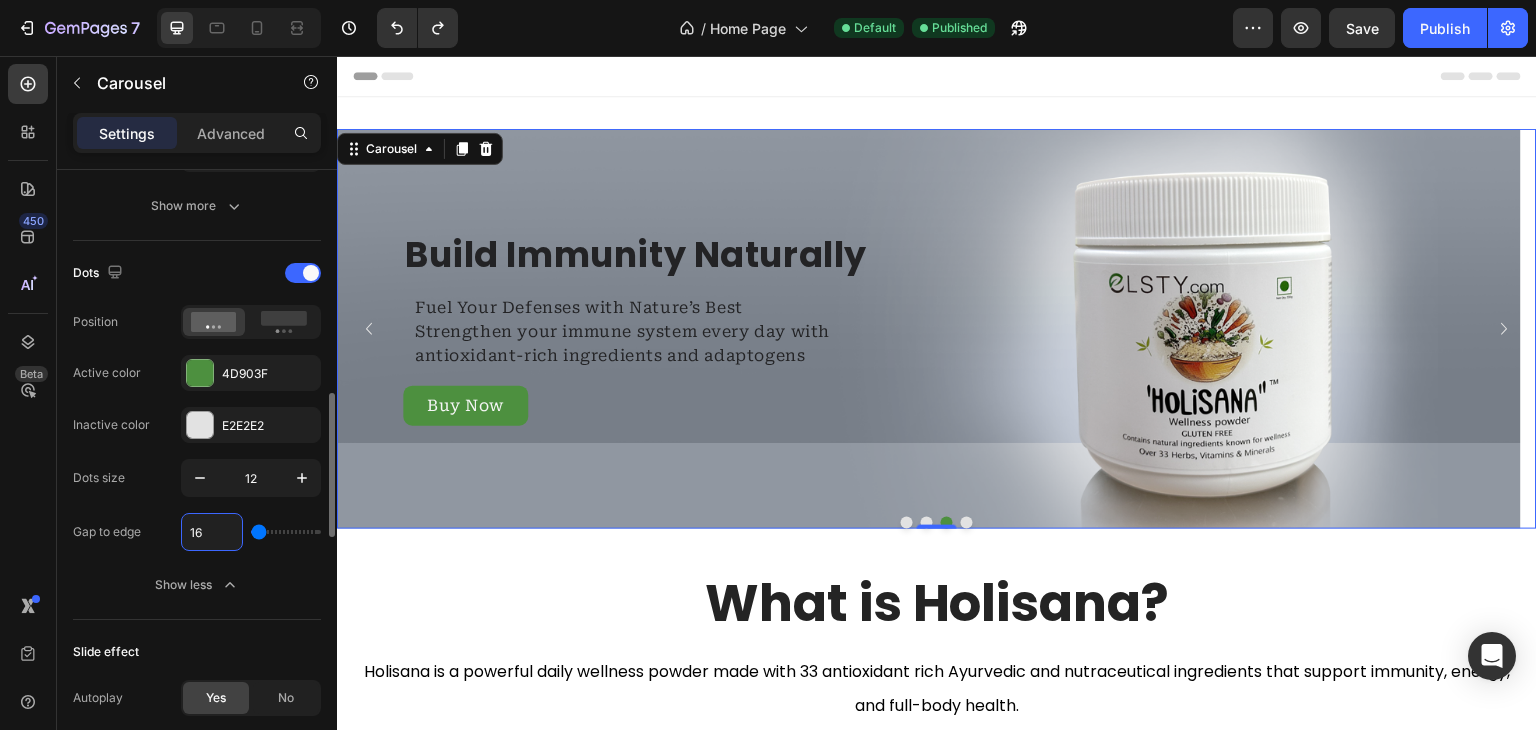 type on "16" 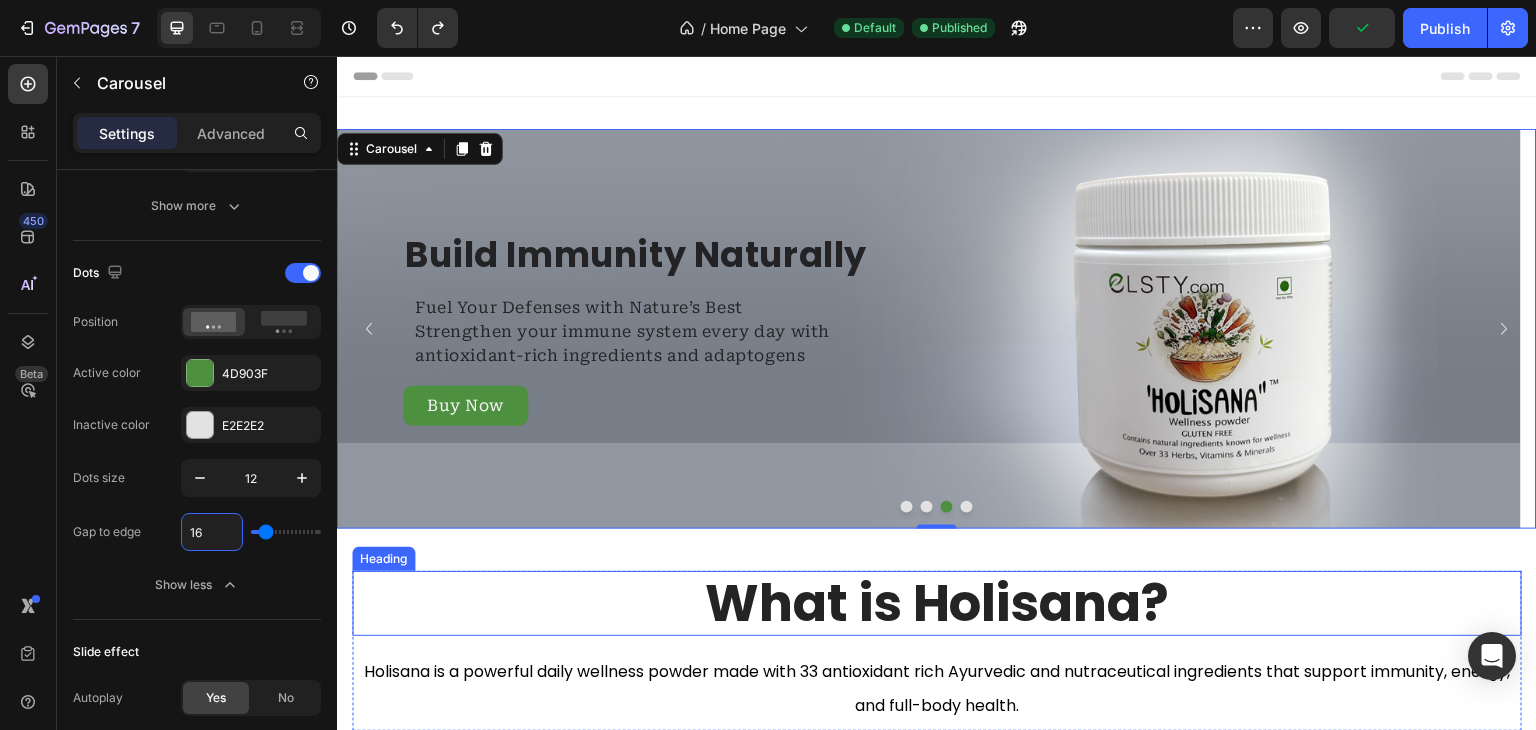 type on "1" 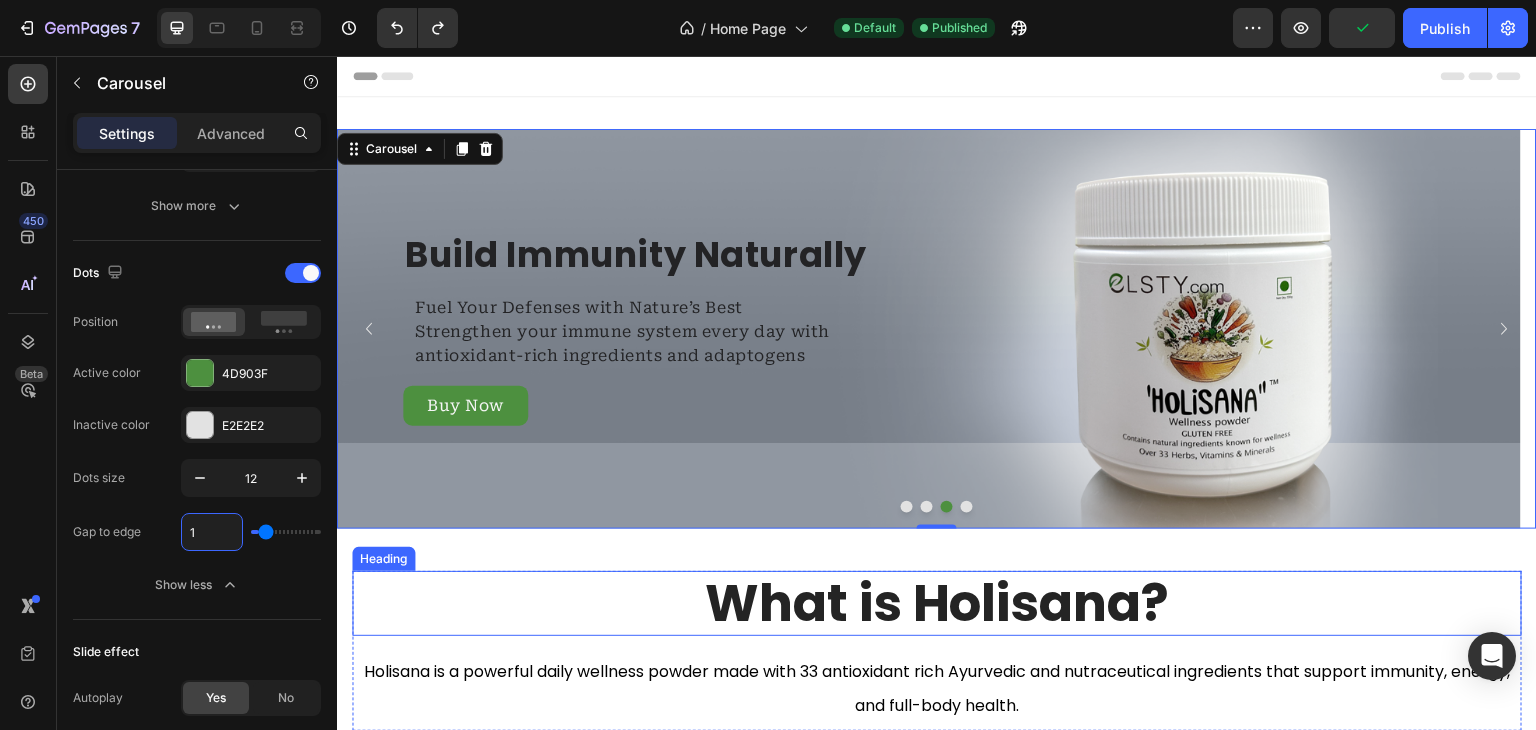 type on "1" 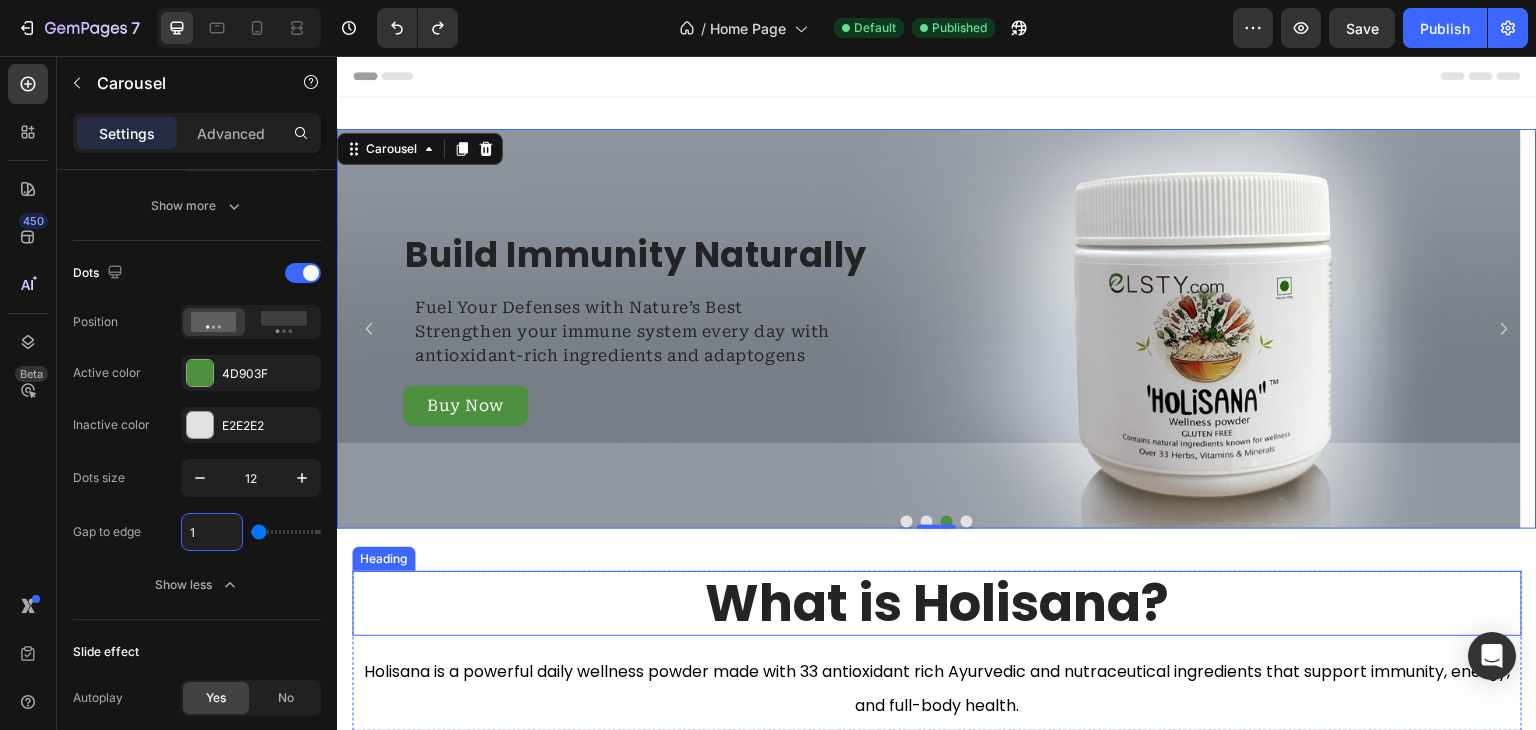 type on "10" 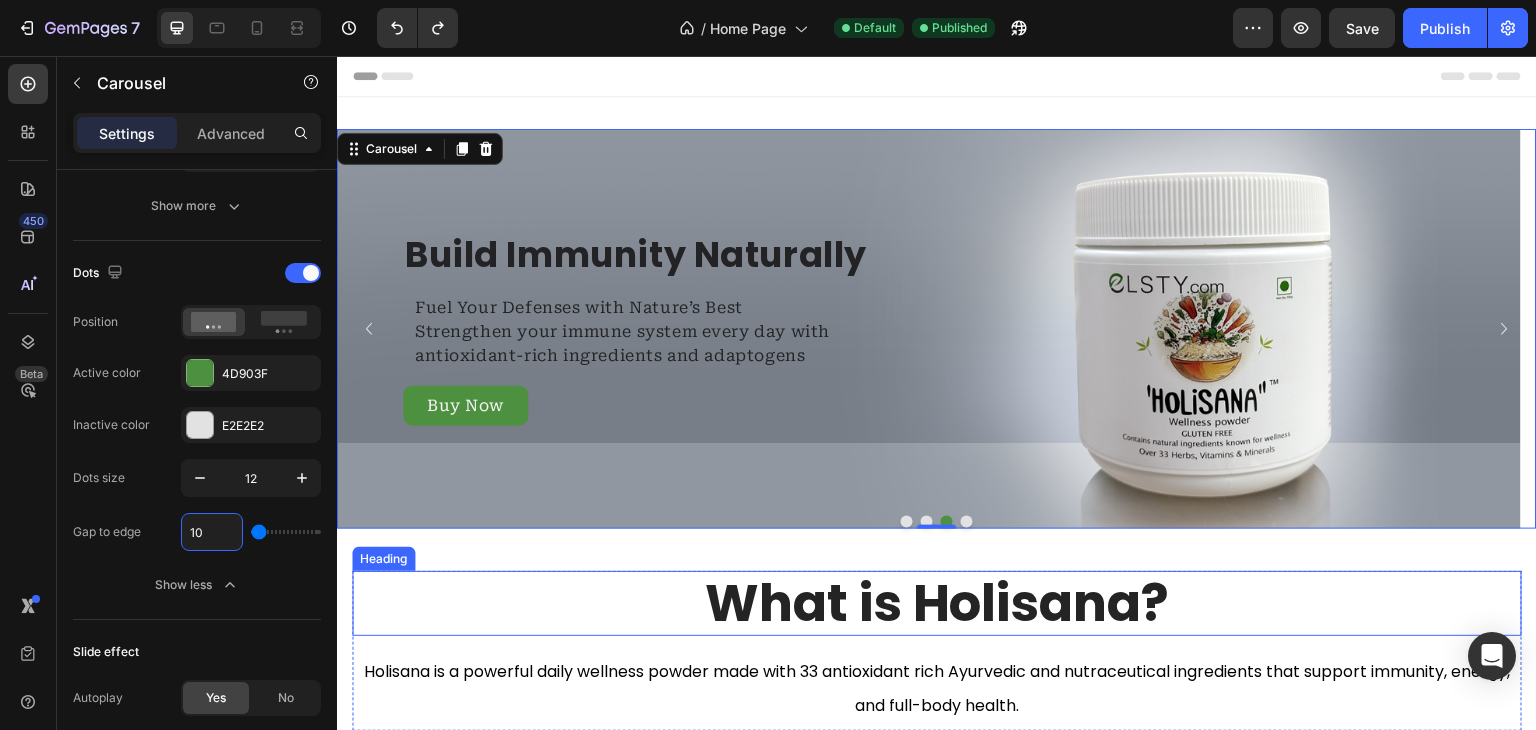 type on "10" 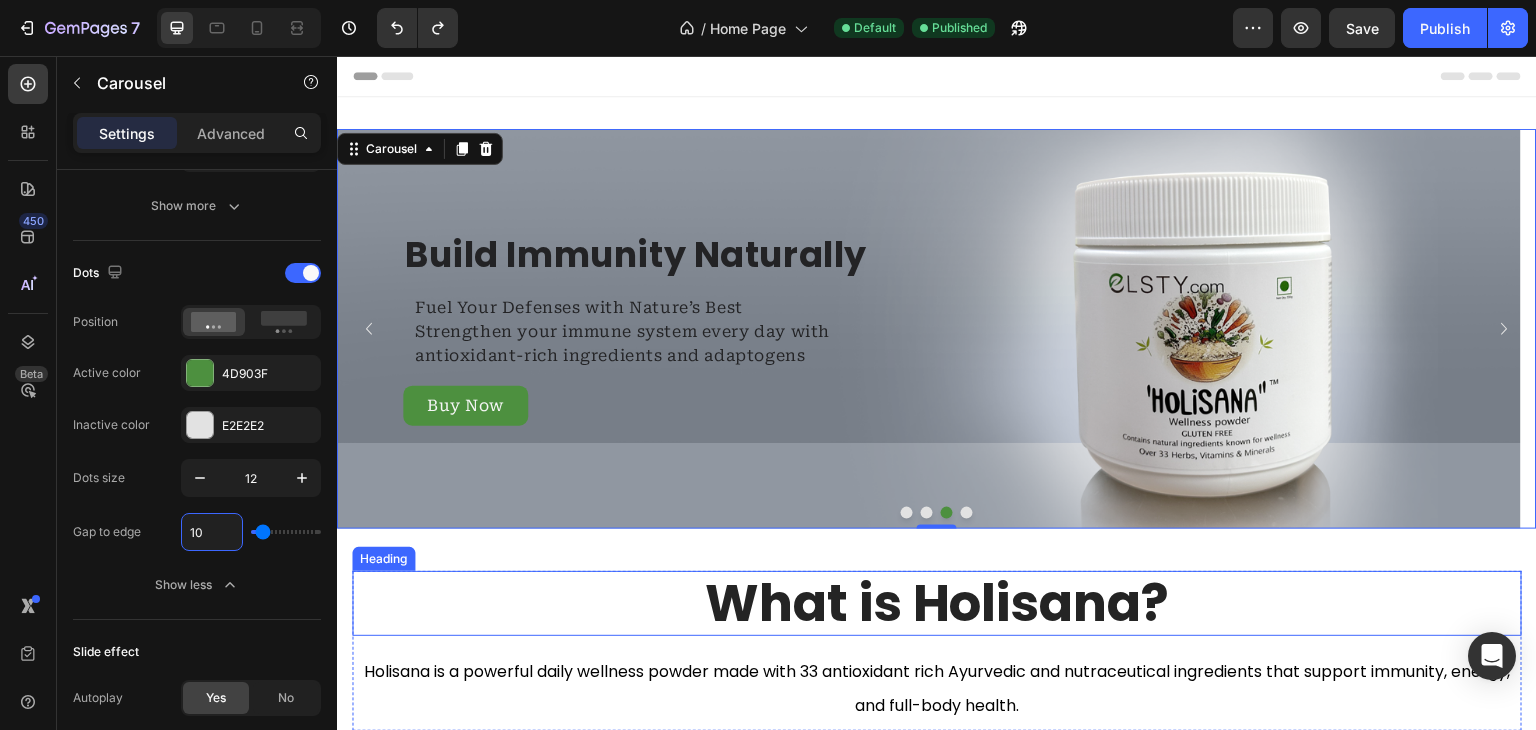 type on "1" 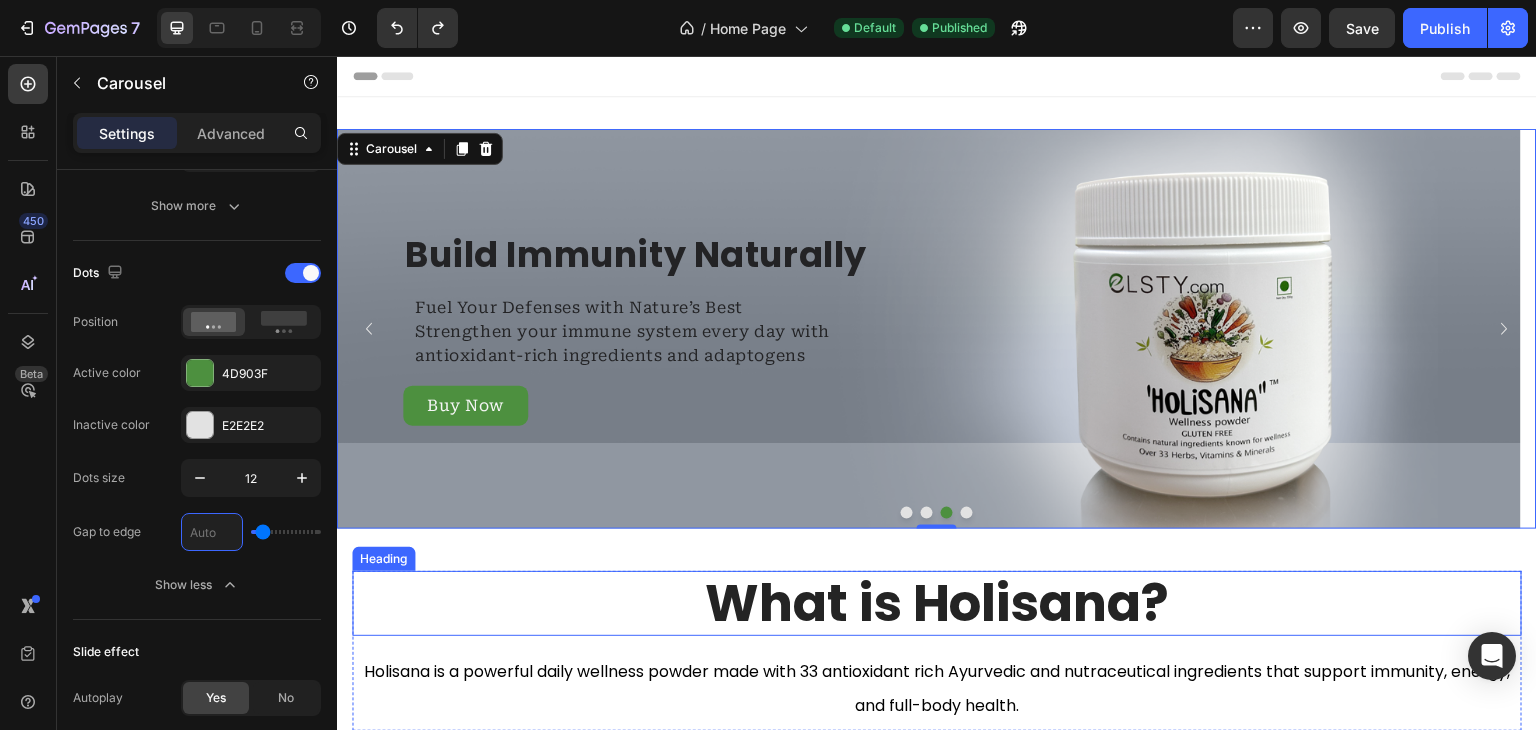 type on "5" 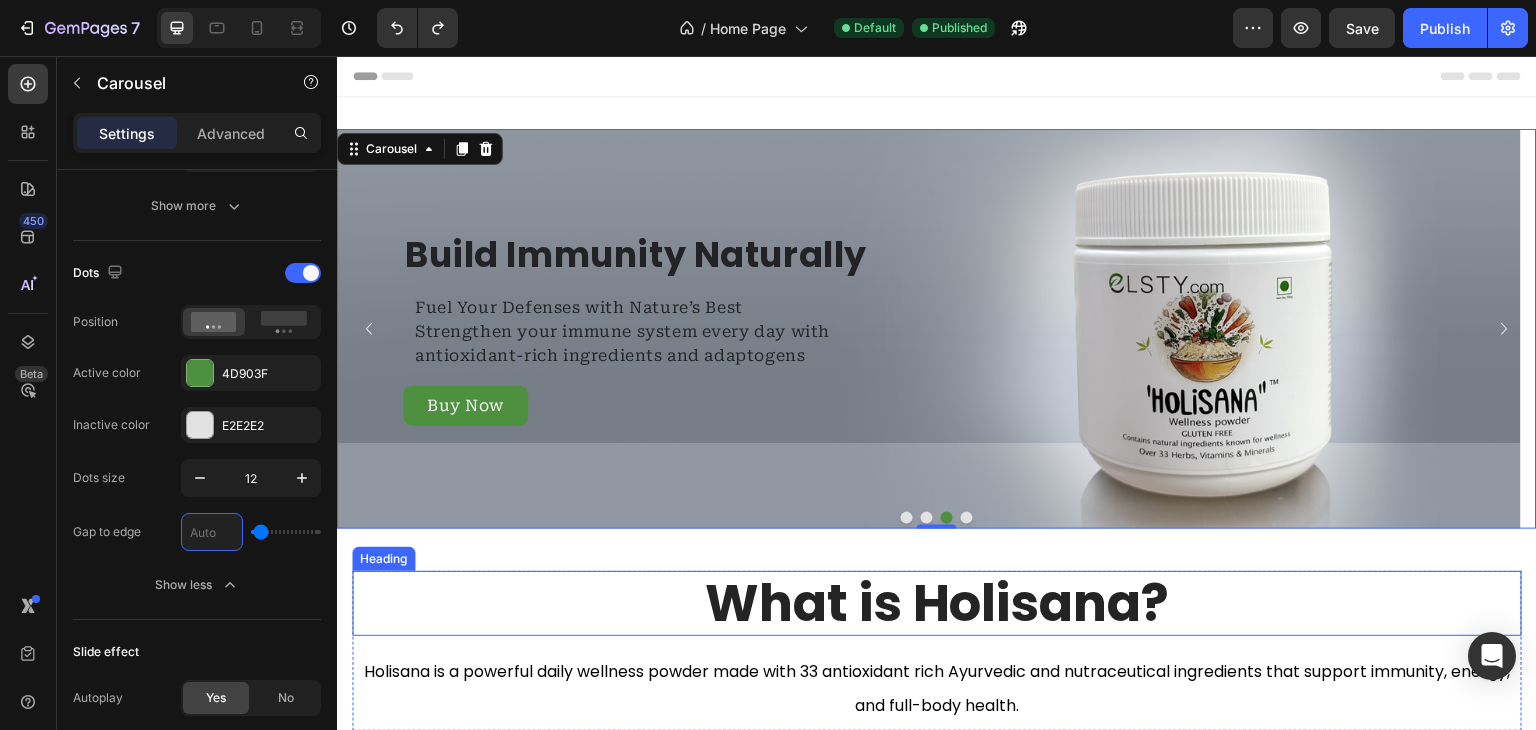 type on "6" 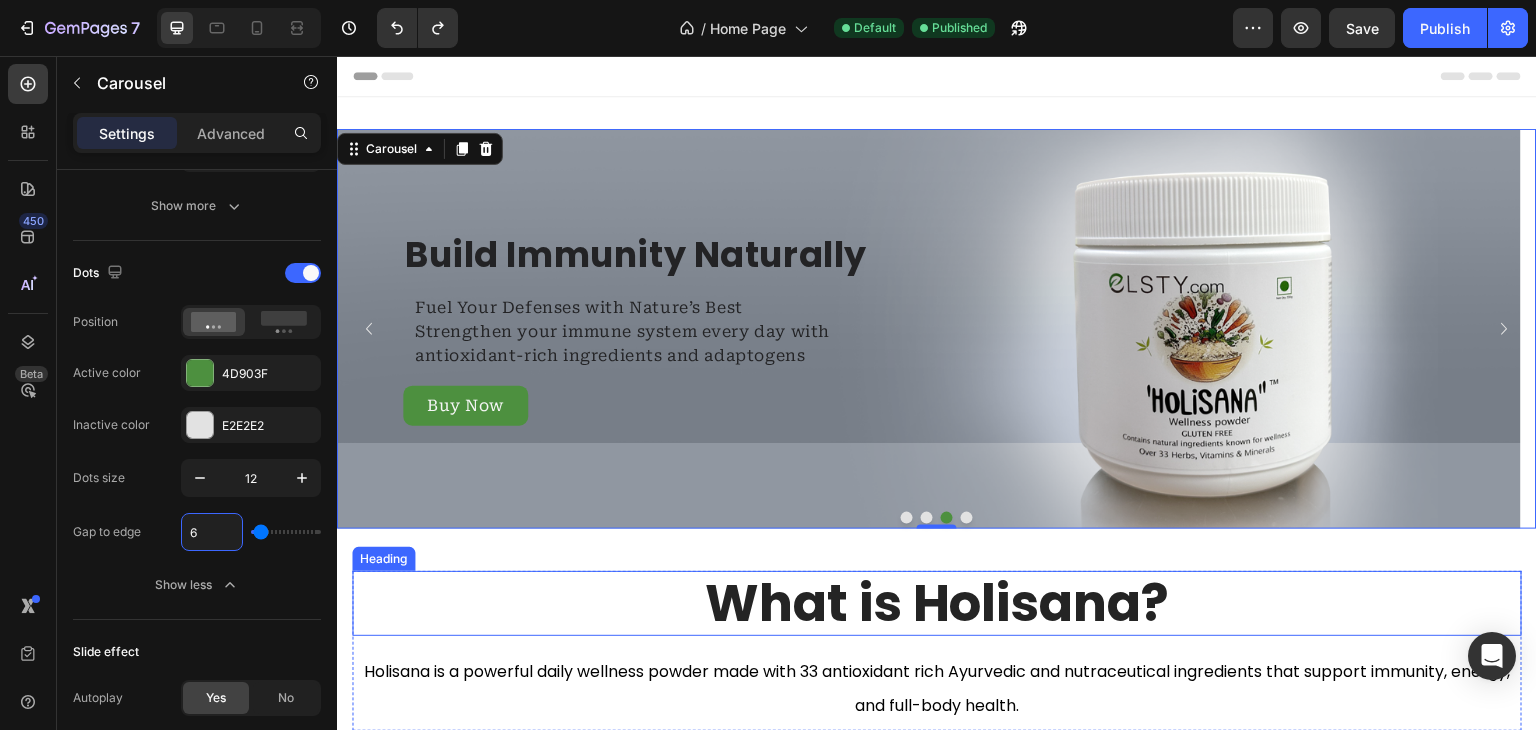 type on "6" 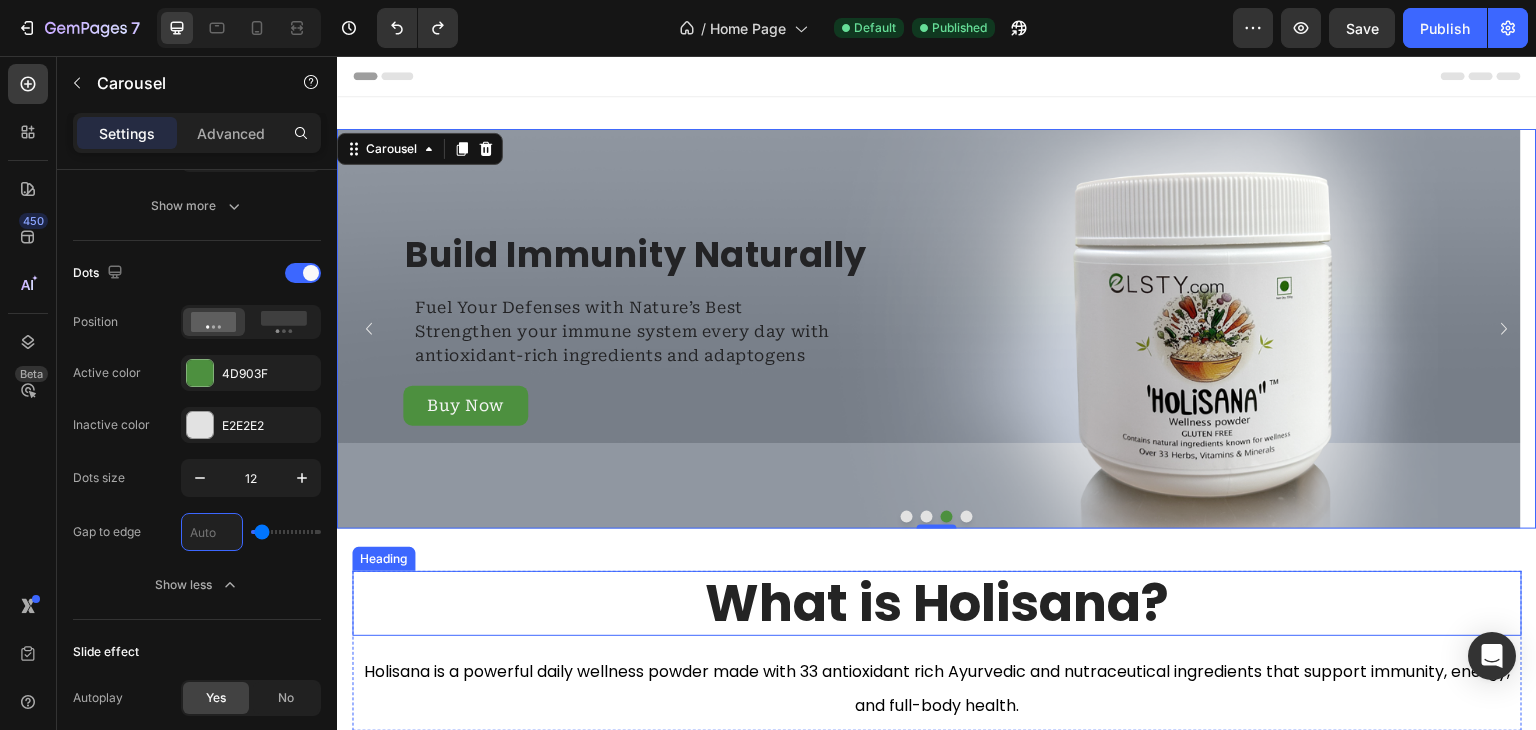 type on "7" 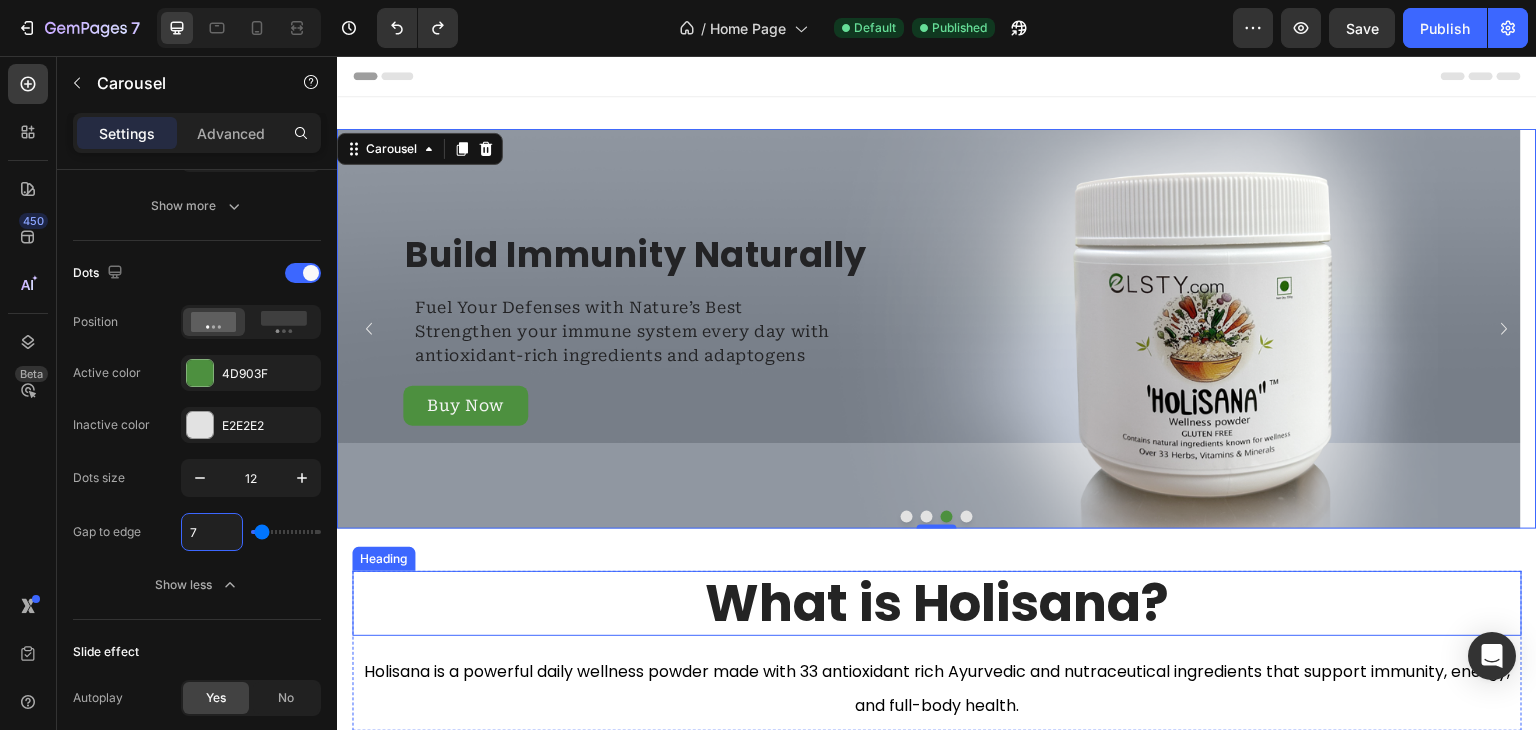type on "7" 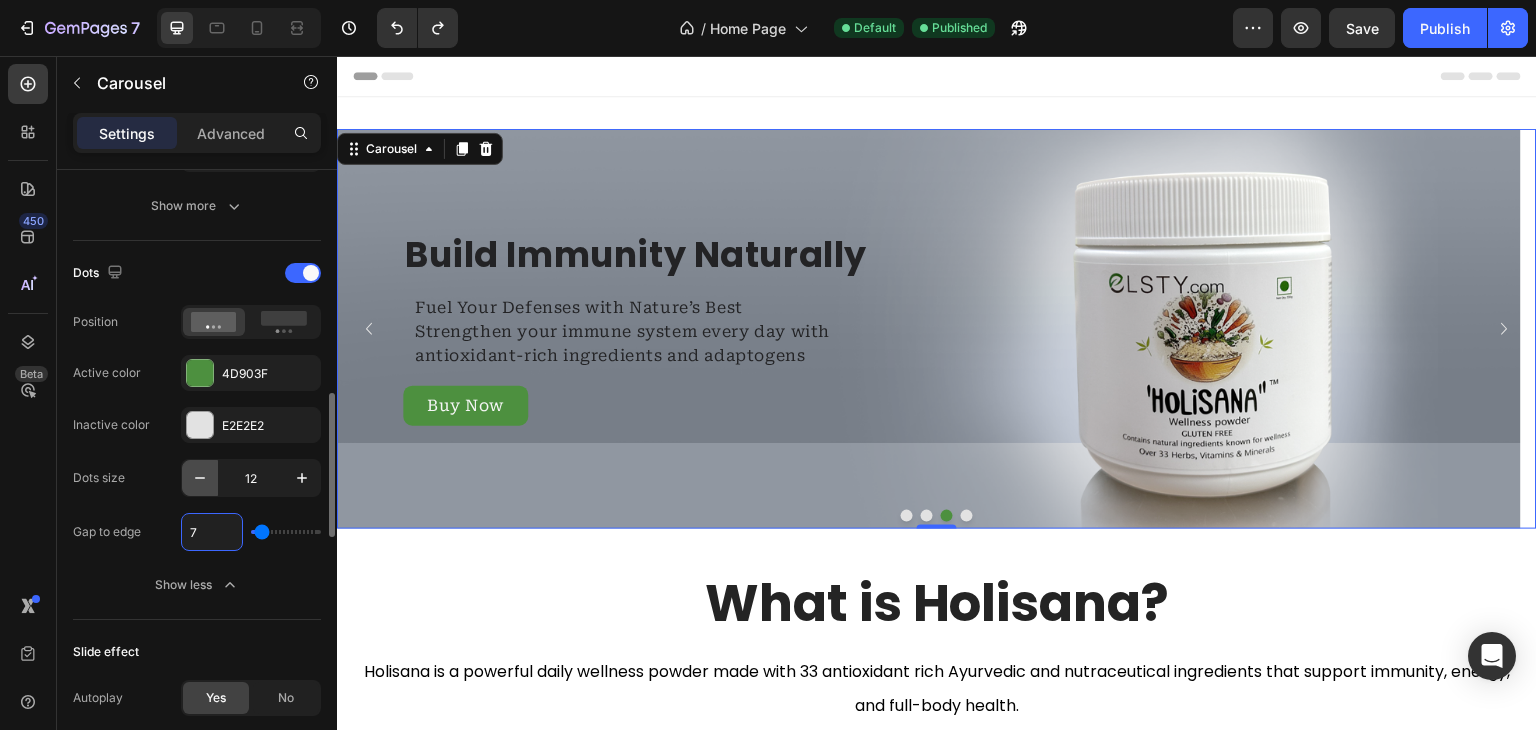 type on "7" 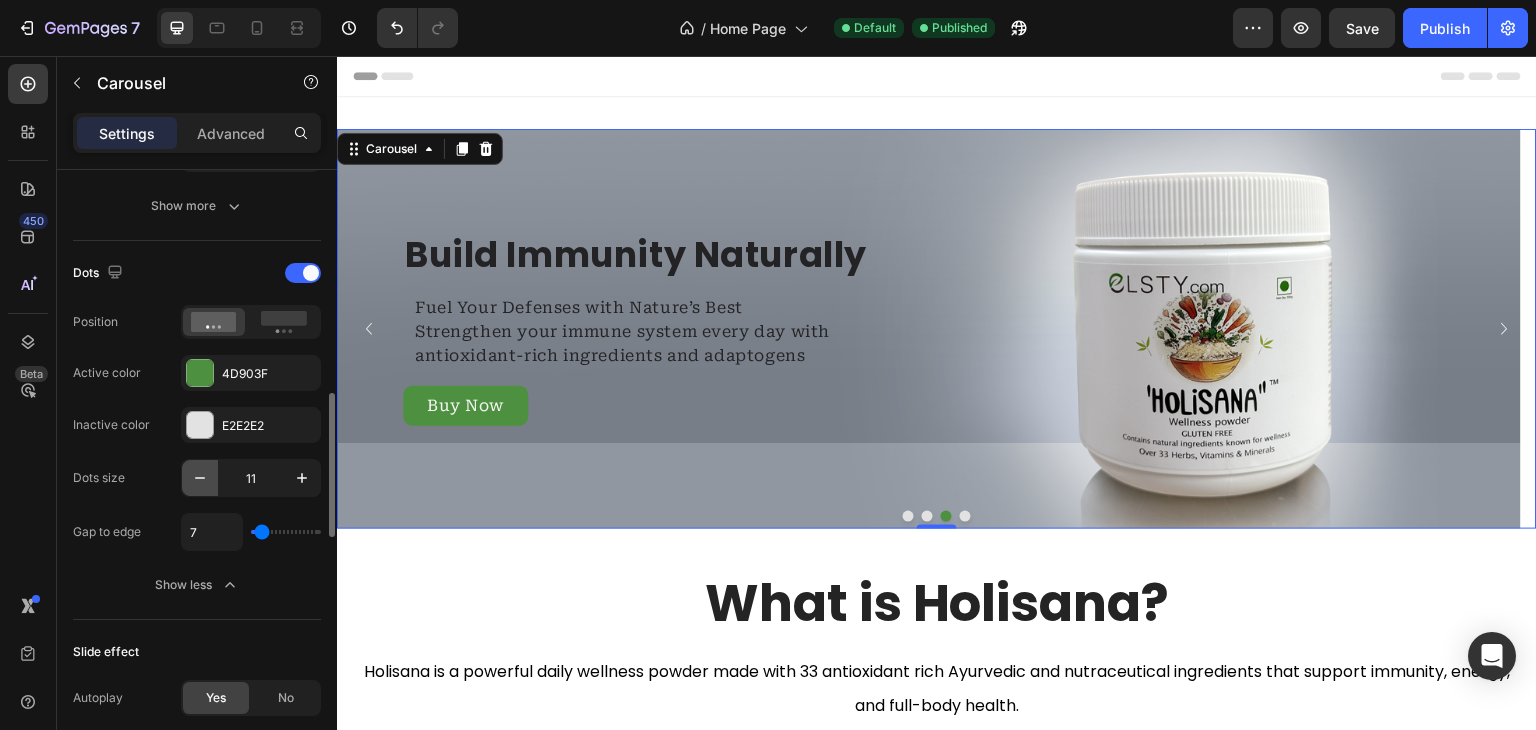 click at bounding box center (200, 478) 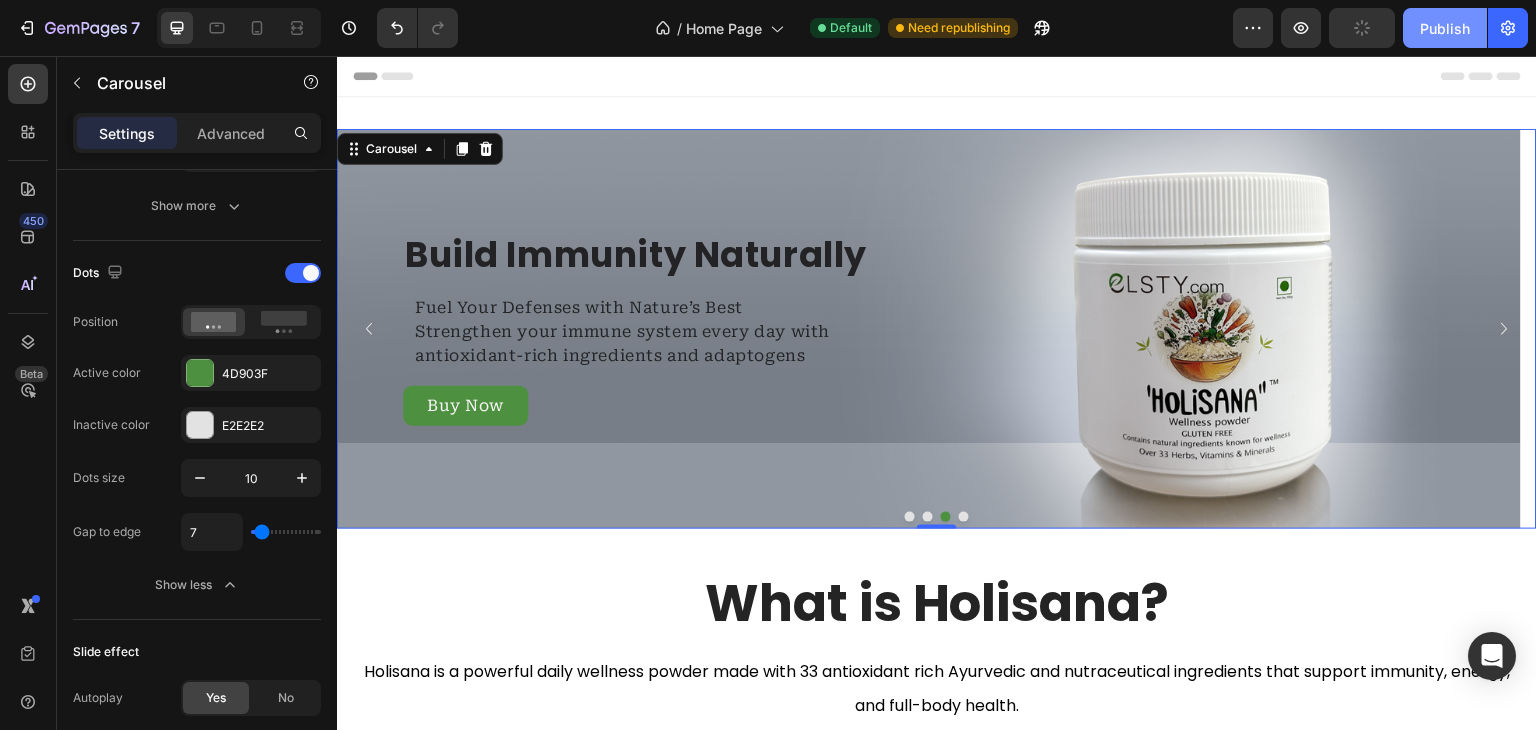 click on "Publish" at bounding box center (1445, 28) 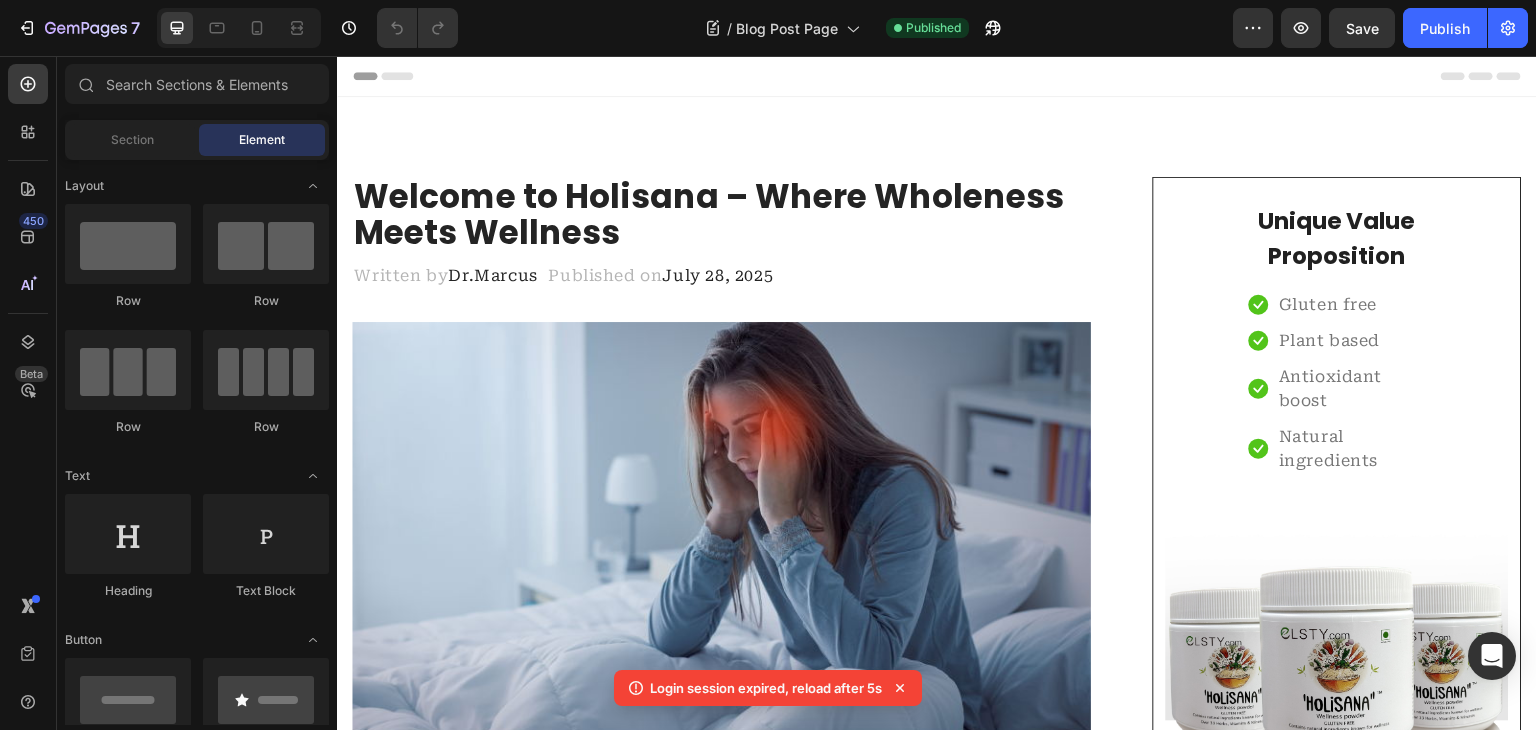 scroll, scrollTop: 3908, scrollLeft: 0, axis: vertical 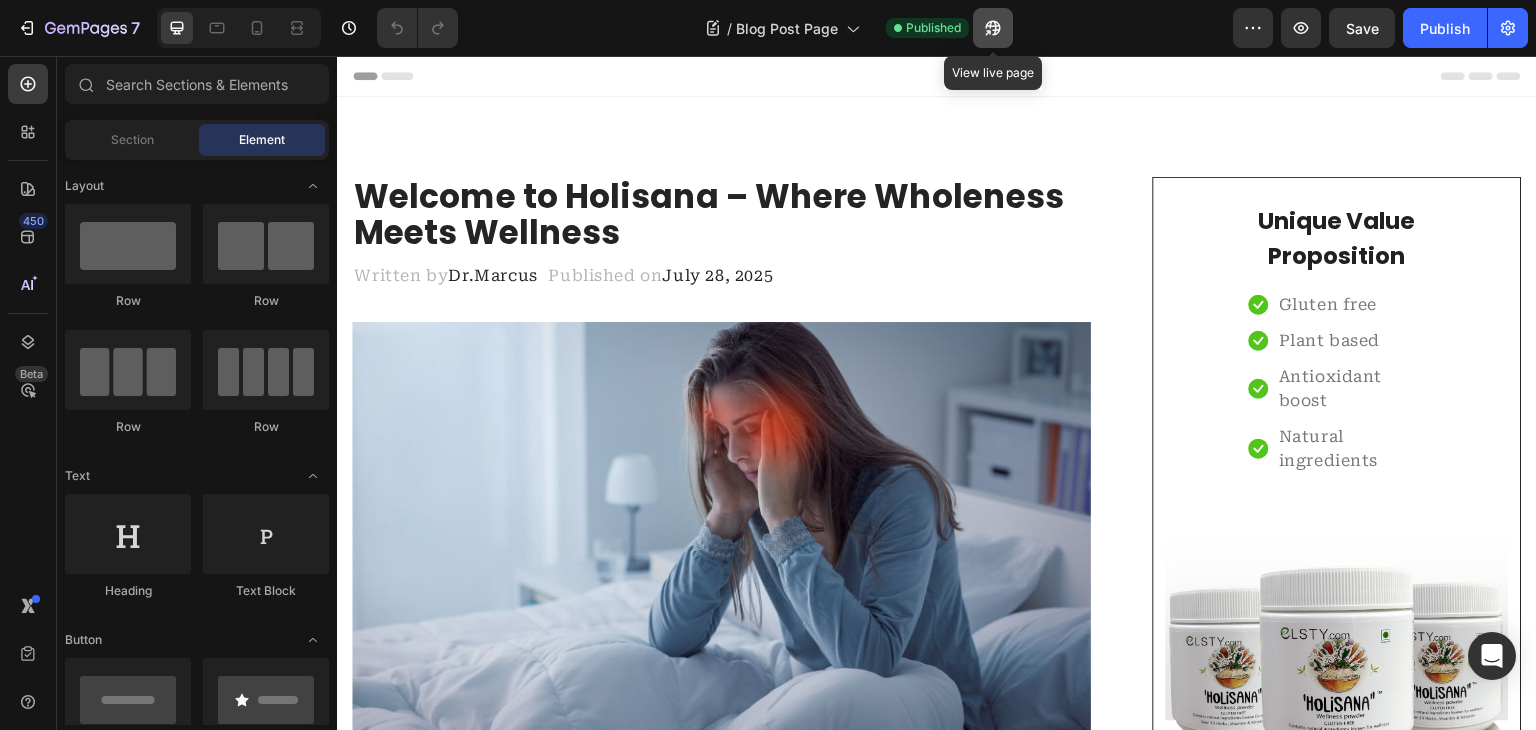 type 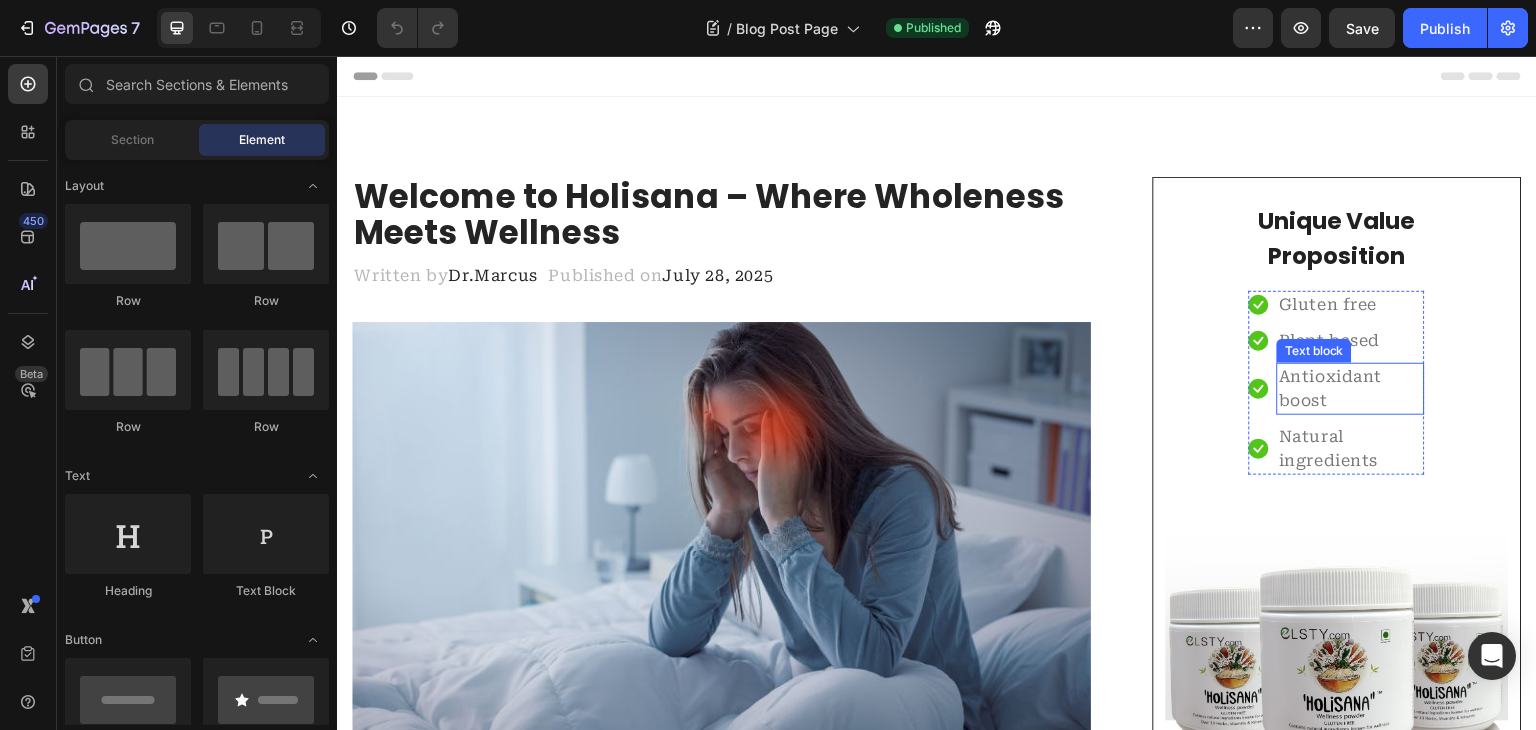 click on "Antioxidant boost" at bounding box center (1351, 389) 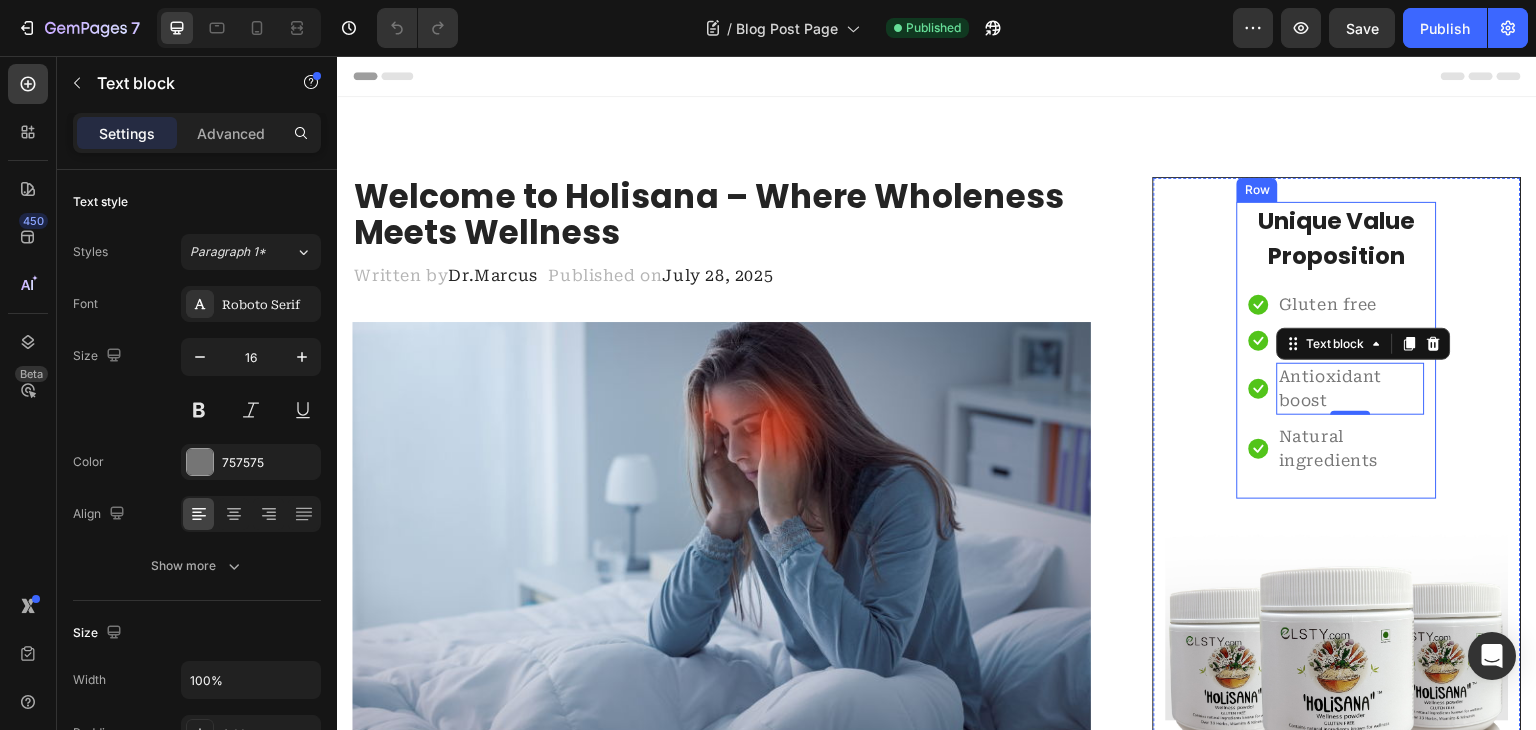 click on "Unique Value Proposition Heading
Icon Gluten free Text block
Icon Plant based Text block
Icon Antioxidant boost Text block   0
Icon Natural ingredients Text block Icon List Row" at bounding box center (1337, 350) 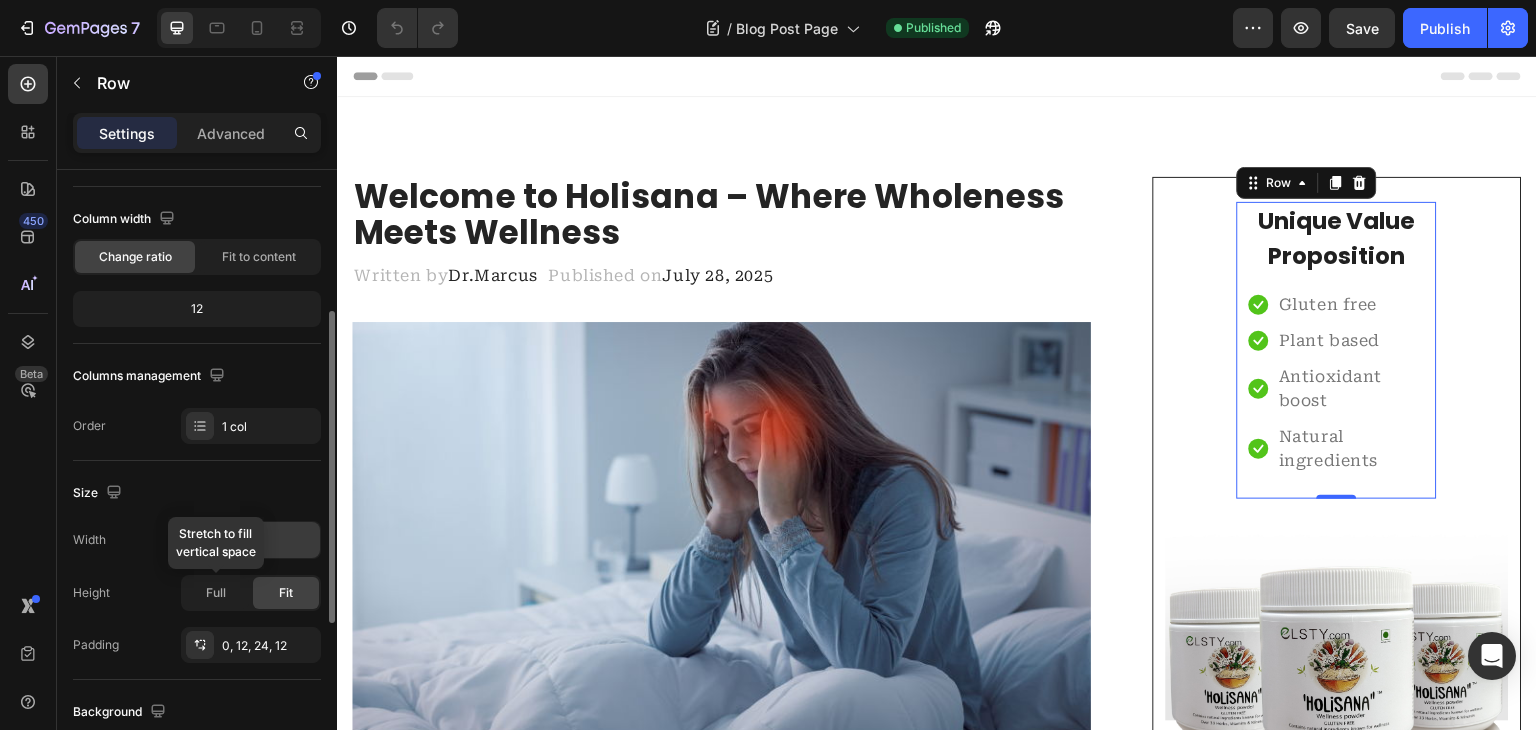 scroll, scrollTop: 199, scrollLeft: 0, axis: vertical 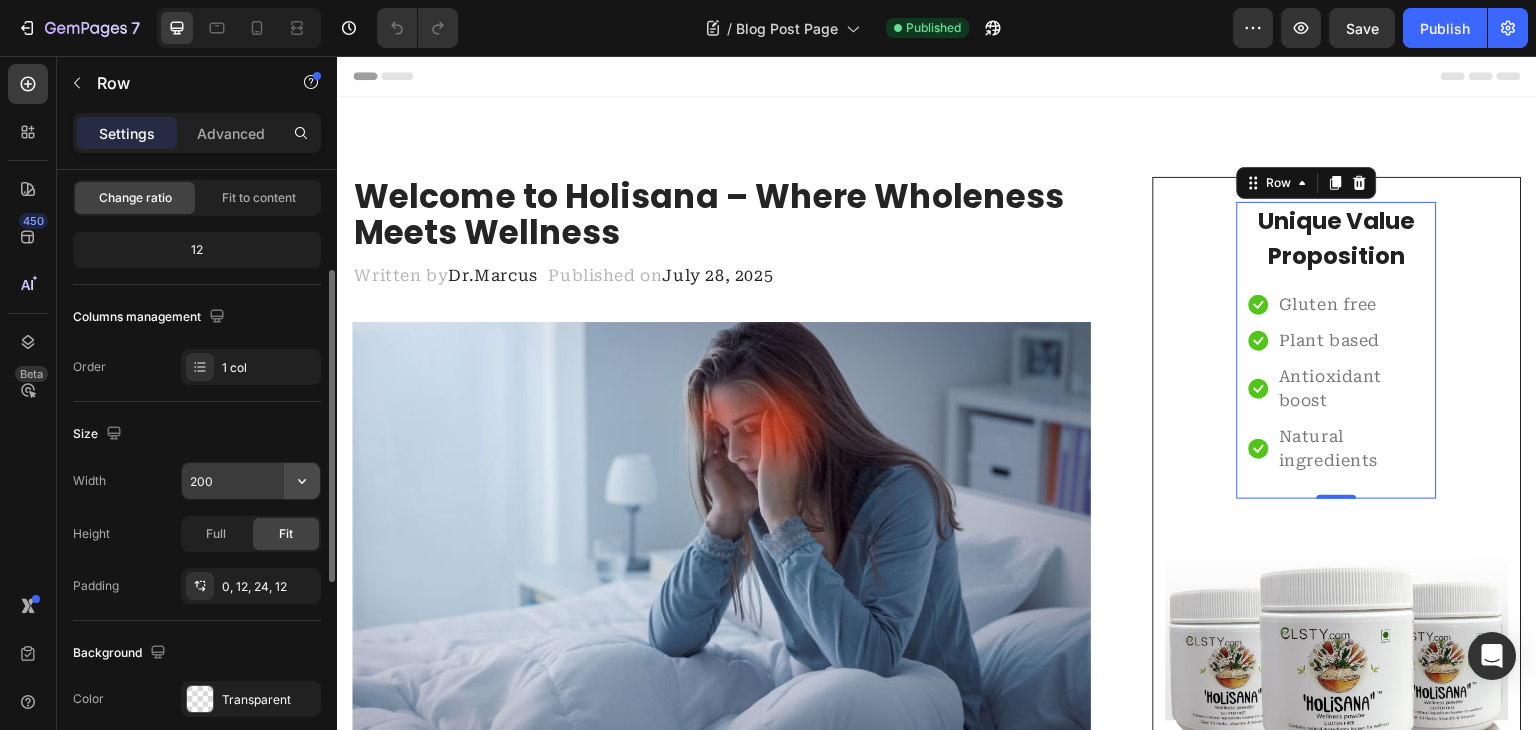 click 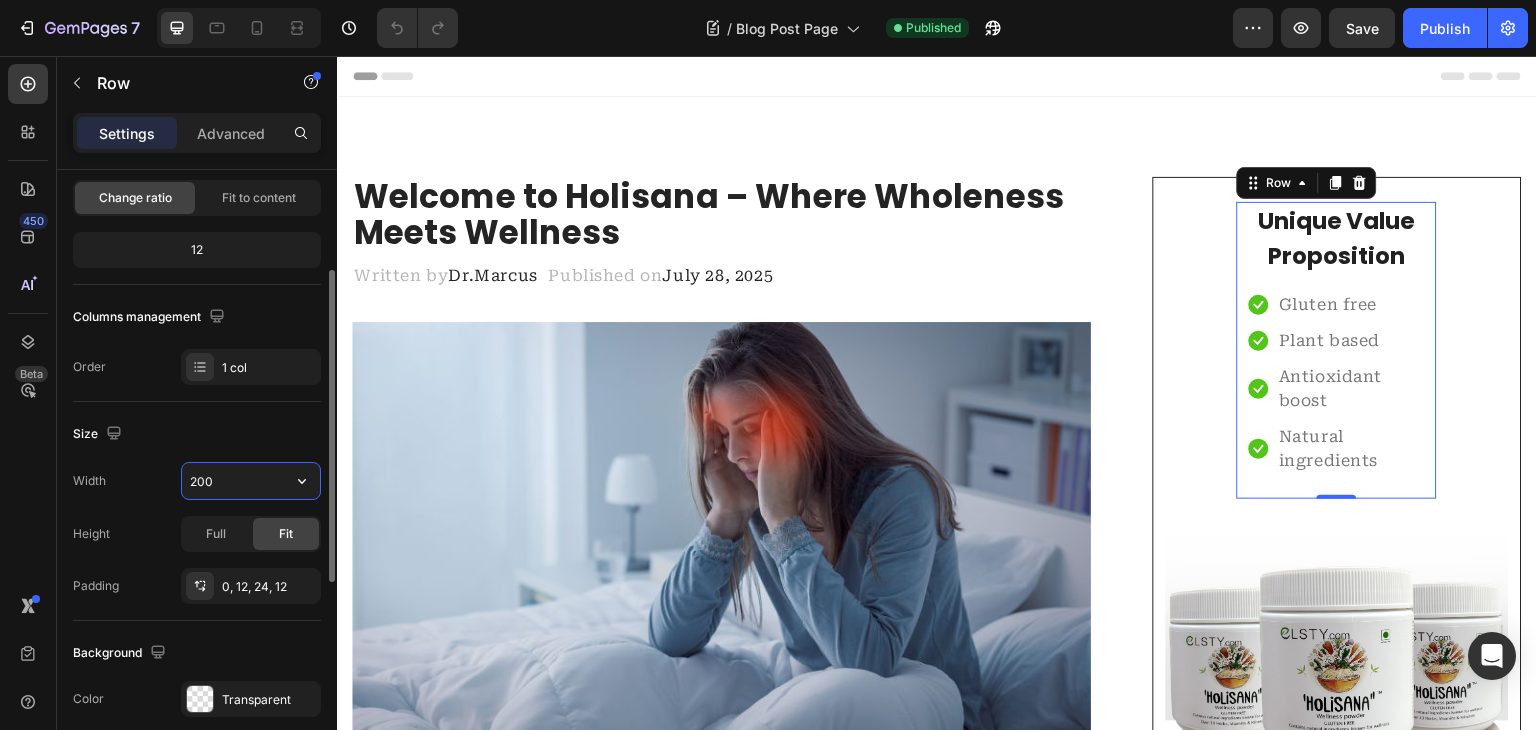 click on "200" at bounding box center [251, 481] 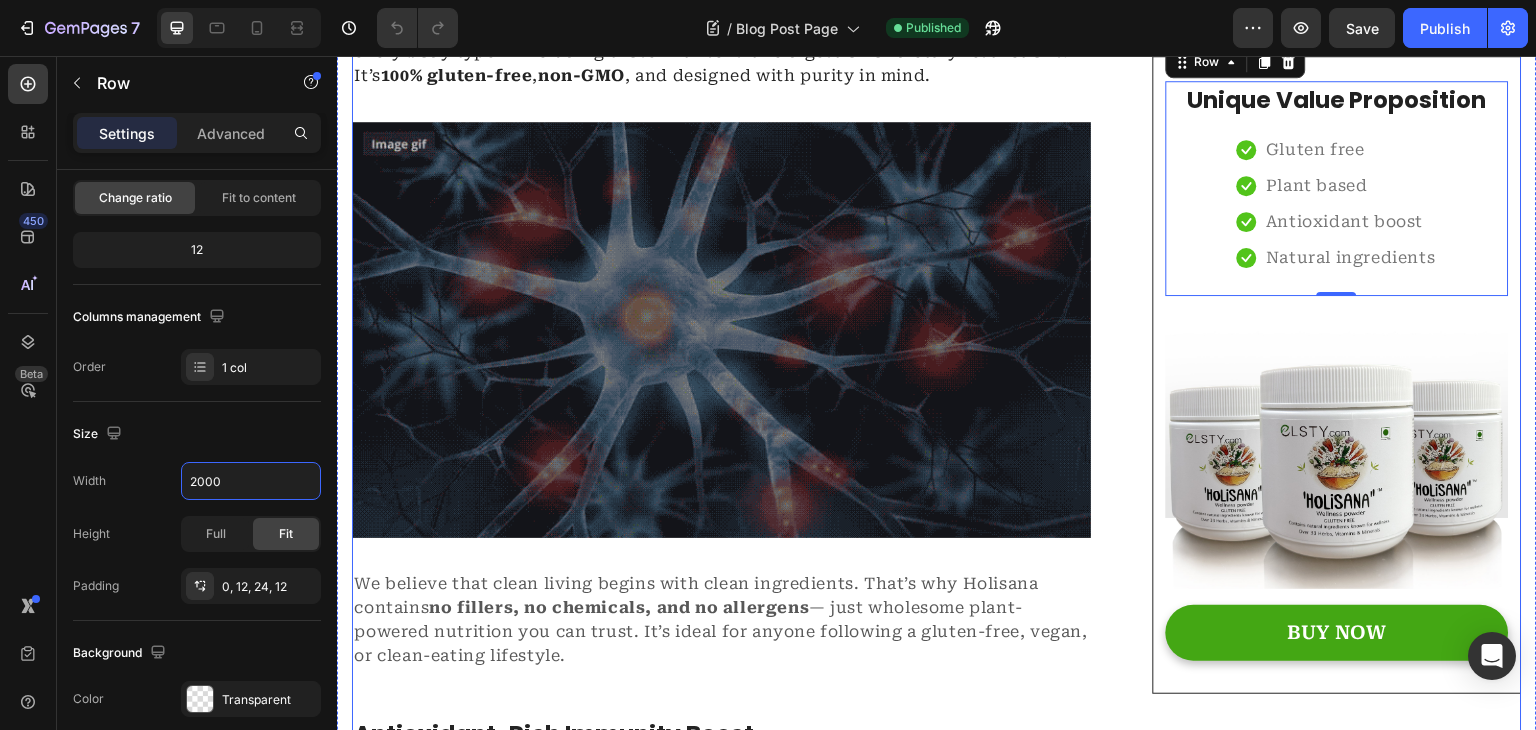 scroll, scrollTop: 2095, scrollLeft: 0, axis: vertical 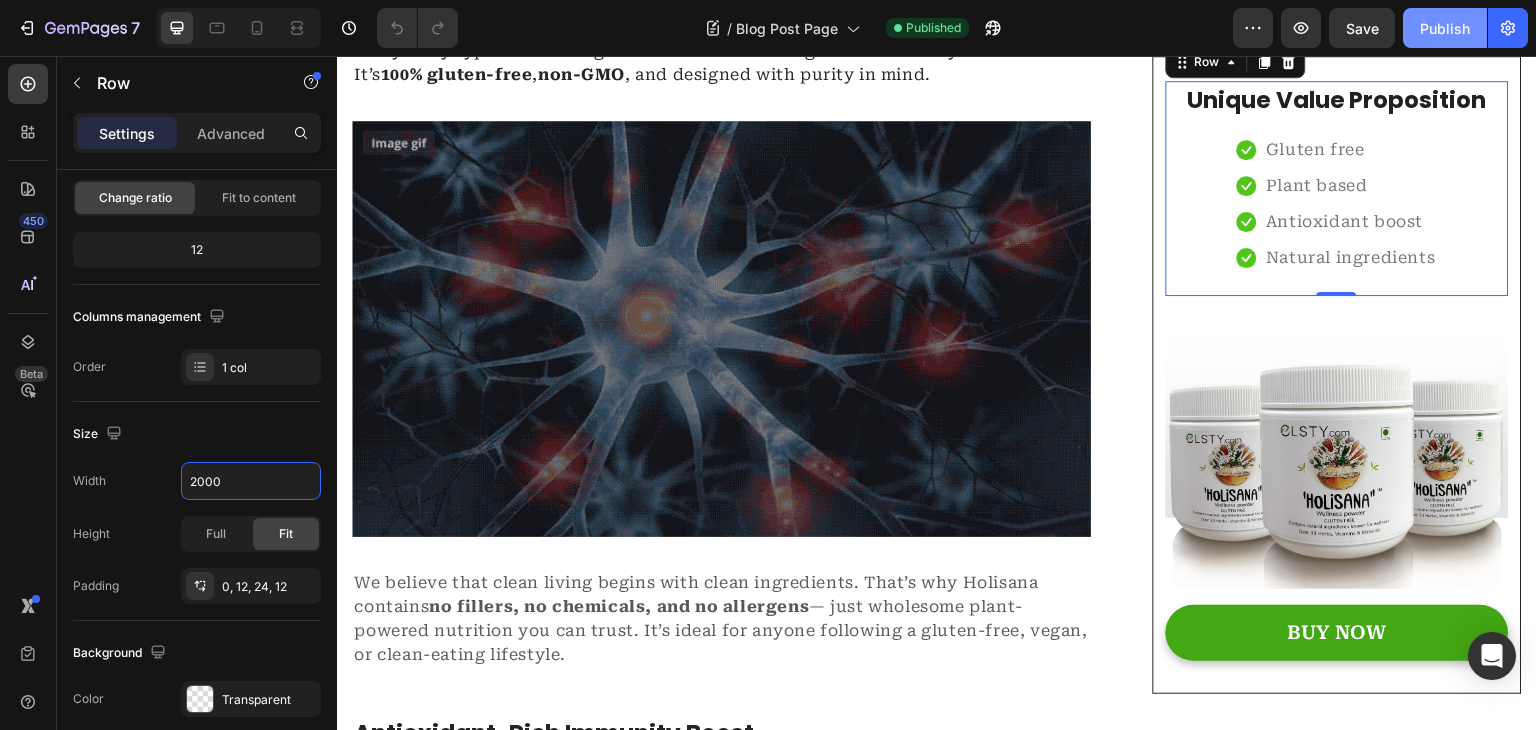 type on "2000" 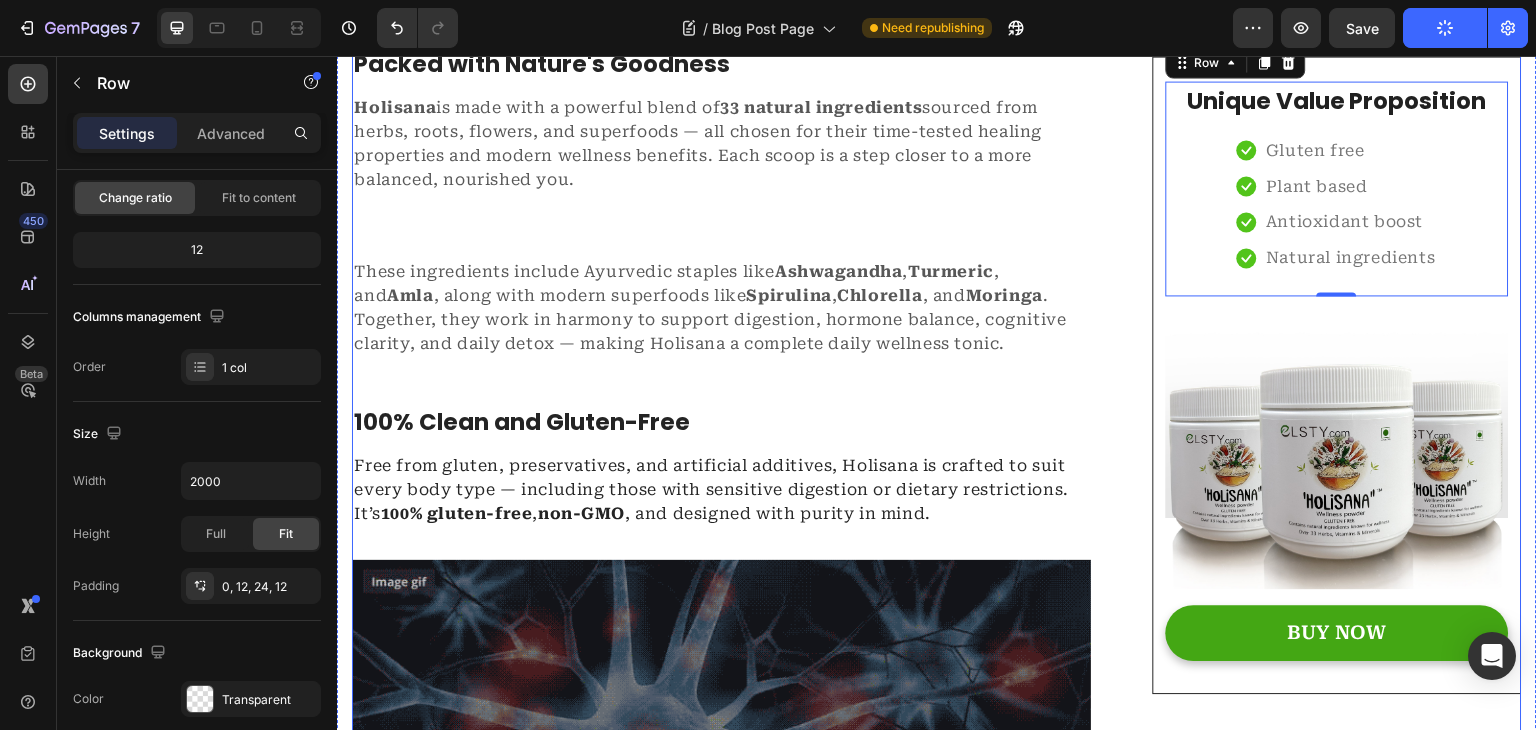 scroll, scrollTop: 1692, scrollLeft: 0, axis: vertical 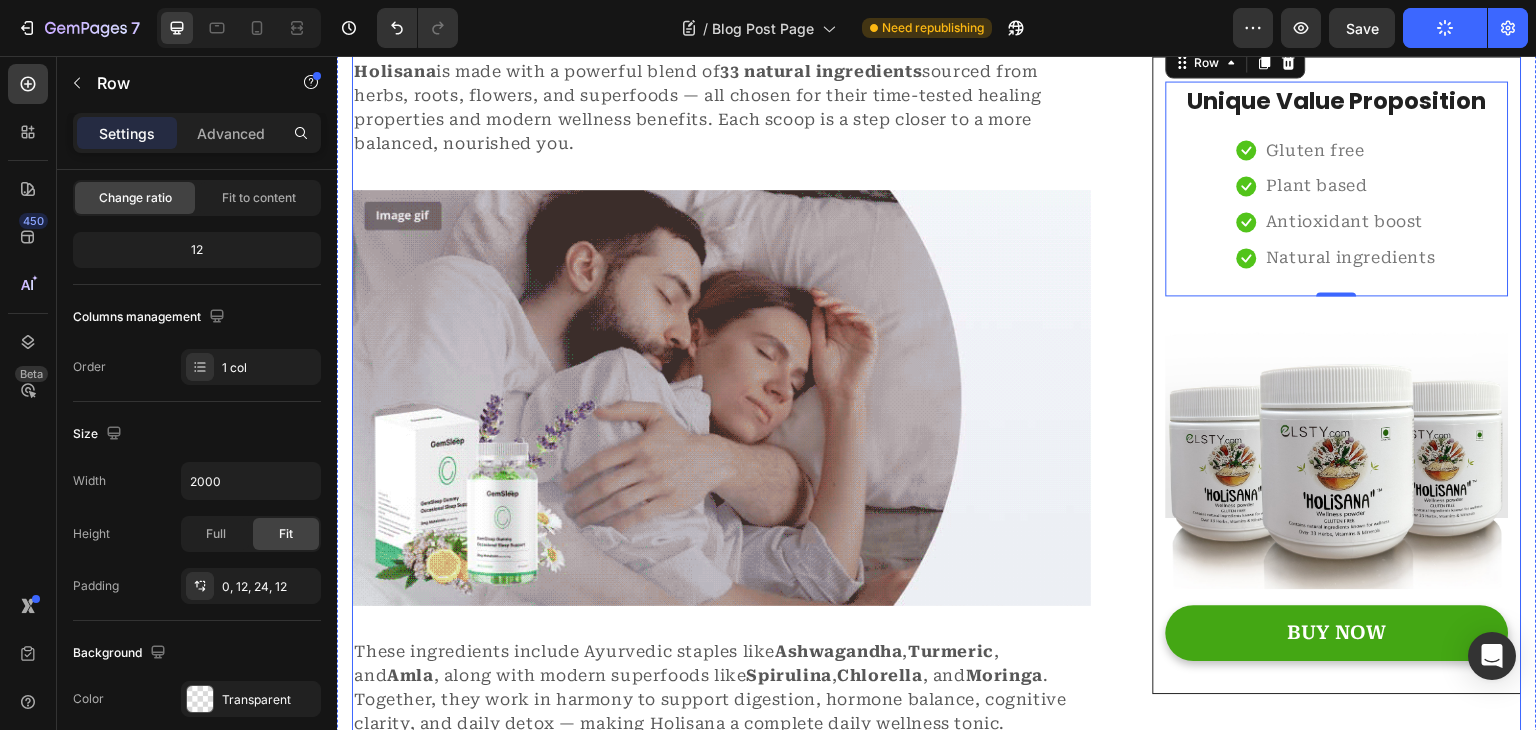 type 